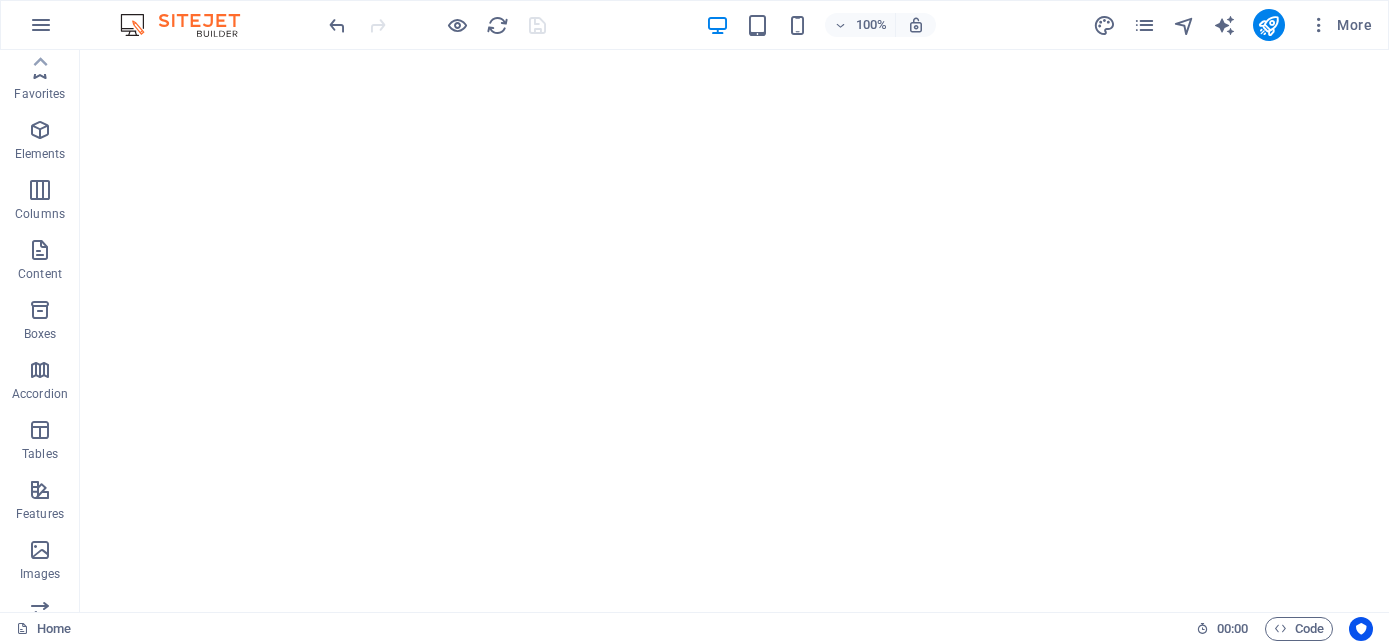 scroll, scrollTop: 0, scrollLeft: 0, axis: both 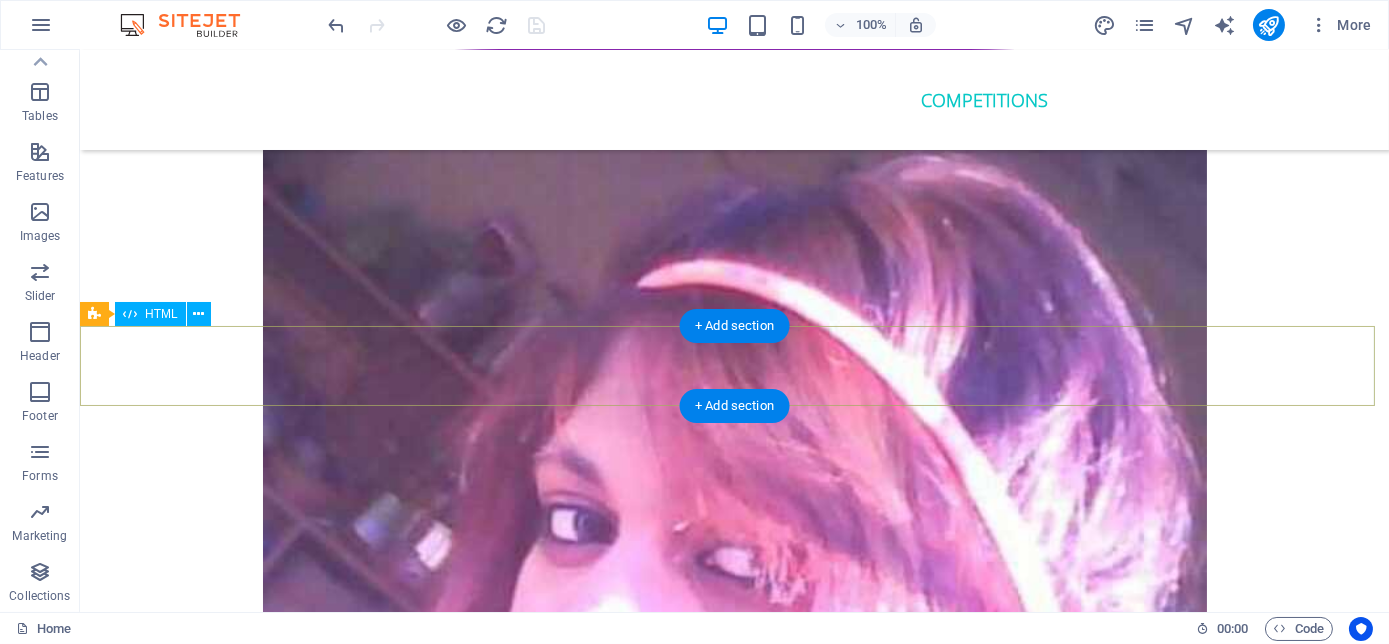 click at bounding box center (734, 7214) 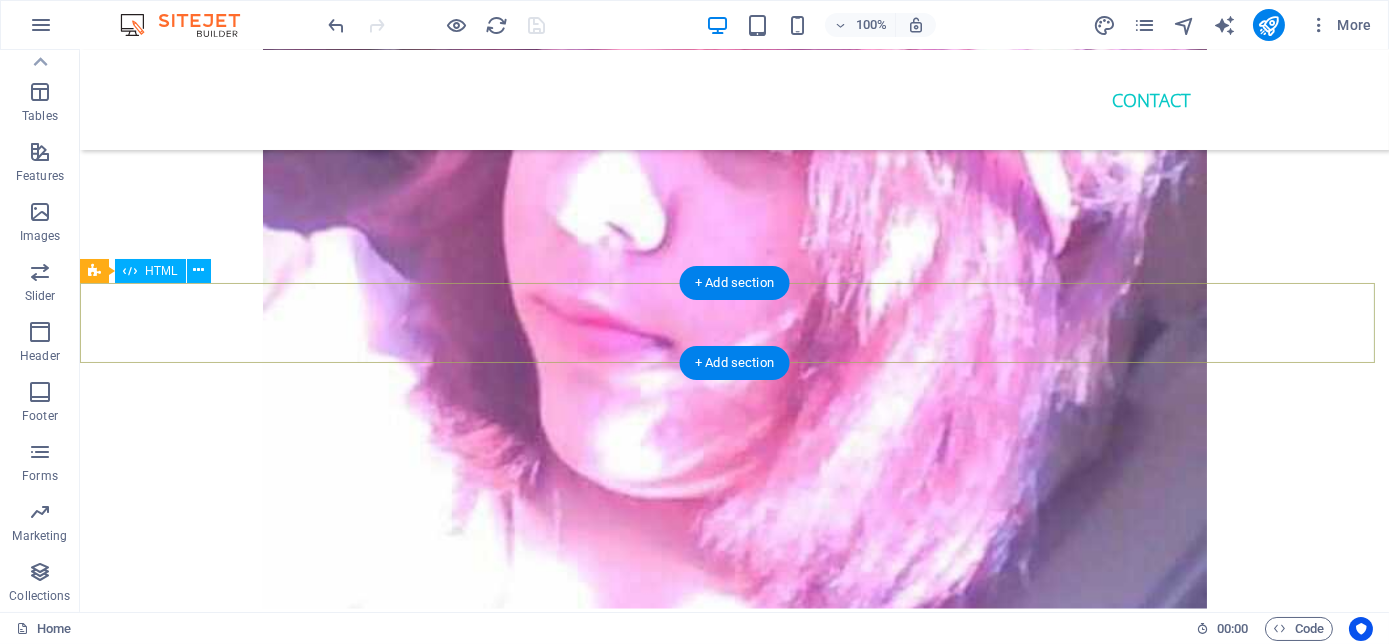 scroll, scrollTop: 6454, scrollLeft: 0, axis: vertical 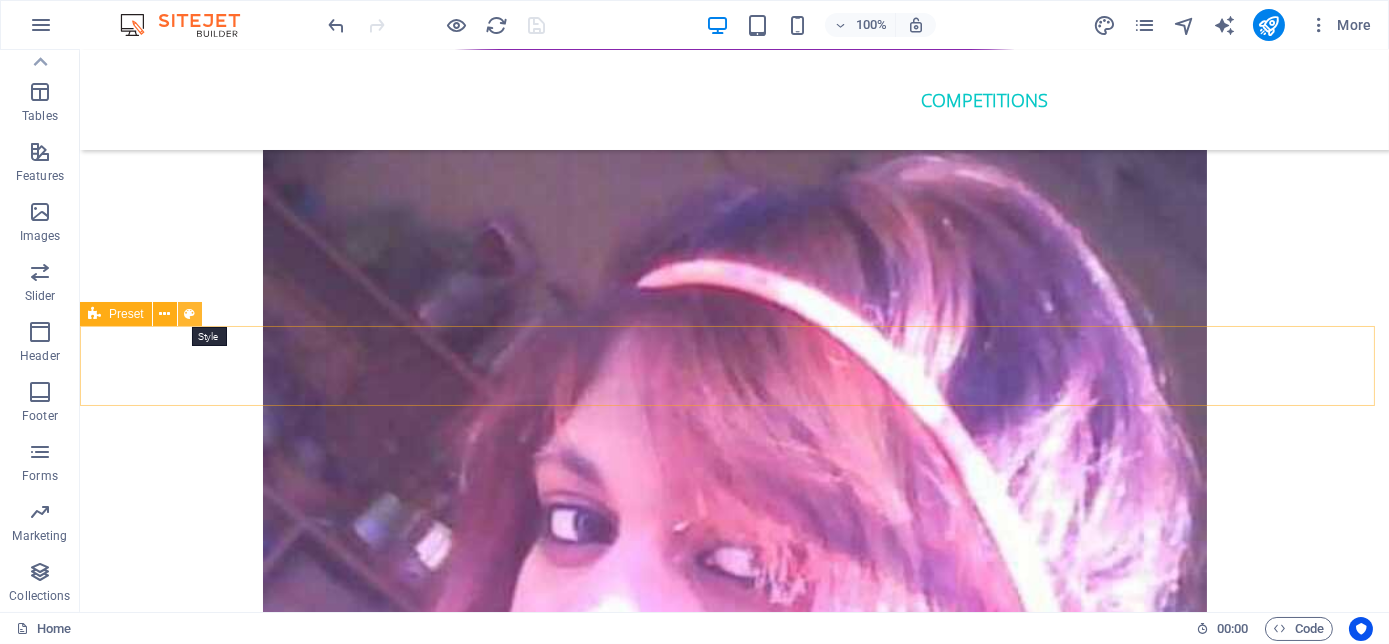 click at bounding box center [189, 314] 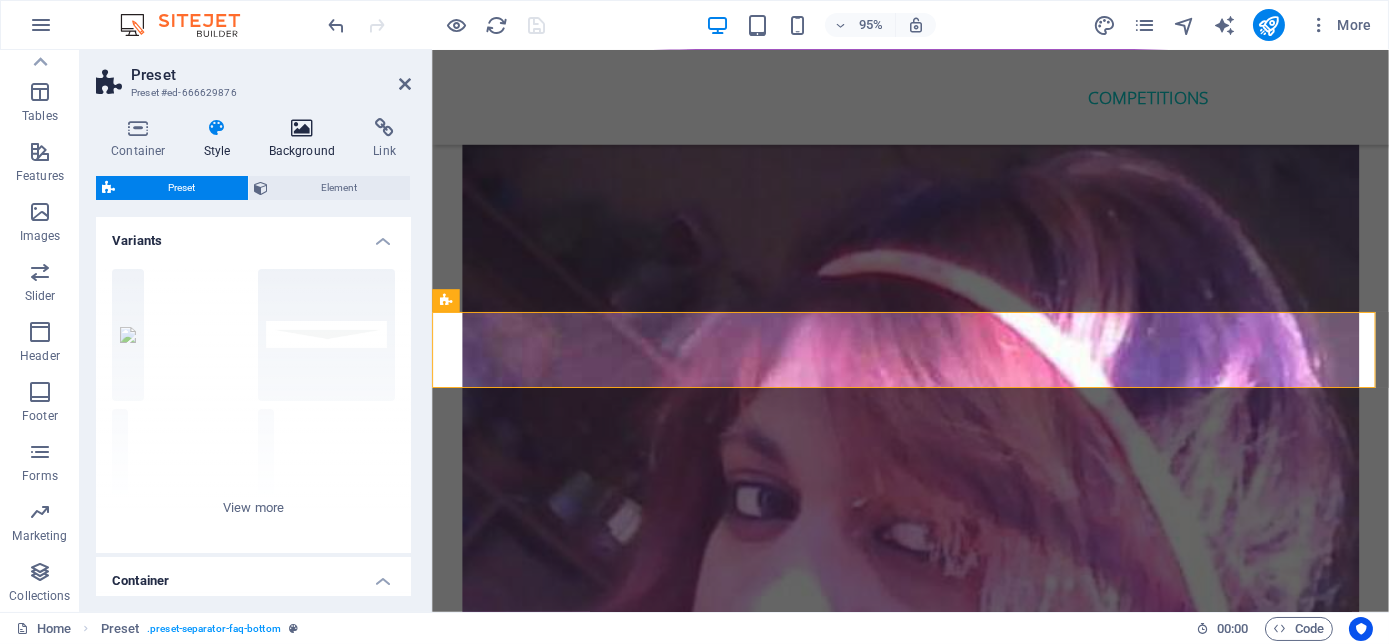 click on "Background" at bounding box center (306, 139) 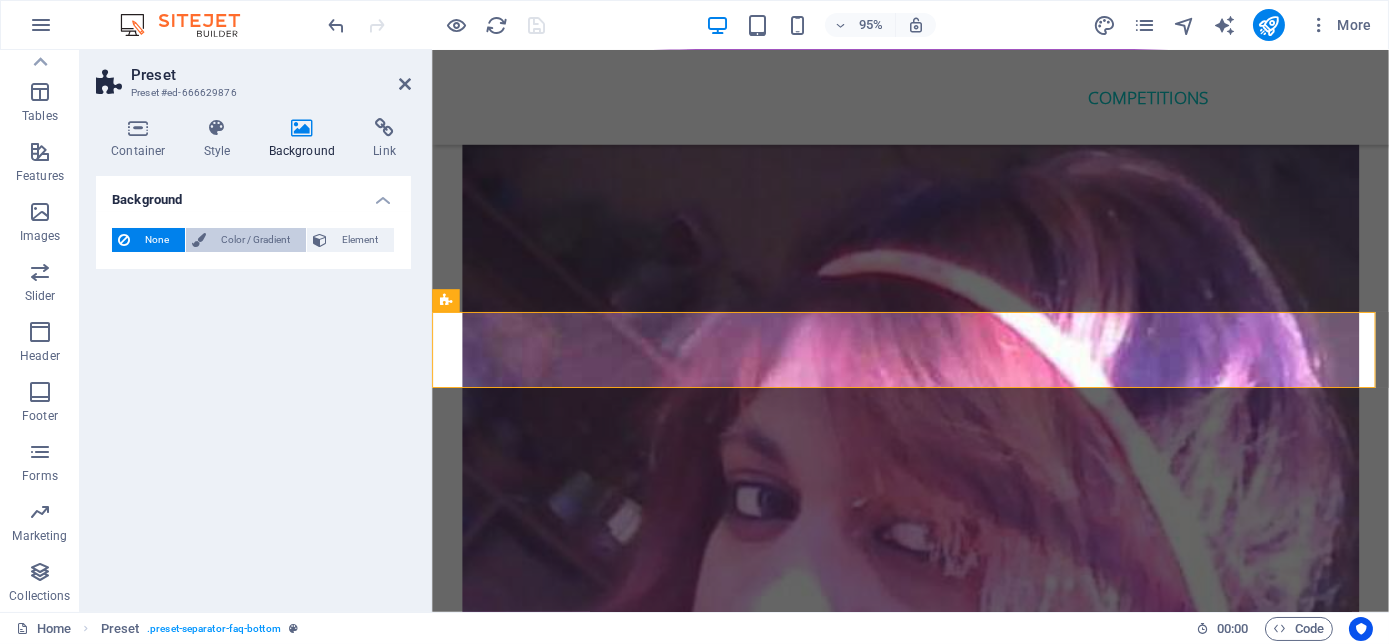 click on "Color / Gradient" at bounding box center (256, 240) 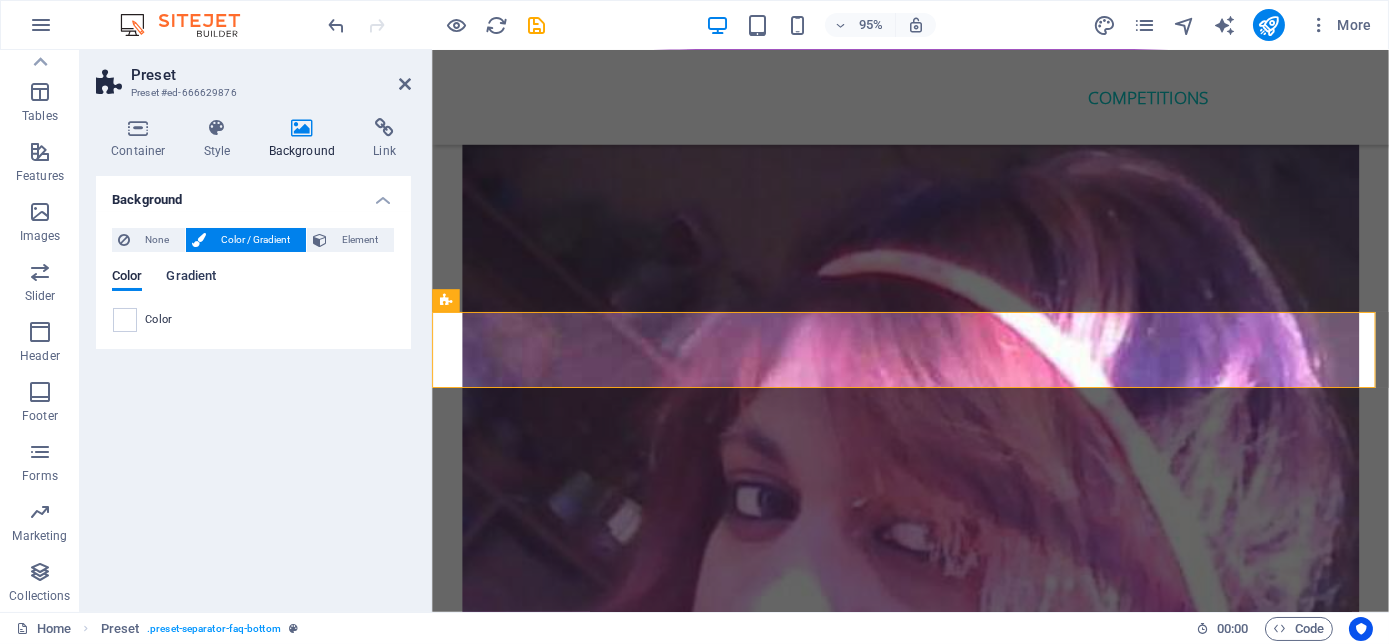 click on "Gradient" at bounding box center [191, 278] 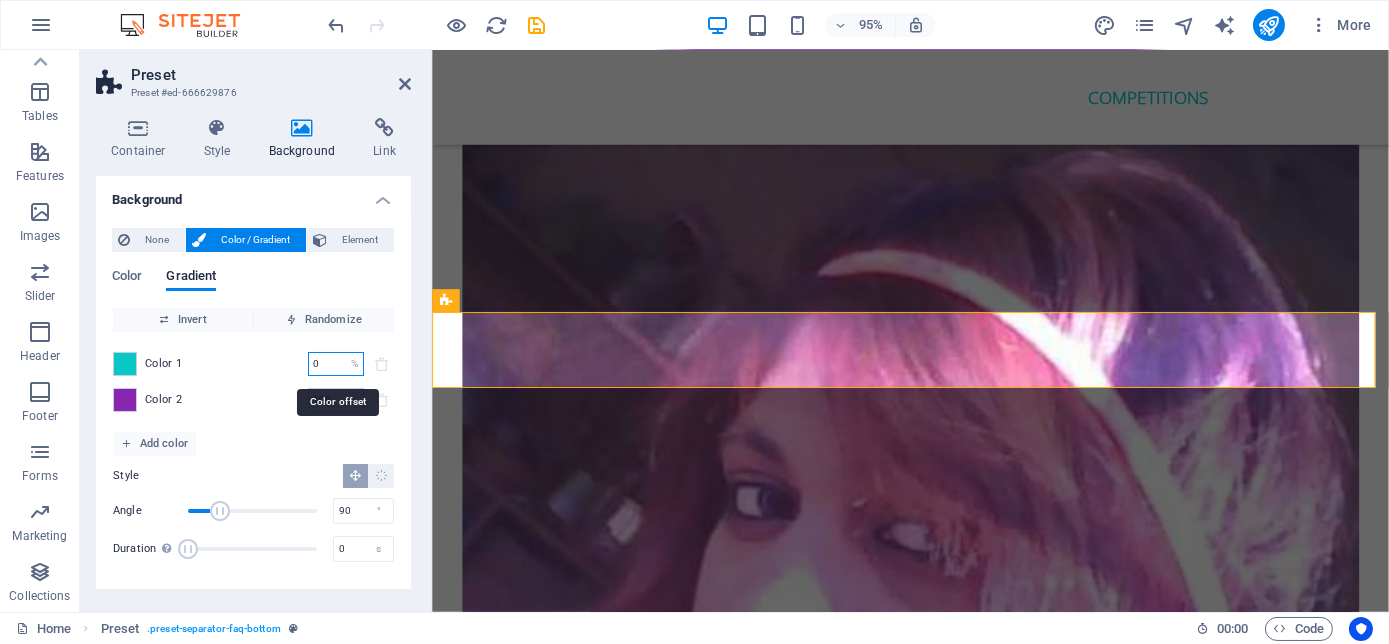 click on "0" at bounding box center (325, 364) 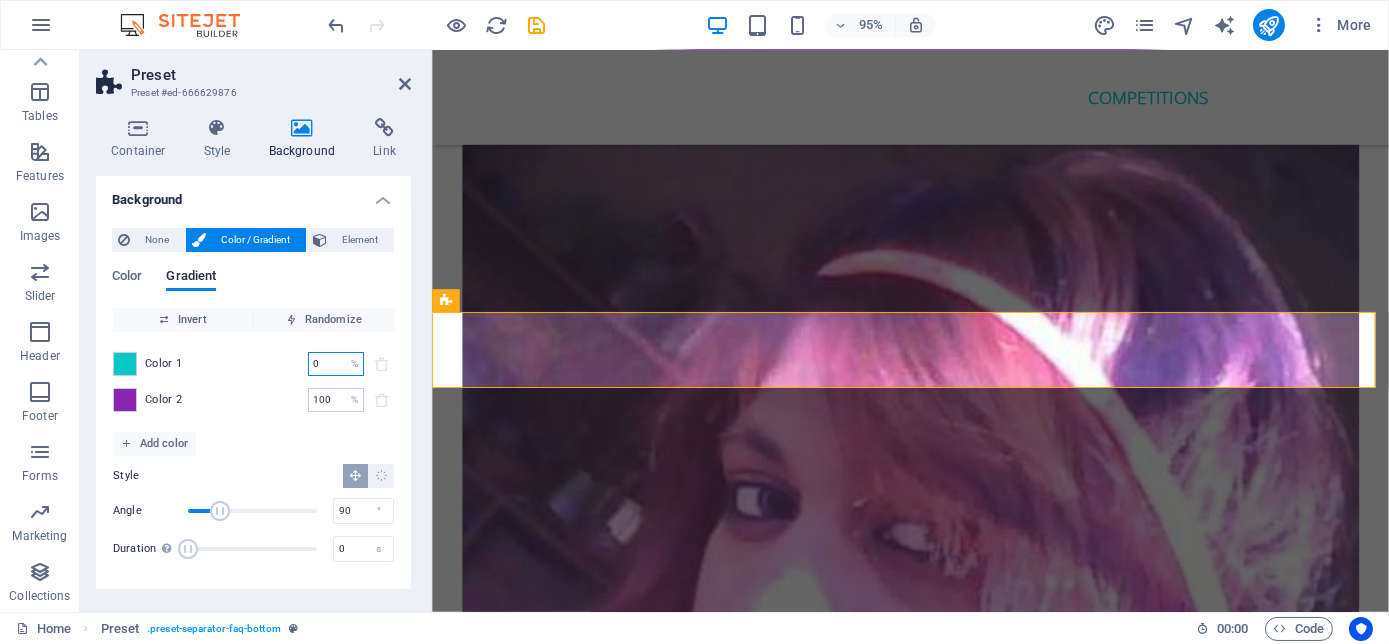 drag, startPoint x: 335, startPoint y: 358, endPoint x: 299, endPoint y: 361, distance: 36.124783 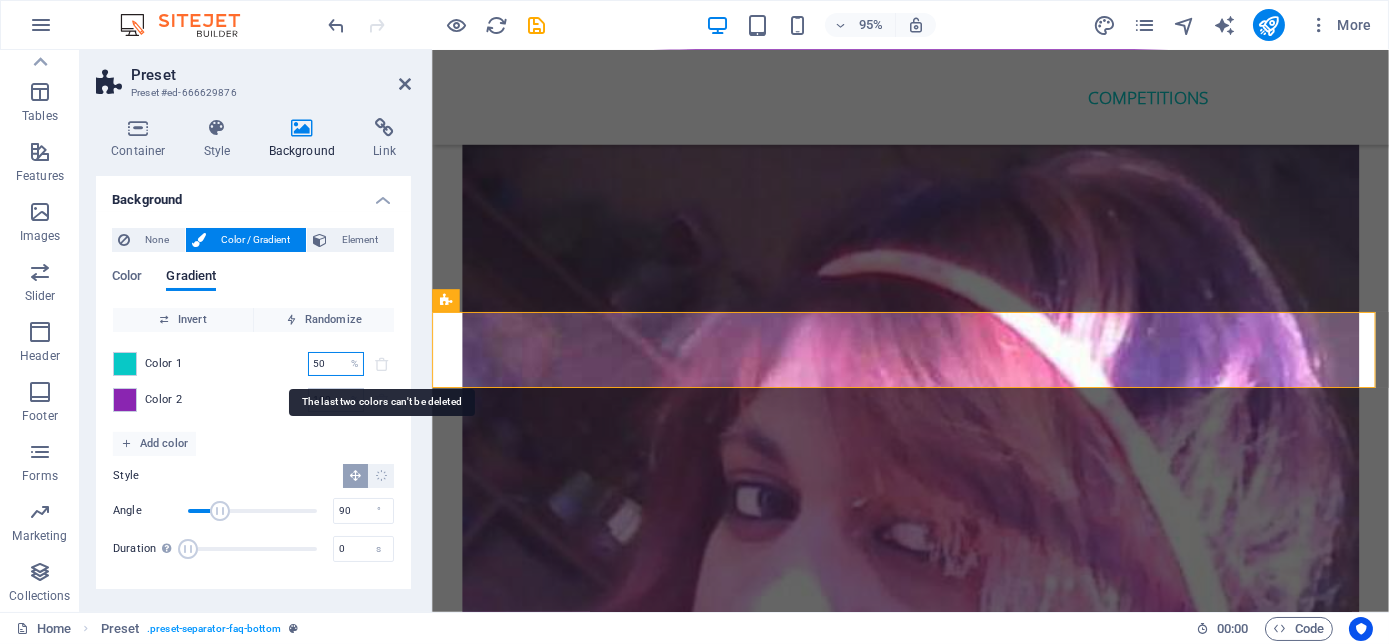 type on "50" 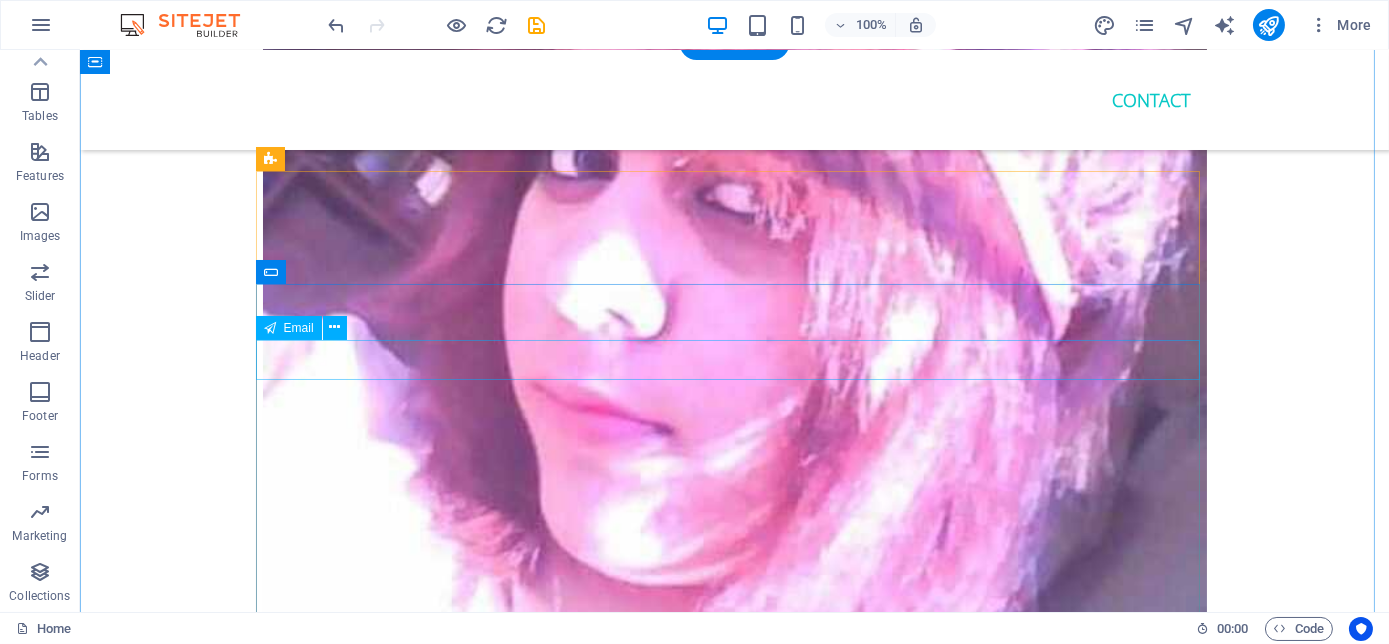 scroll, scrollTop: 6454, scrollLeft: 0, axis: vertical 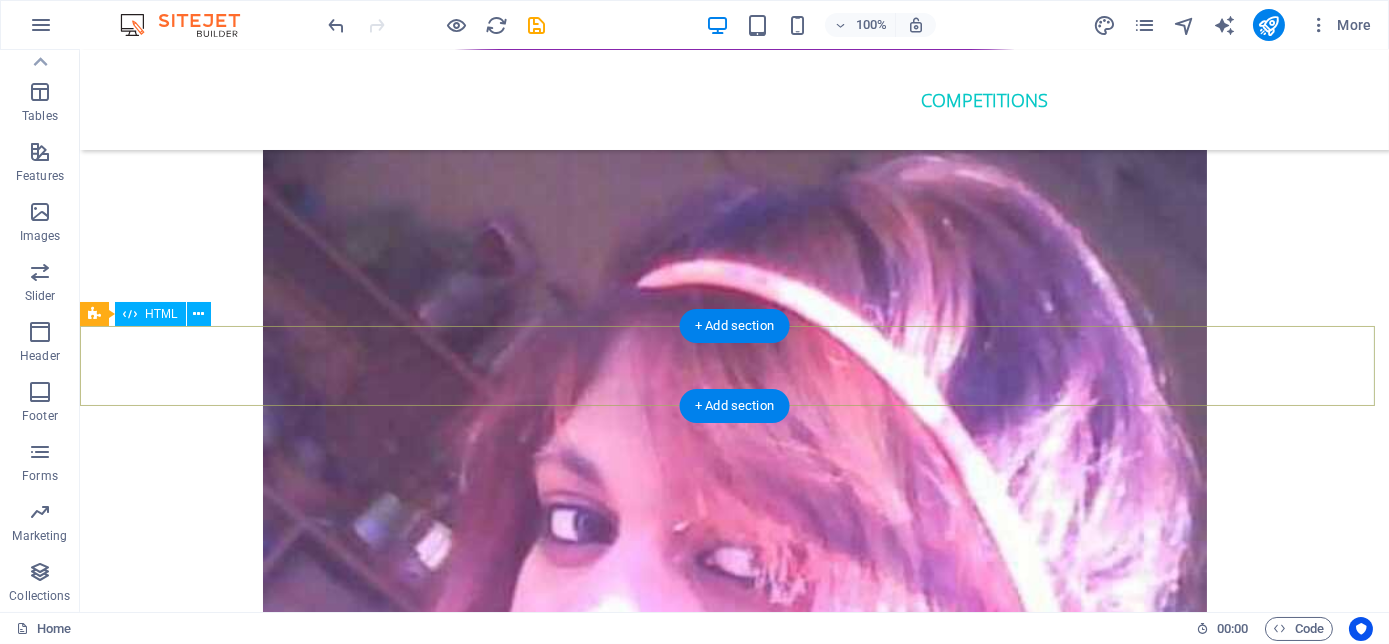 click at bounding box center (734, 7214) 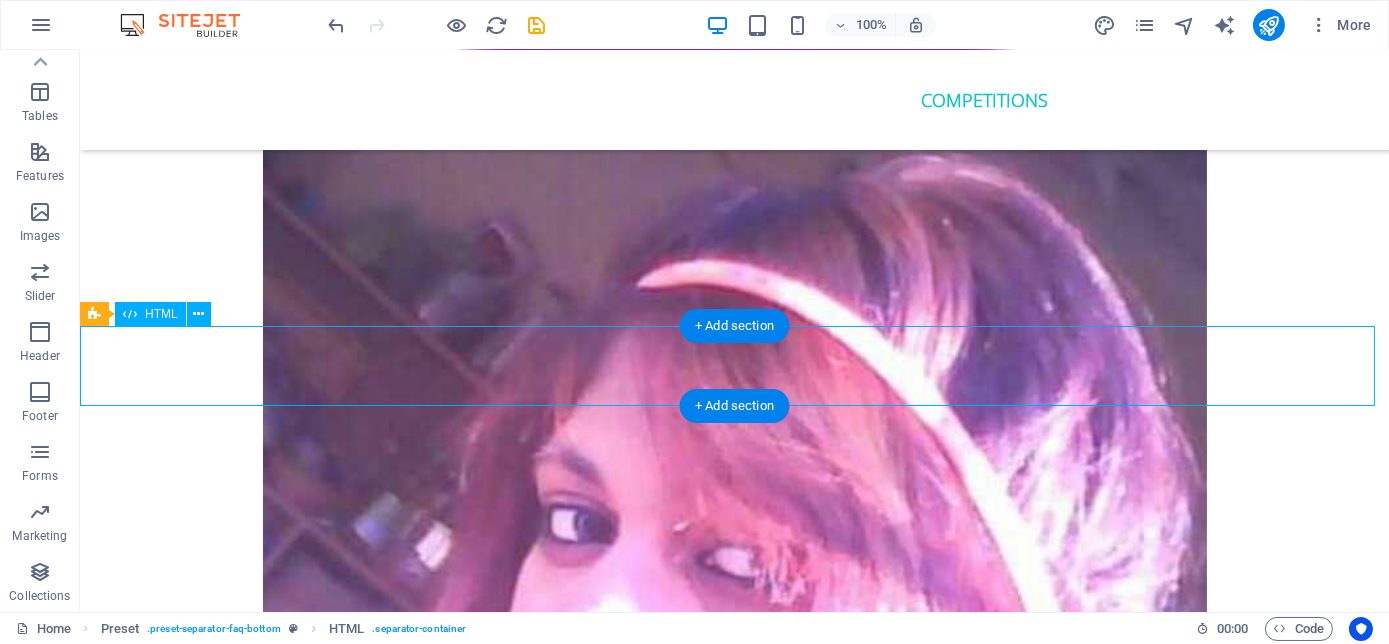 drag, startPoint x: 235, startPoint y: 362, endPoint x: 194, endPoint y: 355, distance: 41.59327 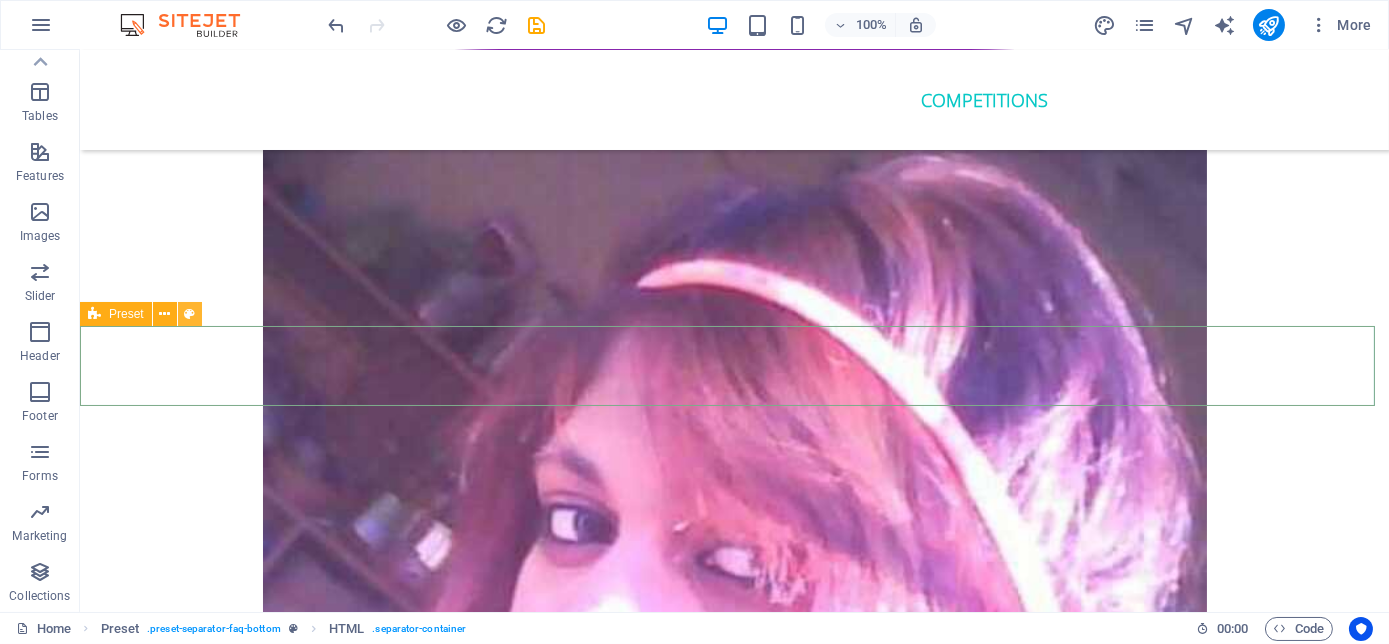 click at bounding box center [189, 314] 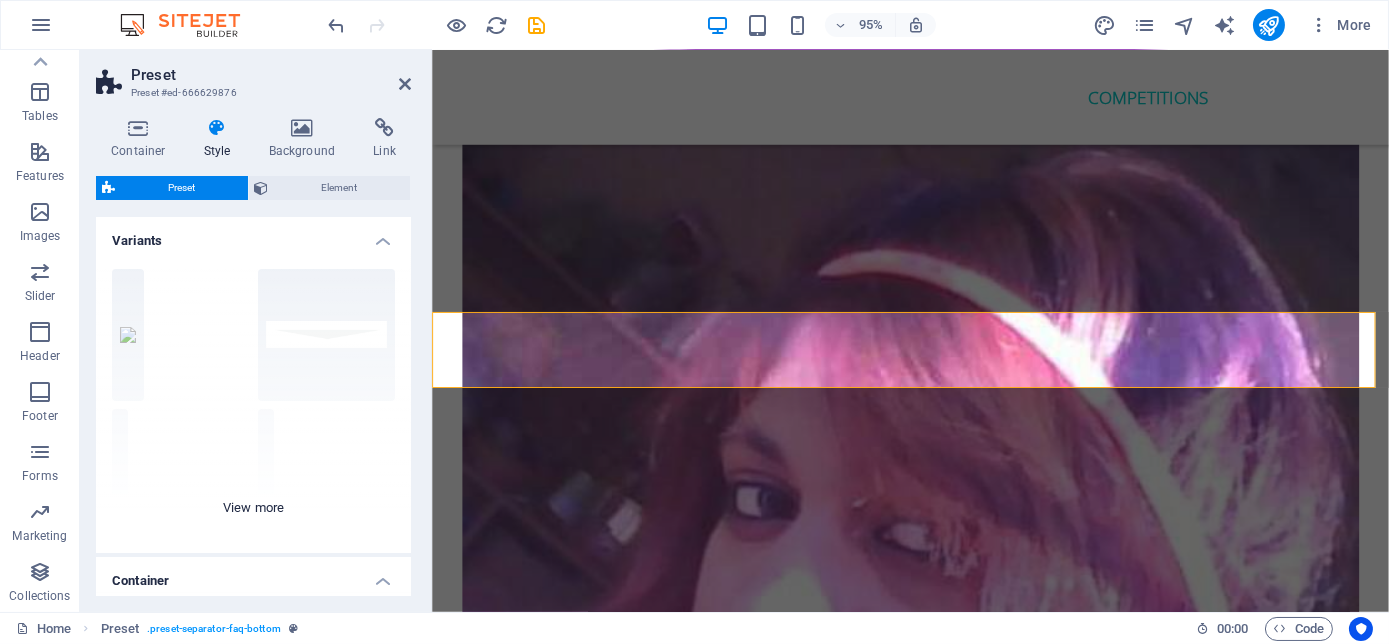 click on "Circle Default Diagonal Polygon 1 Polygon 2 Square Zigzag" at bounding box center [253, 403] 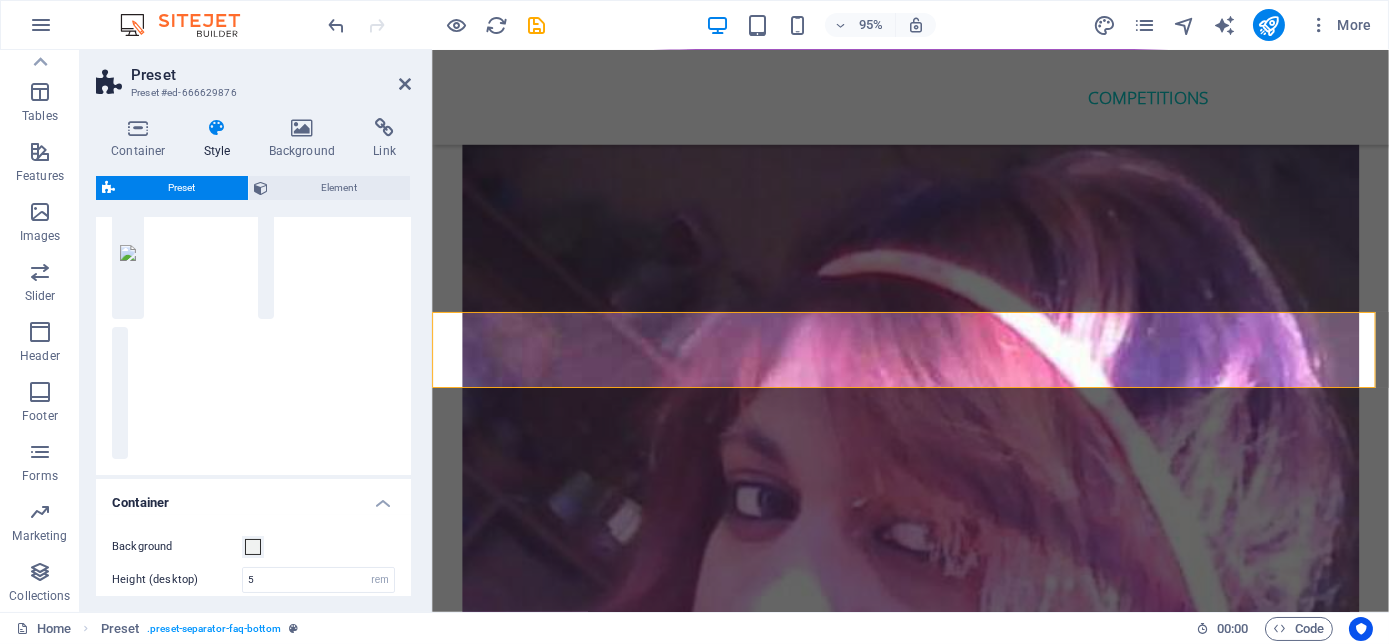 scroll, scrollTop: 544, scrollLeft: 0, axis: vertical 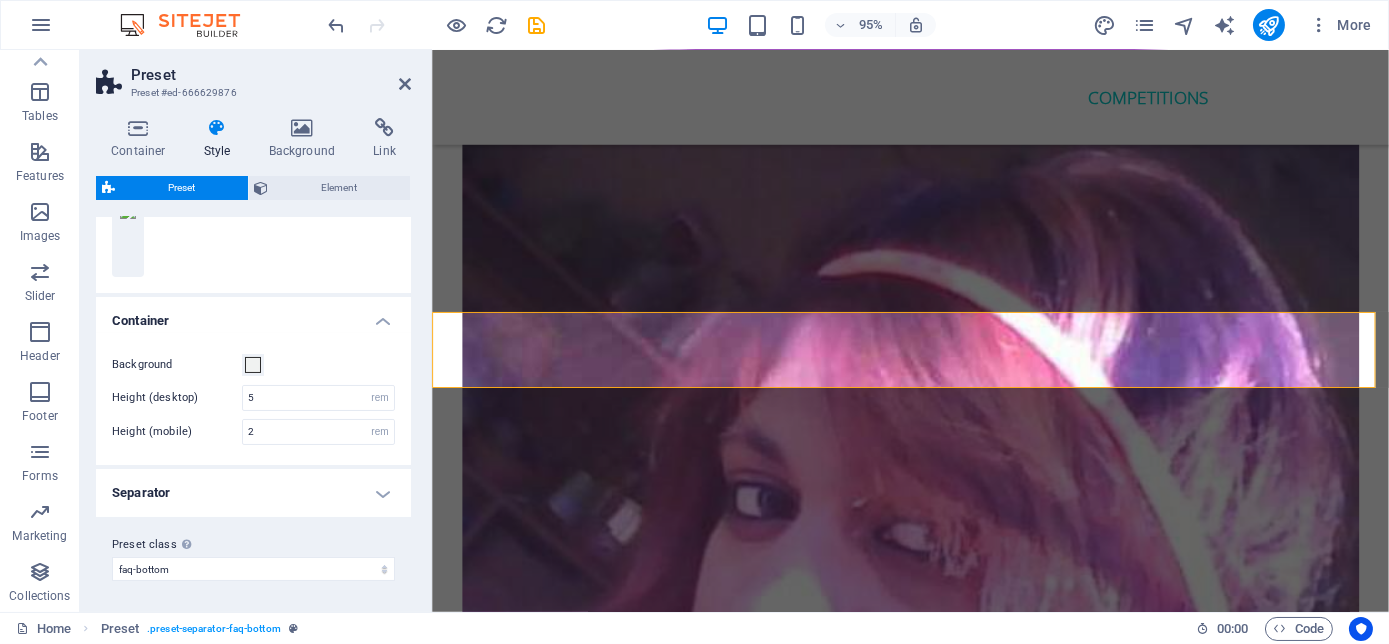 click on "Separator" at bounding box center (253, 493) 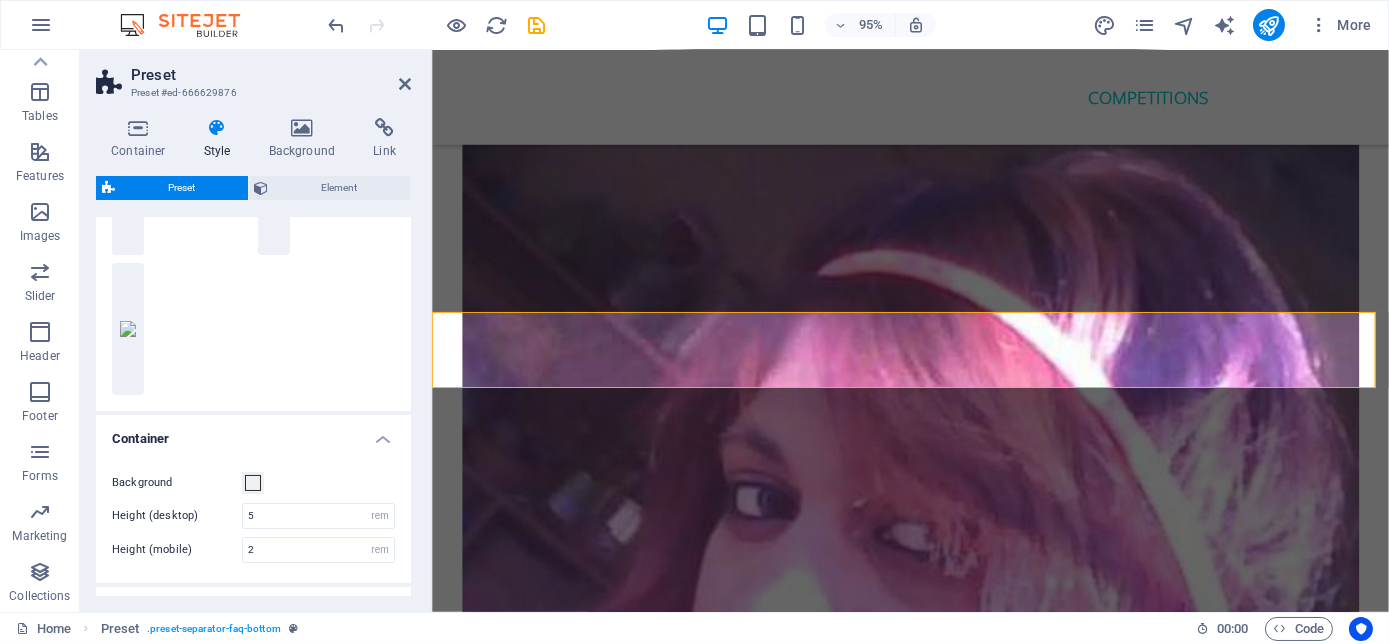 scroll, scrollTop: 245, scrollLeft: 0, axis: vertical 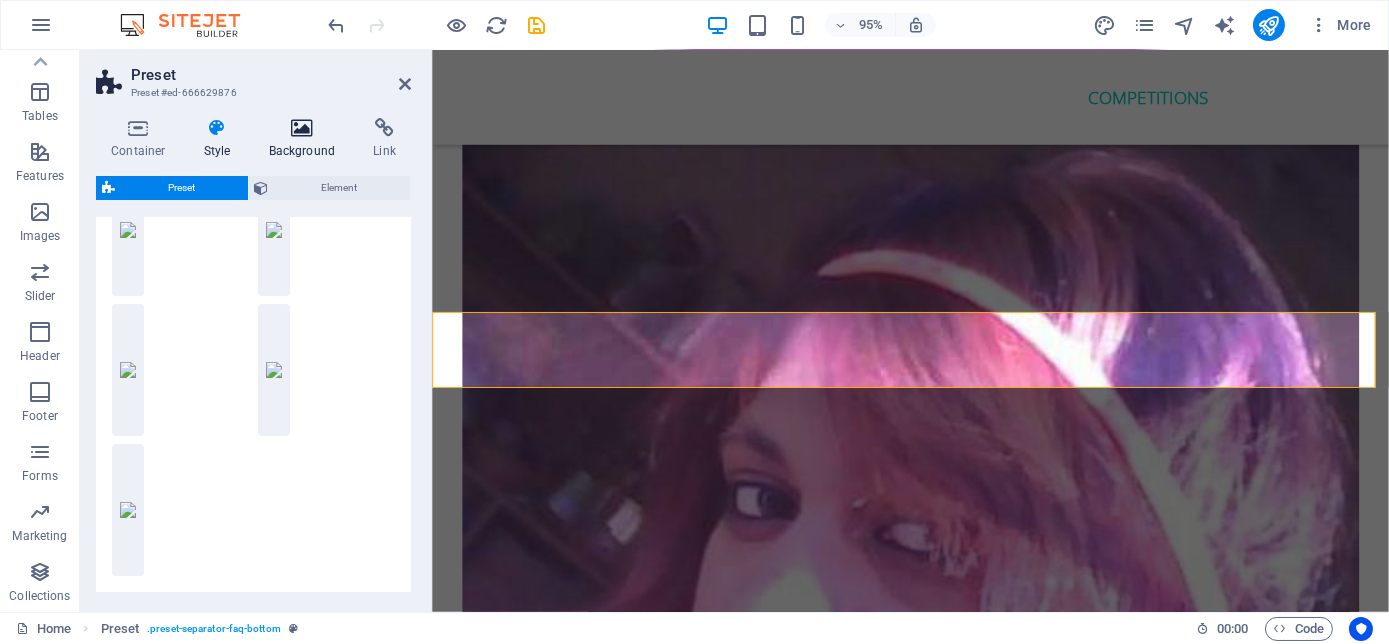 click on "Background" at bounding box center [306, 139] 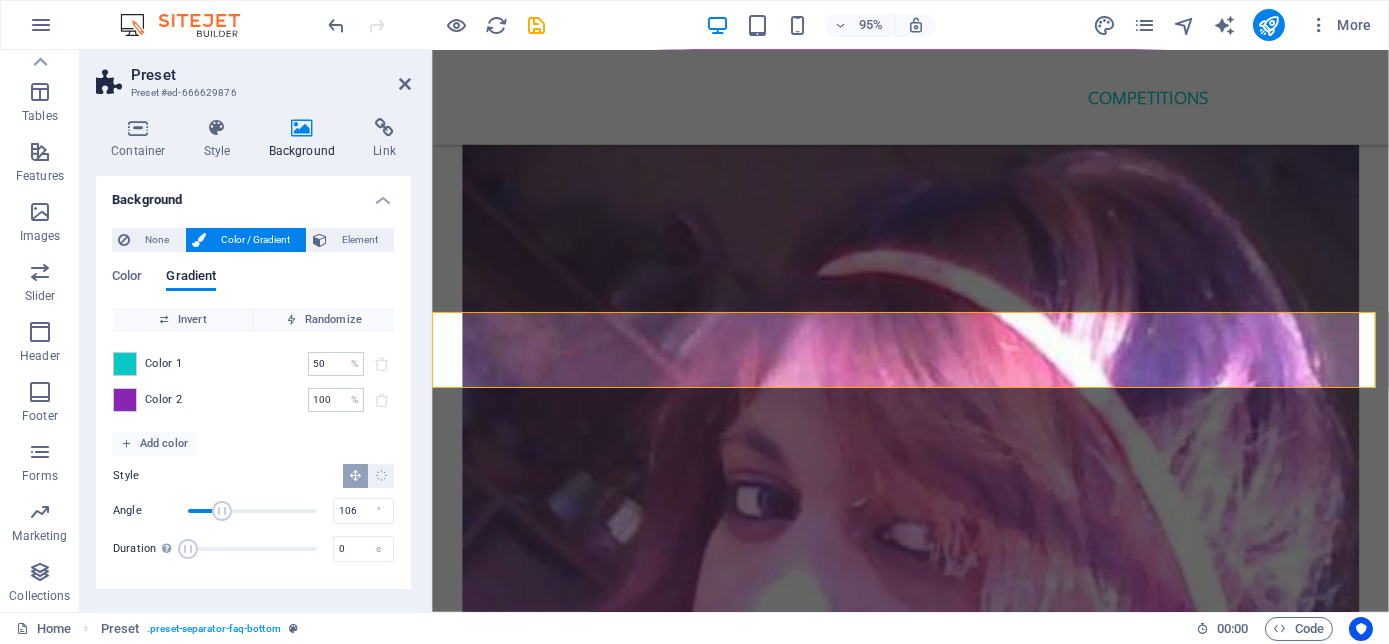 type on "114" 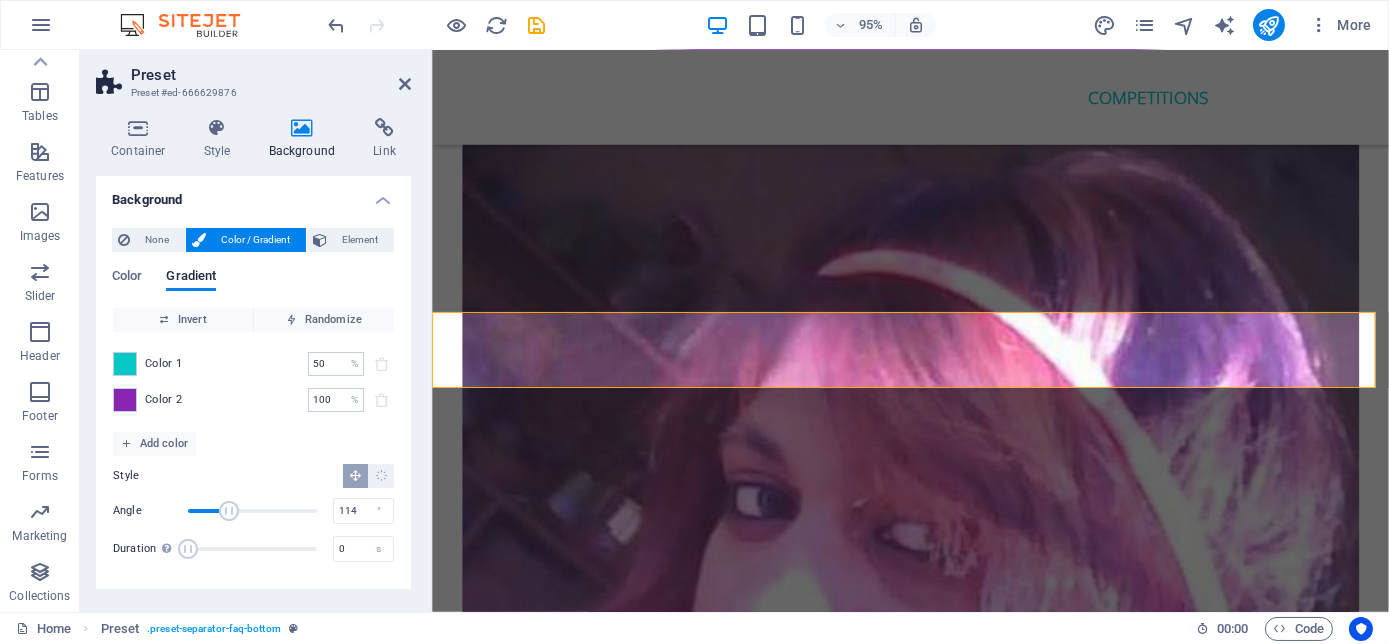 click at bounding box center (229, 511) 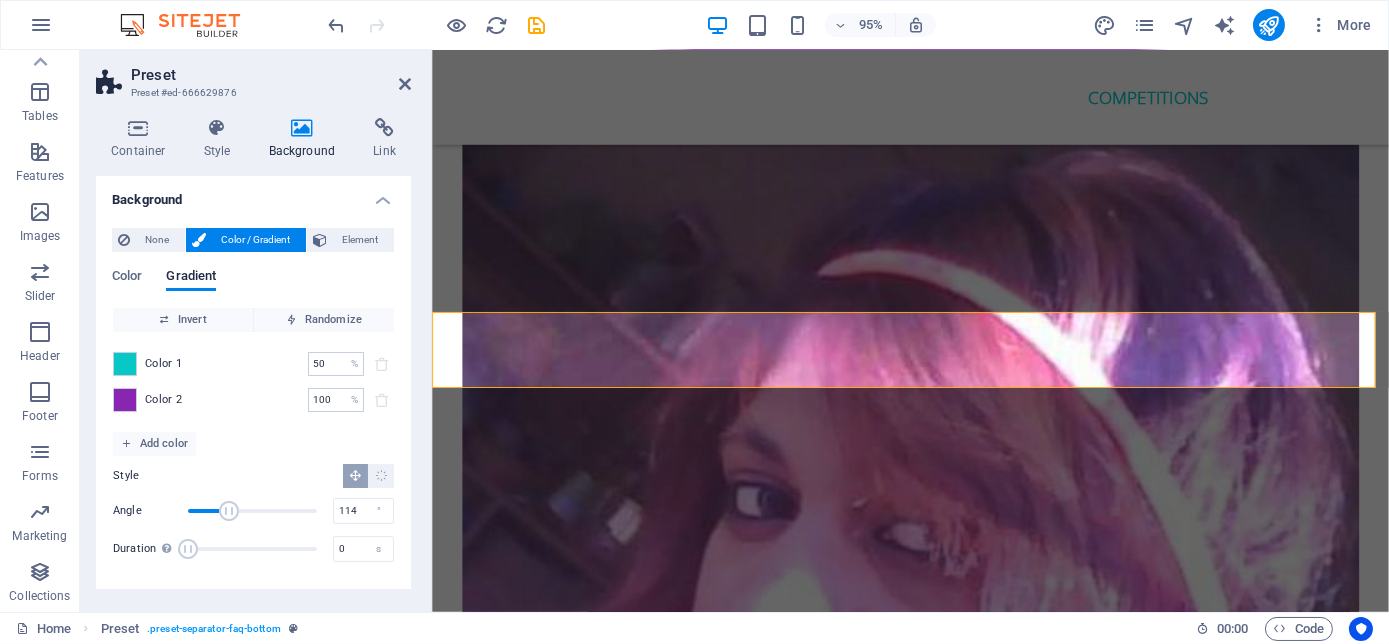 click at bounding box center [302, 128] 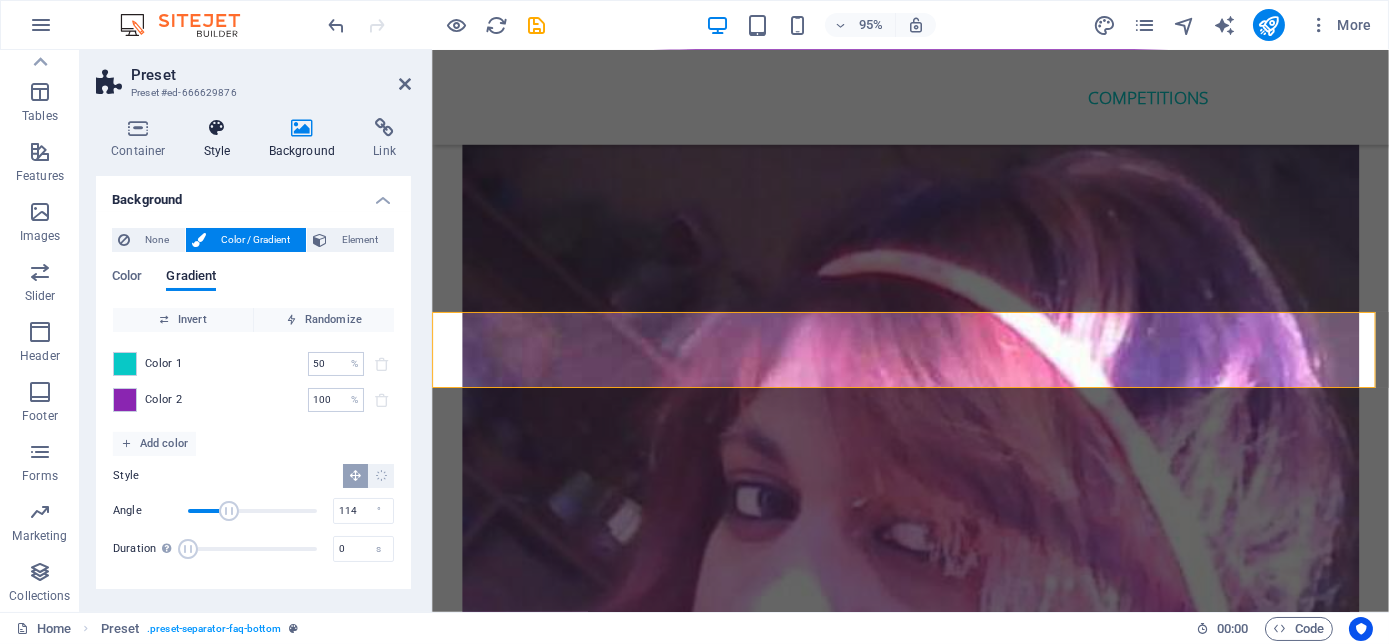 click at bounding box center [217, 128] 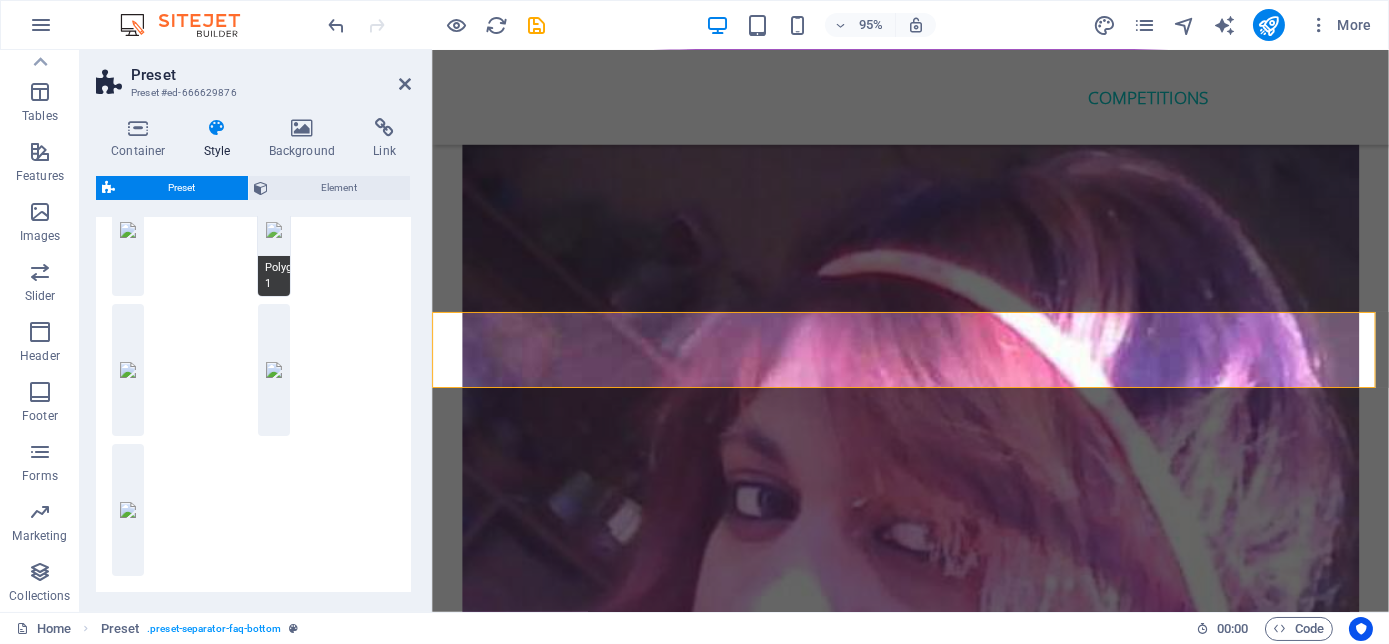 scroll, scrollTop: 0, scrollLeft: 0, axis: both 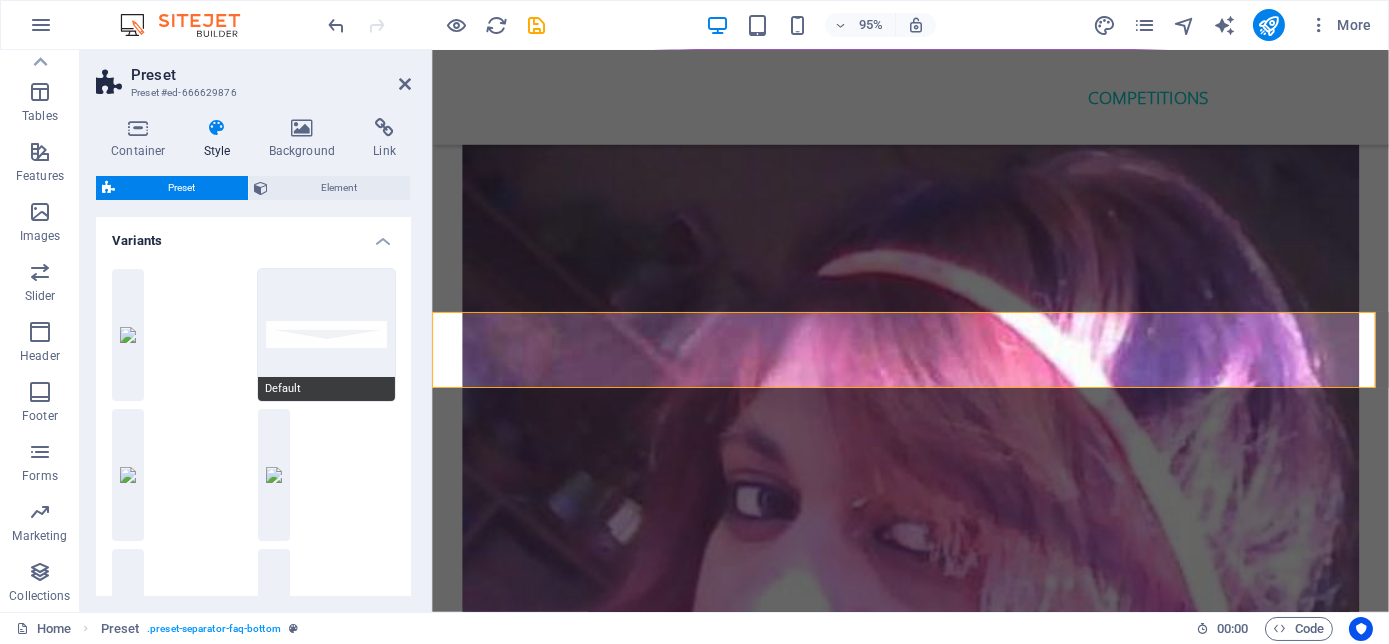 click on "Default" at bounding box center [327, 335] 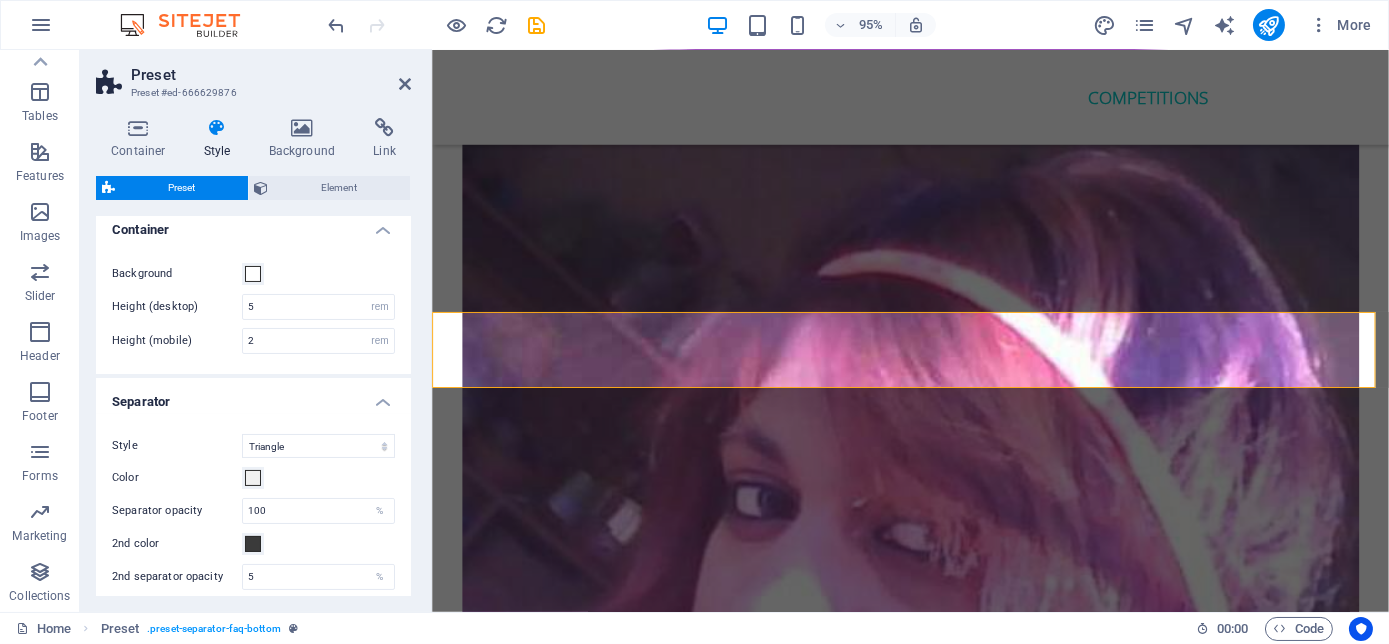 scroll, scrollTop: 636, scrollLeft: 0, axis: vertical 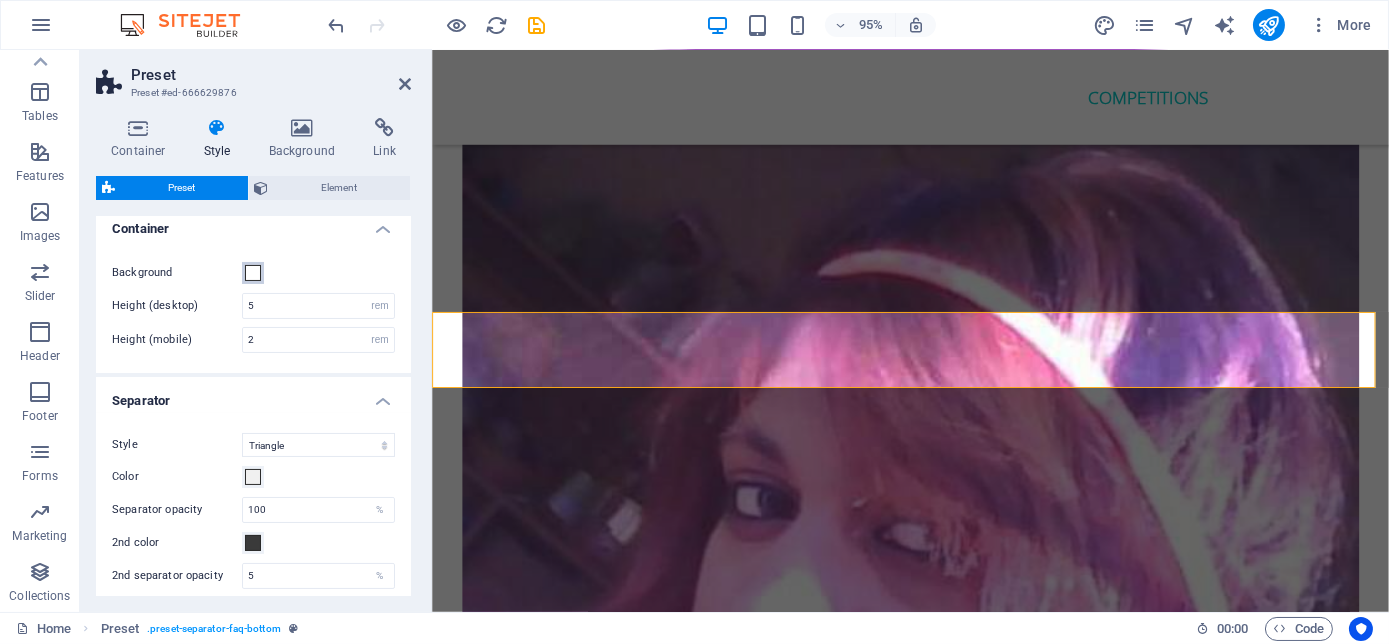 click at bounding box center [253, 273] 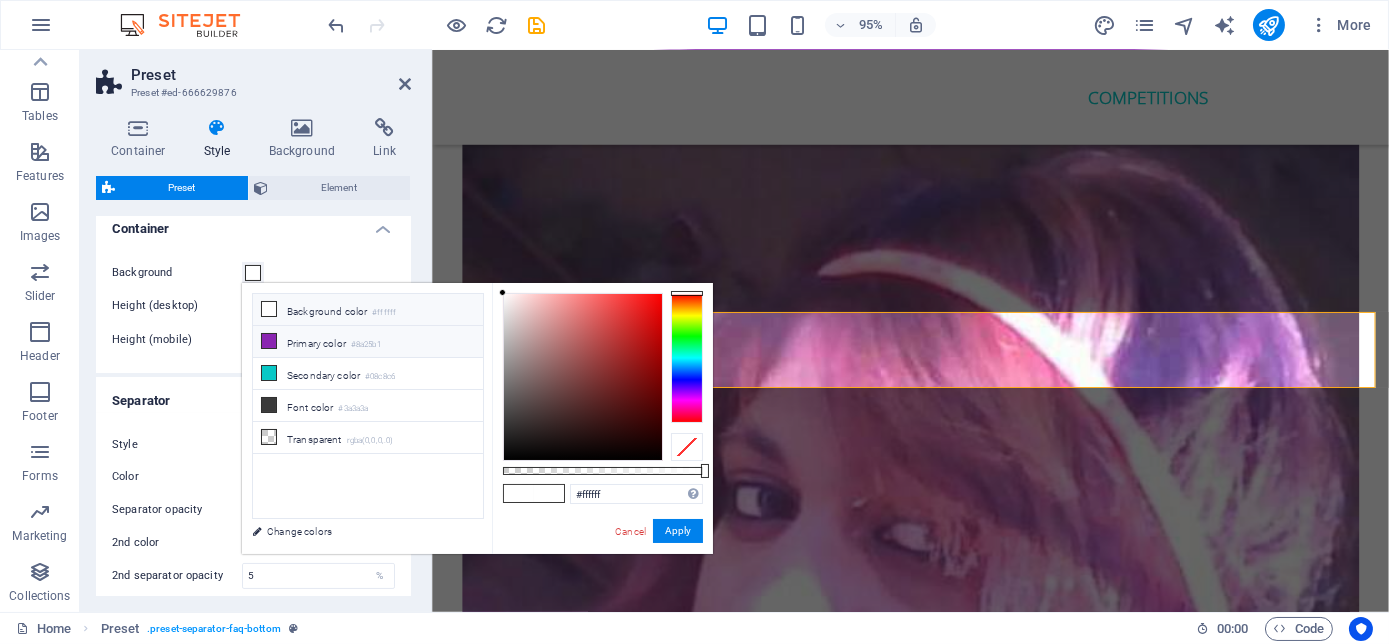 click on "Primary color
#8a25b1" at bounding box center (368, 342) 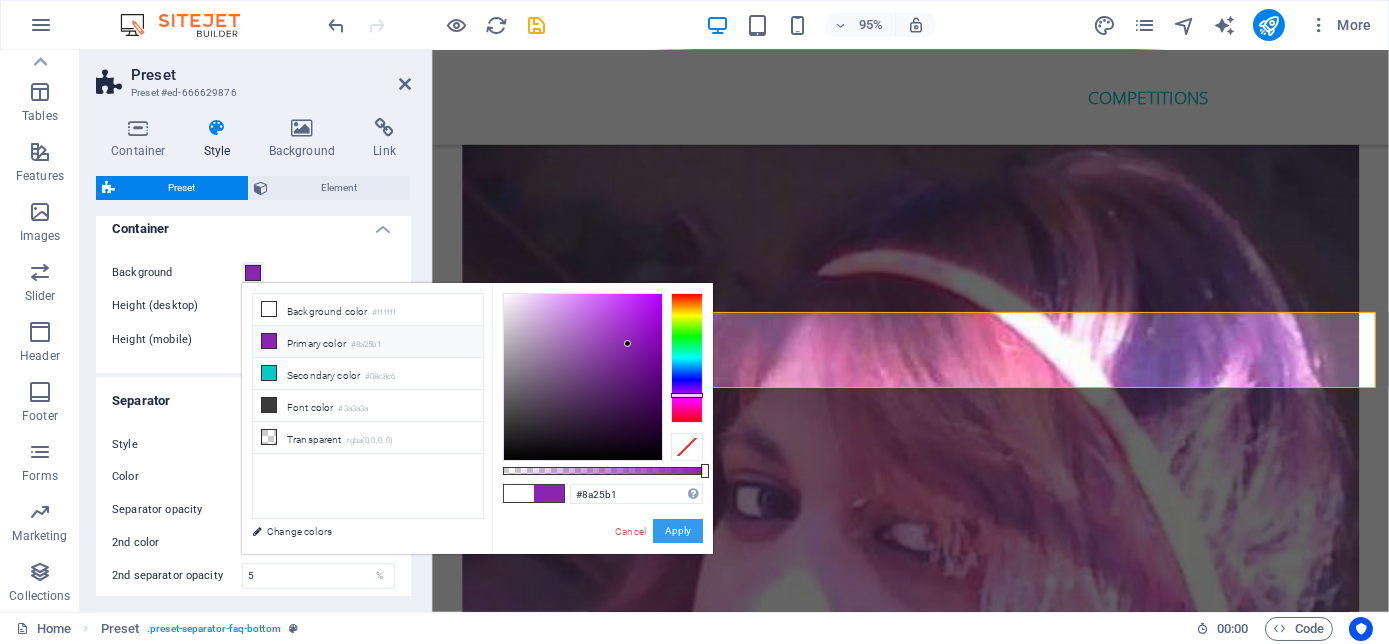 click on "Apply" at bounding box center [678, 531] 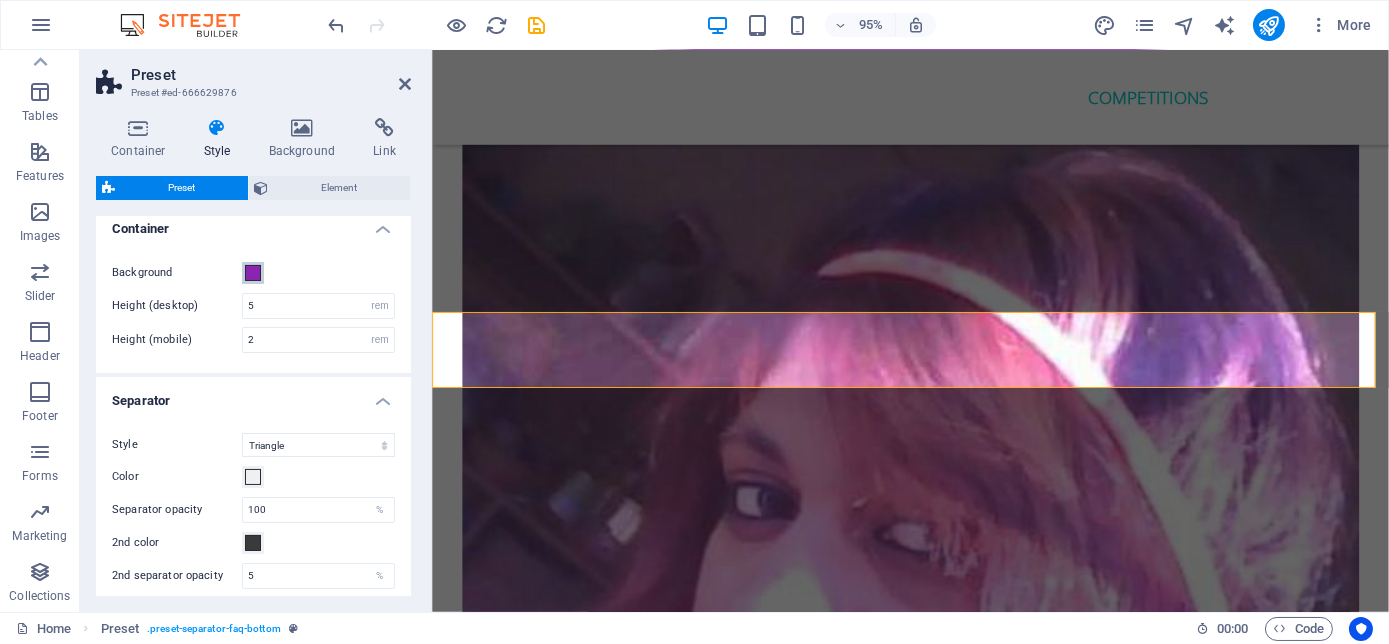 click at bounding box center (253, 273) 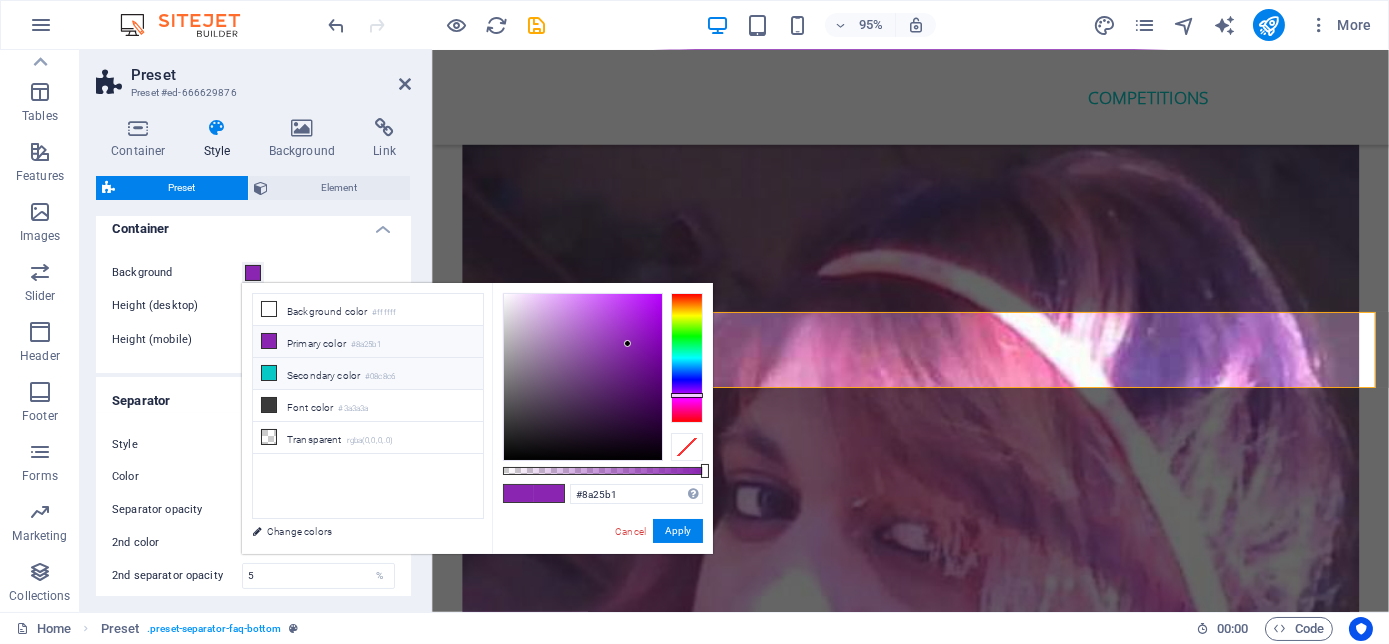click on "Secondary color
#08c8c6" at bounding box center [368, 374] 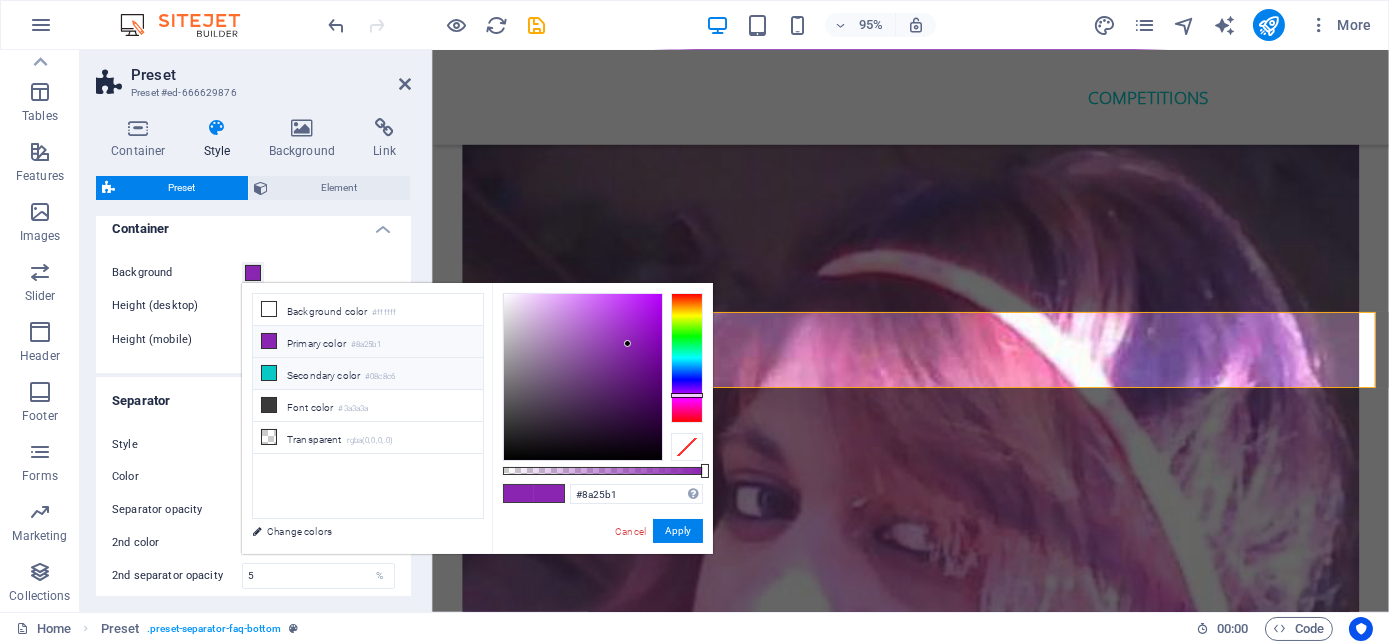 type on "#08c8c6" 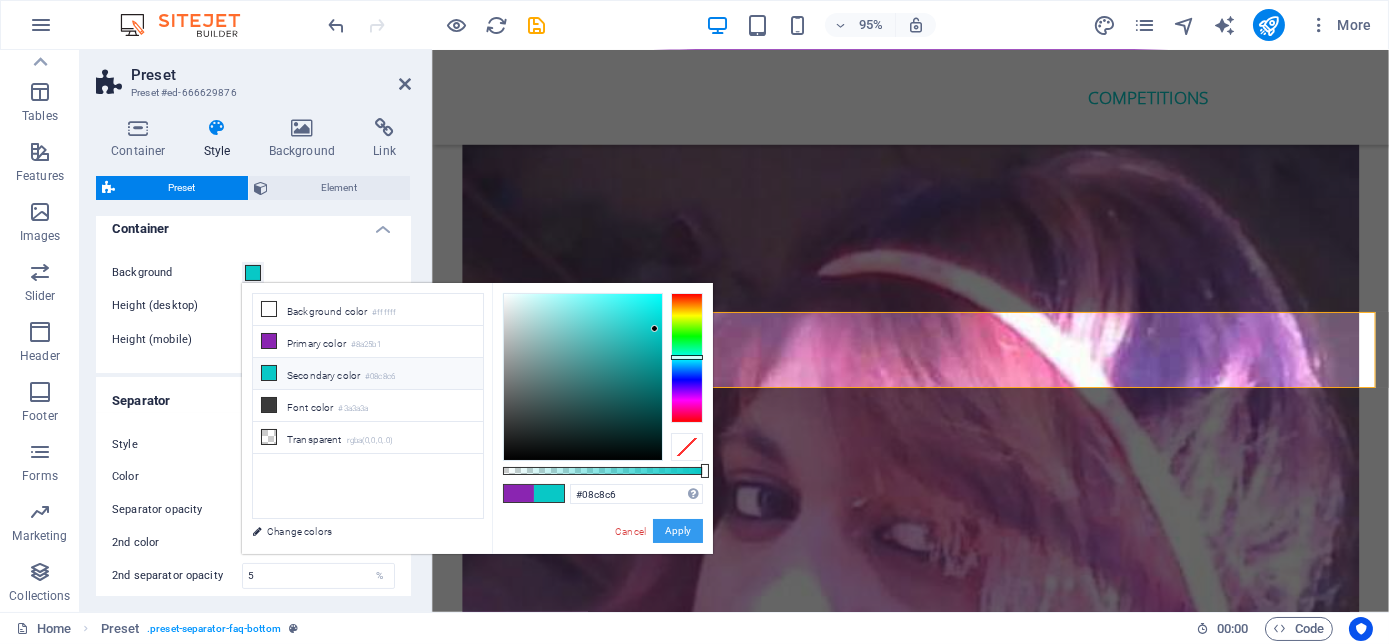 click on "Apply" at bounding box center (678, 531) 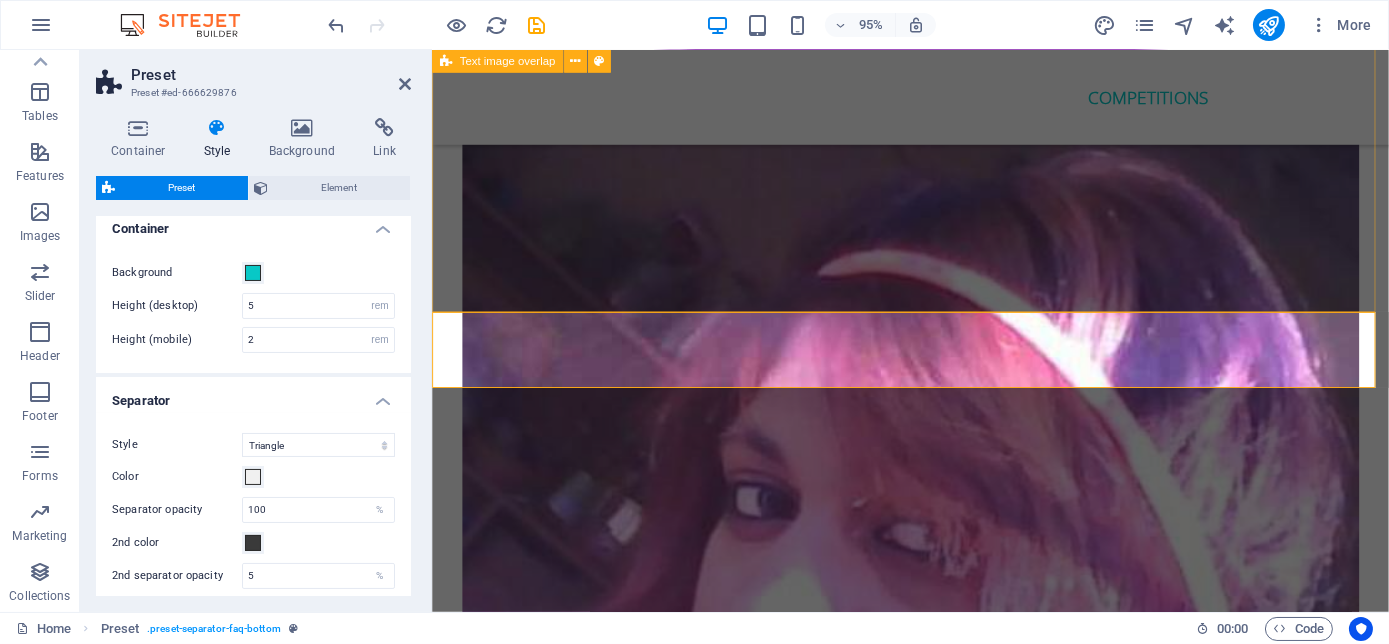 click on "Infinite me Humans are highly stressed. Living in a fast paced world governed by instant gratification and the pursuit to achieve success and material accumulation, sacrificing their mental and physical health in the process.  They forgot to breathe, relax and live! Infinite Me is a reminder to take care of themselves while trying to live the life they desire!" at bounding box center [934, 6756] 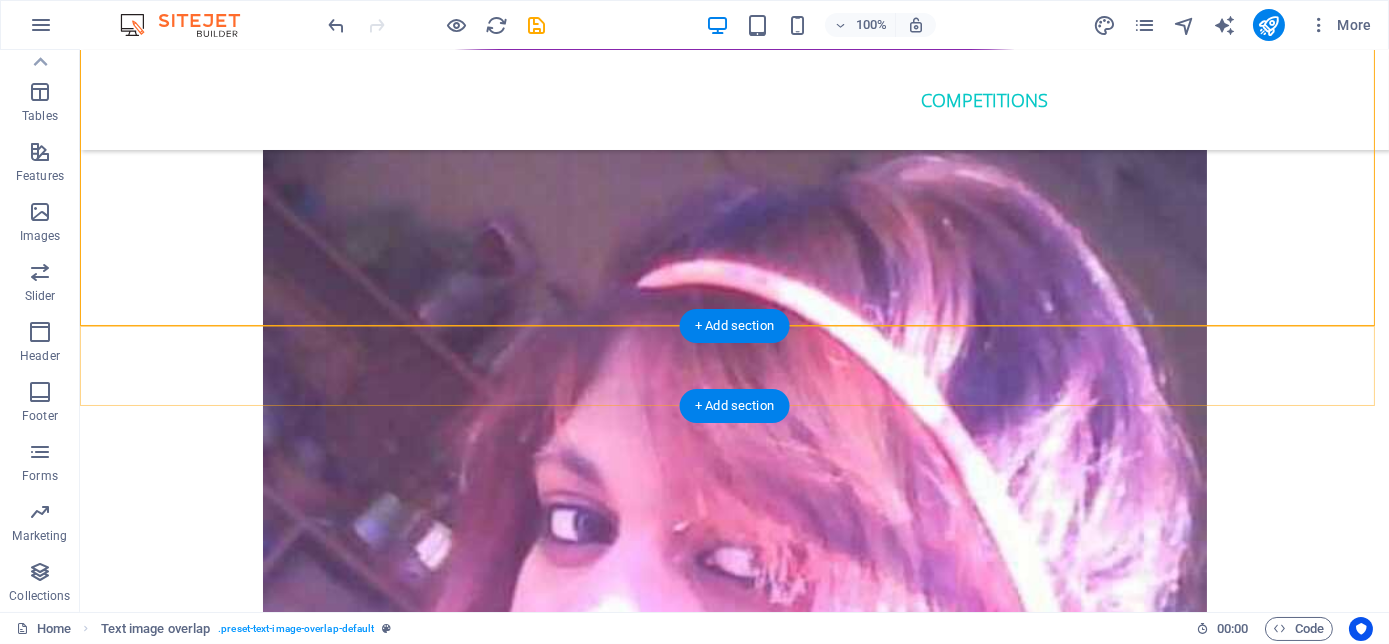 click on "+ Add section" at bounding box center [734, 326] 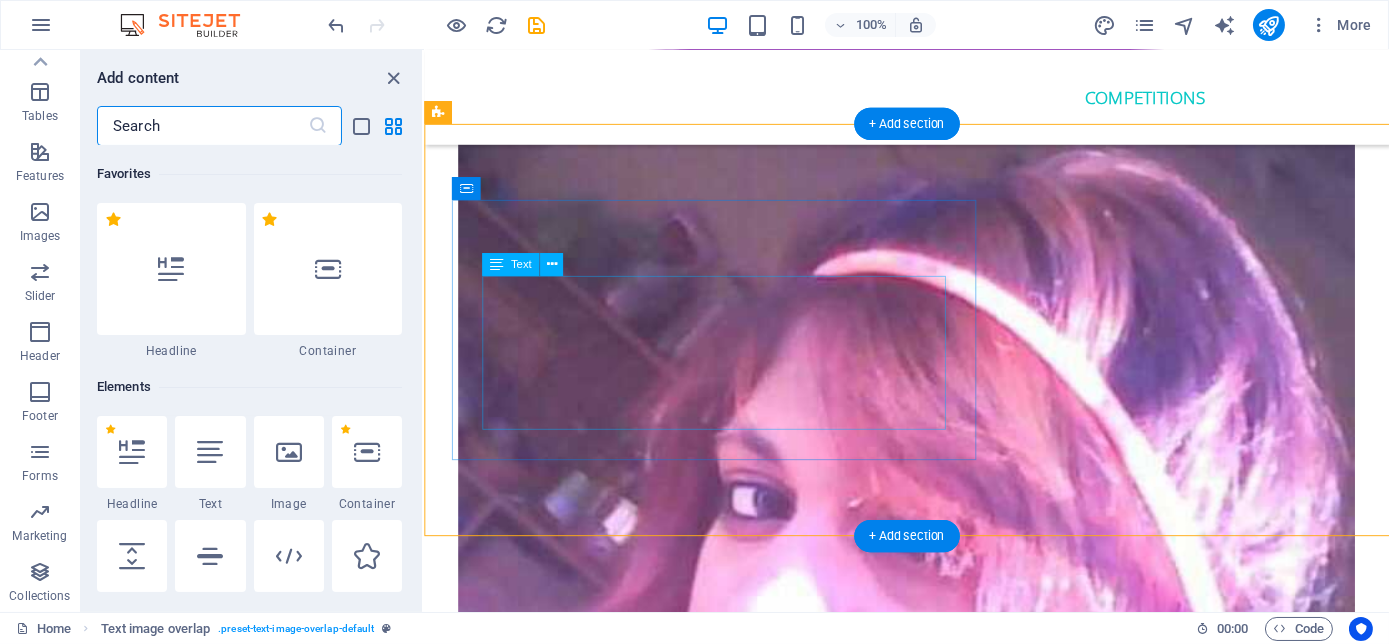 scroll, scrollTop: 6218, scrollLeft: 0, axis: vertical 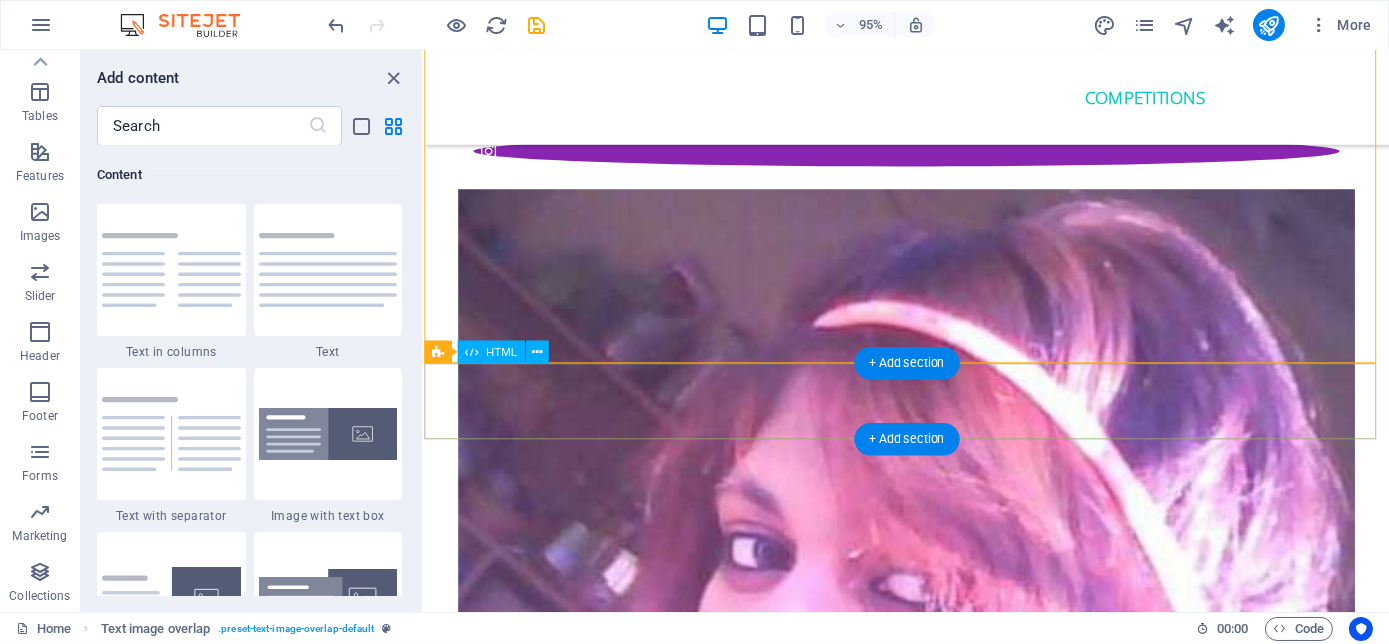 click at bounding box center (931, 7268) 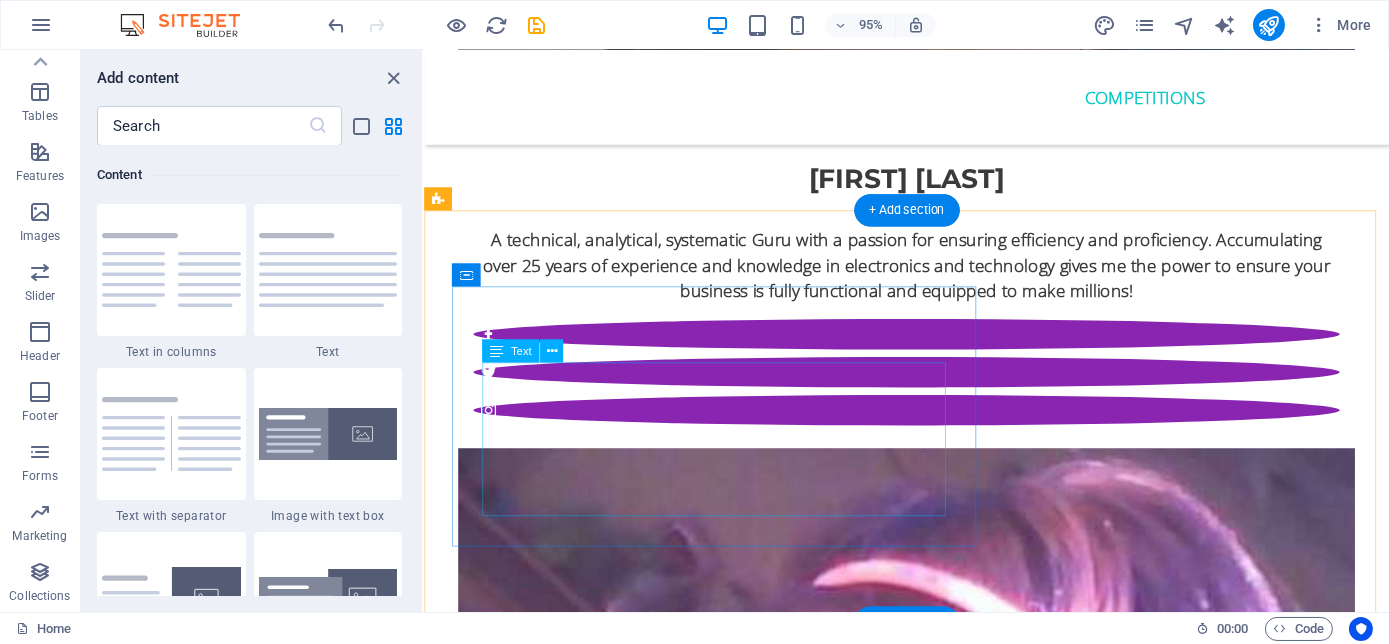 scroll, scrollTop: 6491, scrollLeft: 0, axis: vertical 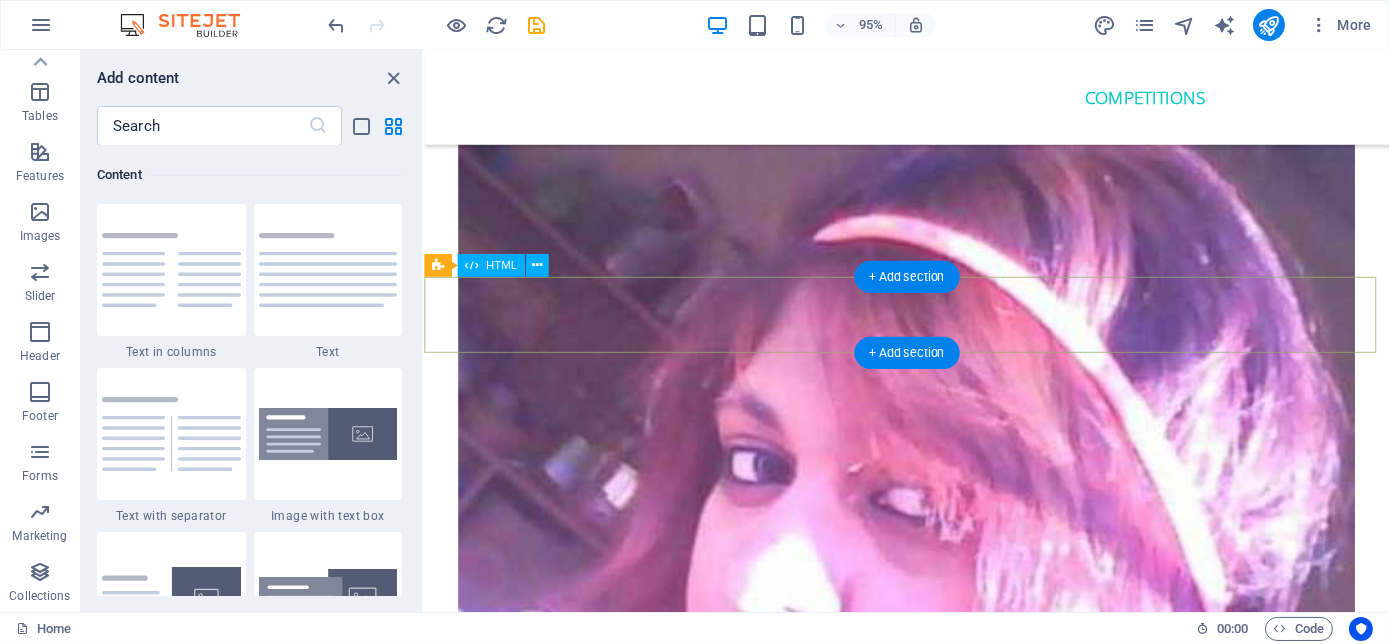 click at bounding box center (931, 7177) 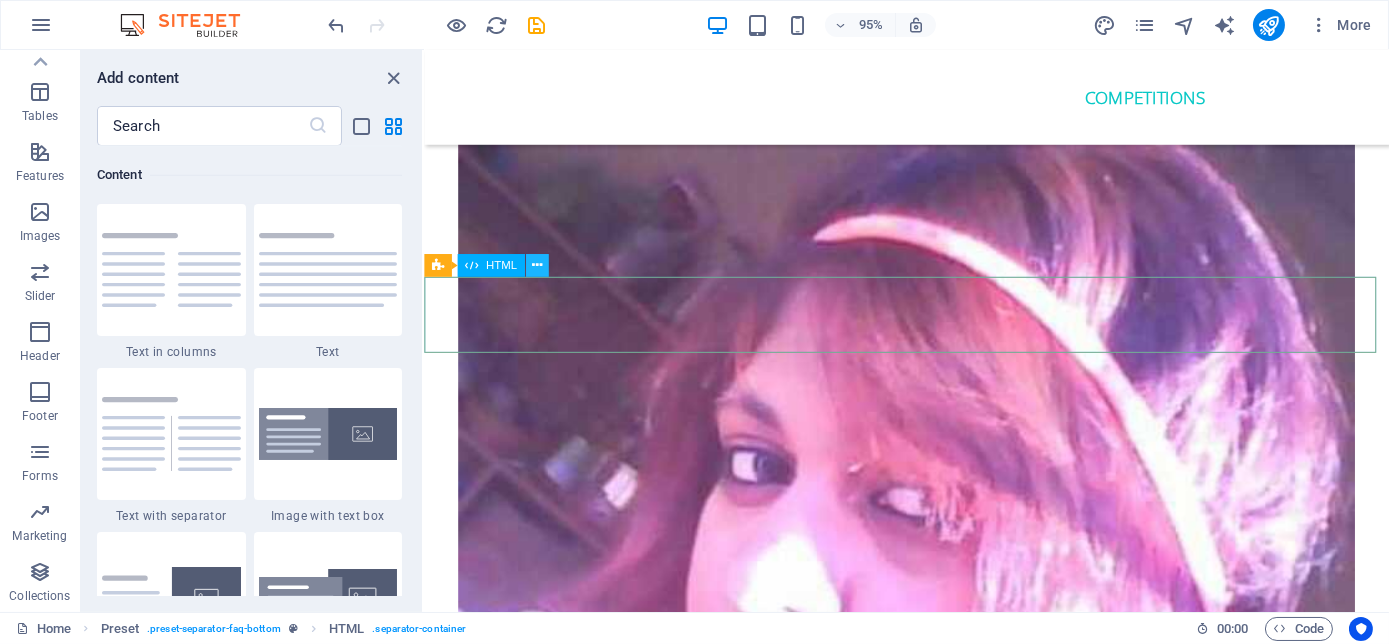 click at bounding box center [536, 266] 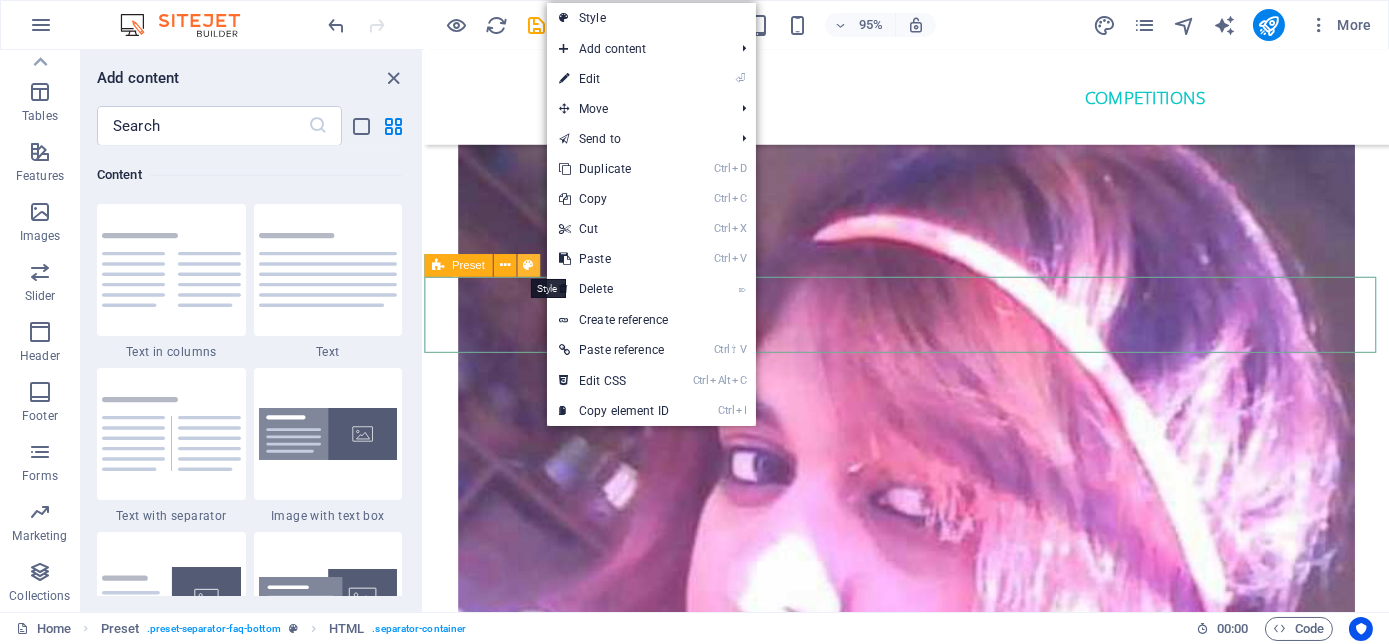 click at bounding box center (528, 266) 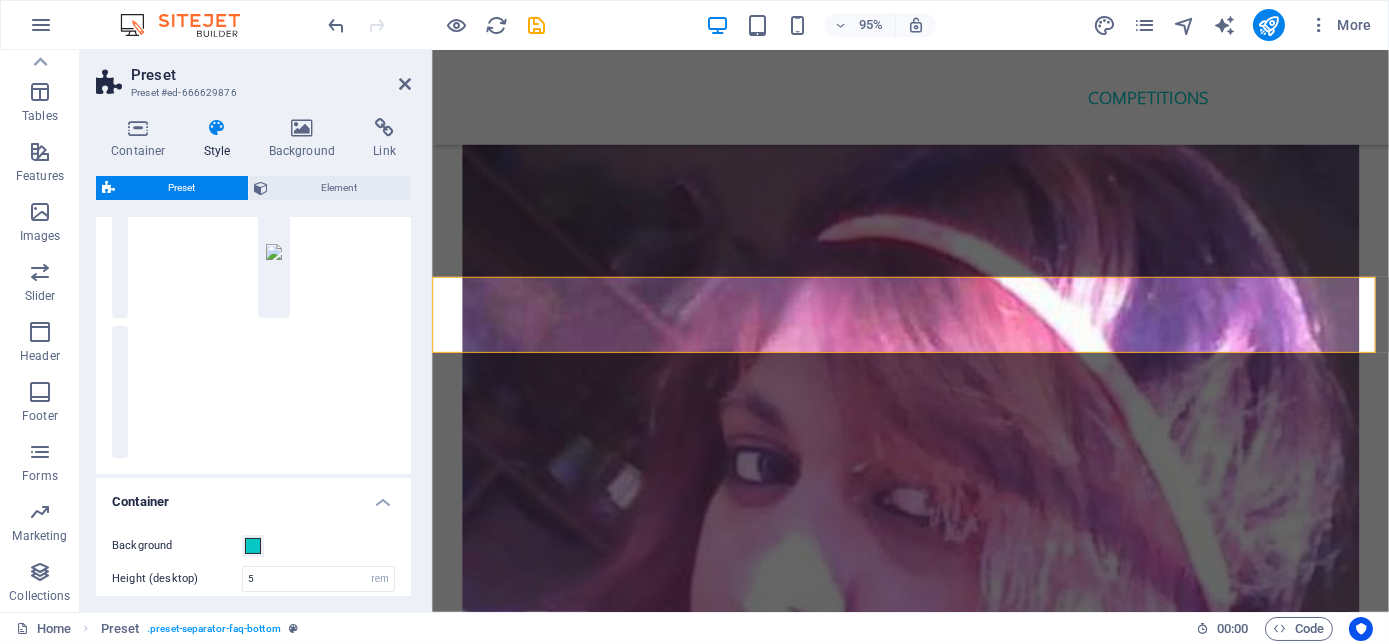 scroll, scrollTop: 454, scrollLeft: 0, axis: vertical 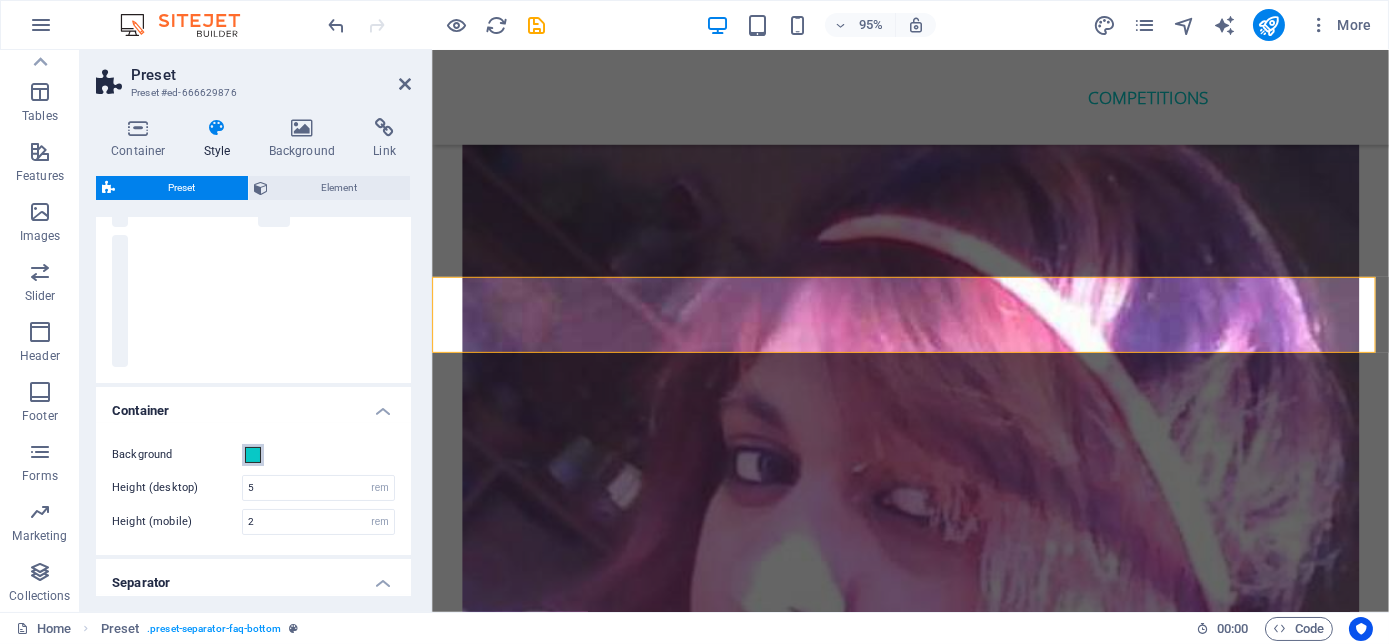 click at bounding box center (253, 455) 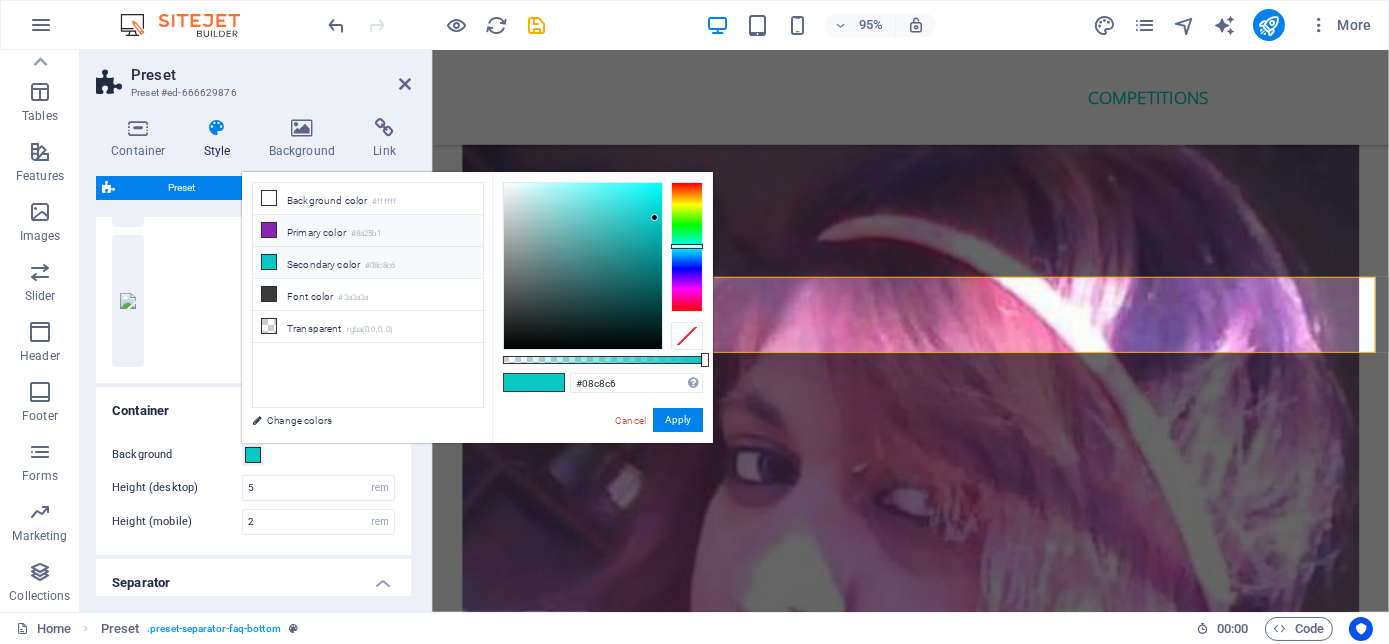 click on "Primary color
#8a25b1" at bounding box center (368, 231) 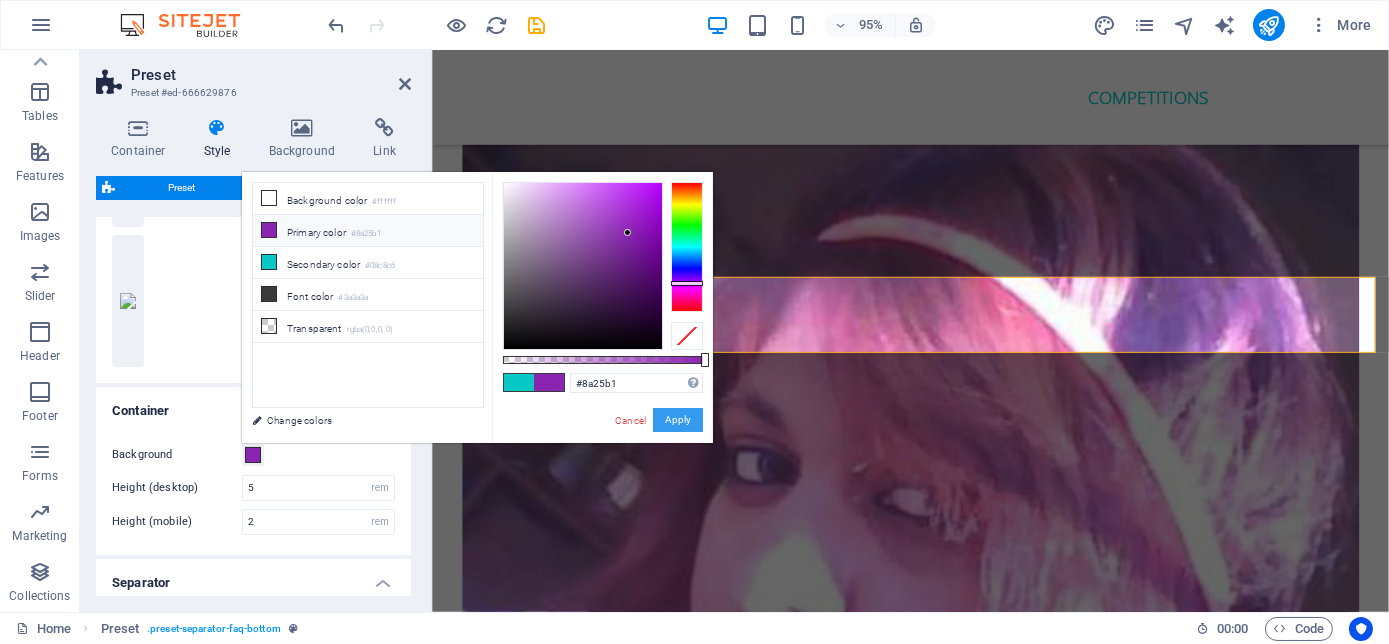 click on "Apply" at bounding box center [678, 420] 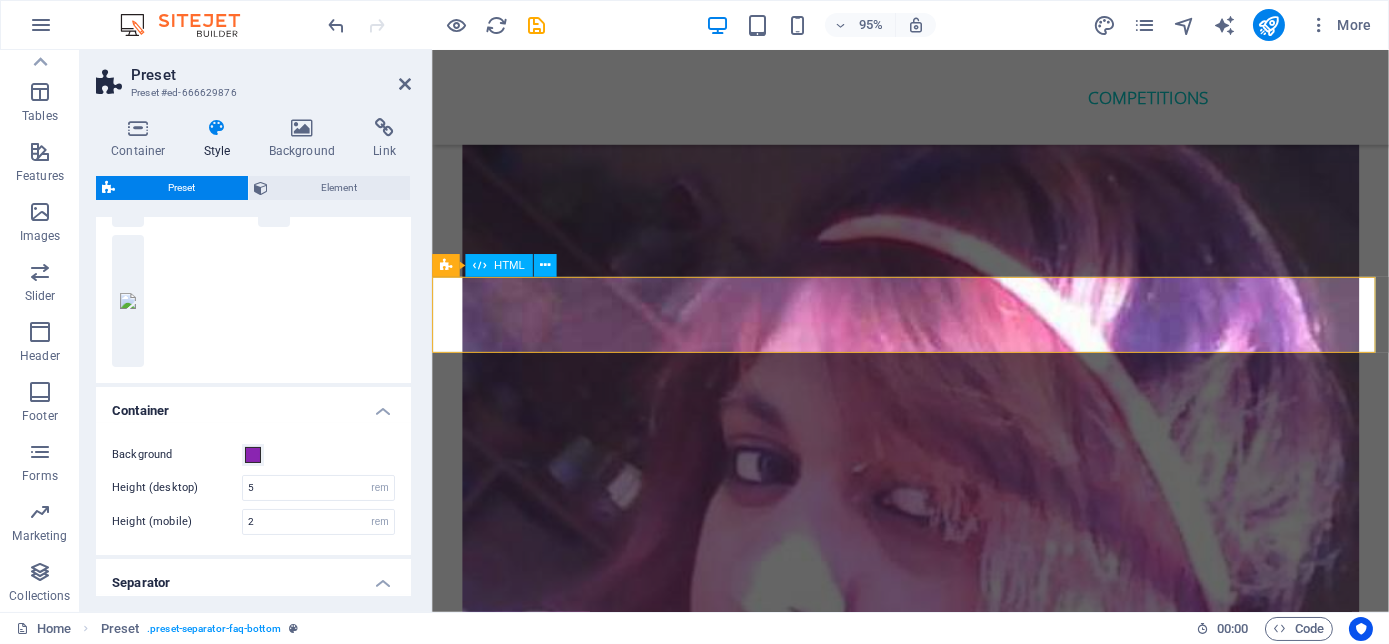 click at bounding box center (934, 7177) 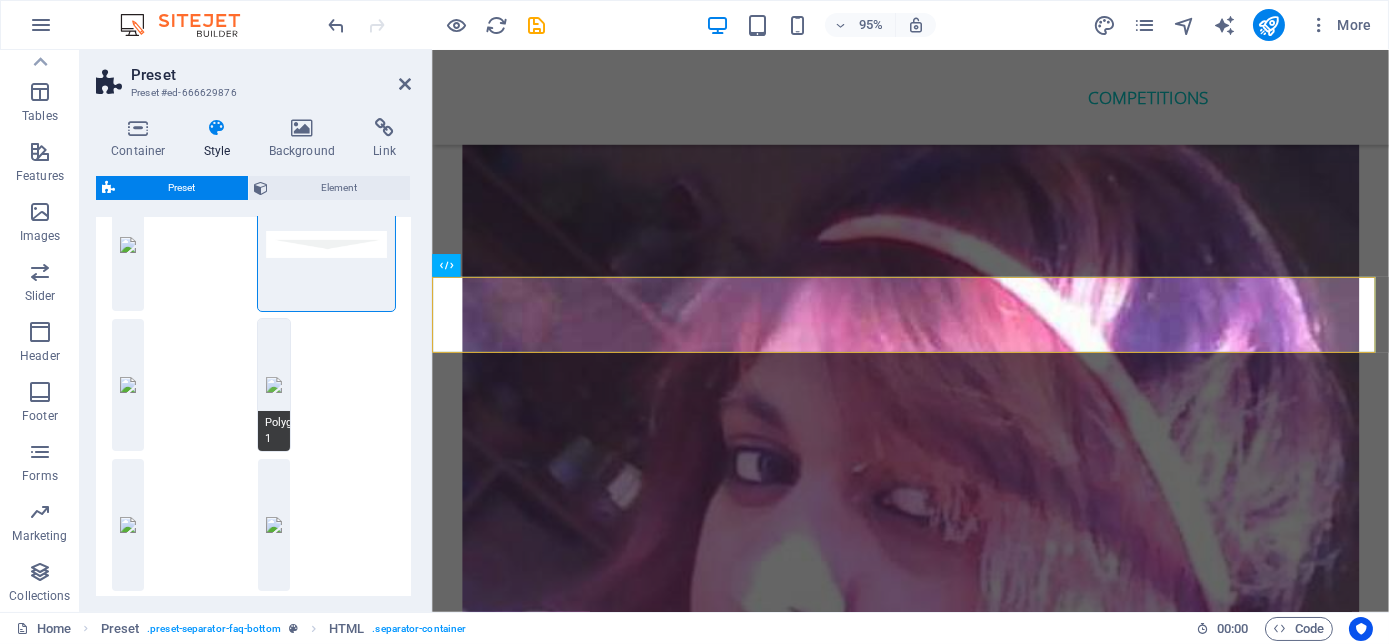 scroll, scrollTop: 0, scrollLeft: 0, axis: both 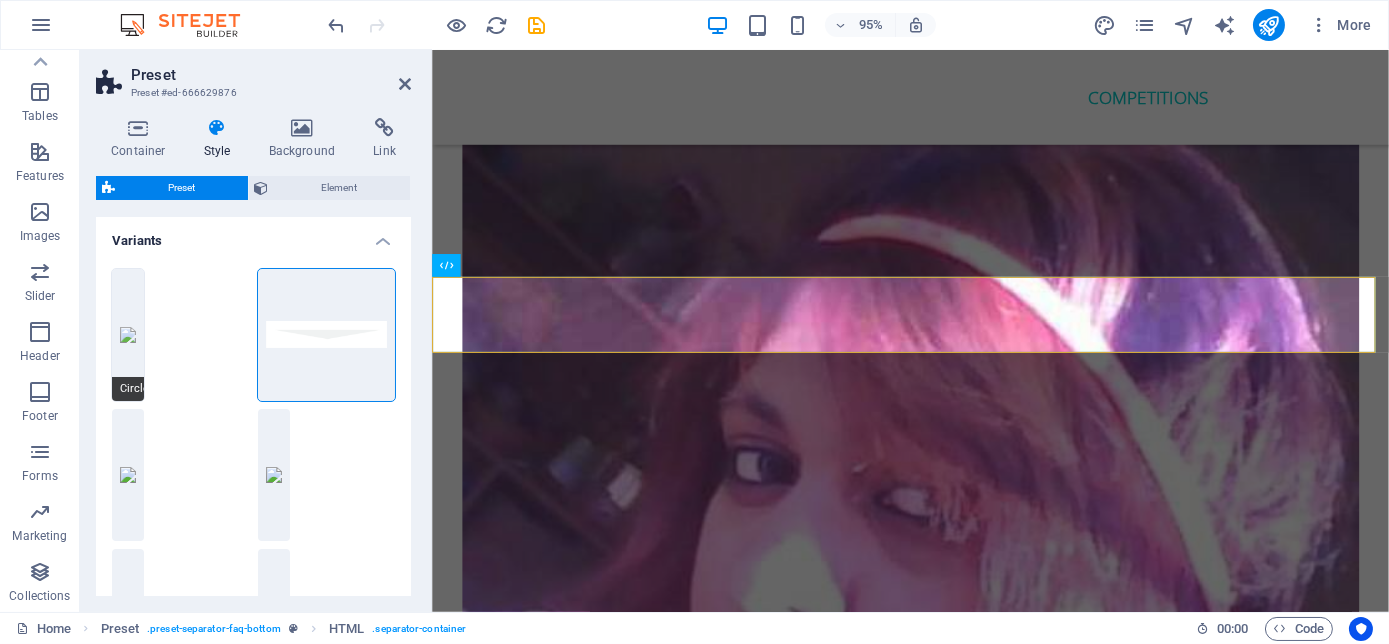 click on "Circle" at bounding box center [128, 335] 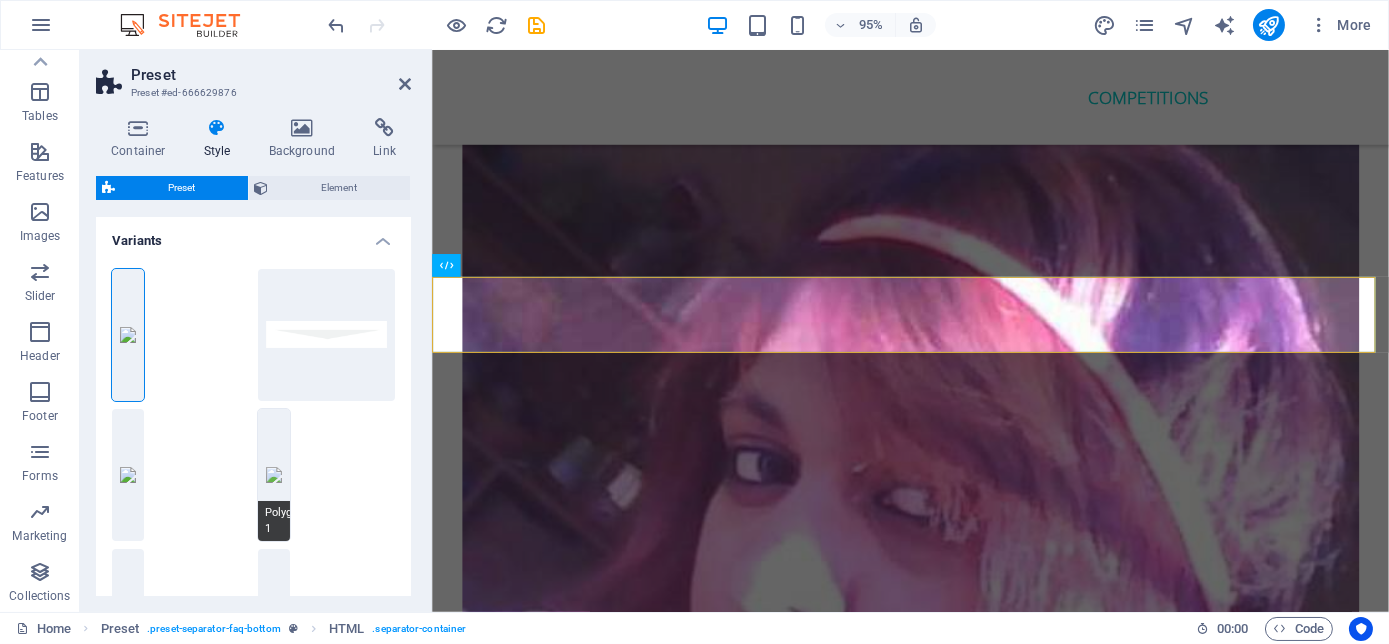 click on "Polygon 1" at bounding box center (274, 475) 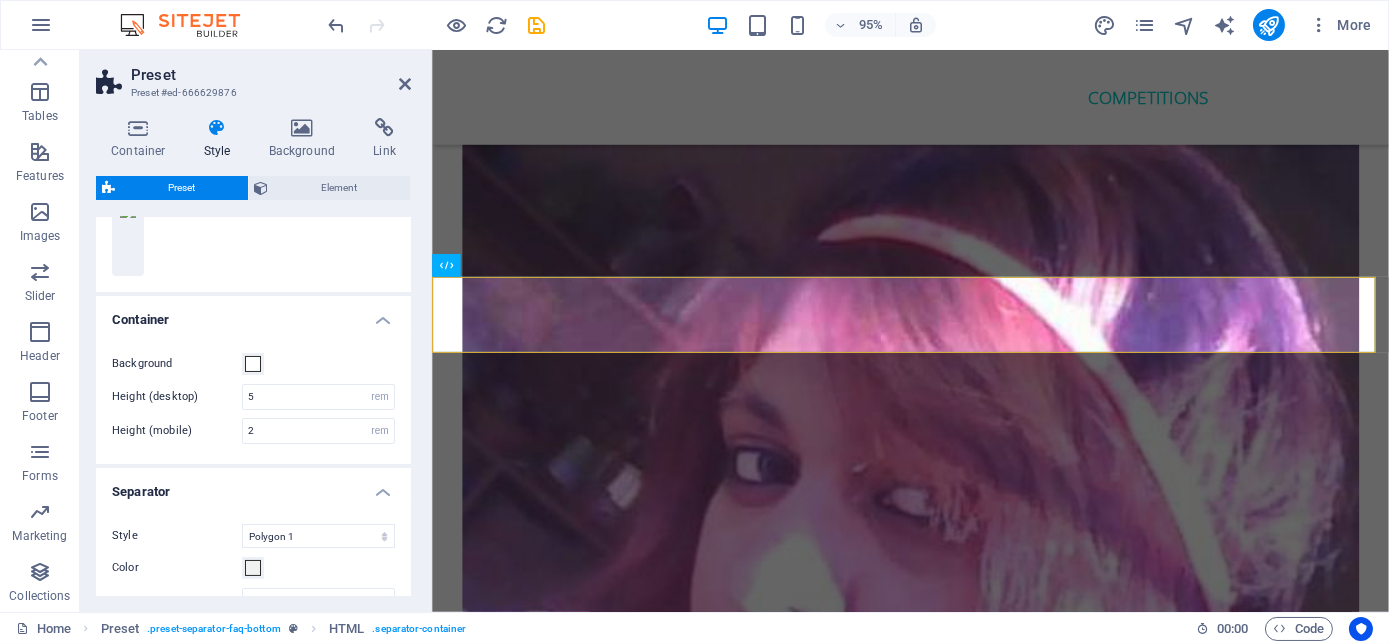 scroll, scrollTop: 454, scrollLeft: 0, axis: vertical 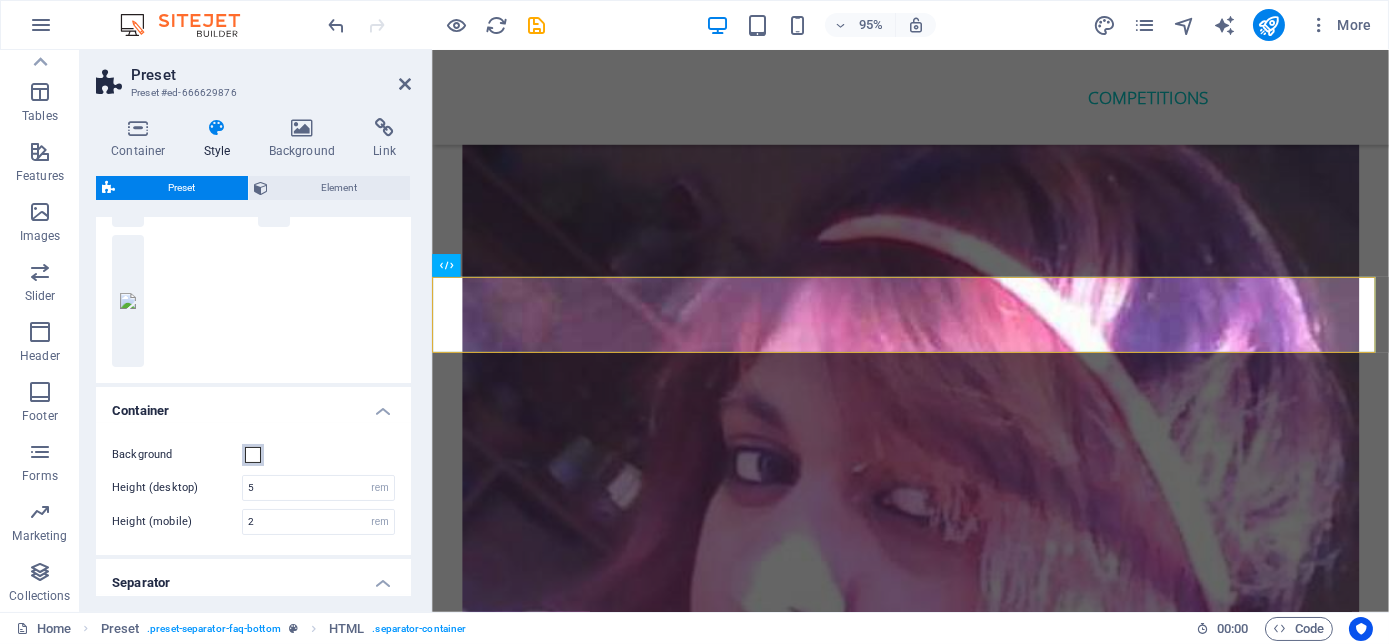 click on "Background" at bounding box center (253, 455) 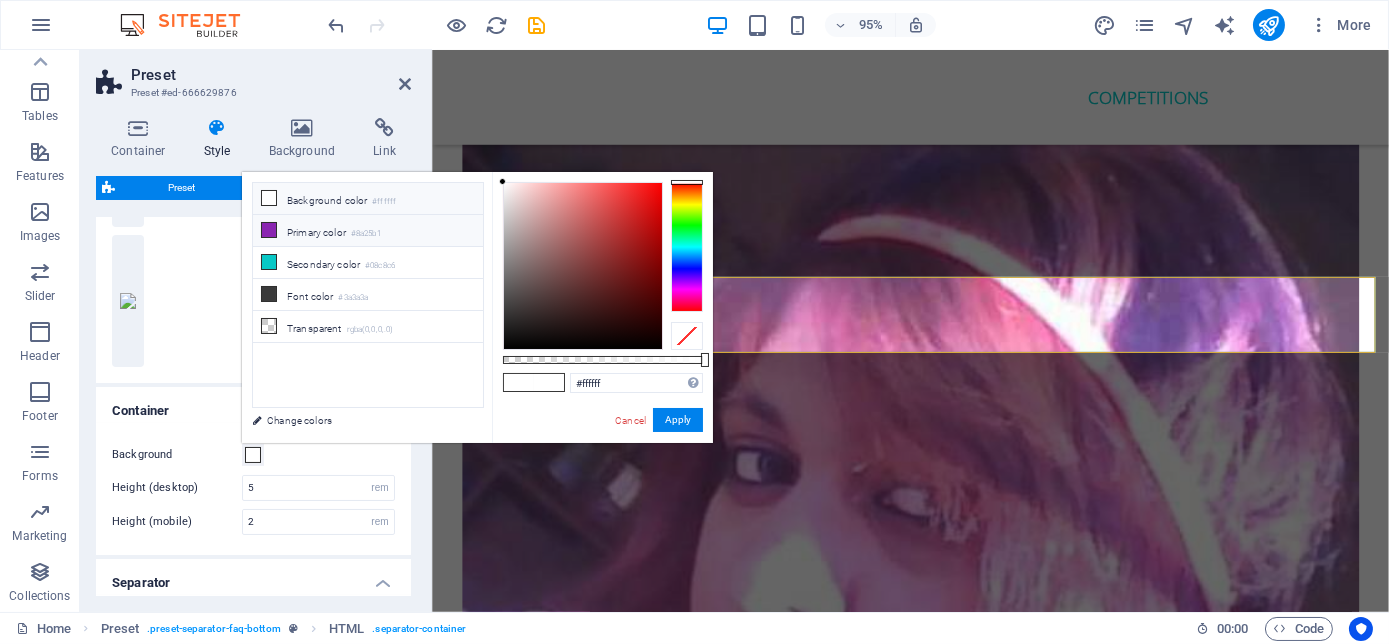 click on "Primary color
#8a25b1" at bounding box center (368, 231) 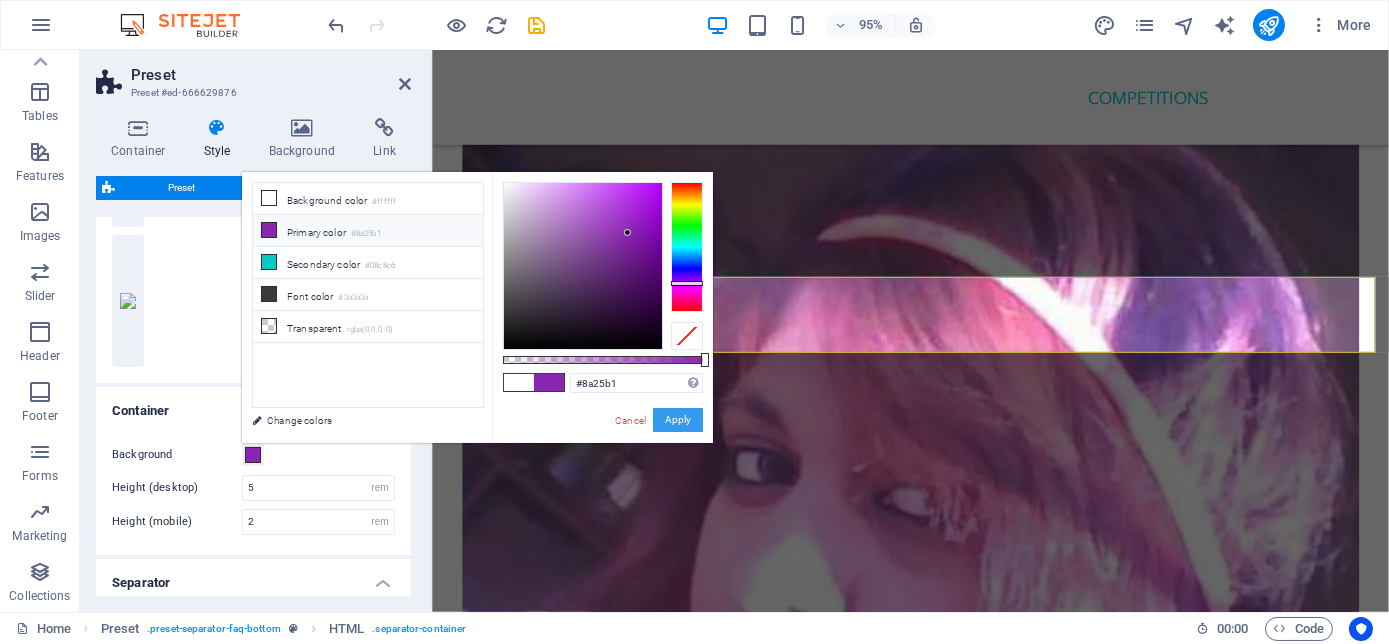 click on "Apply" at bounding box center (678, 420) 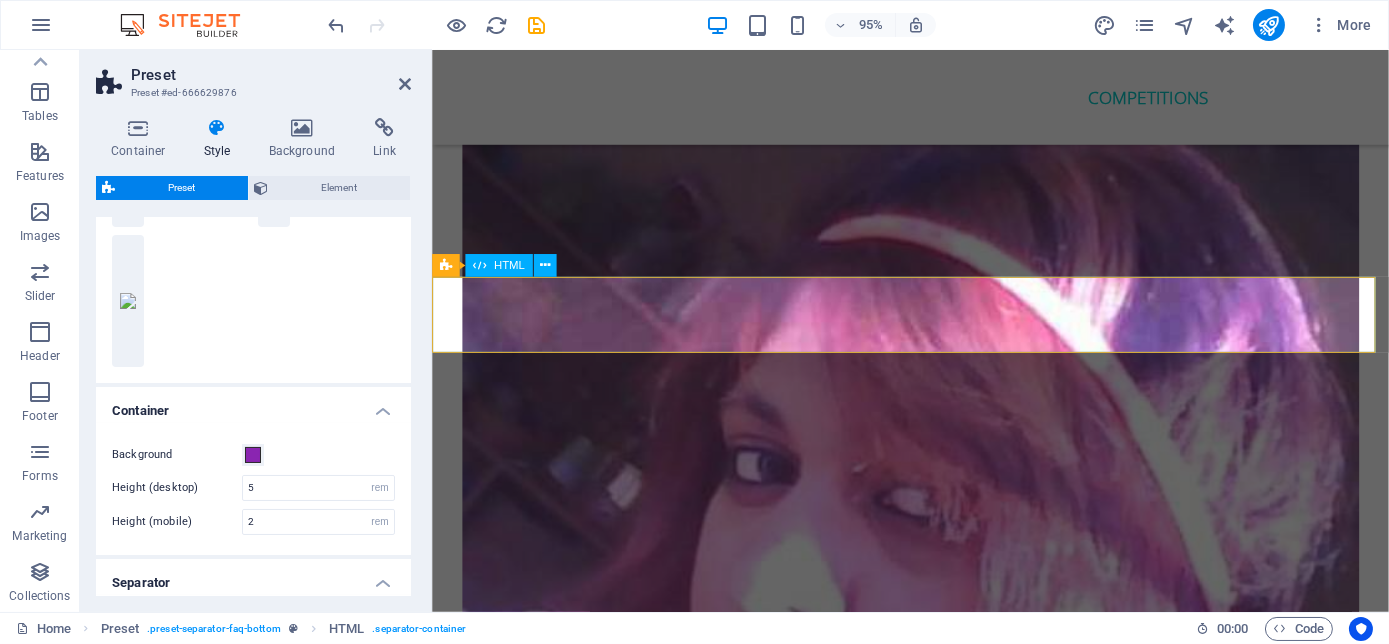 click at bounding box center [934, 7177] 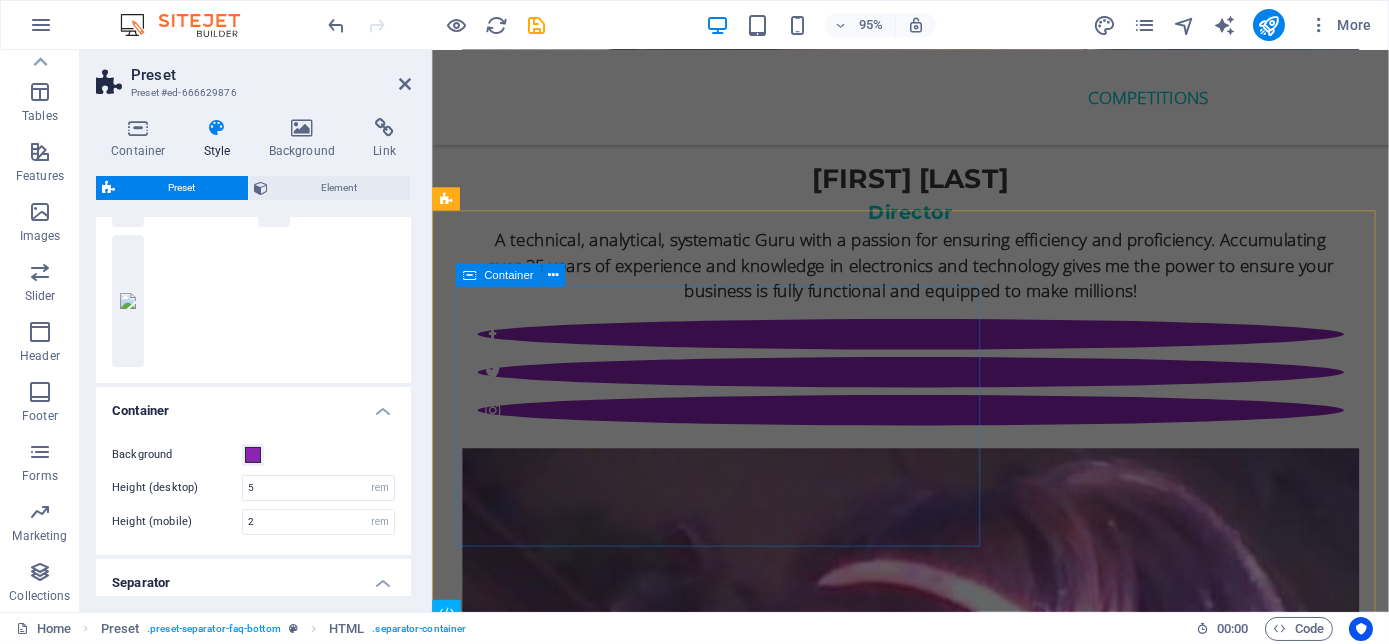 scroll, scrollTop: 6582, scrollLeft: 0, axis: vertical 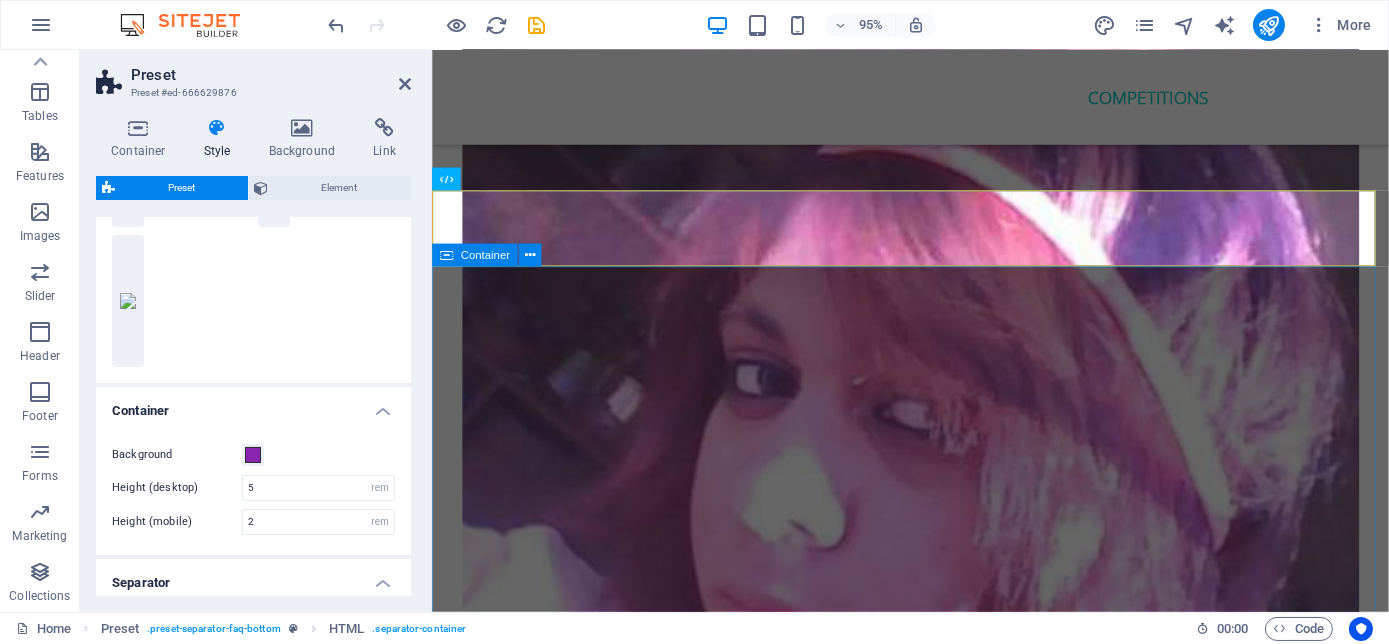 click on "Get in touch We would love to hear from you! Your first consult is FREE! Let us help you turn your business into that Empire you dreamed off. Thank us by becoming the success you were meant to be! We look forward helping you become a Millionaire! I have read and understand the privacy policy. Unreadable? Load new Submit" at bounding box center [934, 7484] 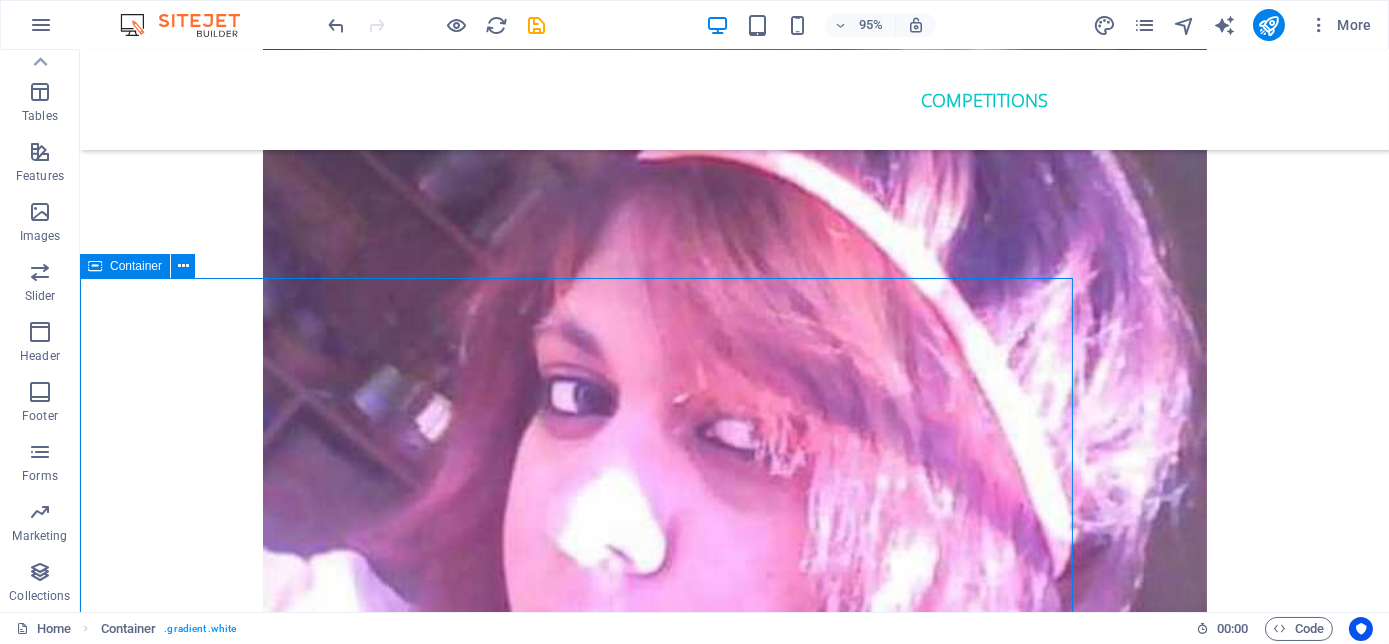 click on "Get in touch We would love to hear from you! Your first consult is FREE! Let us help you turn your business into that Empire you dreamed off. Thank us by becoming the success you were meant to be! We look forward helping you become a Millionaire! I have read and understand the privacy policy. Unreadable? Load new Submit" at bounding box center [734, 7484] 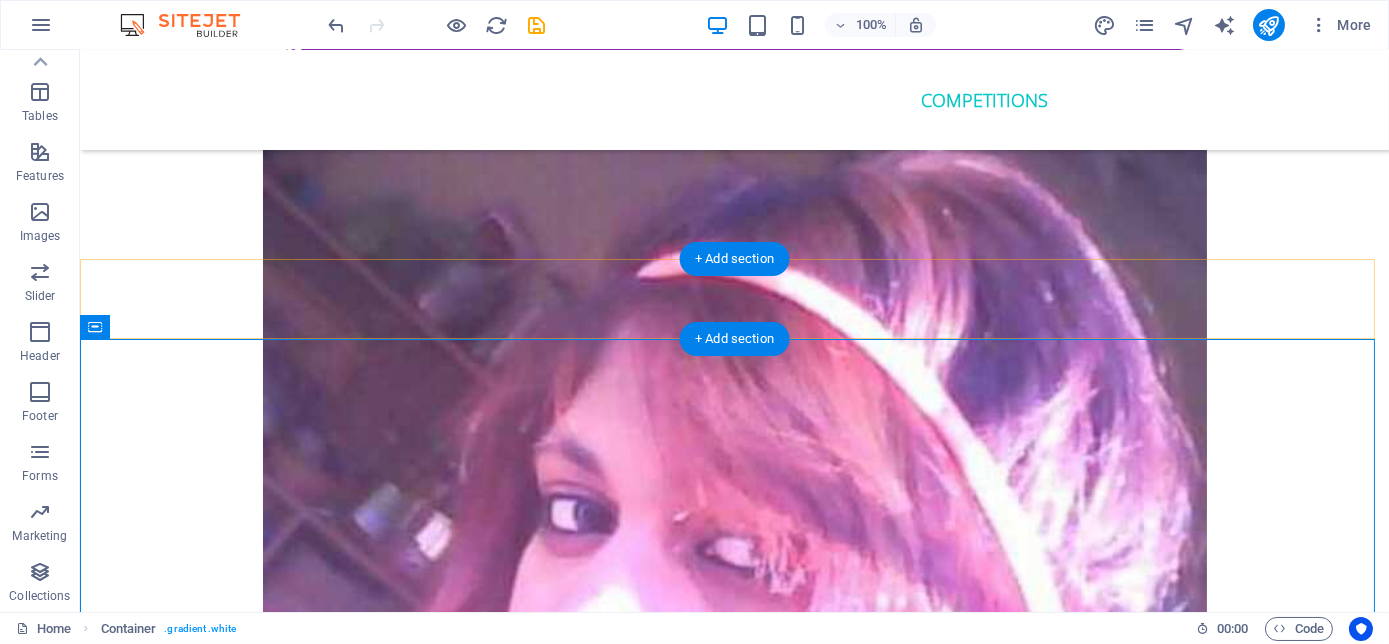 scroll, scrollTop: 6400, scrollLeft: 0, axis: vertical 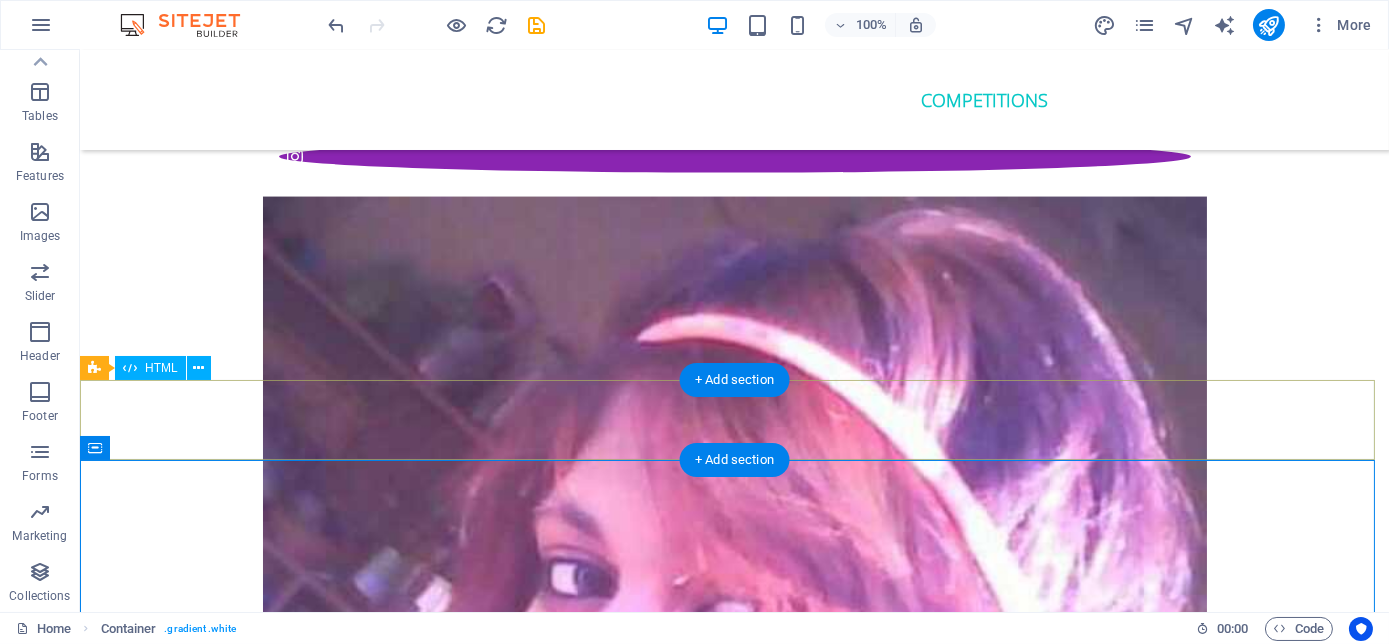 click at bounding box center (734, 7268) 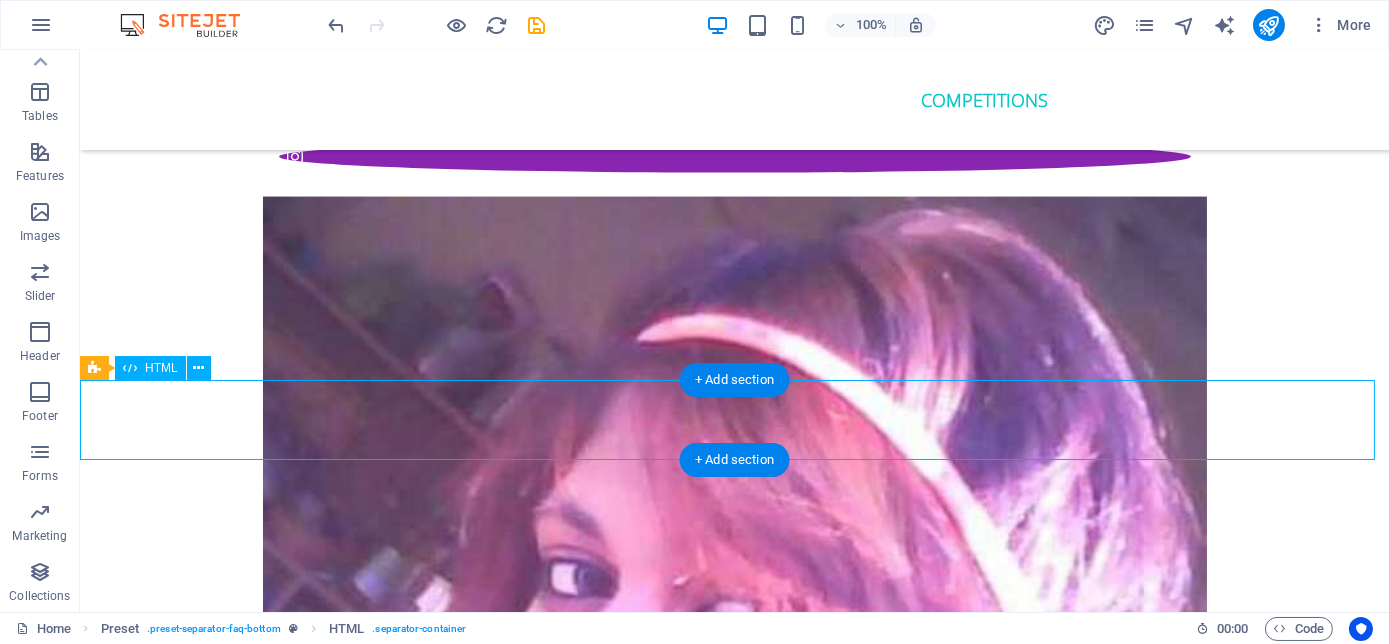 click at bounding box center [734, 7268] 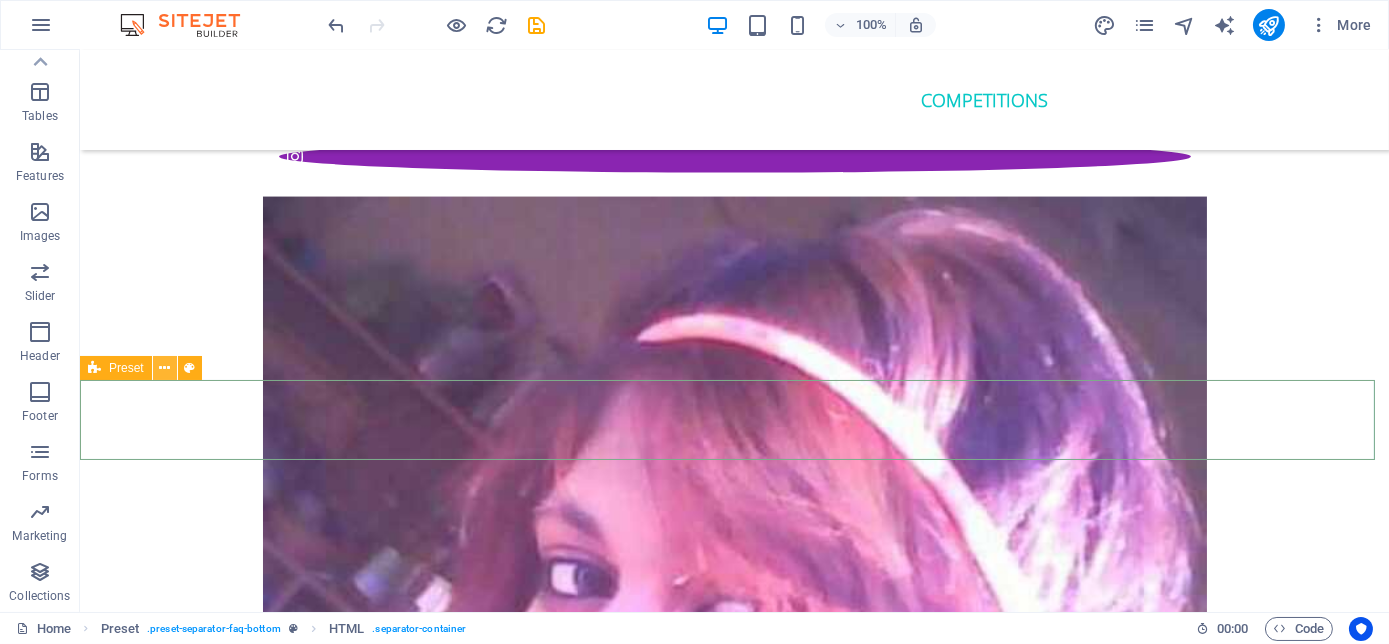 click at bounding box center [164, 368] 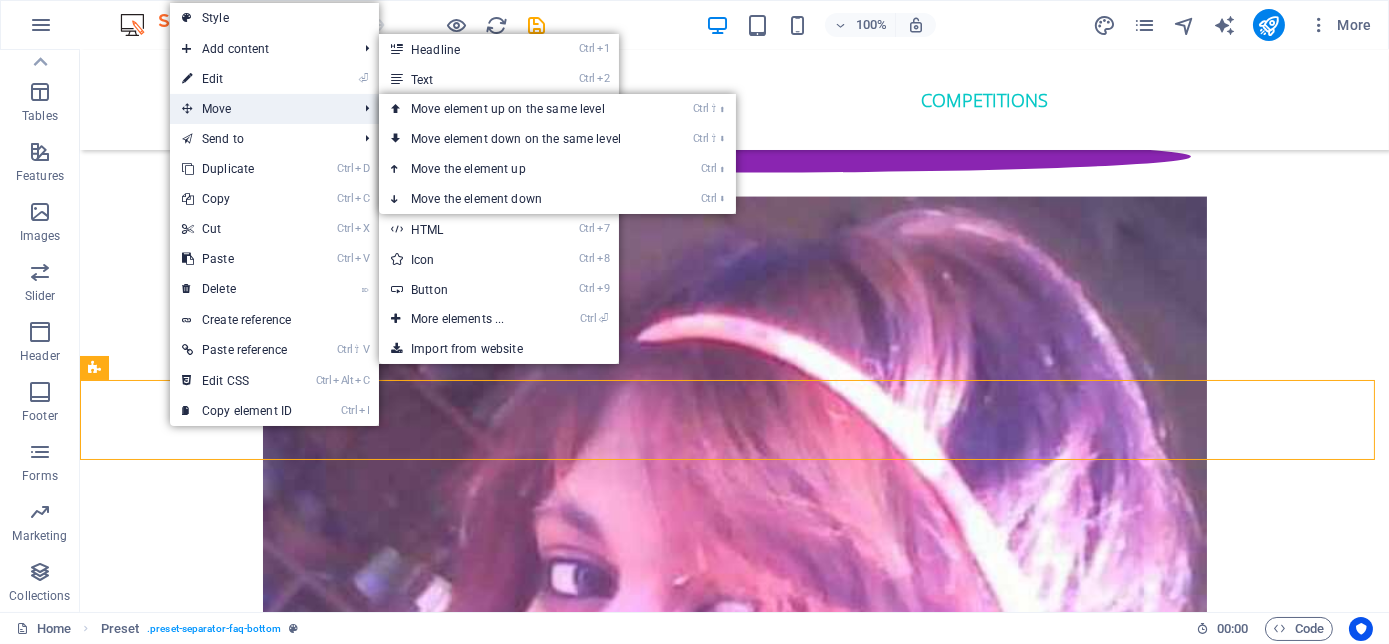 click on "Move" at bounding box center (259, 109) 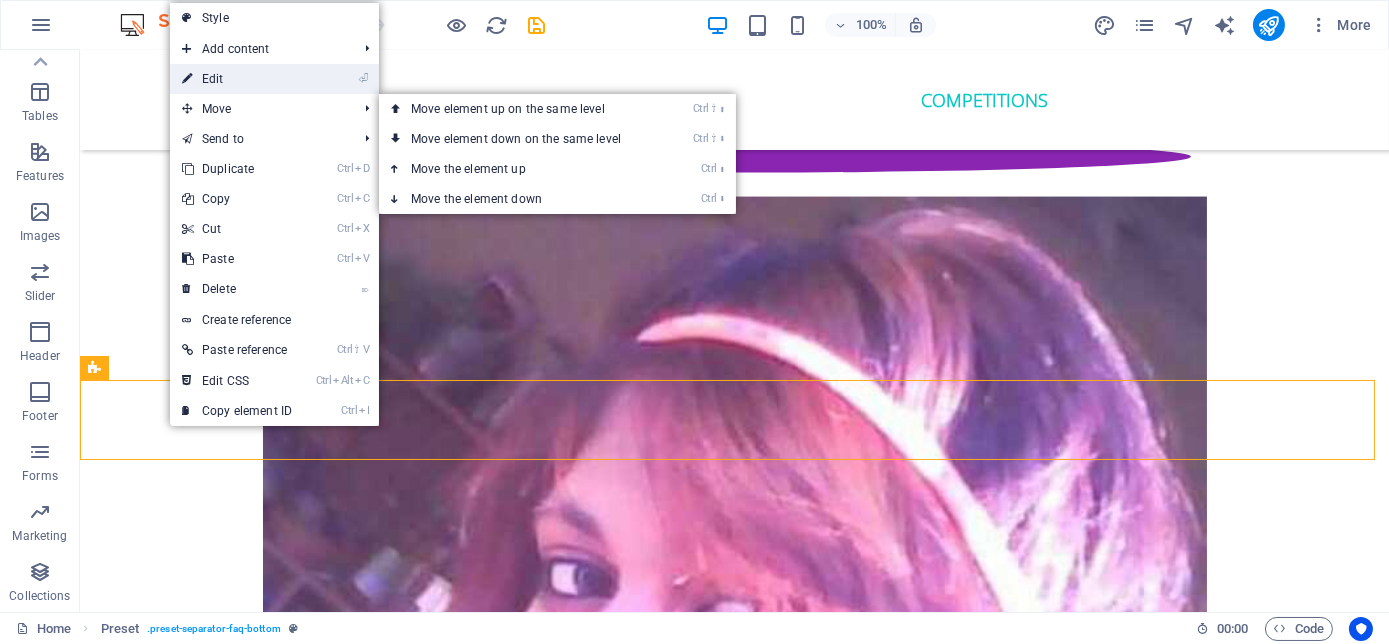 click on "⏎  Edit" at bounding box center (237, 79) 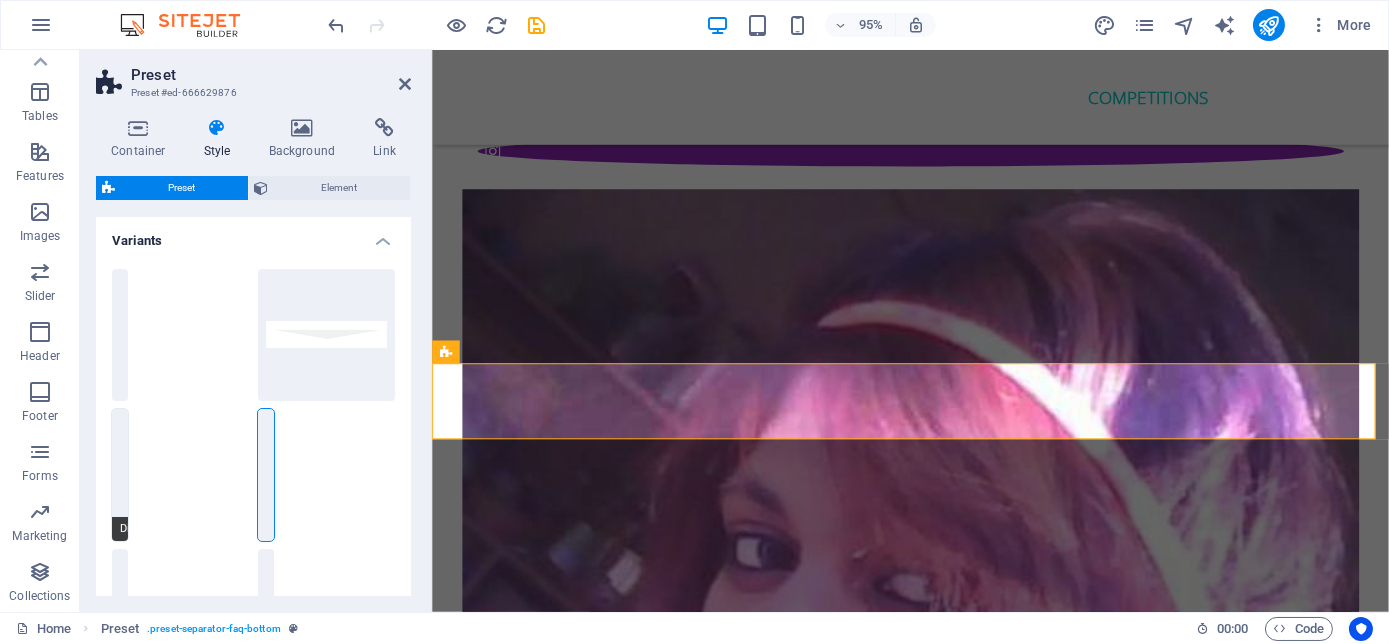 click on "Diagonal" at bounding box center [120, 475] 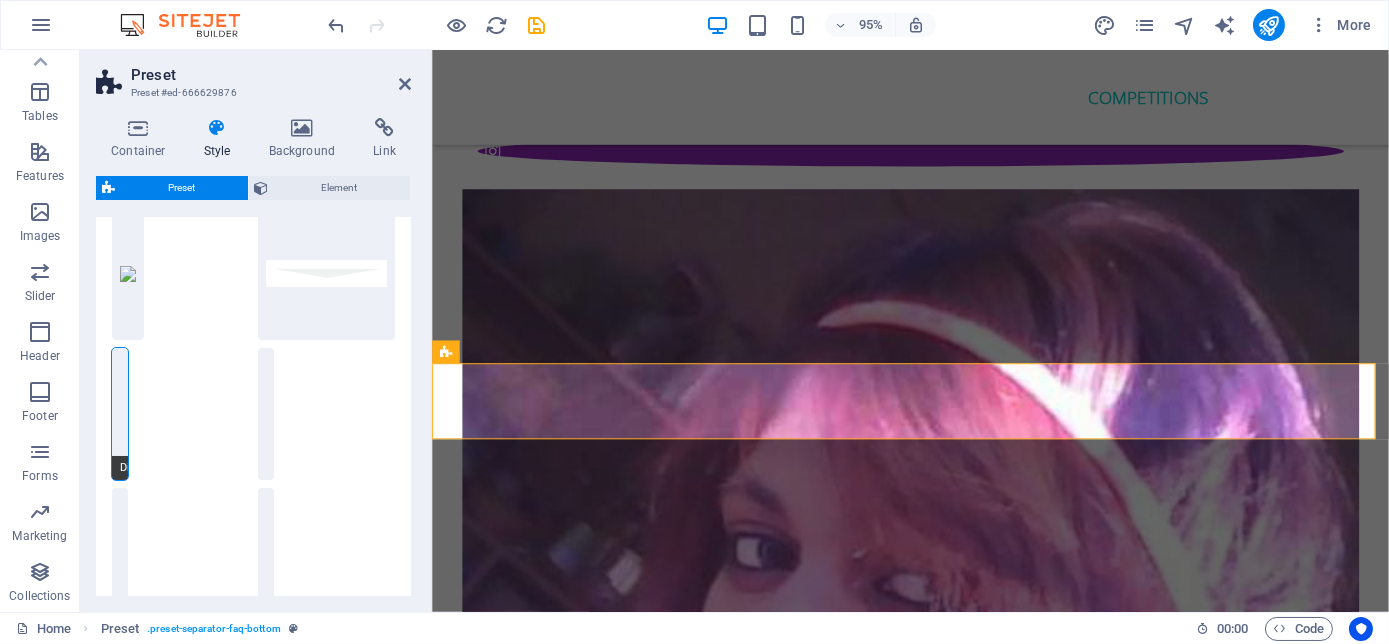 scroll, scrollTop: 90, scrollLeft: 0, axis: vertical 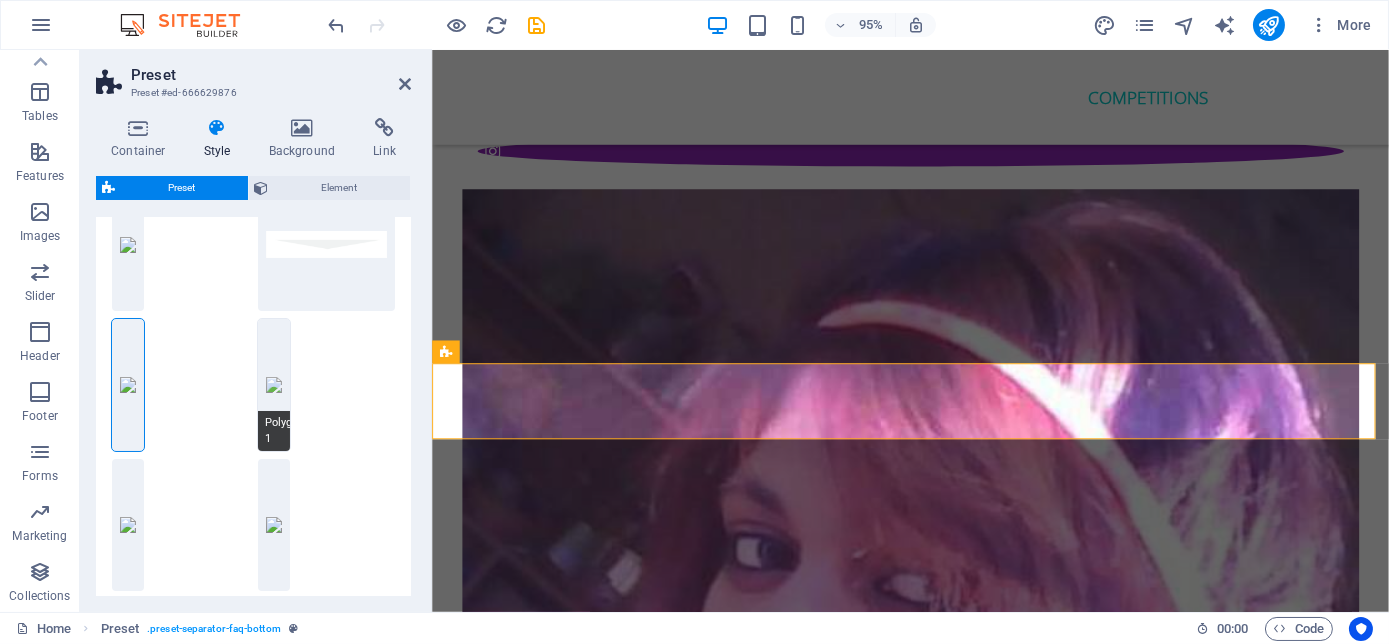 click on "Polygon 1" at bounding box center (274, 385) 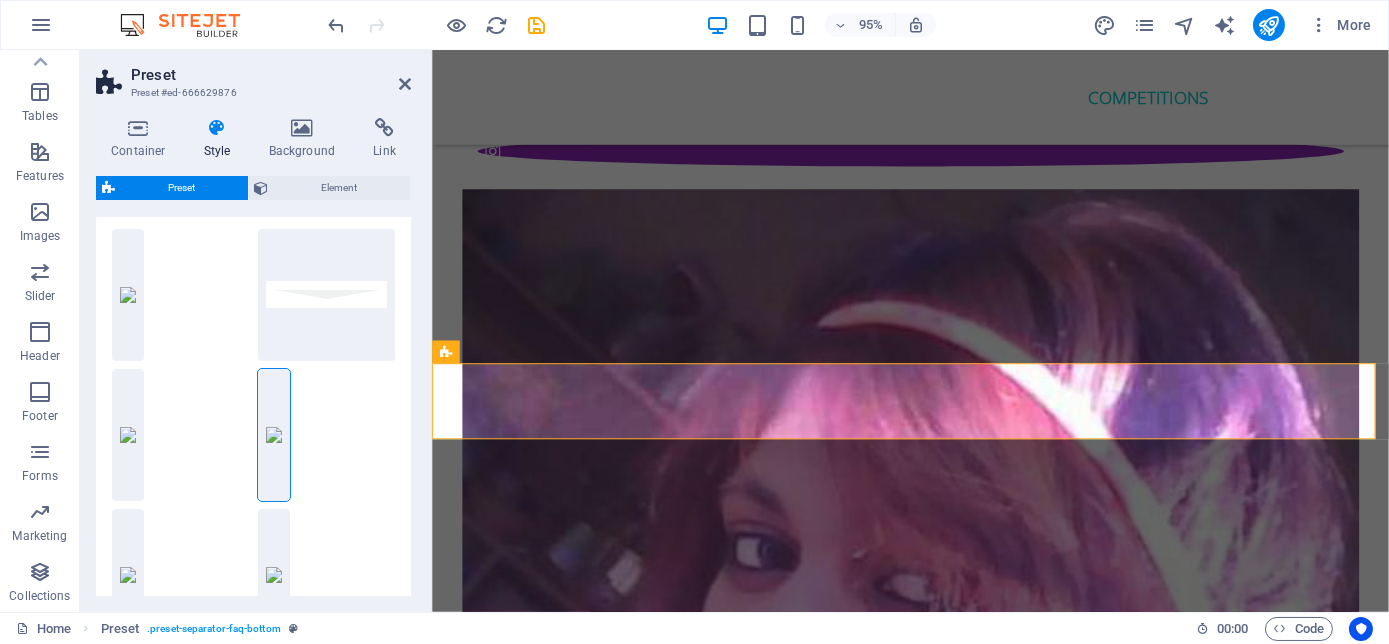 scroll, scrollTop: 0, scrollLeft: 0, axis: both 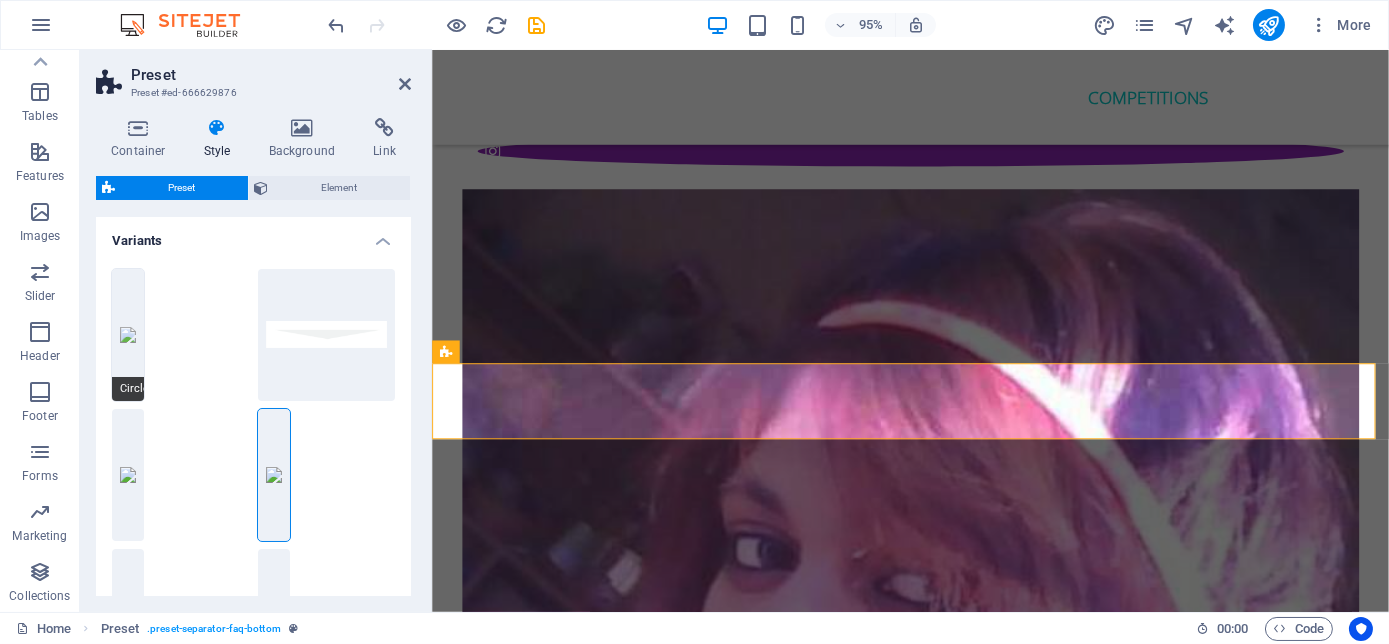 click on "Circle" at bounding box center [128, 335] 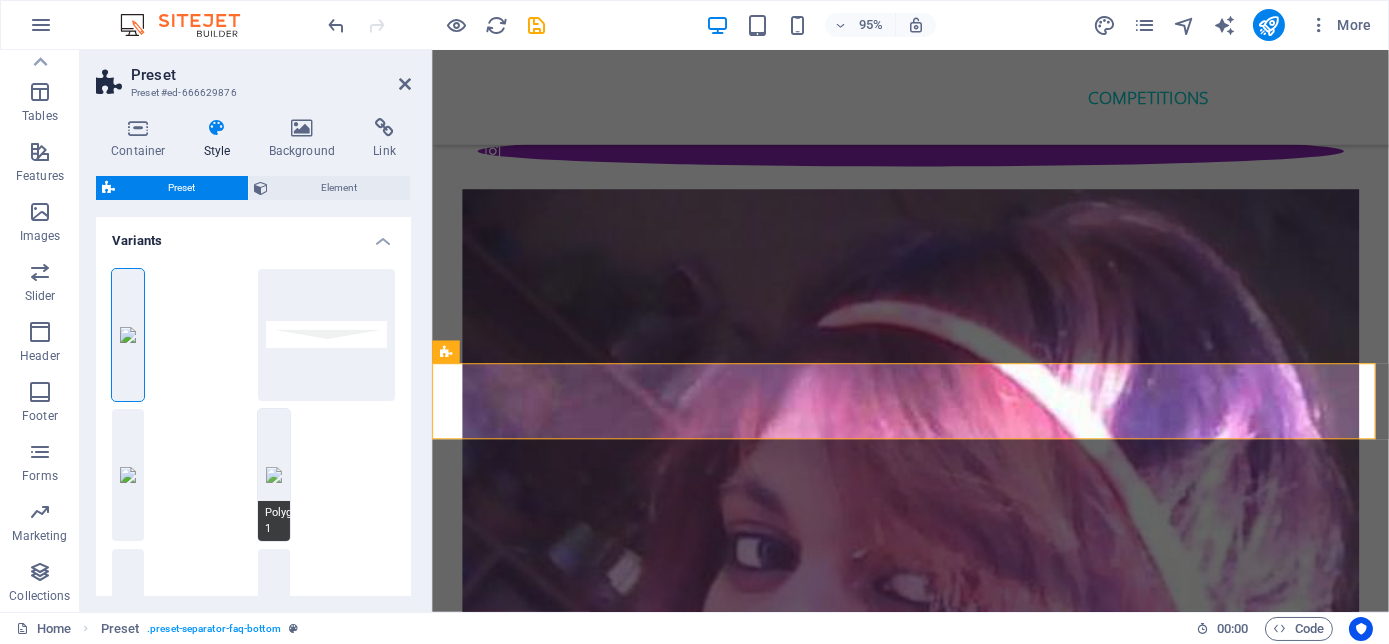 click on "Polygon 1" at bounding box center (274, 475) 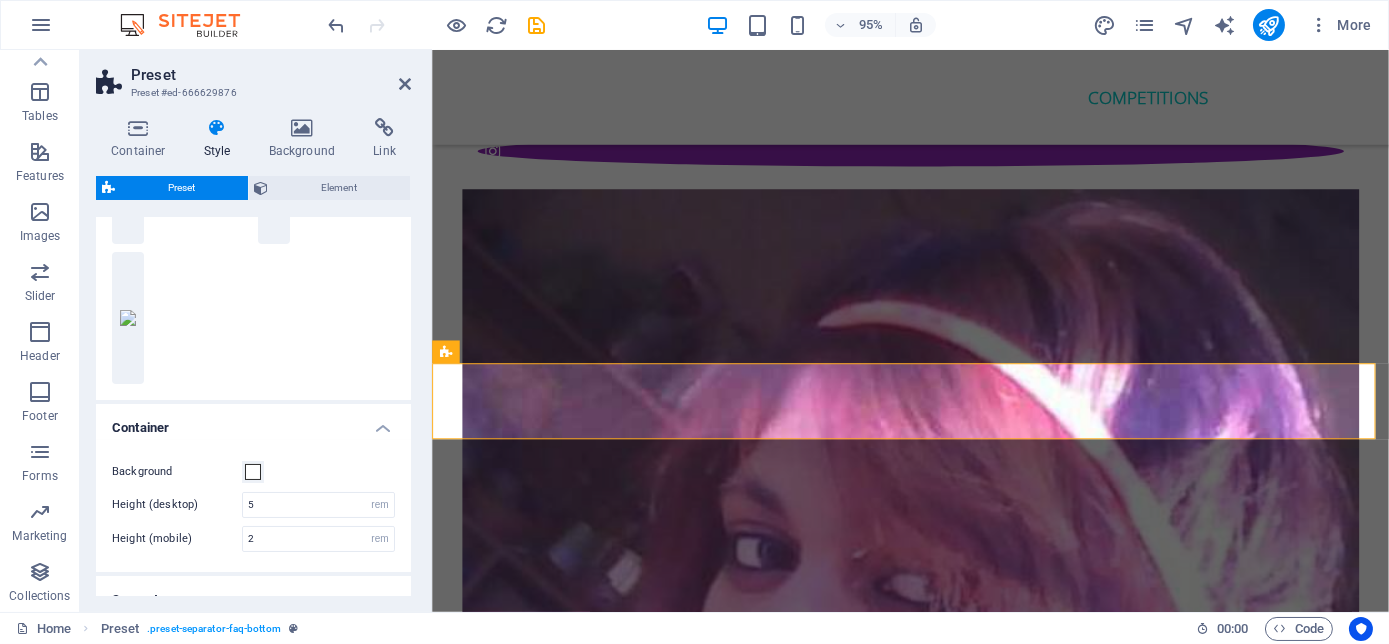 scroll, scrollTop: 454, scrollLeft: 0, axis: vertical 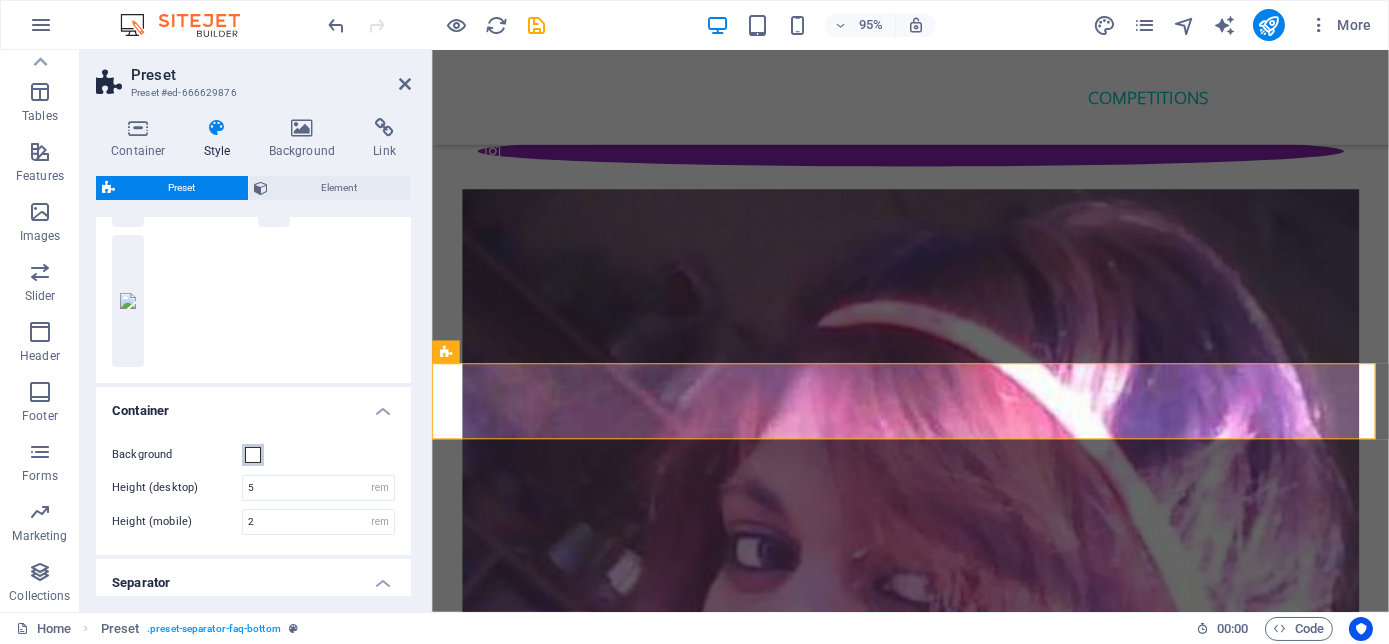 click at bounding box center [253, 455] 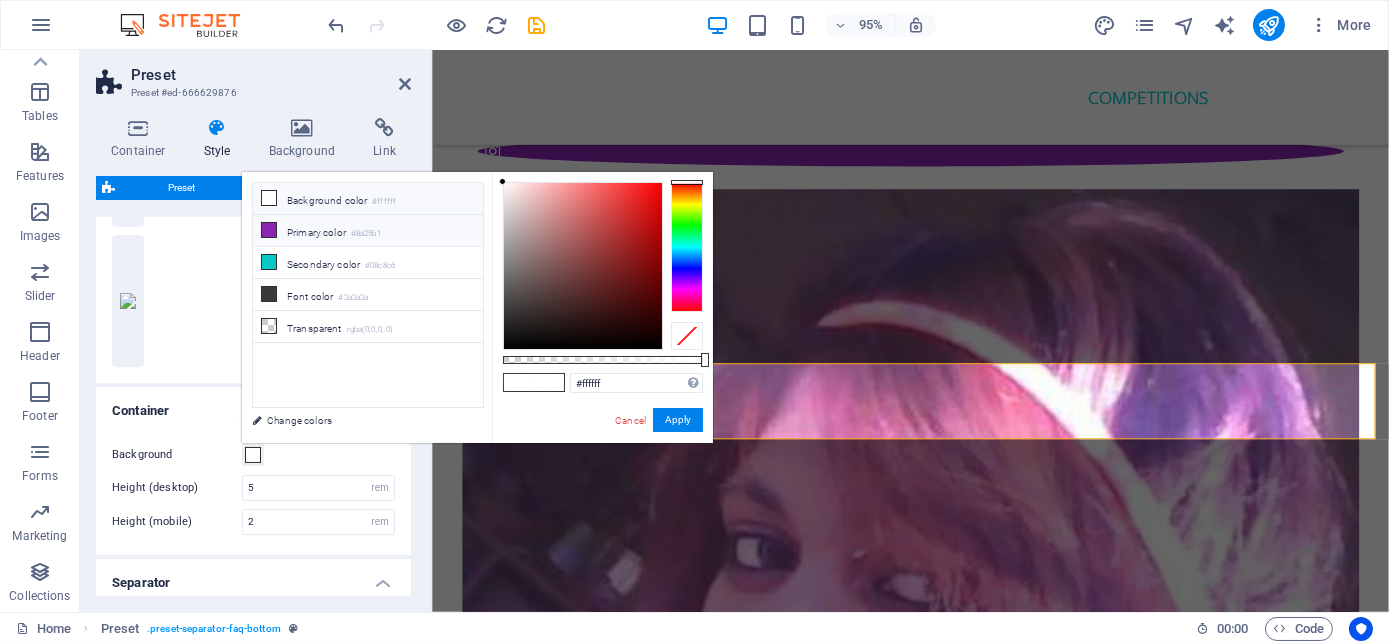 click on "Primary color
#8a25b1" at bounding box center [368, 231] 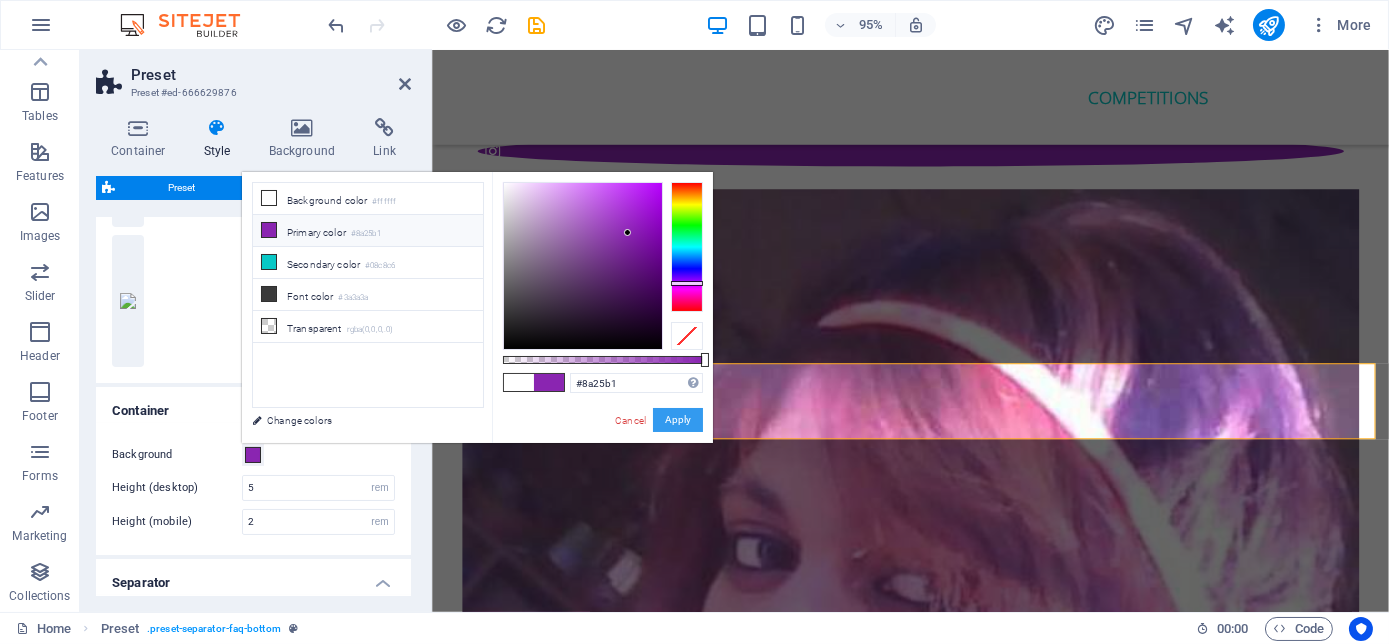 click on "Apply" at bounding box center [678, 420] 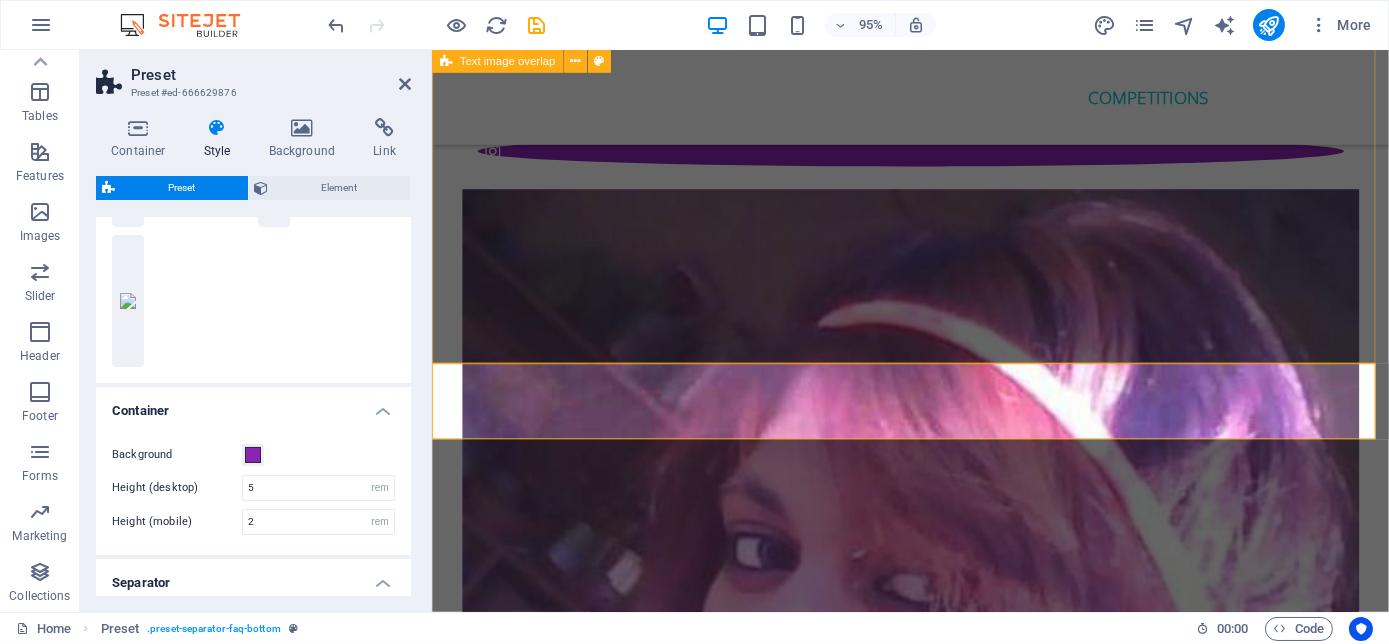 click on "Infinite me Humans are highly stressed. Living in a fast paced world governed by instant gratification and the pursuit to achieve success and material accumulation, sacrificing their mental and physical health in the process.  They forgot to breathe, relax and live! Infinite Me is a reminder to take care of themselves while trying to live the life they desire!" at bounding box center [934, 6810] 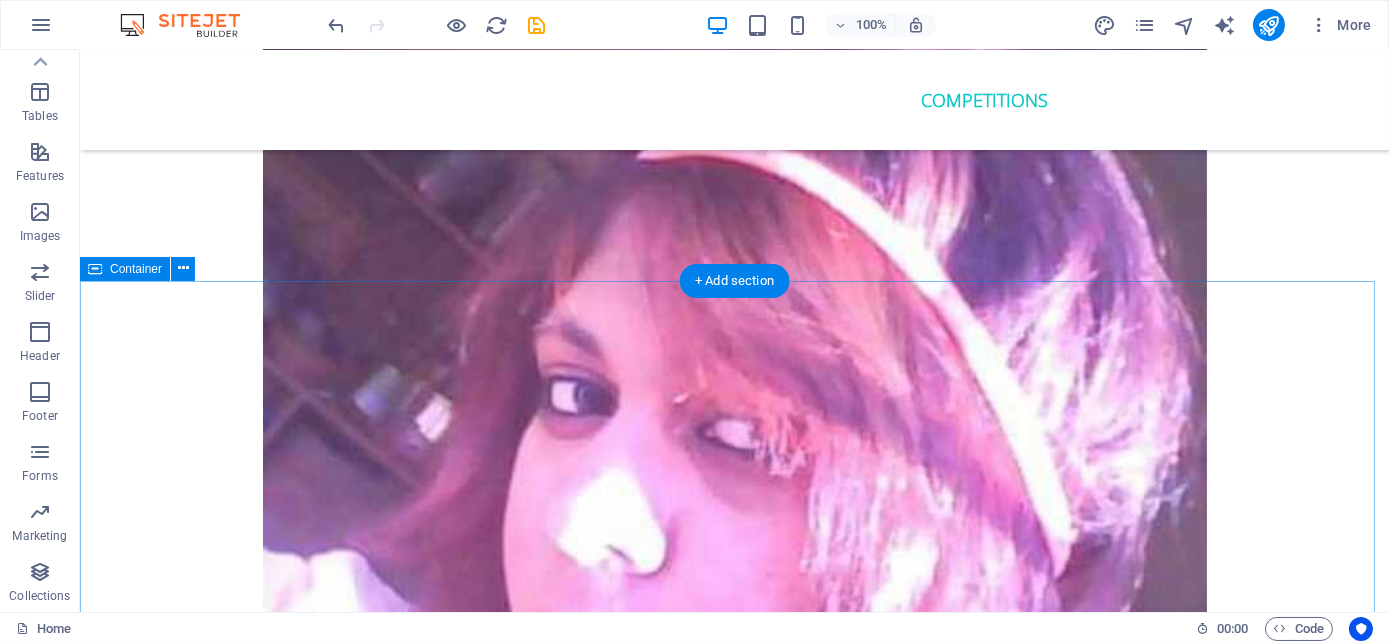 scroll, scrollTop: 6491, scrollLeft: 0, axis: vertical 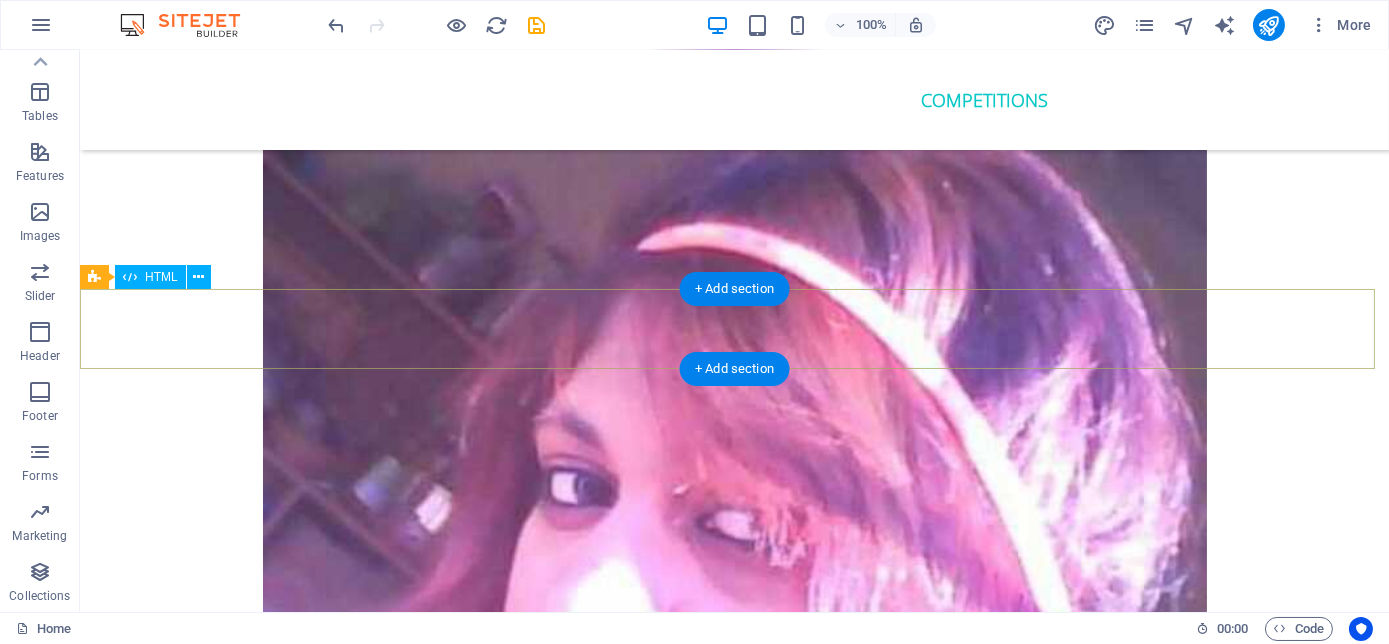 click at bounding box center [734, 7177] 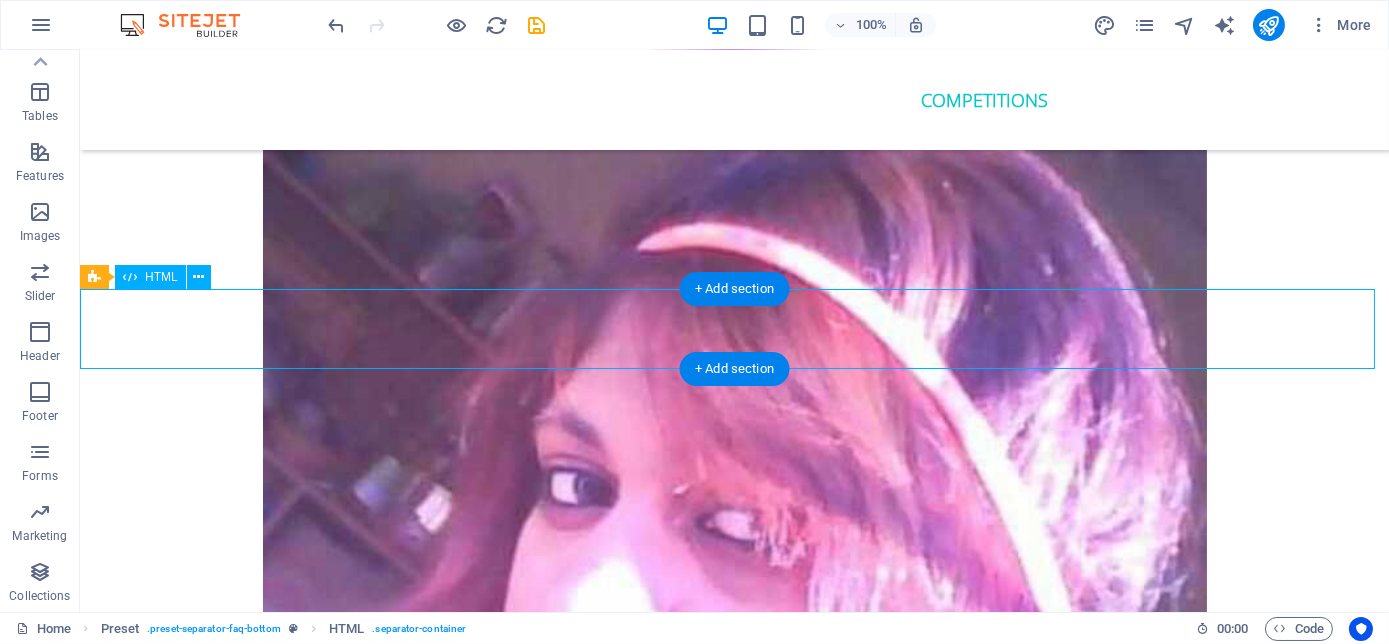 click at bounding box center [734, 7177] 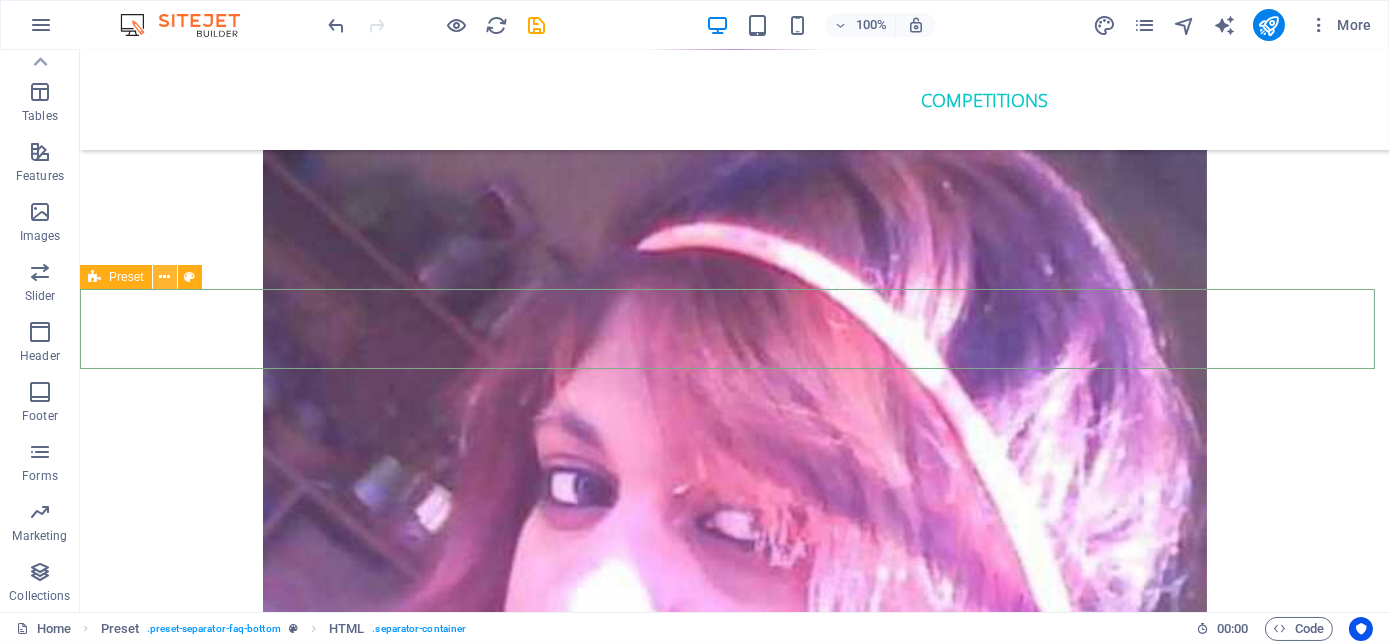 click at bounding box center [164, 277] 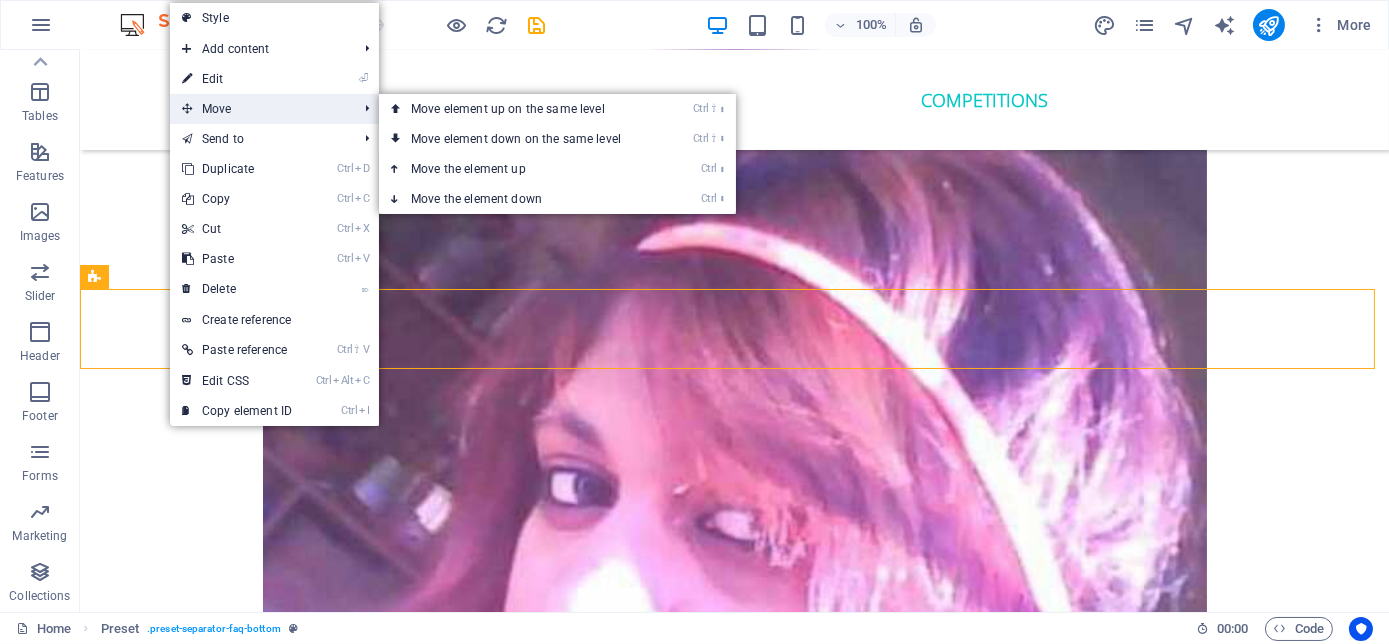 click on "Move" at bounding box center (259, 109) 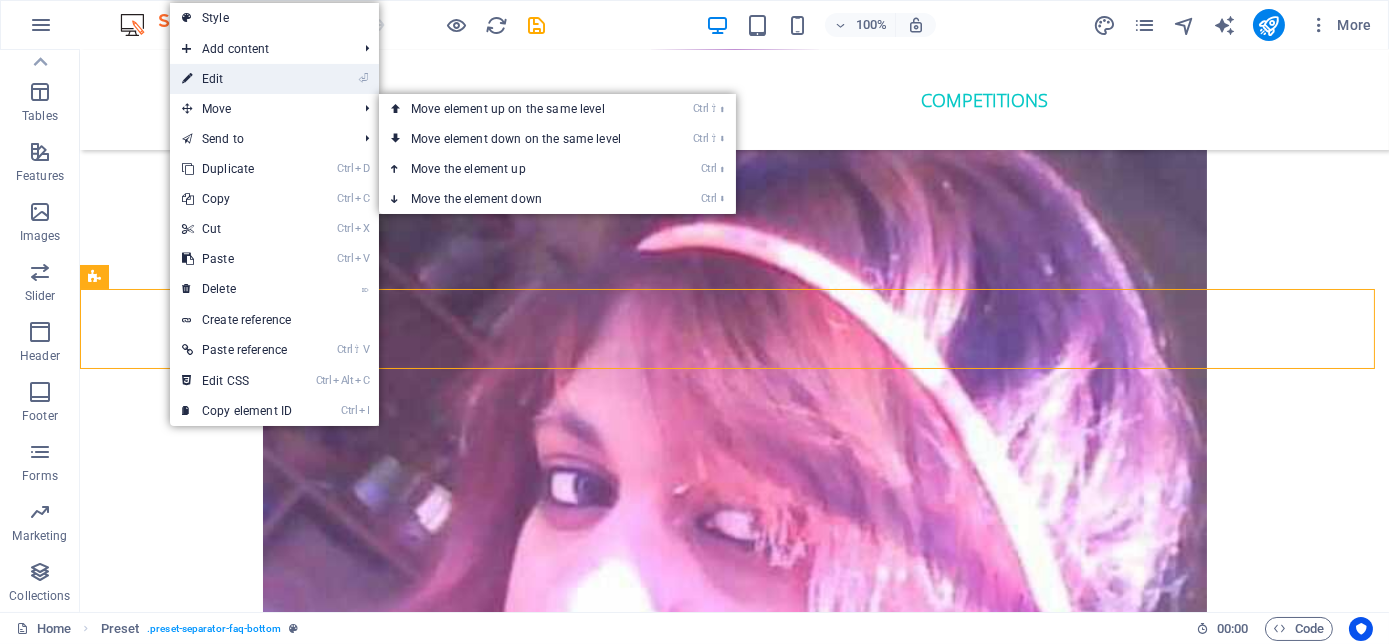 click on "⏎  Edit" at bounding box center (237, 79) 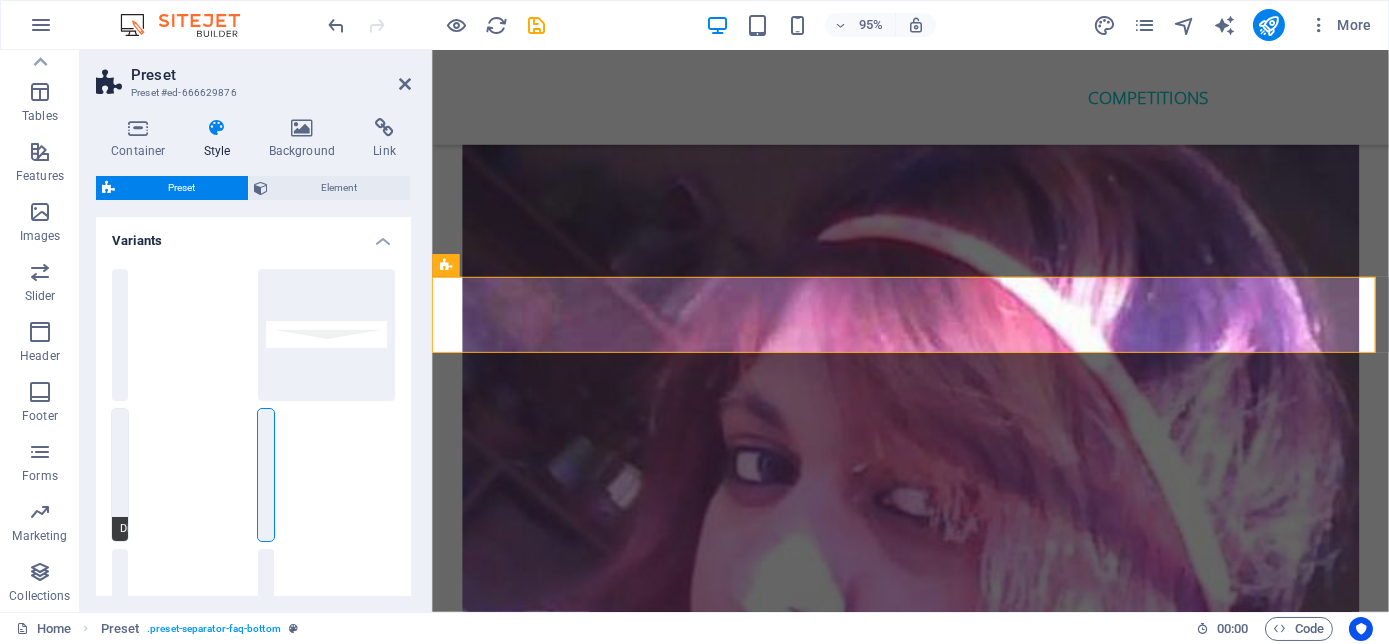 click on "Diagonal" at bounding box center [120, 475] 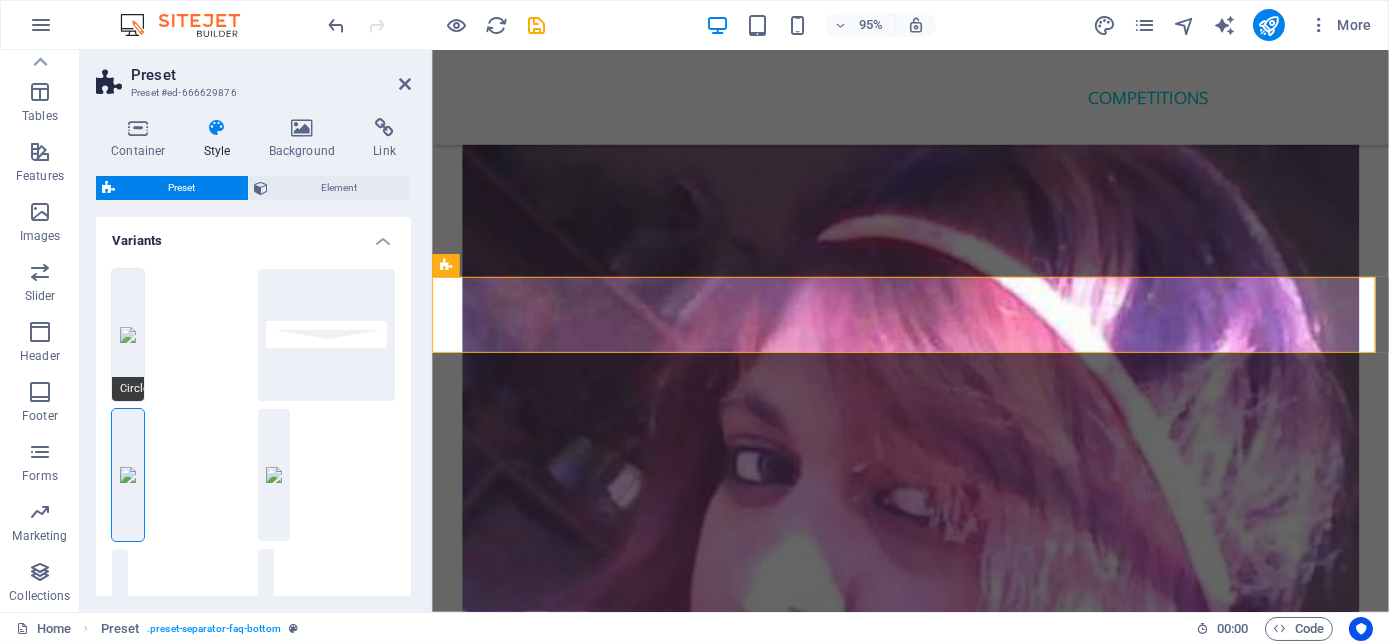 click on "Circle" at bounding box center (128, 335) 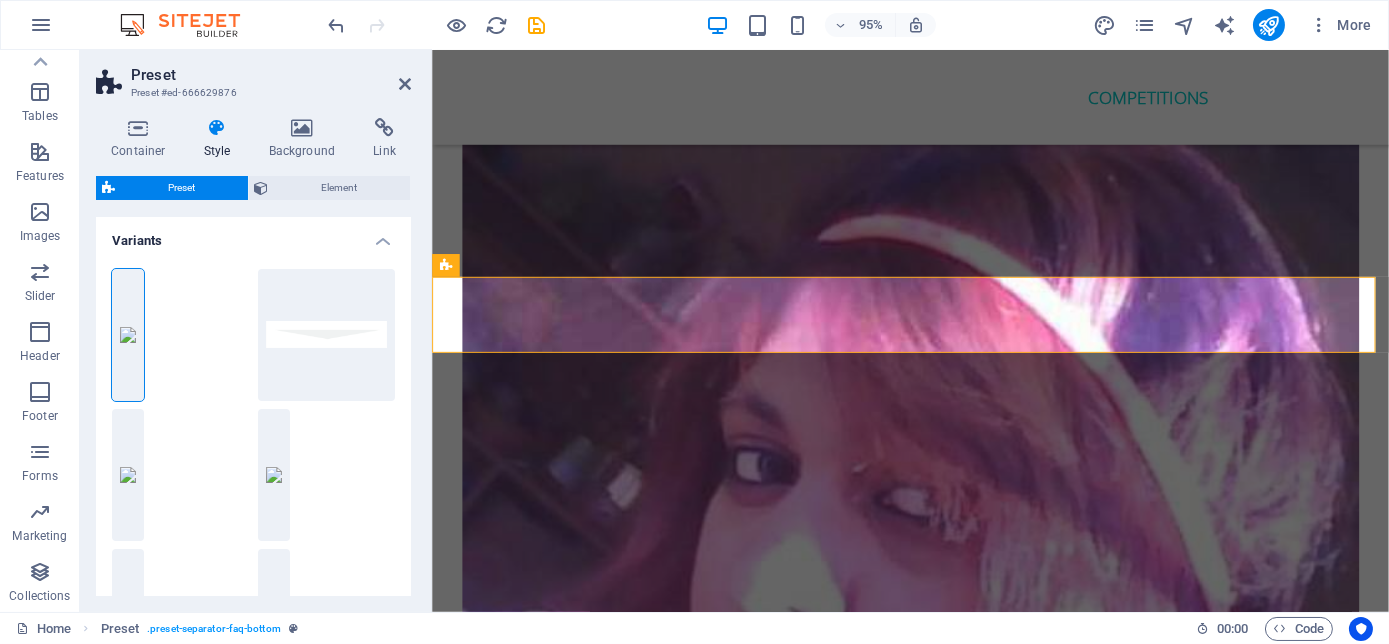 scroll, scrollTop: 90, scrollLeft: 0, axis: vertical 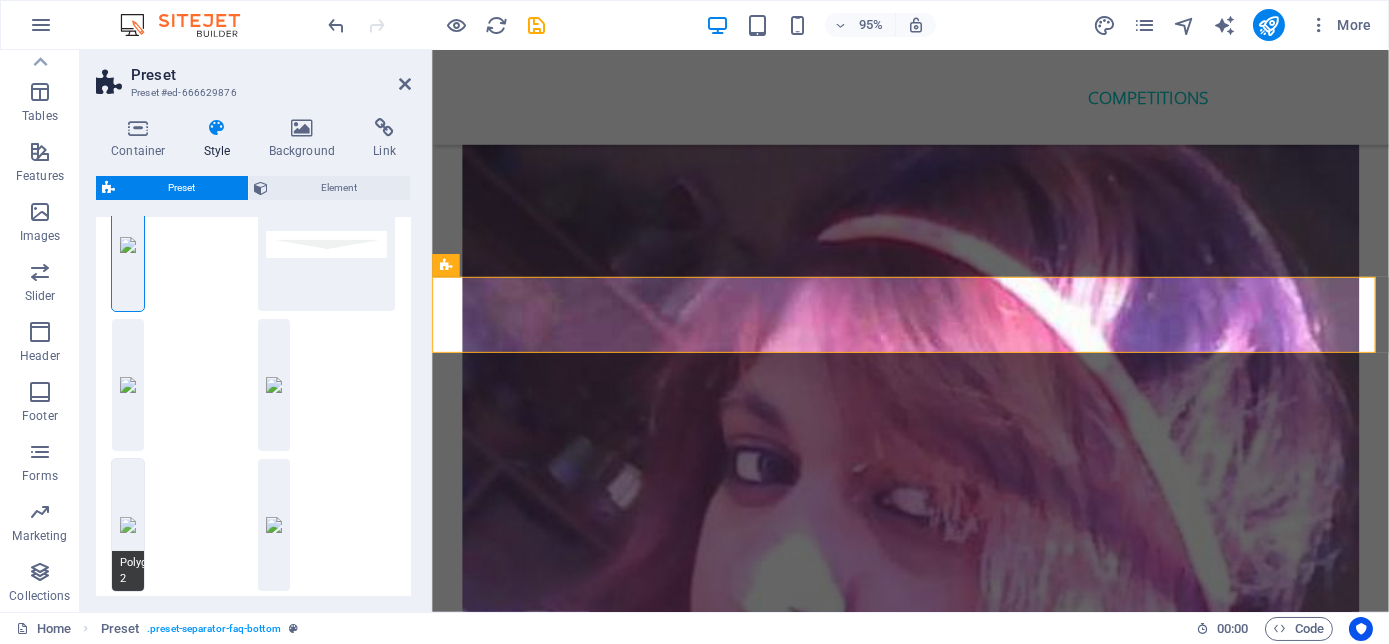 click on "Polygon 2" at bounding box center [128, 525] 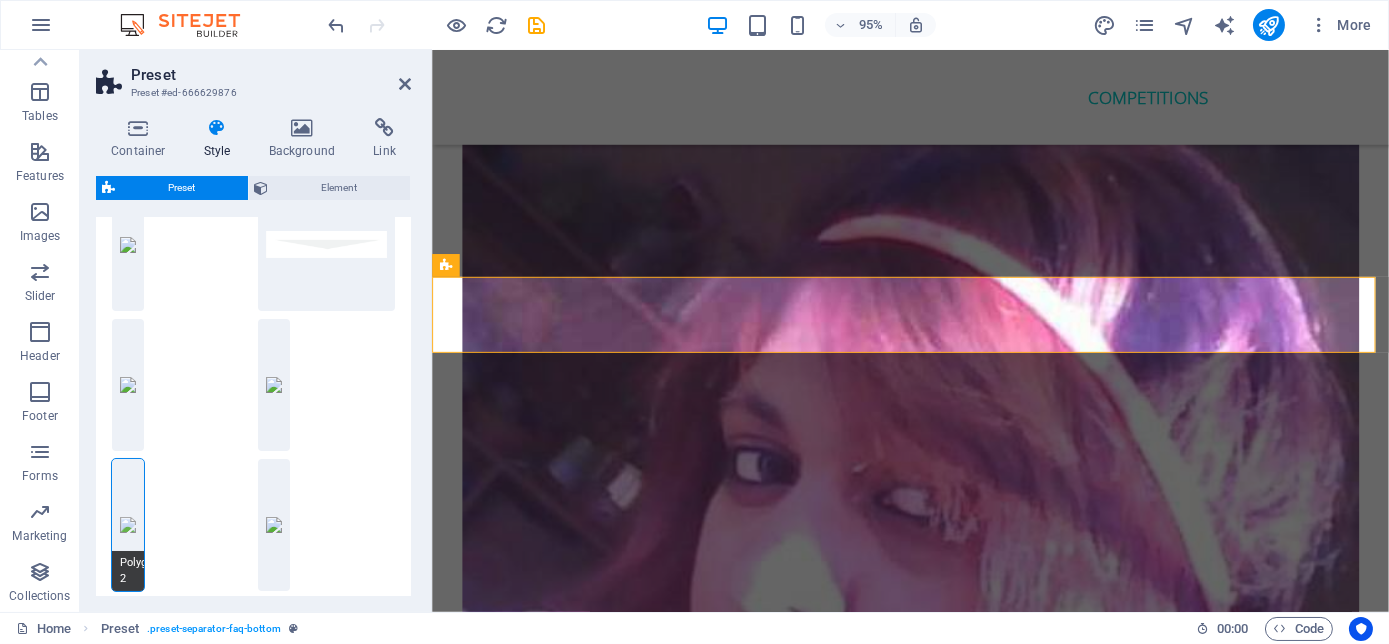 scroll, scrollTop: 454, scrollLeft: 0, axis: vertical 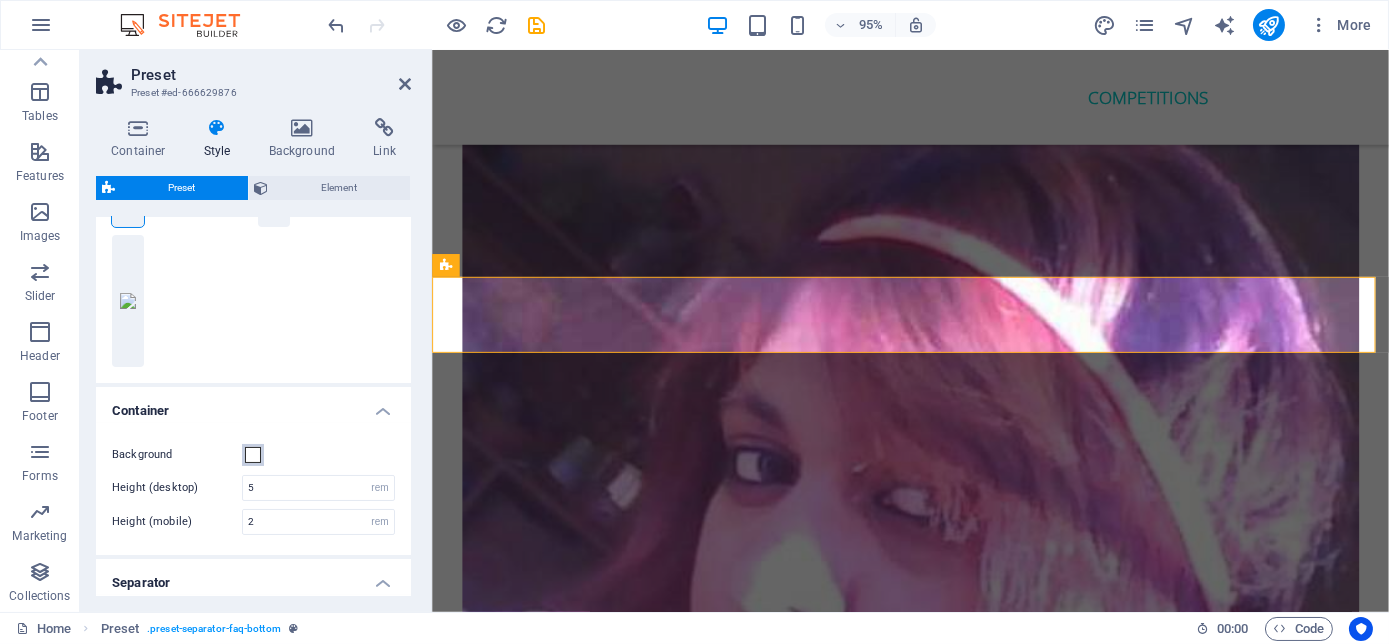 click at bounding box center (253, 455) 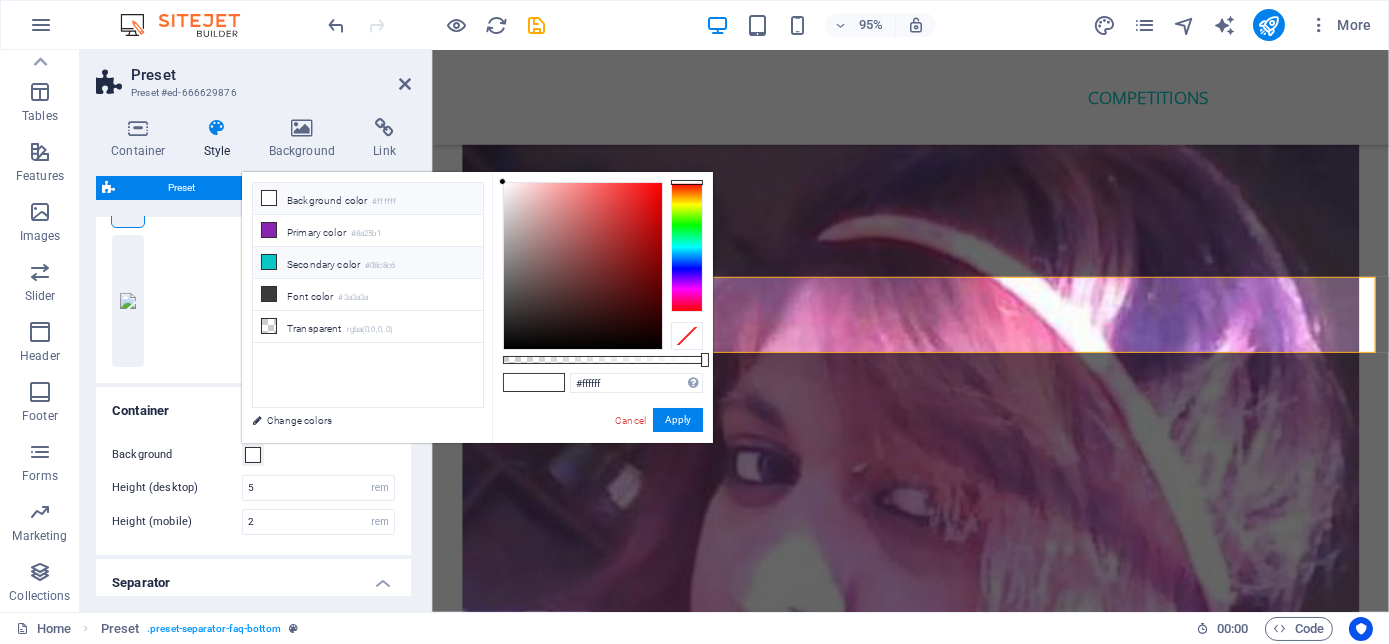 click on "Secondary color
#08c8c6" at bounding box center [368, 263] 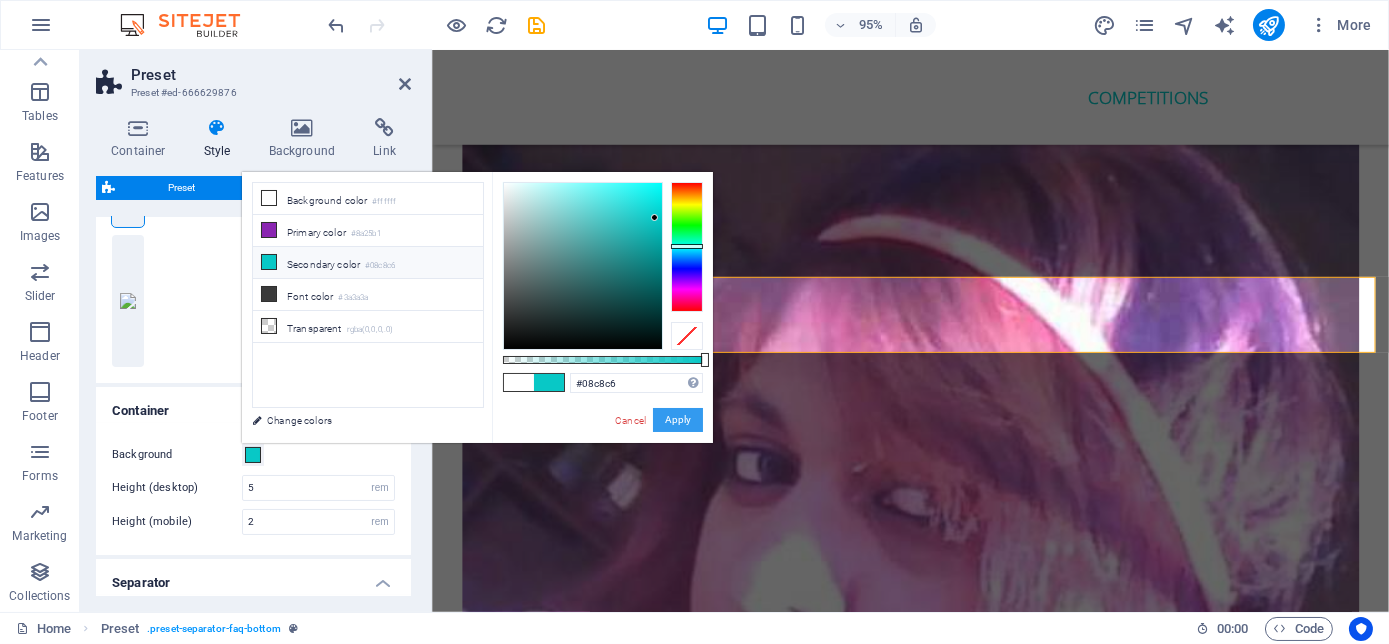 click on "Apply" at bounding box center [678, 420] 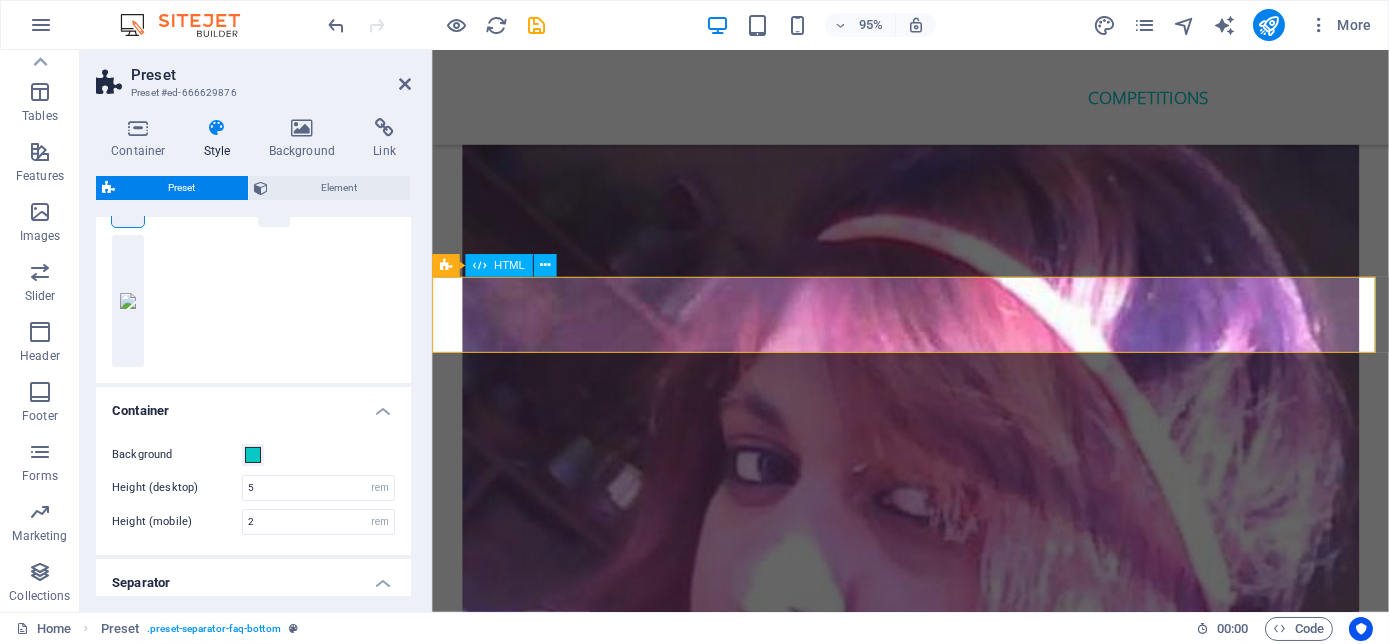 click at bounding box center [934, 7177] 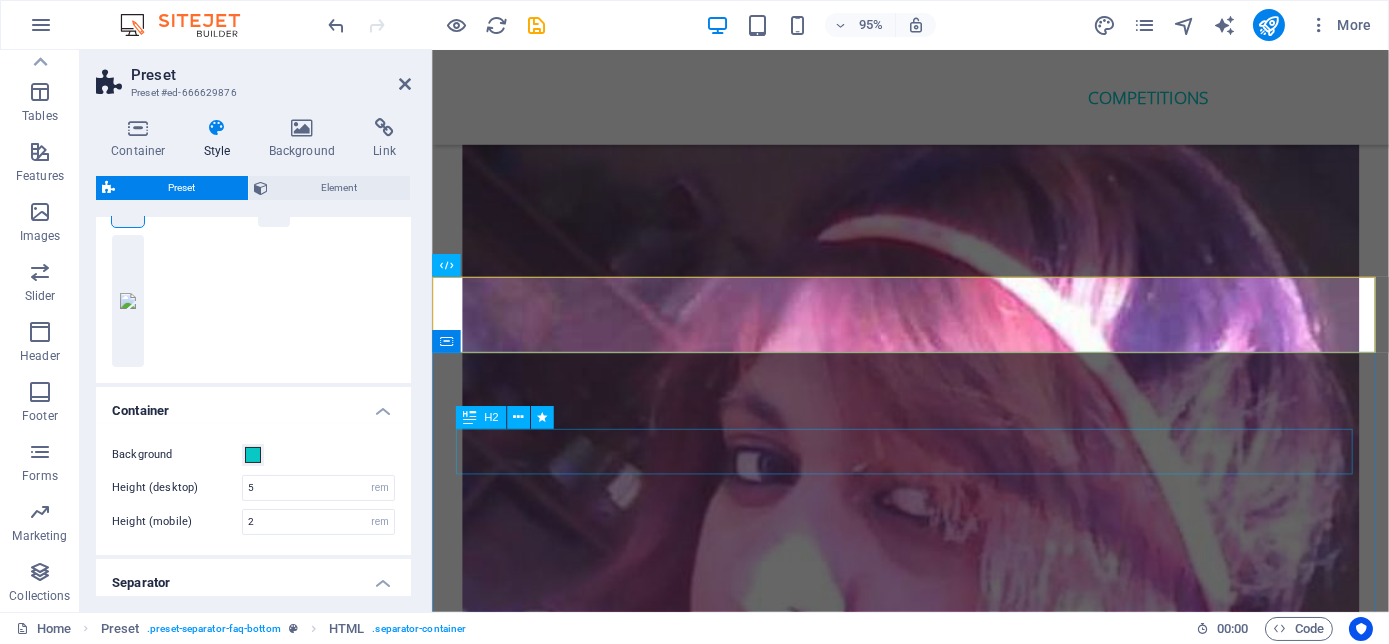click on "Get in touch" at bounding box center [935, 7321] 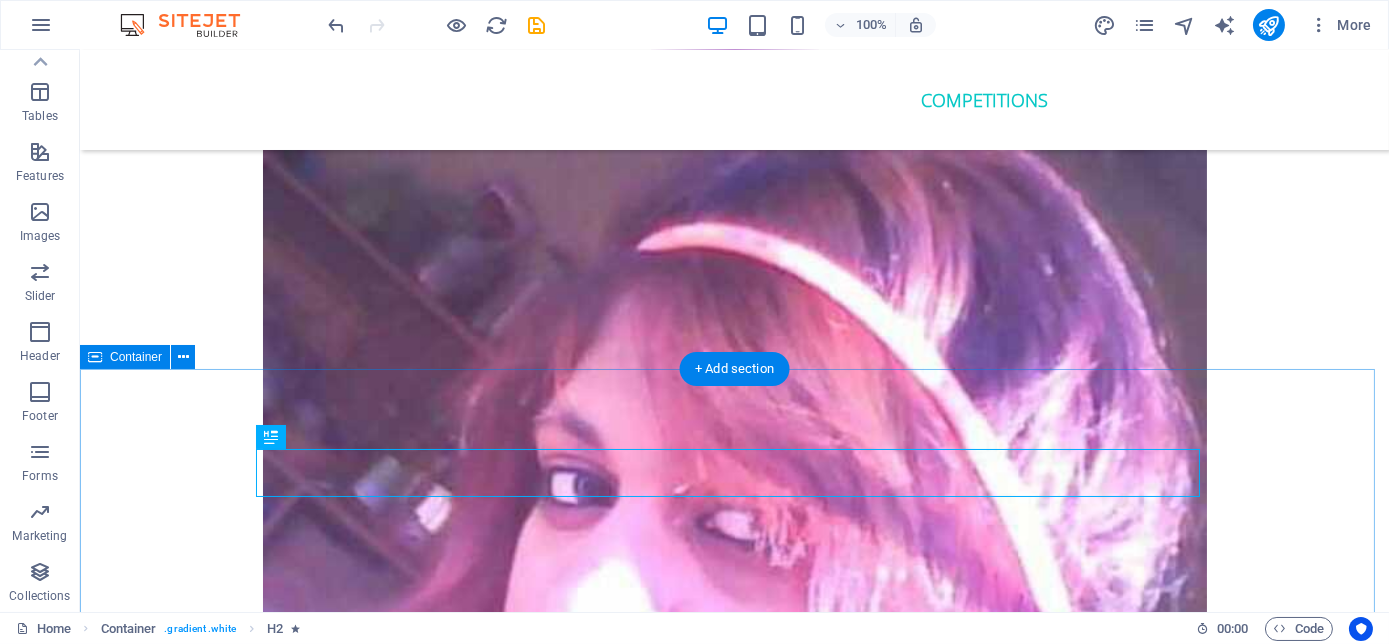 click on "Get in touch We would love to hear from you! Your first consult is FREE! Let us help you turn your business into that Empire you dreamed off. Thank us by becoming the success you were meant to be! We look forward helping you become a Millionaire! I have read and understand the privacy policy. Unreadable? Load new Submit" at bounding box center [734, 7575] 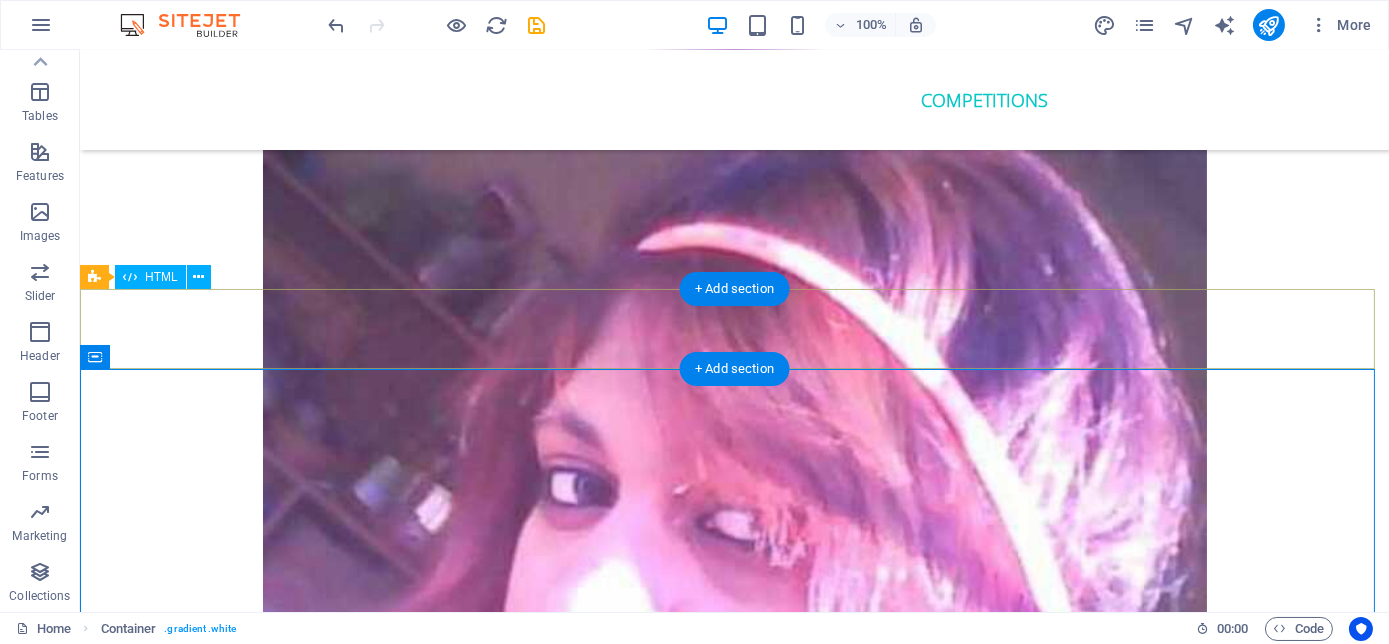 click at bounding box center [734, 7177] 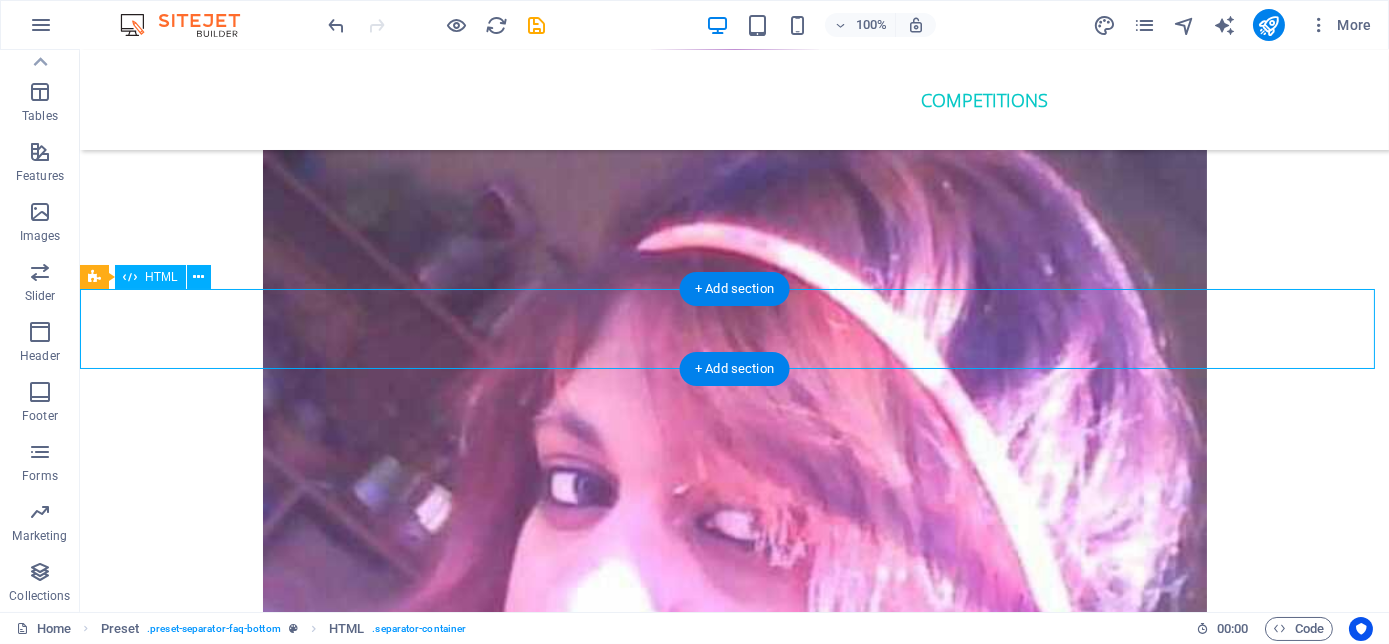 click at bounding box center [734, 7177] 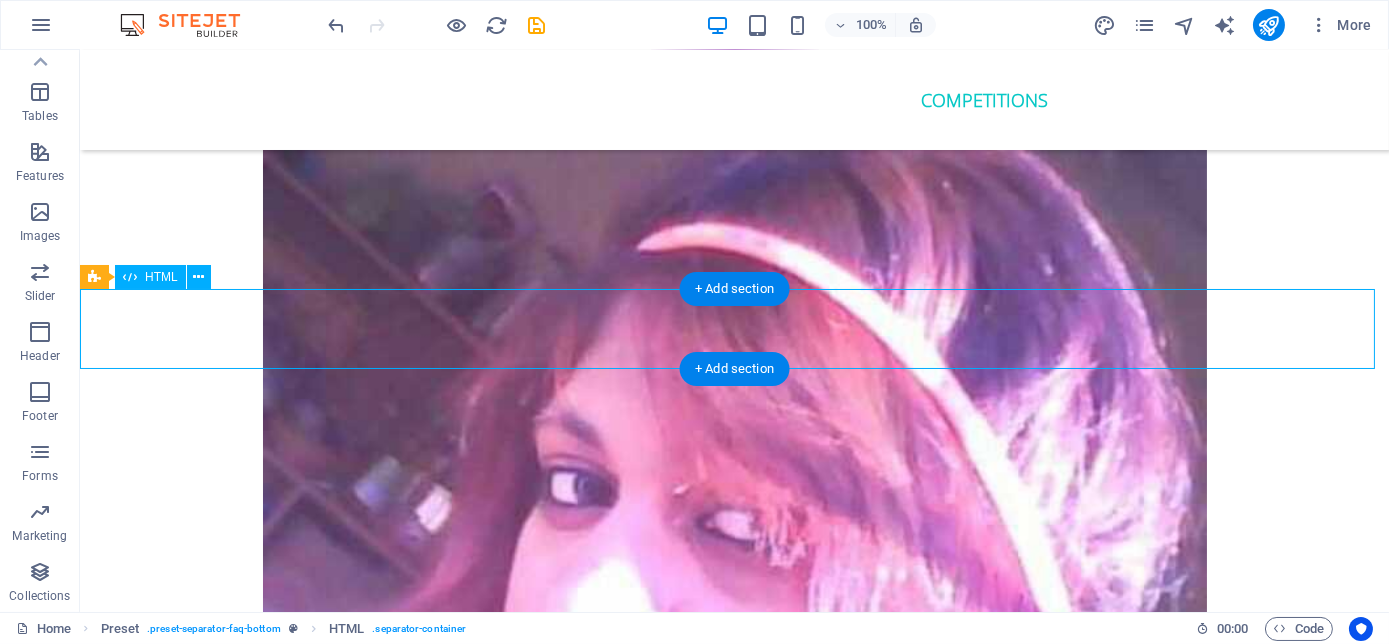 click at bounding box center (734, 7177) 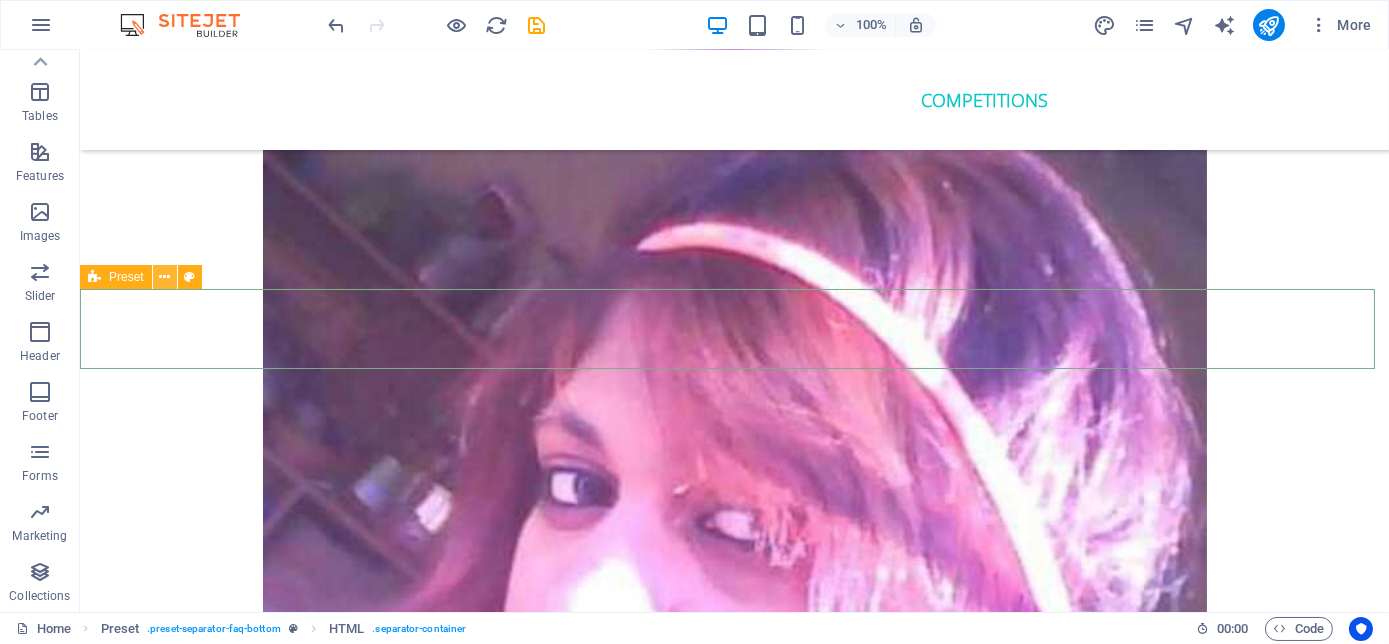 click at bounding box center (164, 277) 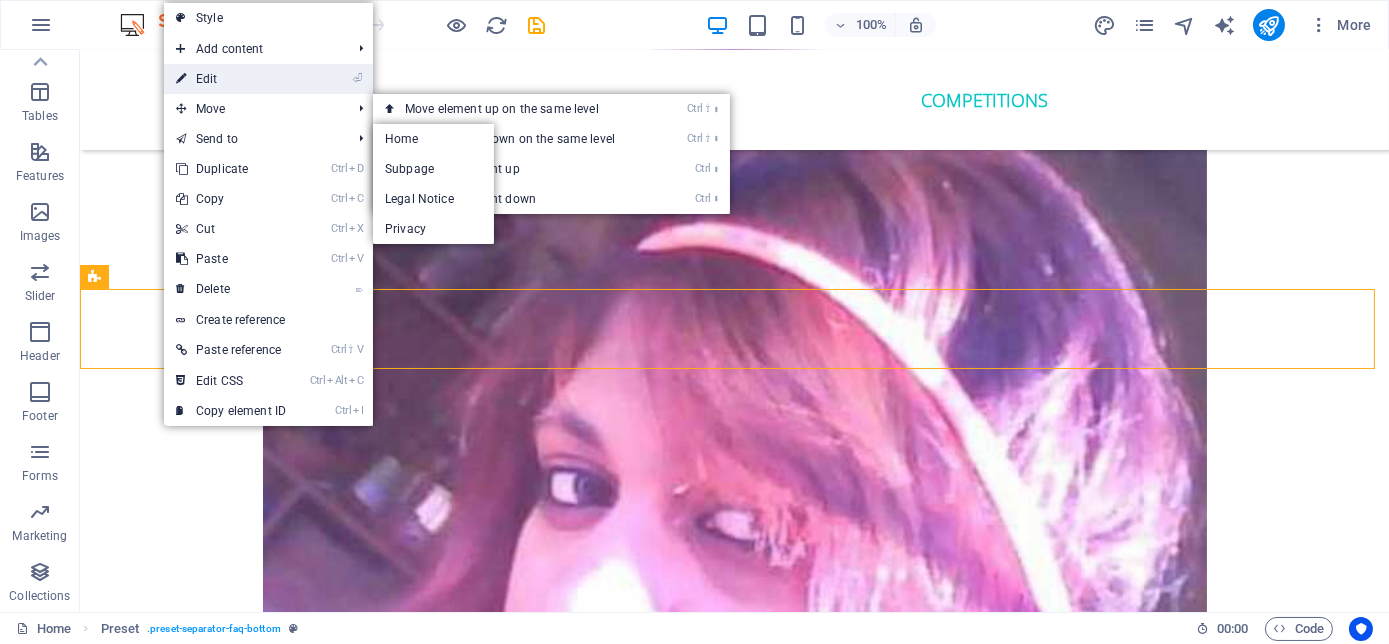 click on "⏎  Edit" at bounding box center [231, 79] 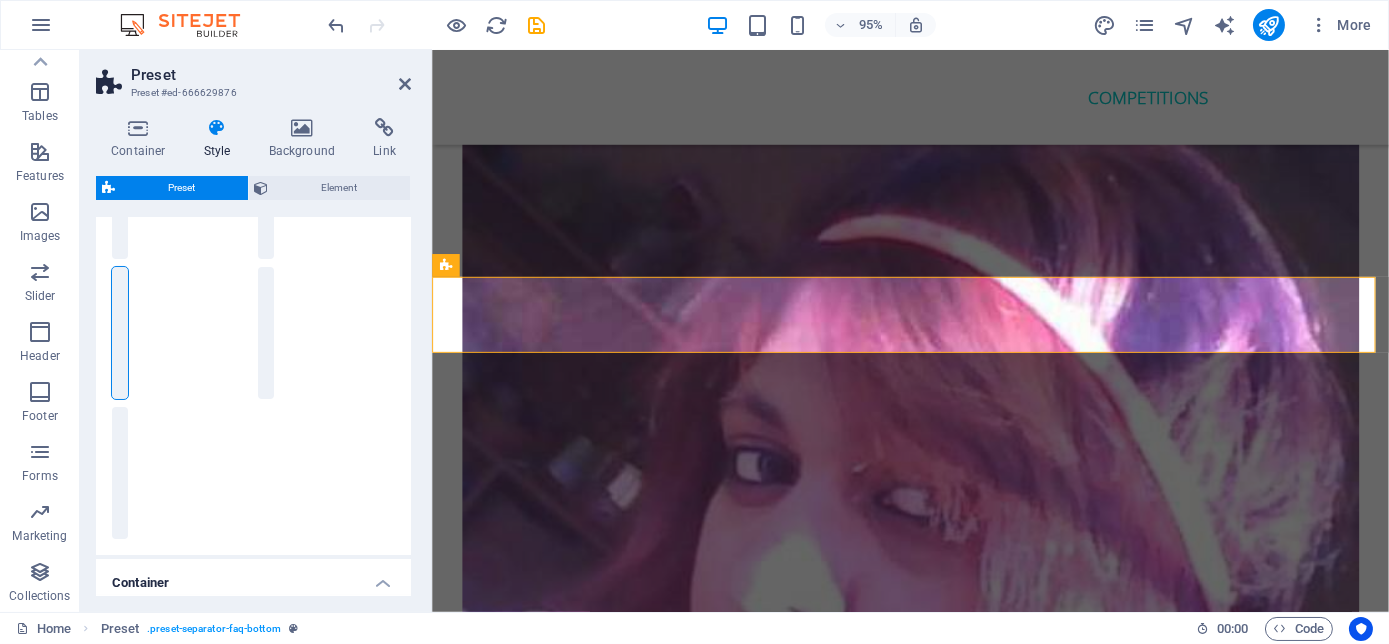 scroll, scrollTop: 363, scrollLeft: 0, axis: vertical 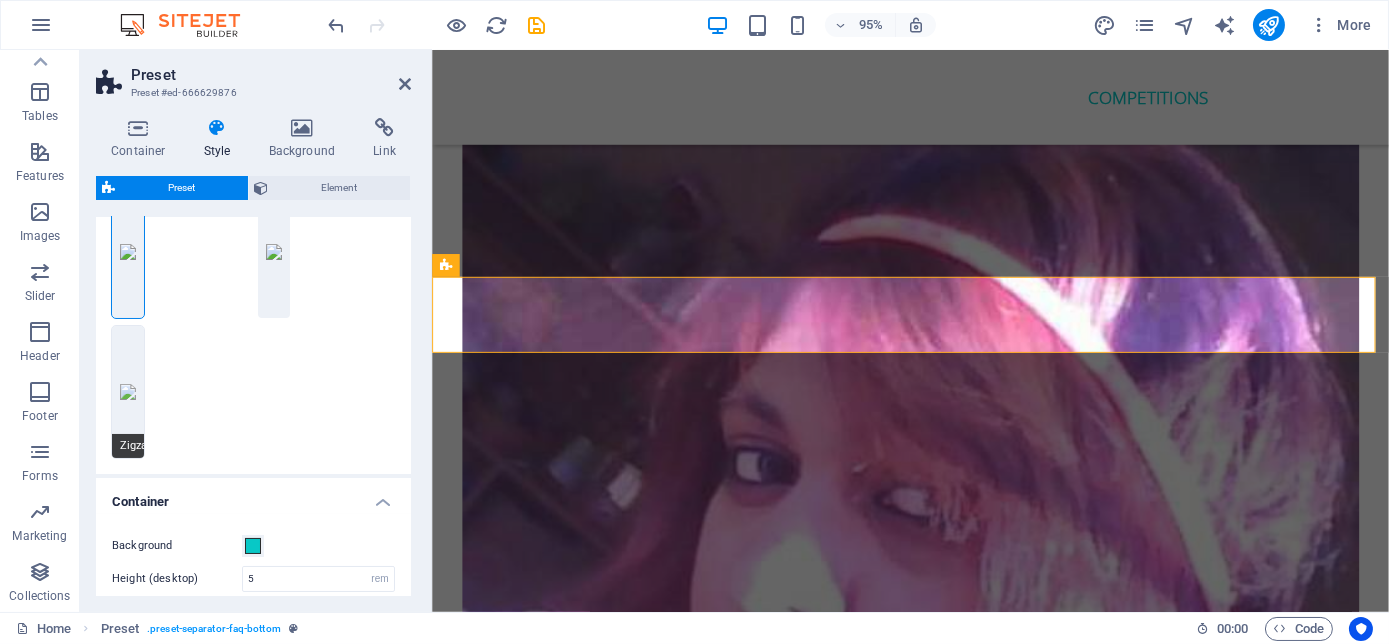click on "Zigzag" at bounding box center (128, 392) 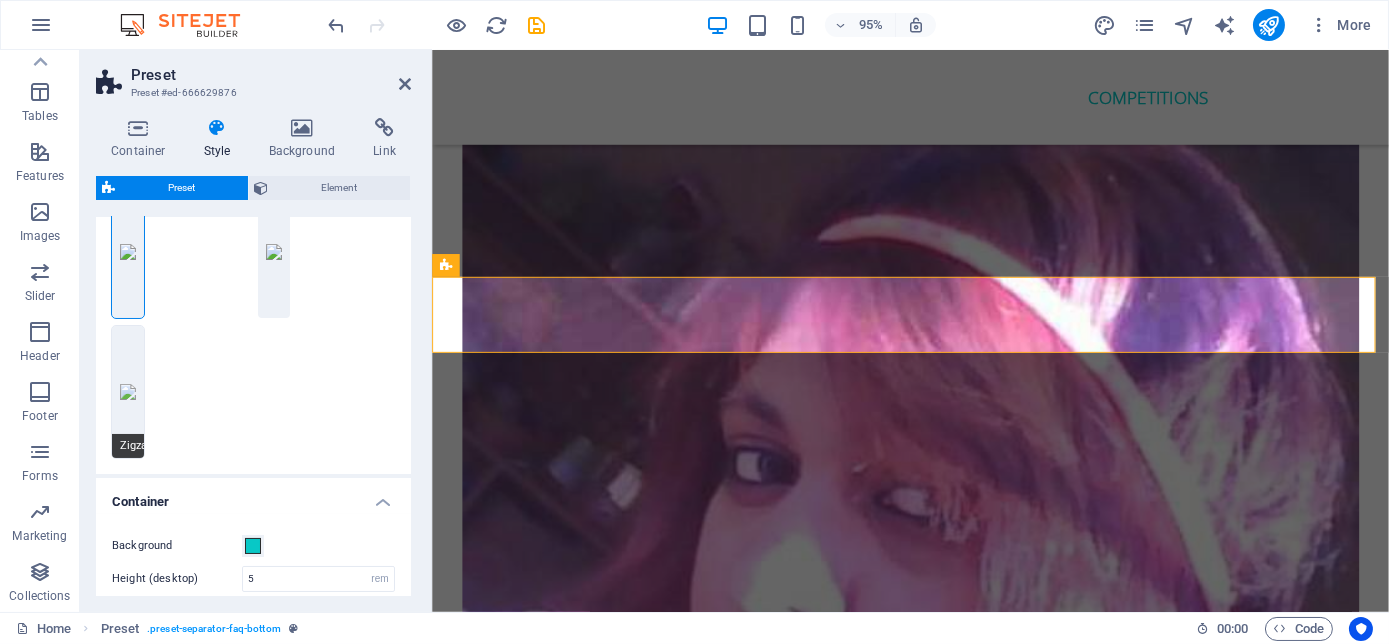 select on "zigzag" 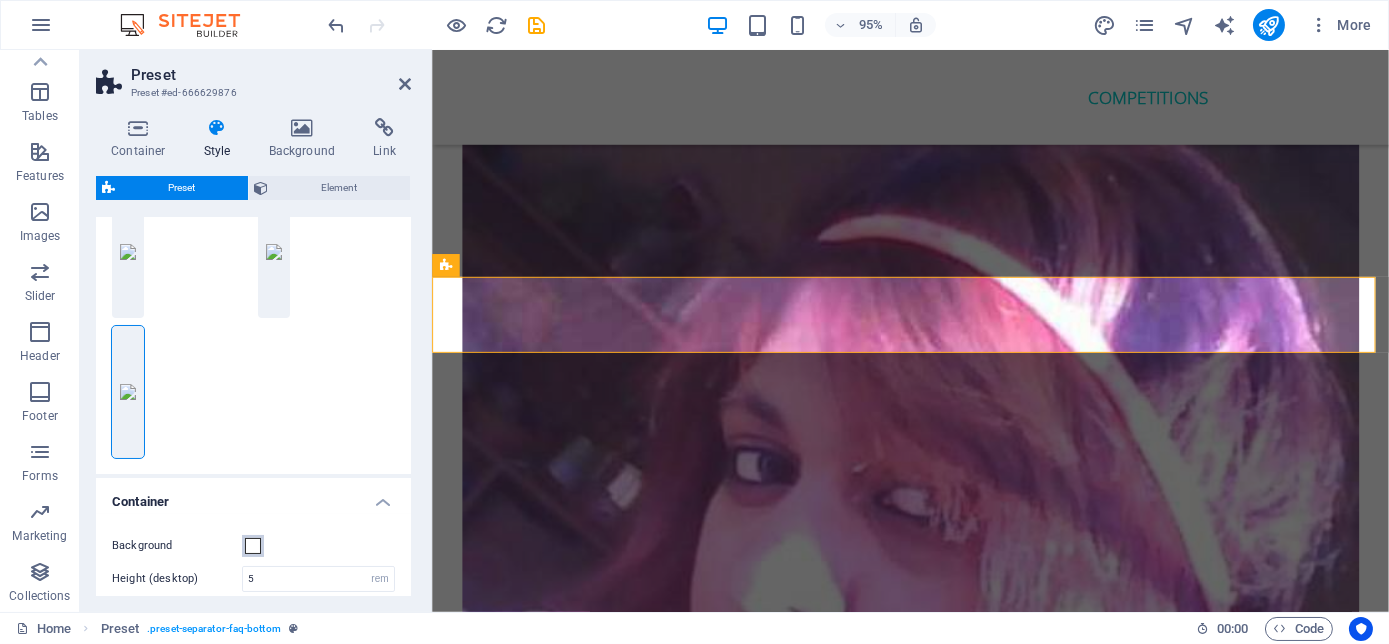 click at bounding box center (253, 546) 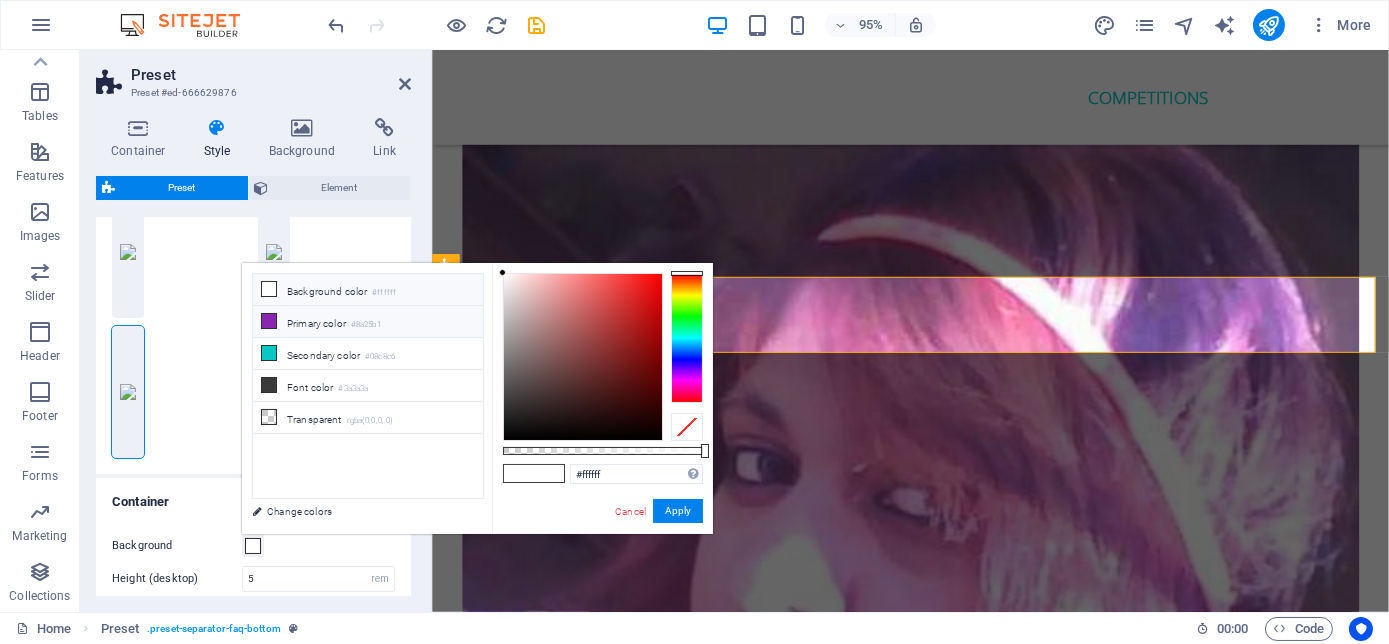 click on "Primary color
#8a25b1" at bounding box center (368, 322) 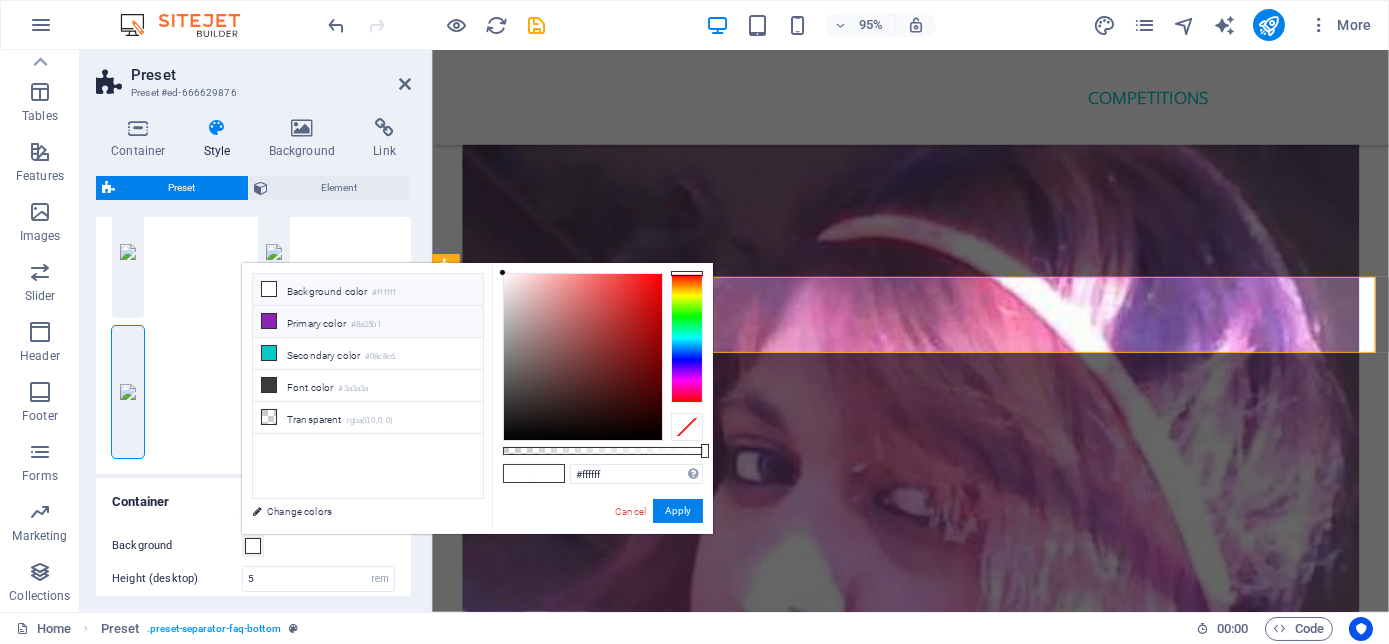 type on "#8a25b1" 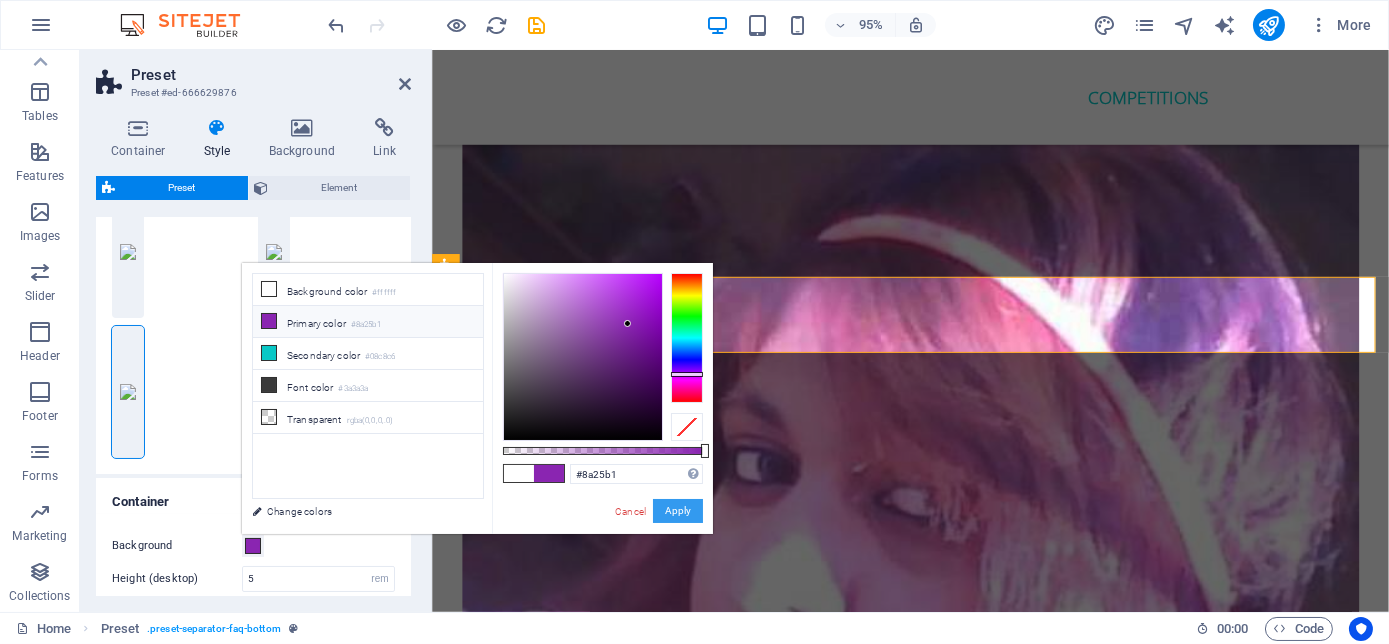 click on "Apply" at bounding box center [678, 511] 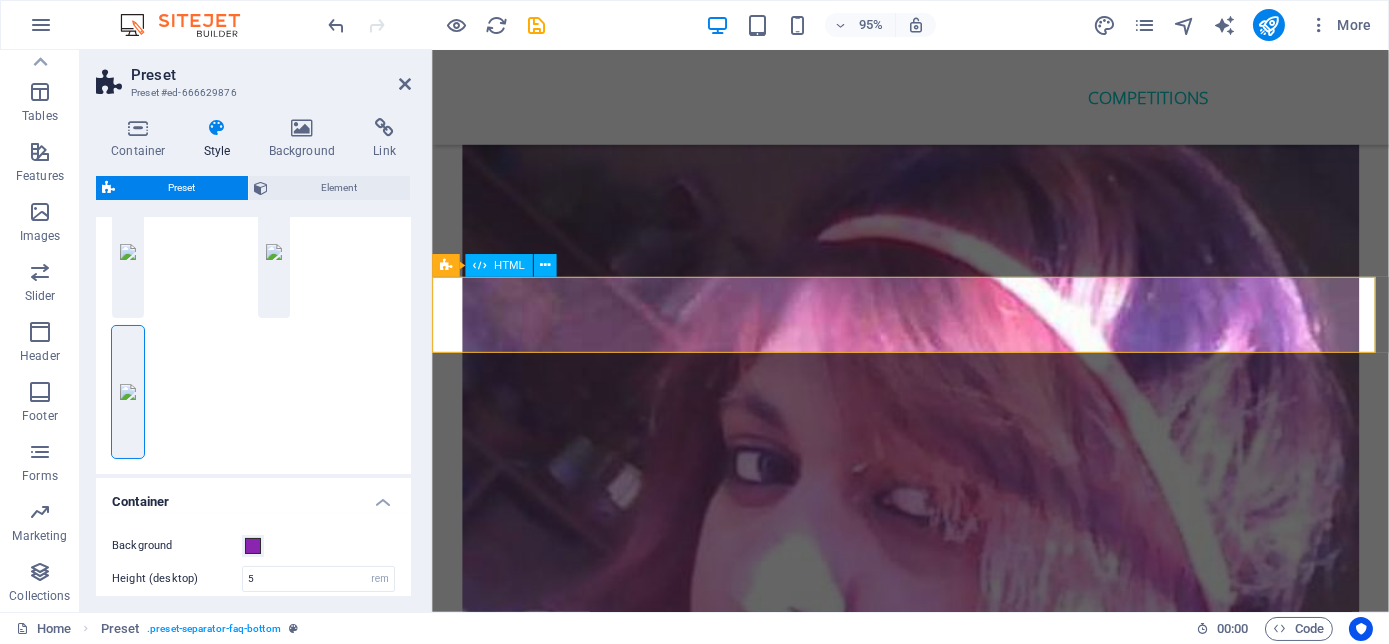 click at bounding box center (934, 7177) 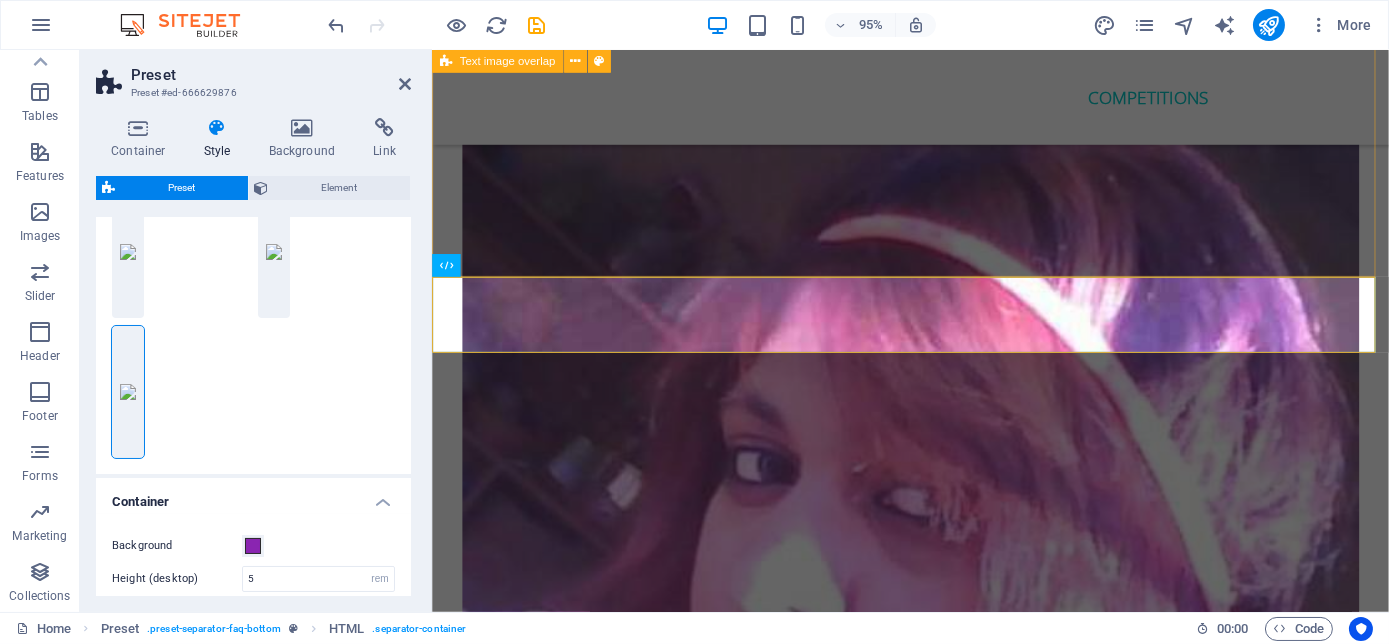 click on "Infinite me Humans are highly stressed. Living in a fast paced world governed by instant gratification and the pursuit to achieve success and material accumulation, sacrificing their mental and physical health in the process.  They forgot to breathe, relax and live! Infinite Me is a reminder to take care of themselves while trying to live the life they desire!" at bounding box center [934, 6719] 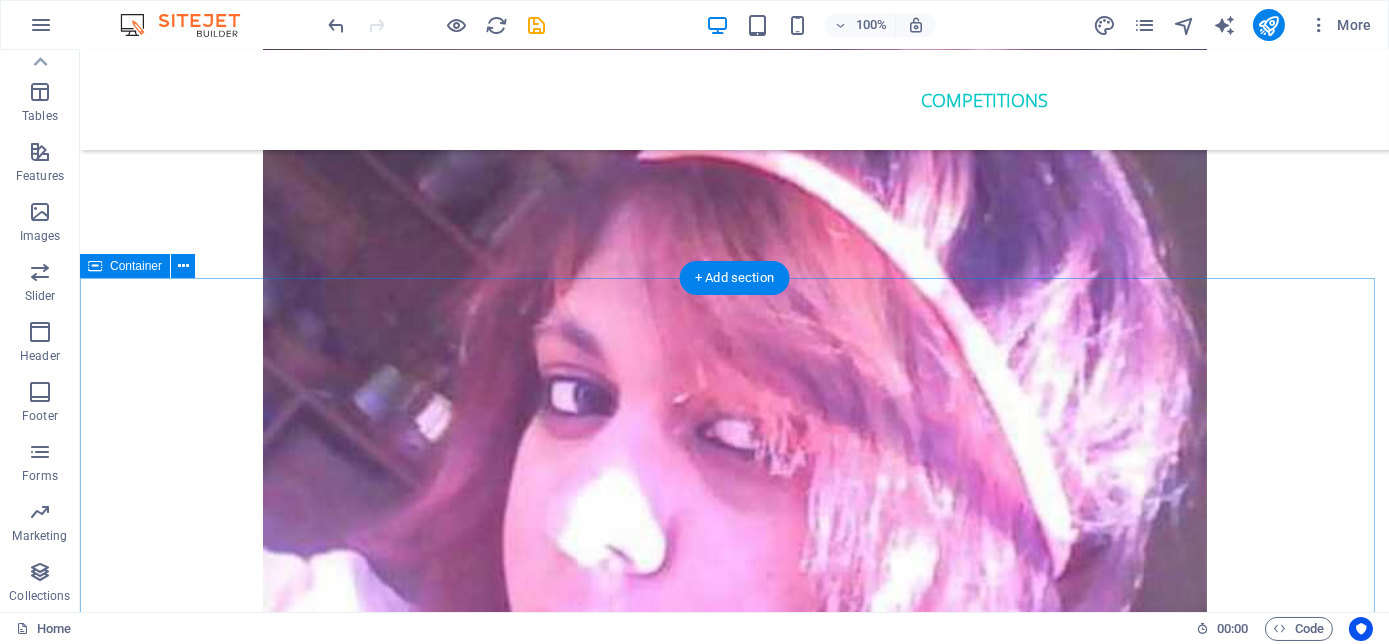 scroll, scrollTop: 6400, scrollLeft: 0, axis: vertical 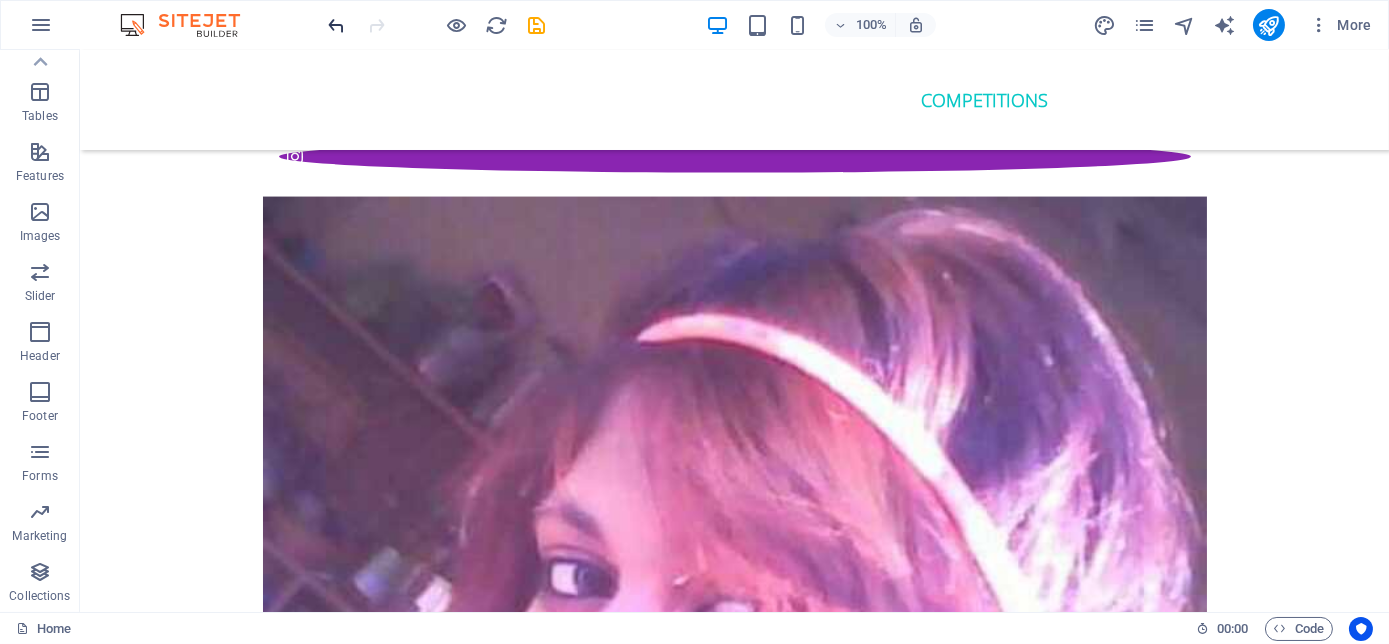 click at bounding box center (337, 25) 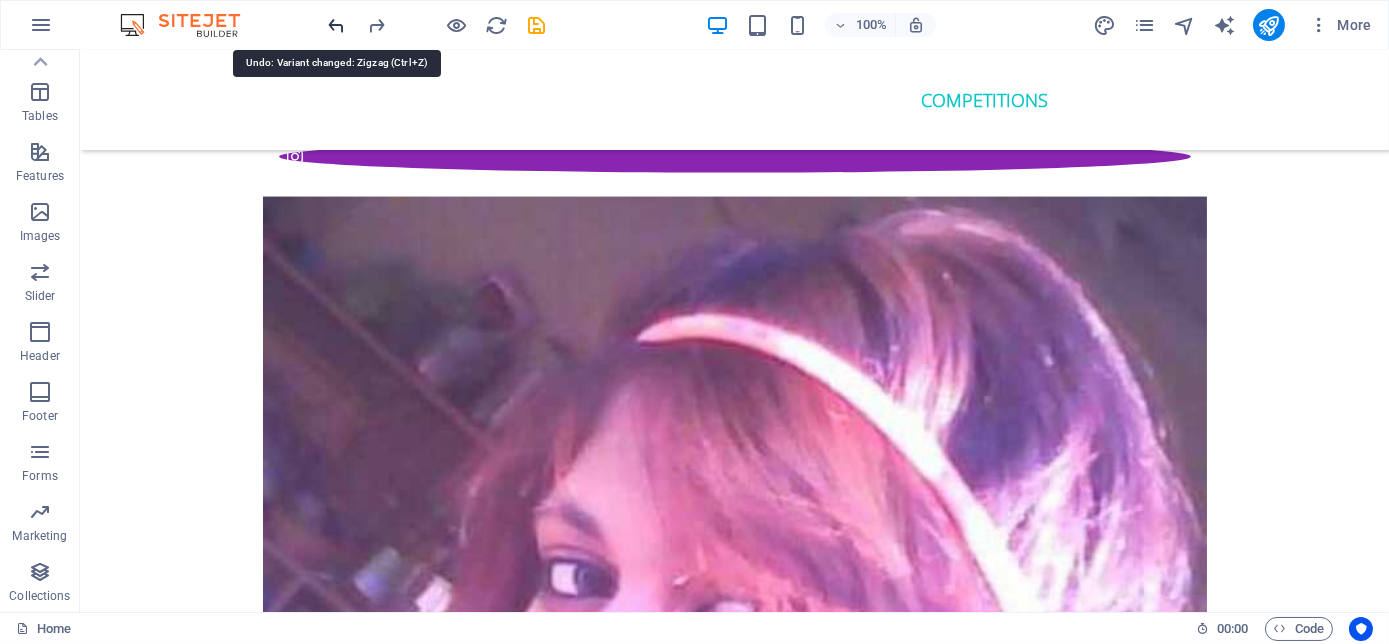 click at bounding box center [337, 25] 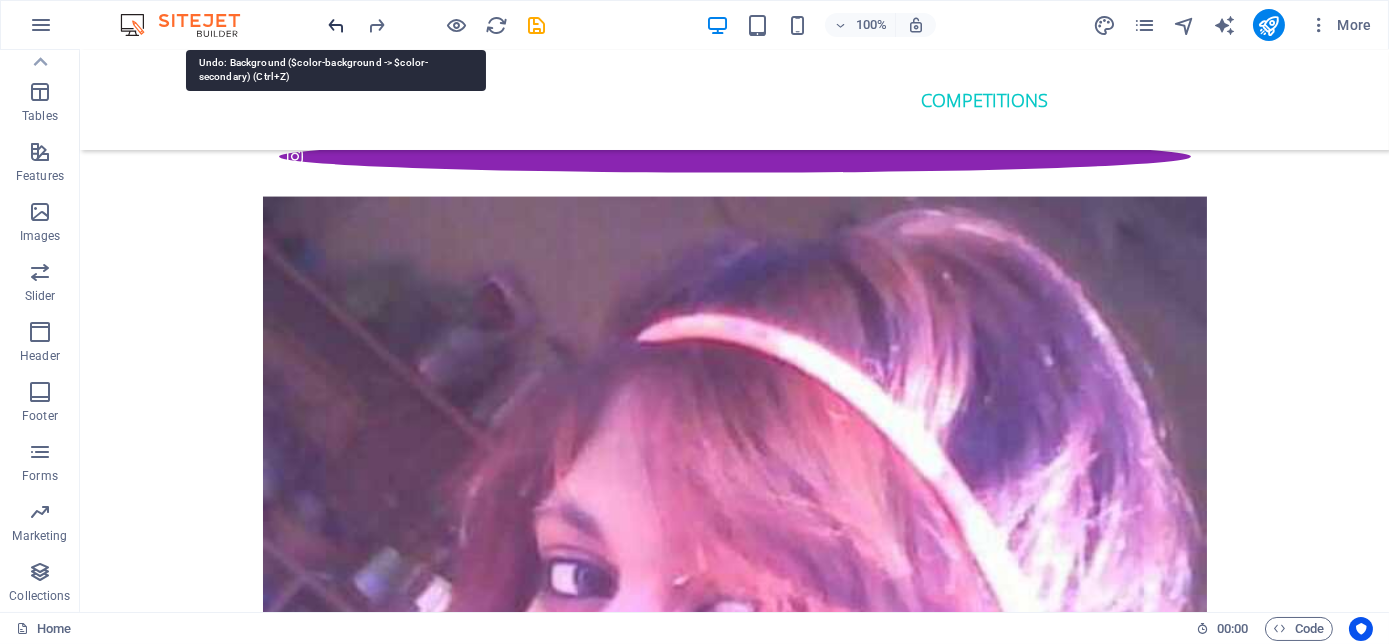 click at bounding box center [337, 25] 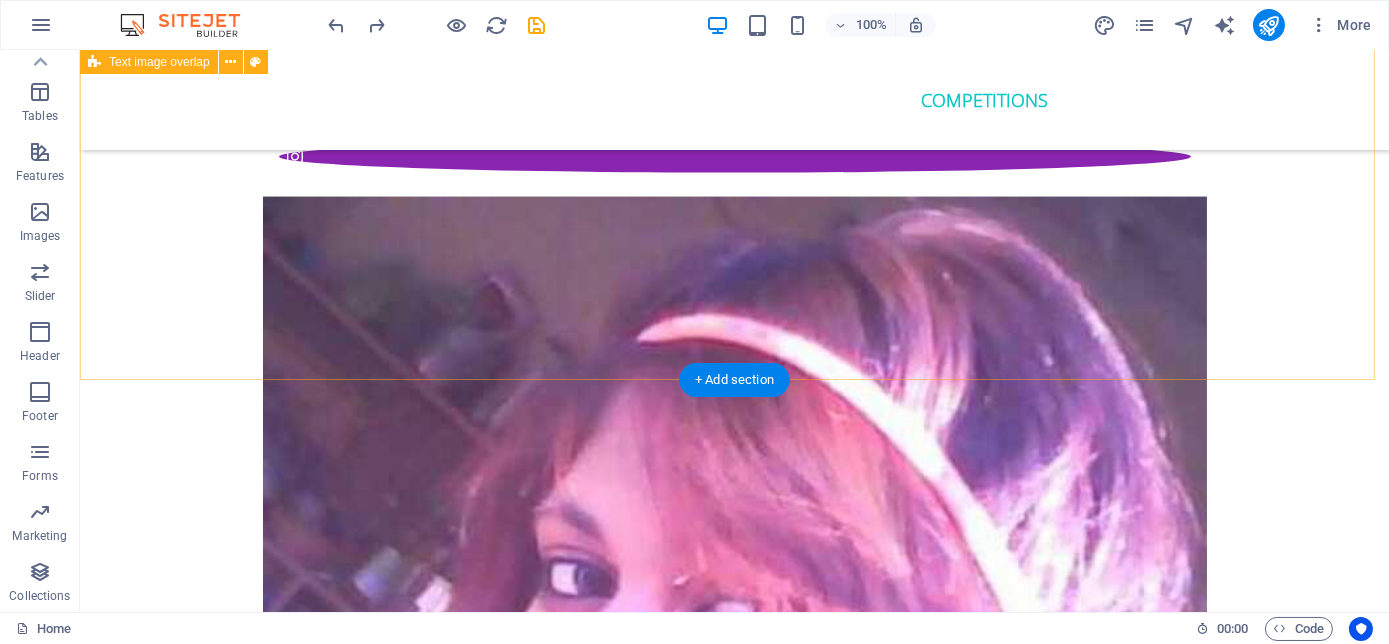 click on "Infinite me Humans are highly stressed. Living in a fast paced world governed by instant gratification and the pursuit to achieve success and material accumulation, sacrificing their mental and physical health in the process.  They forgot to breathe, relax and live! Infinite Me is a reminder to take care of themselves while trying to live the life they desire!" at bounding box center (734, 6810) 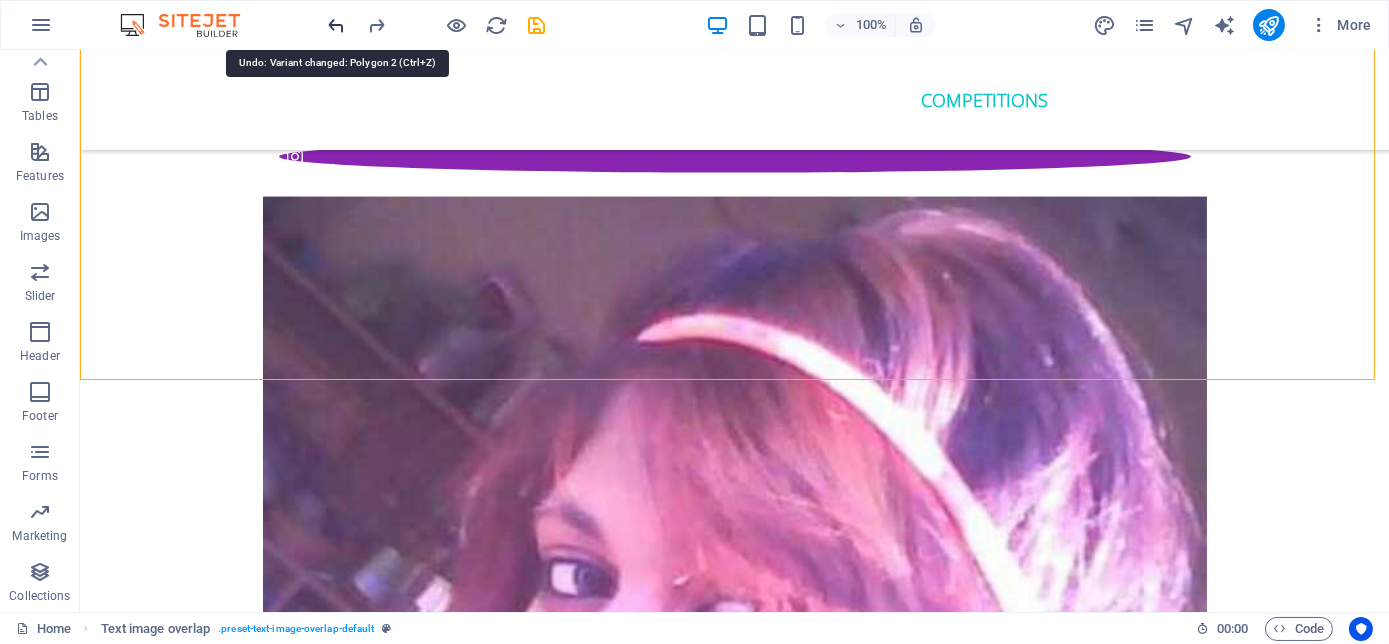 click at bounding box center [337, 25] 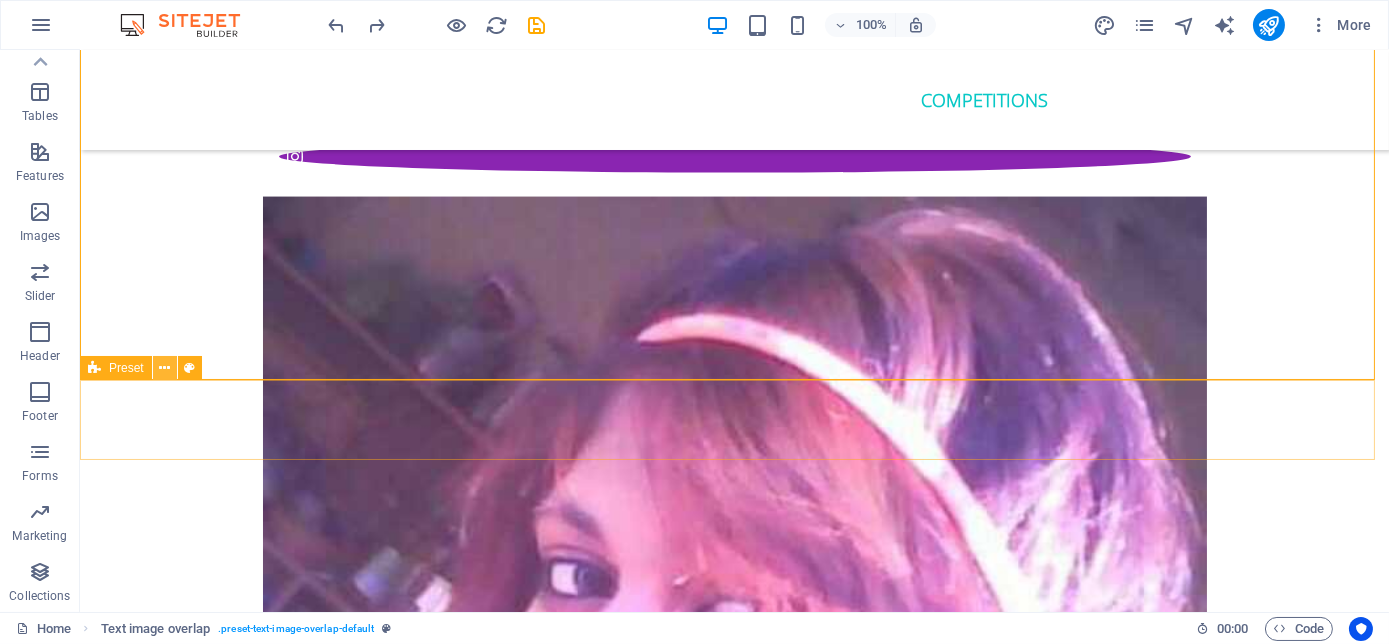 click at bounding box center [164, 368] 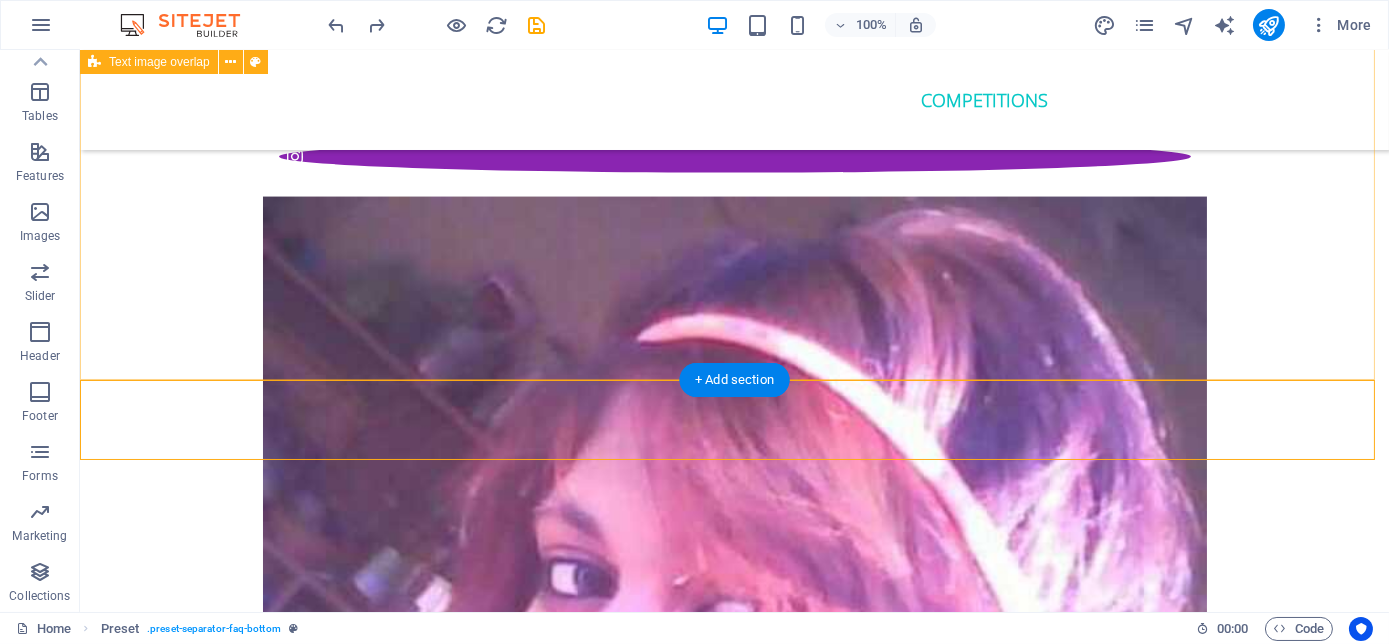 click on "Infinite me Humans are highly stressed. Living in a fast paced world governed by instant gratification and the pursuit to achieve success and material accumulation, sacrificing their mental and physical health in the process.  They forgot to breathe, relax and live! Infinite Me is a reminder to take care of themselves while trying to live the life they desire!" at bounding box center [734, 6810] 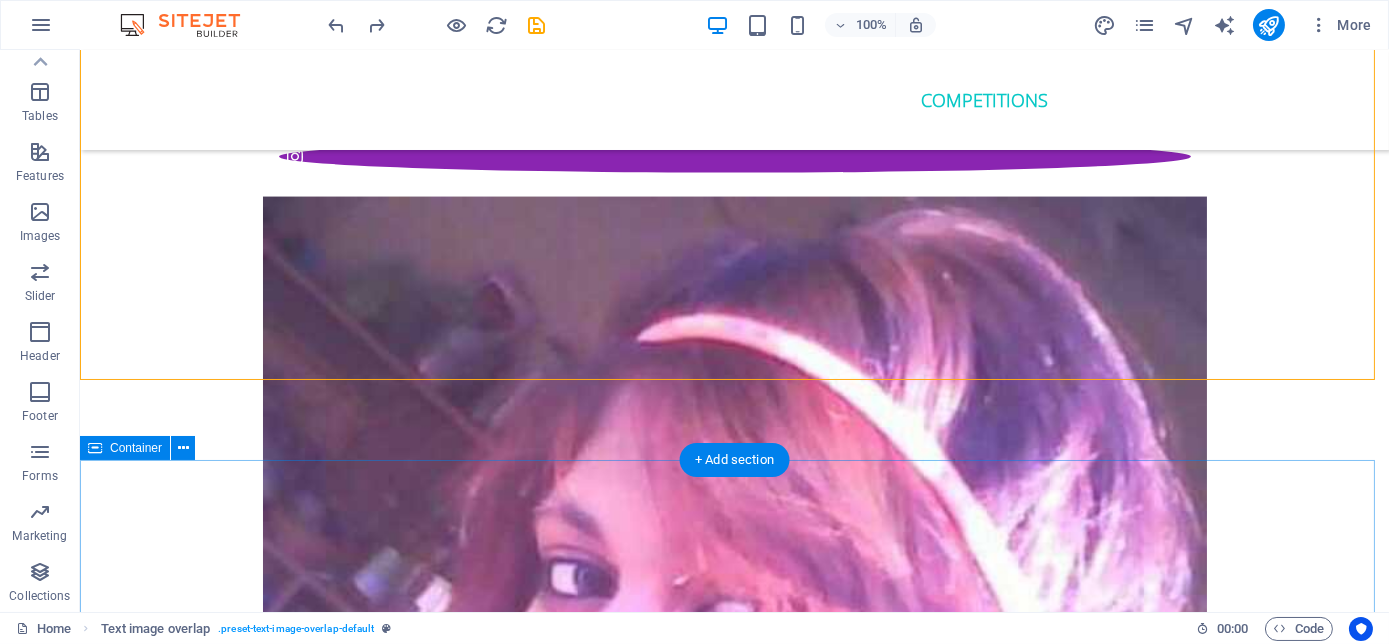 click on "Get in touch We would love to hear from you! Your first consult is FREE! Let us help you turn your business into that Empire you dreamed off. Thank us by becoming the success you were meant to be! We look forward helping you become a Millionaire! I have read and understand the privacy policy. Unreadable? Load new Submit" at bounding box center (734, 7666) 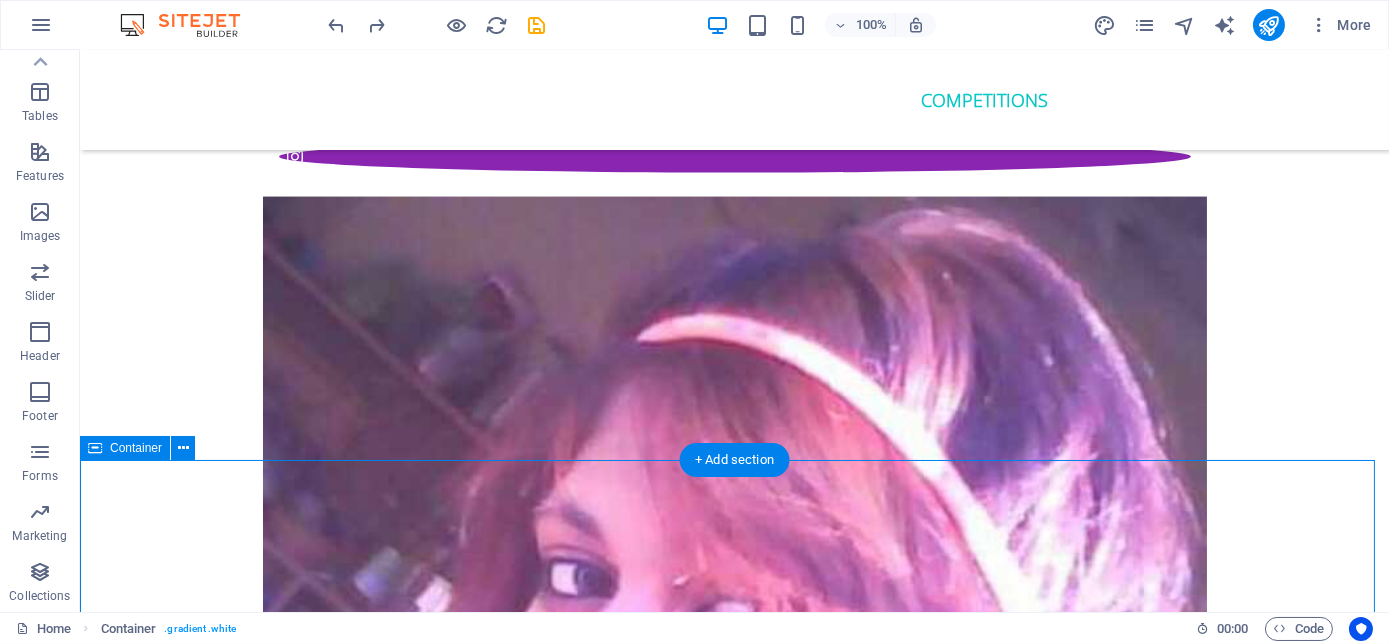 click at bounding box center [734, 7268] 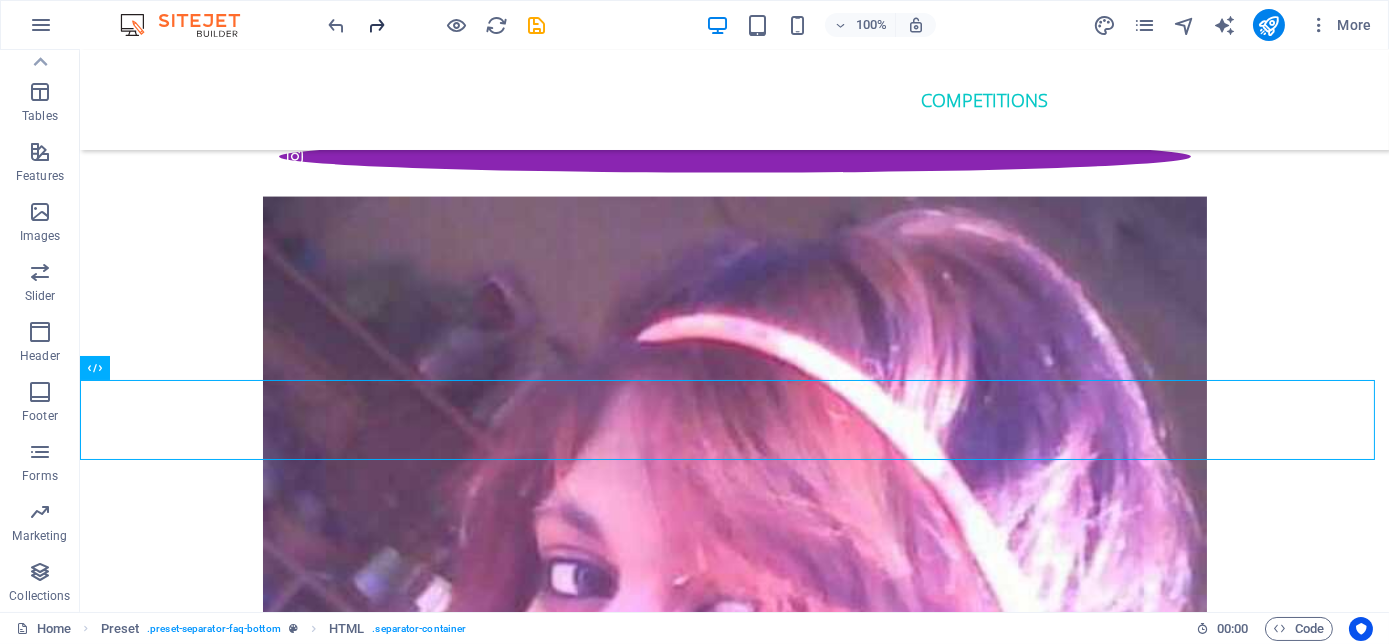 click at bounding box center (377, 25) 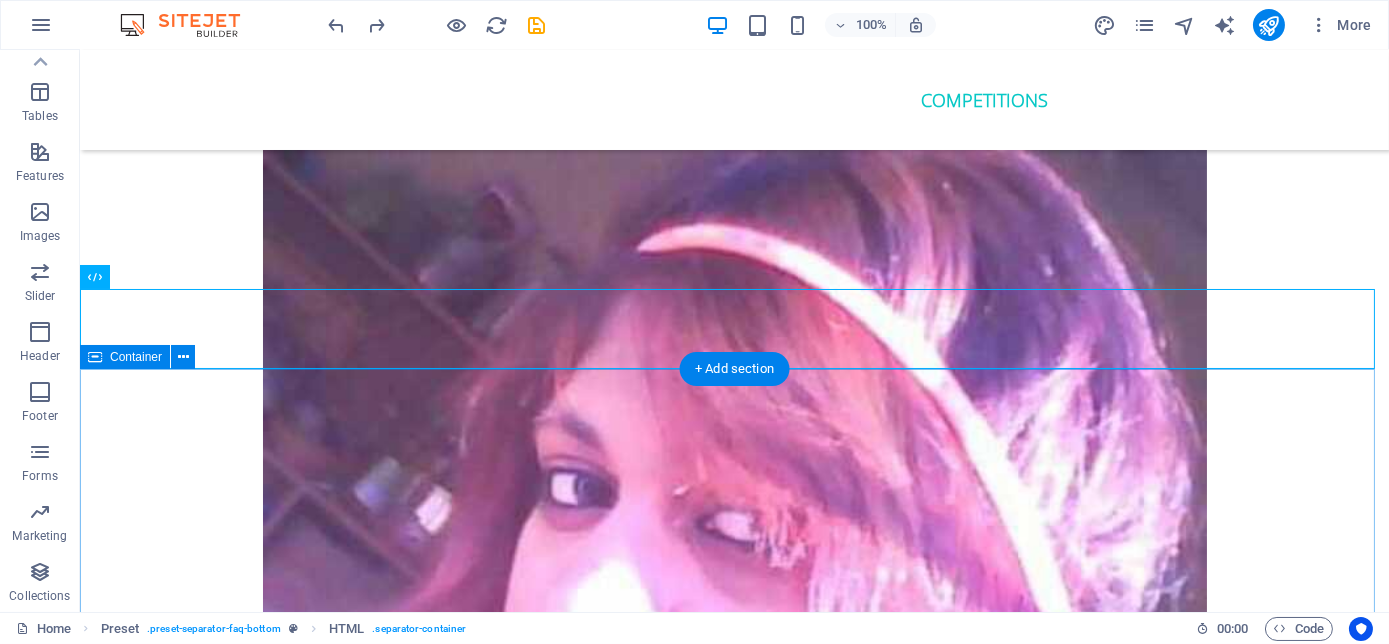 scroll, scrollTop: 6491, scrollLeft: 0, axis: vertical 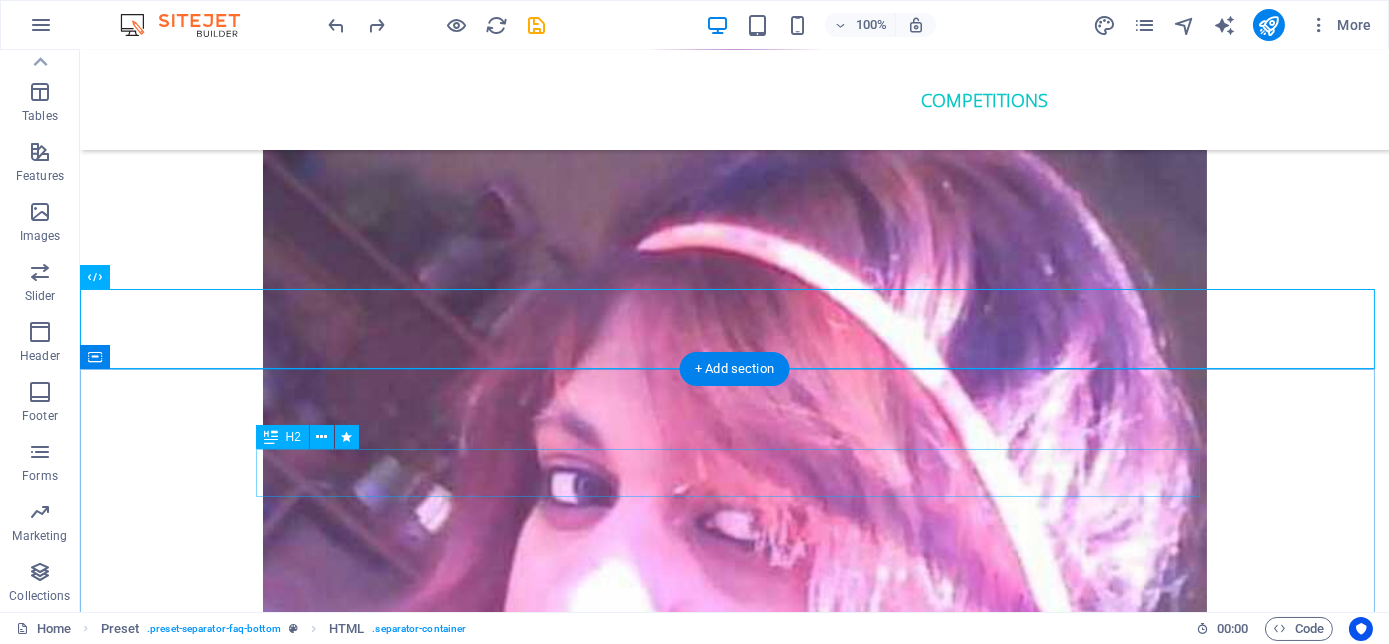 click on "Get in touch" at bounding box center (735, 7321) 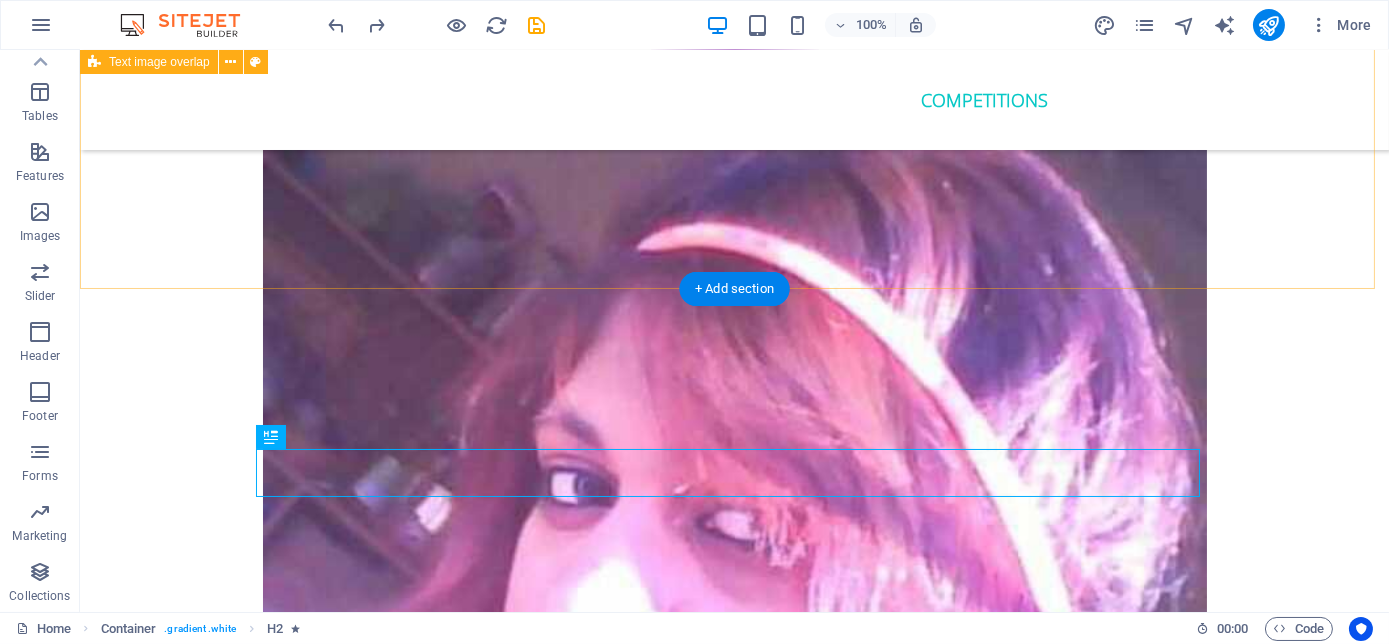 click on "Infinite me Humans are highly stressed. Living in a fast paced world governed by instant gratification and the pursuit to achieve success and material accumulation, sacrificing their mental and physical health in the process.  They forgot to breathe, relax and live! Infinite Me is a reminder to take care of themselves while trying to live the life they desire!" at bounding box center (734, 6719) 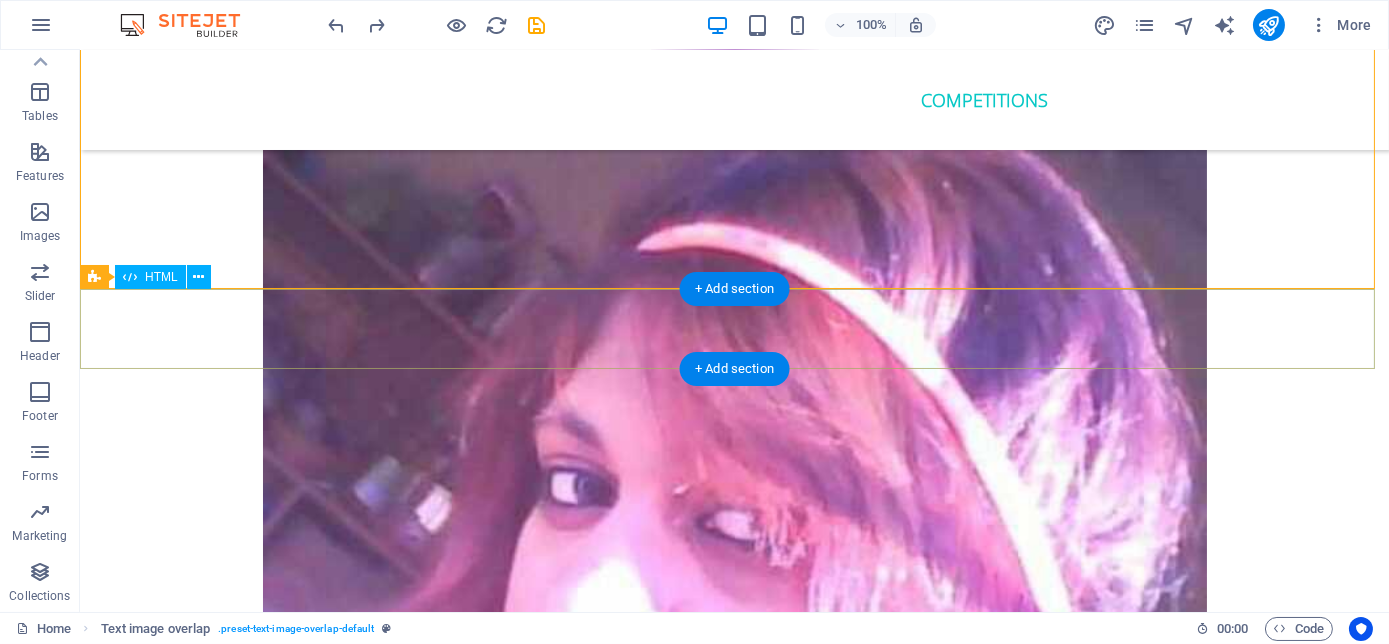 click at bounding box center [734, 7177] 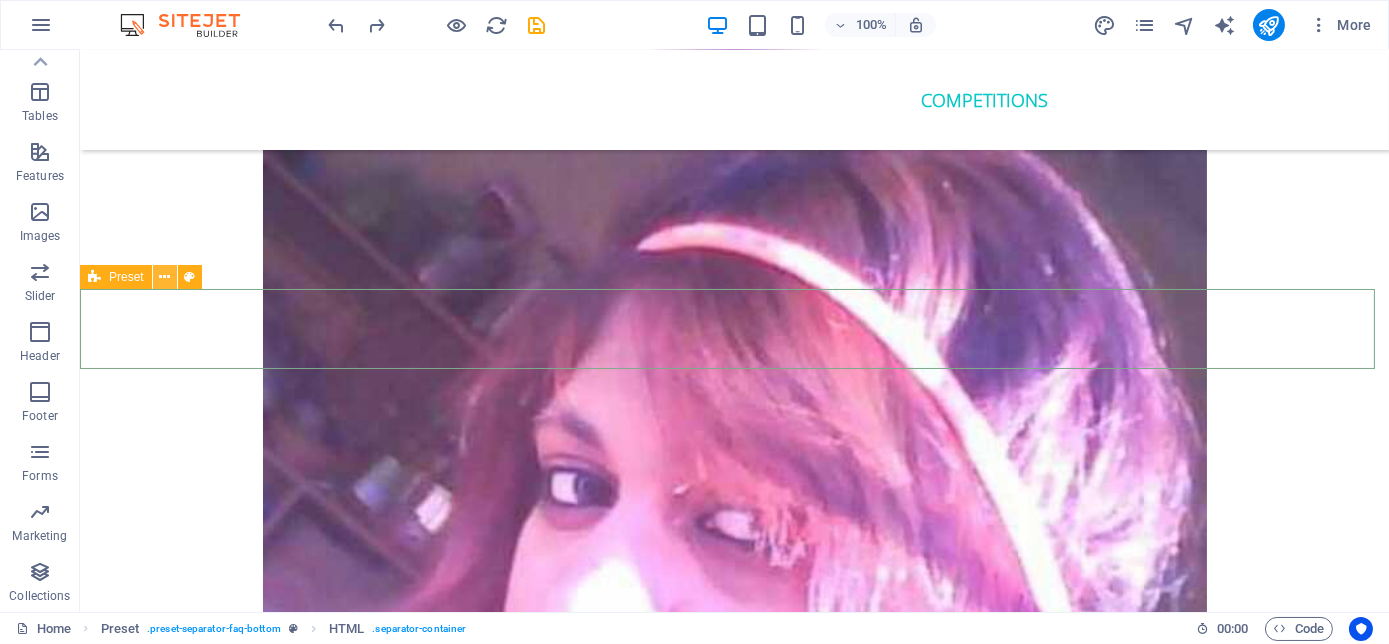 click at bounding box center (164, 277) 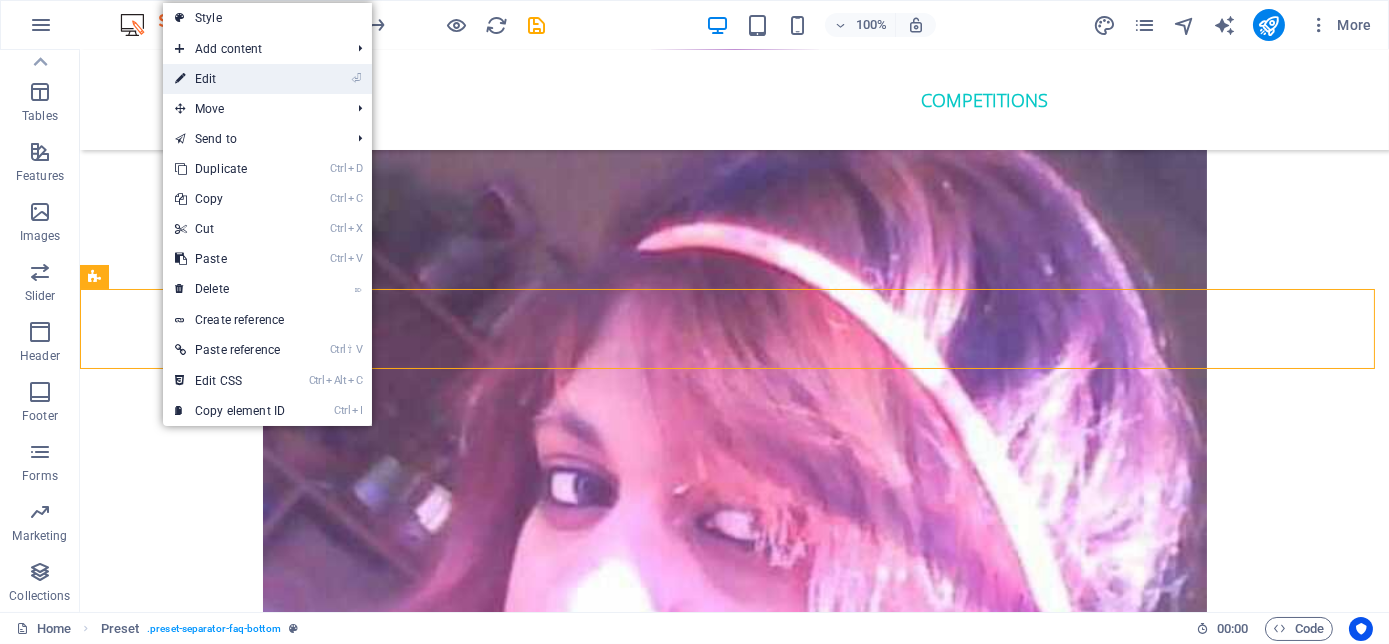 click on "⏎  Edit" at bounding box center [230, 79] 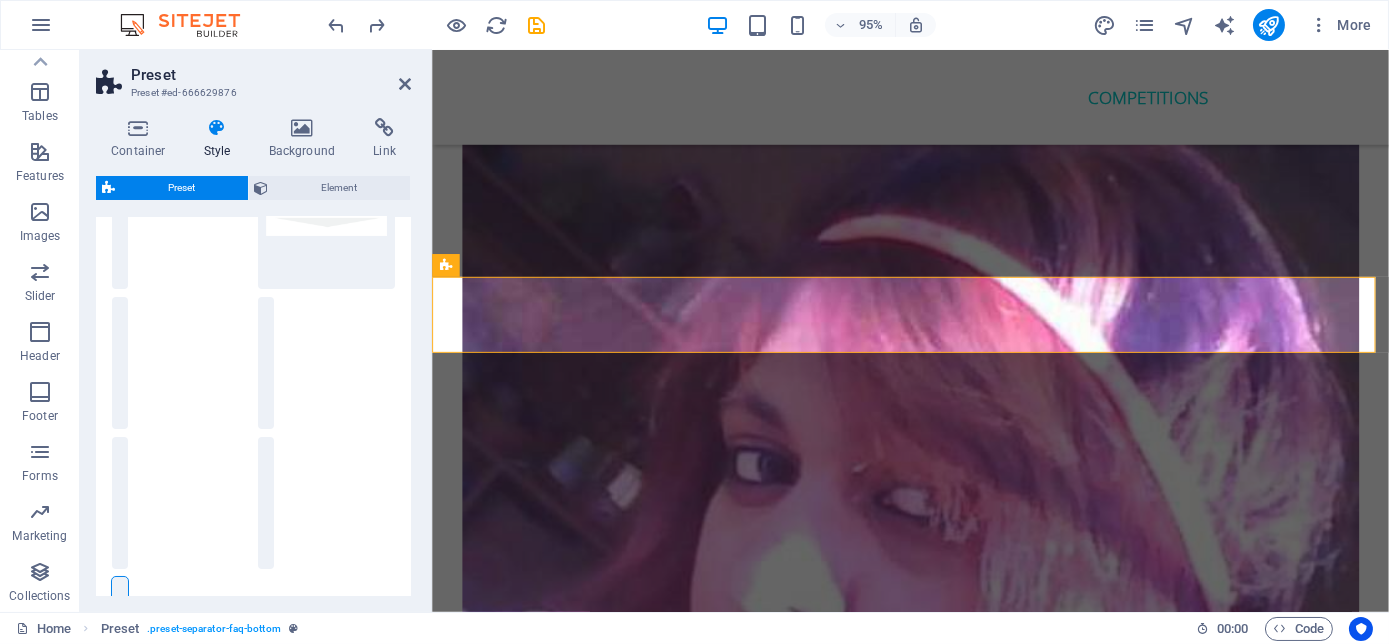 scroll, scrollTop: 181, scrollLeft: 0, axis: vertical 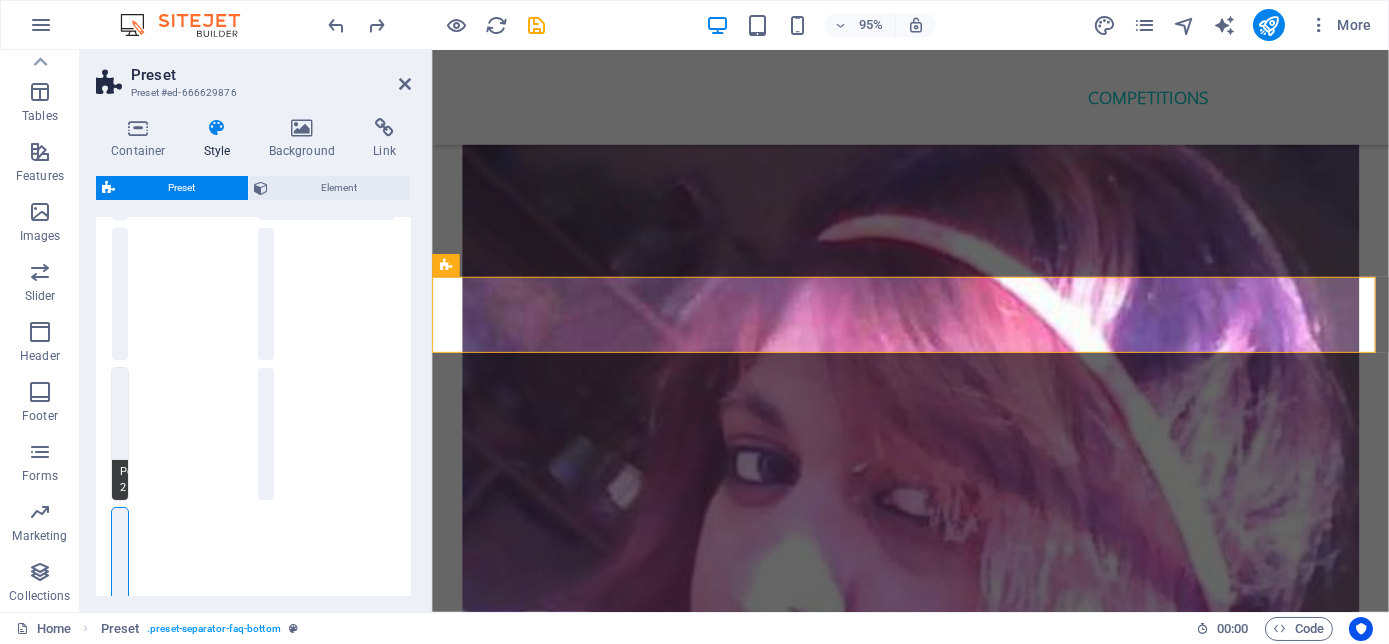 click on "Polygon 2" at bounding box center (120, 434) 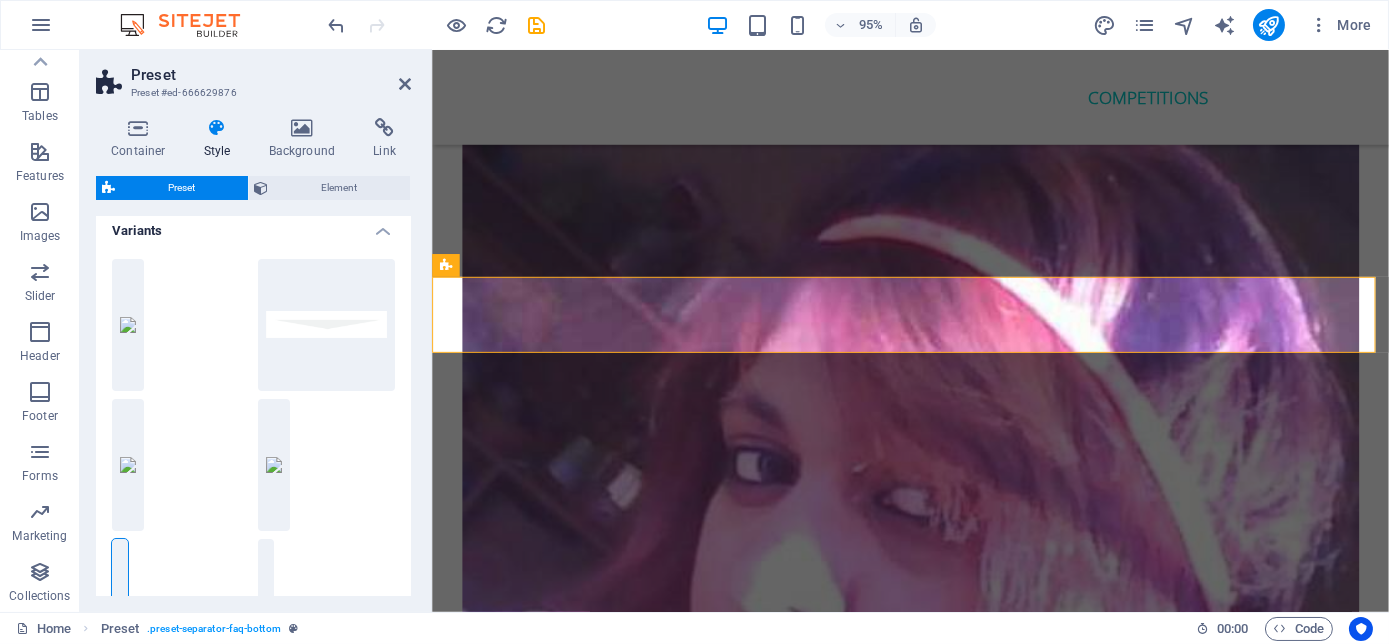 scroll, scrollTop: 0, scrollLeft: 0, axis: both 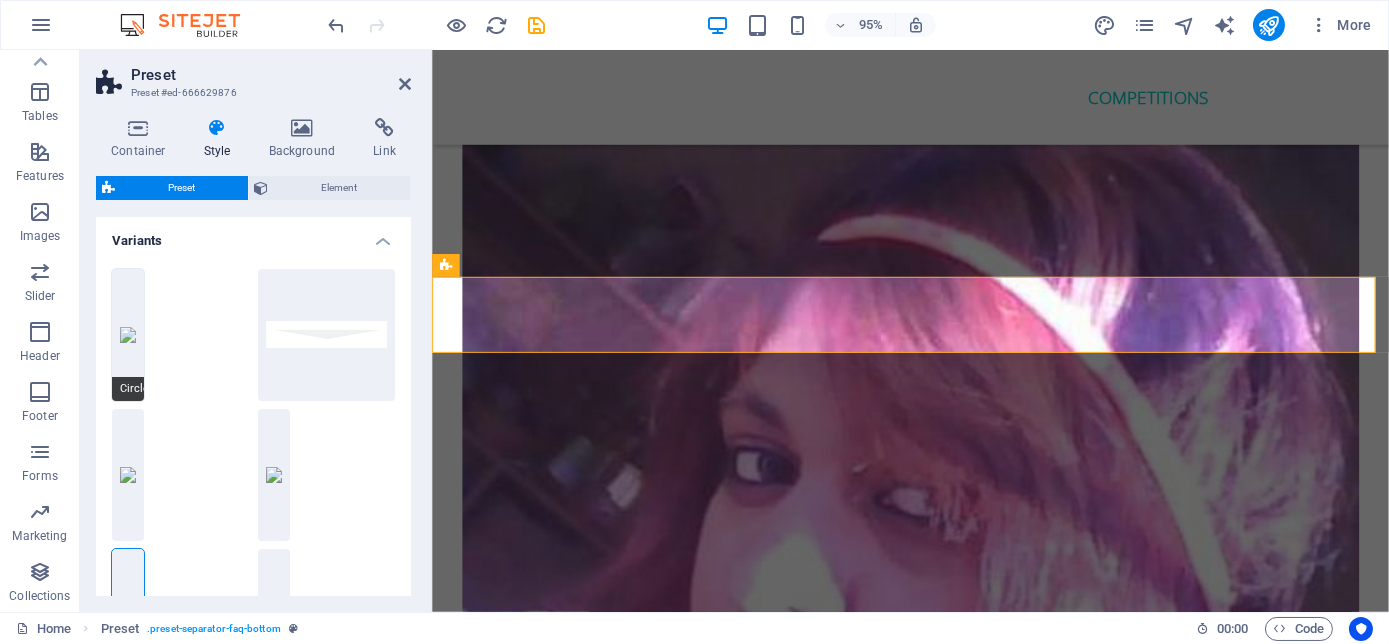 click on "Circle" at bounding box center (128, 335) 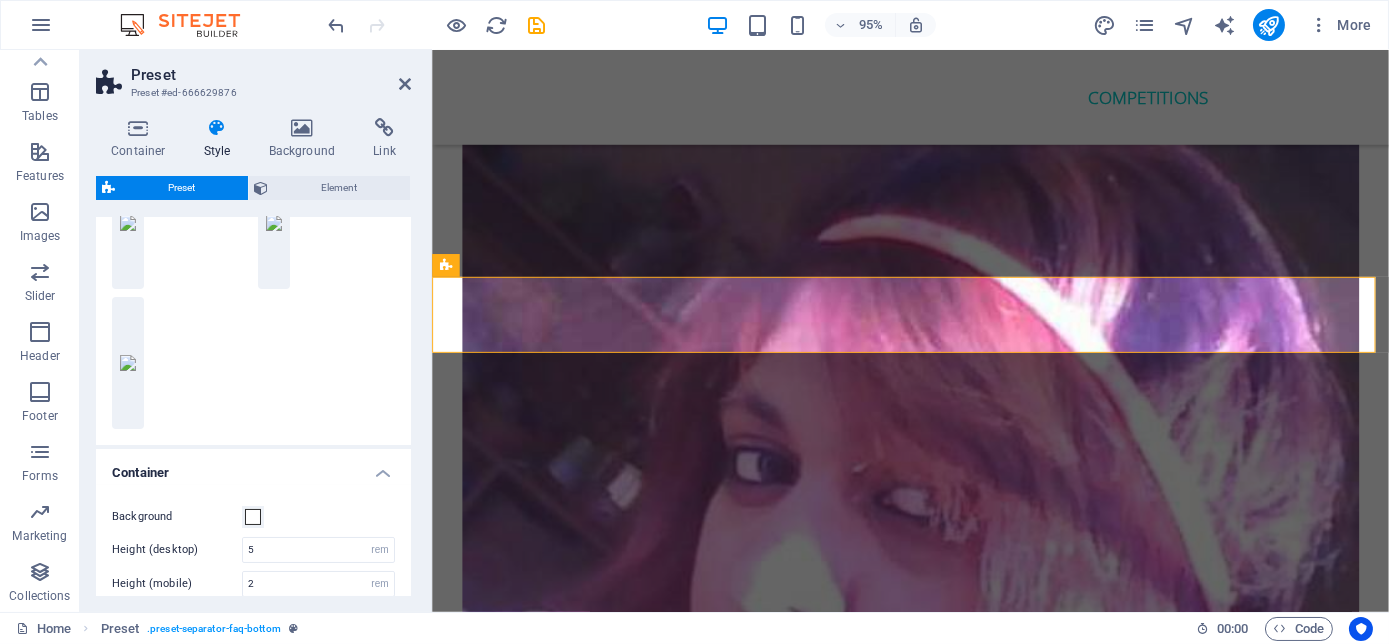 scroll, scrollTop: 545, scrollLeft: 0, axis: vertical 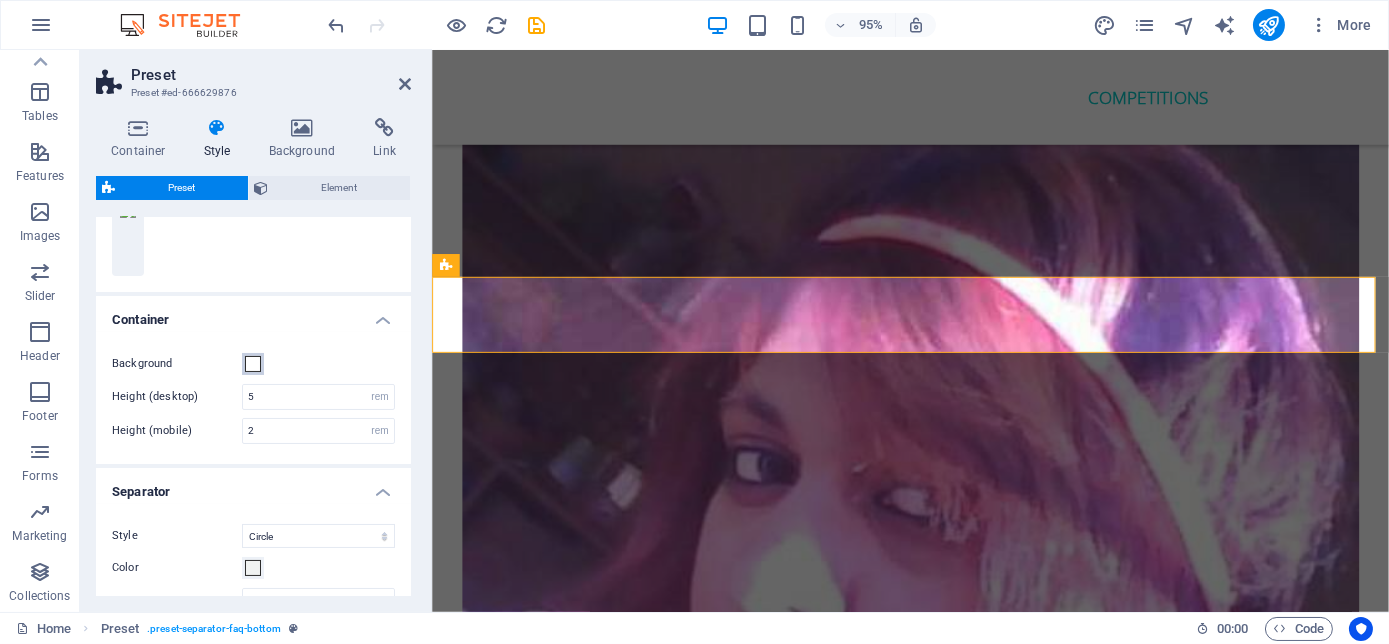 click at bounding box center (253, 364) 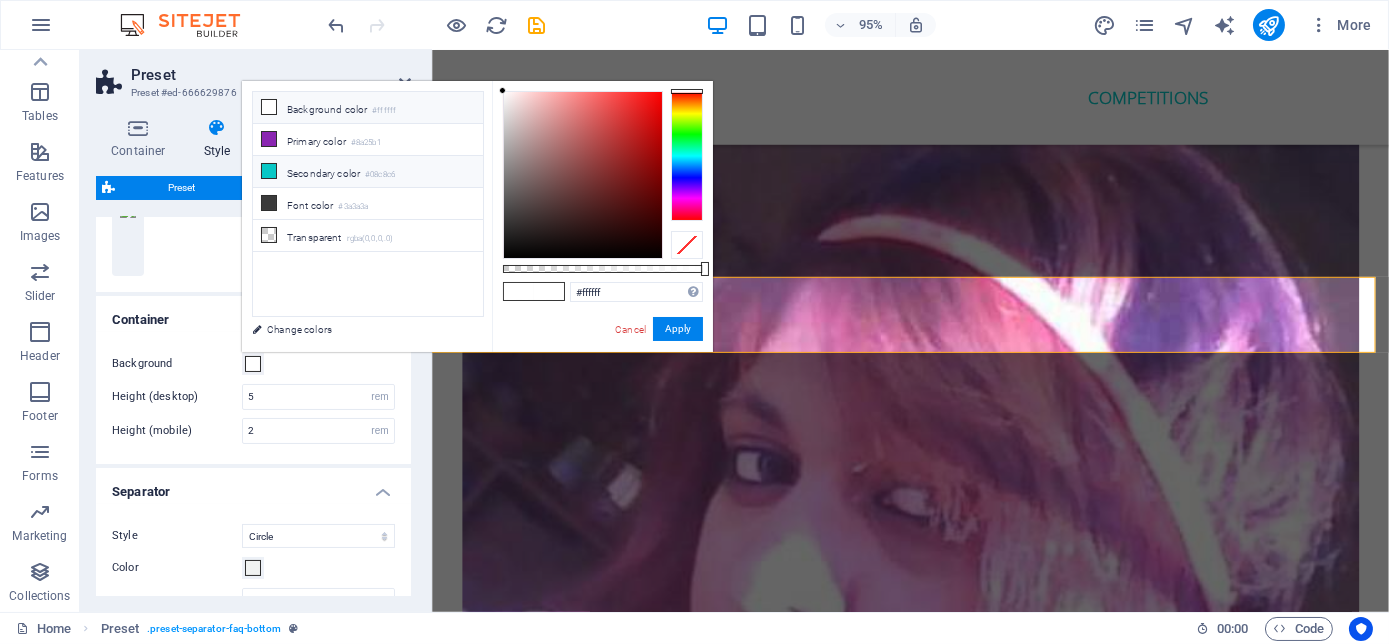click on "Secondary color
#08c8c6" at bounding box center (368, 172) 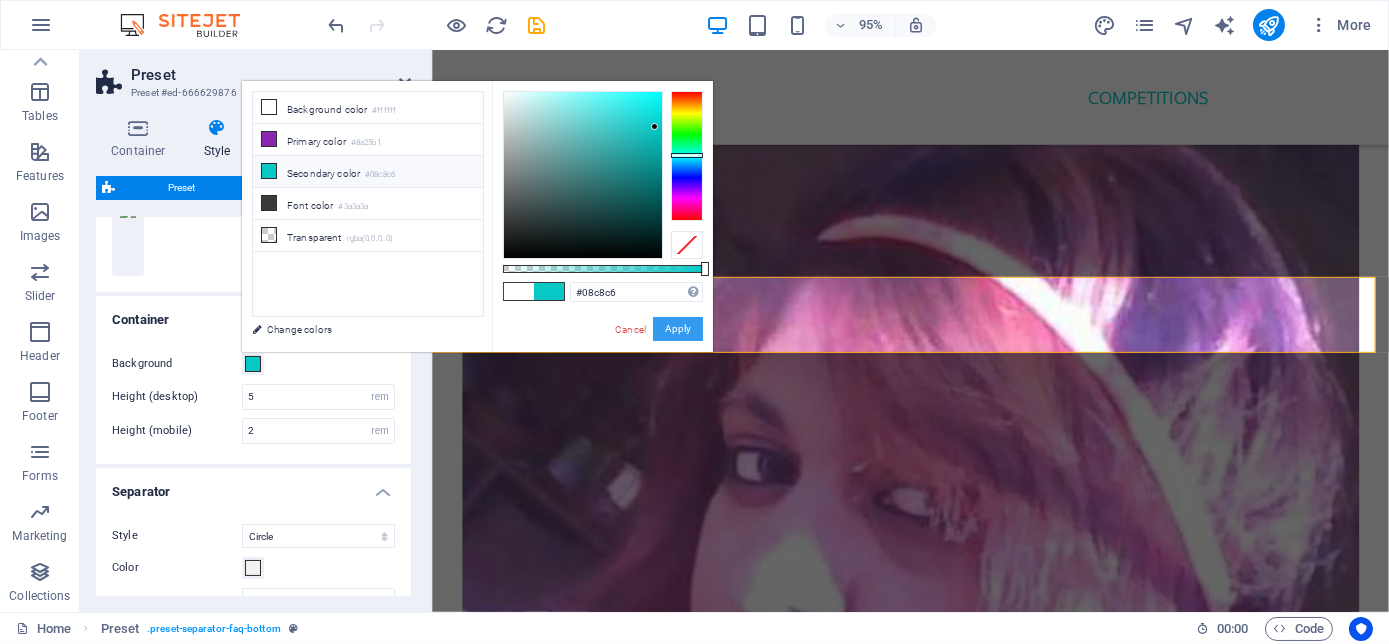 click on "Apply" at bounding box center (678, 329) 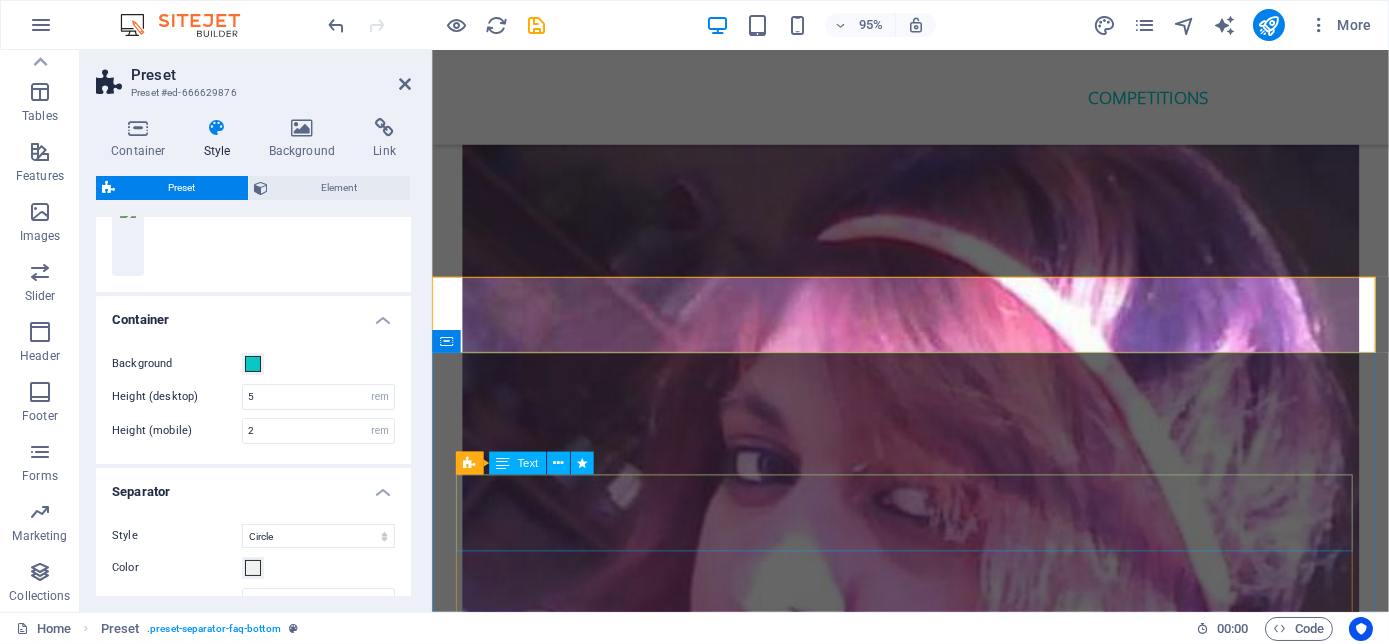 click on "We would love to hear from you! Your first consult is FREE! Let us help you turn your business into that Empire you dreamed off. Thank us by becoming the success you were meant to be! We look forward helping you become a Millionaire!" at bounding box center [935, 7385] 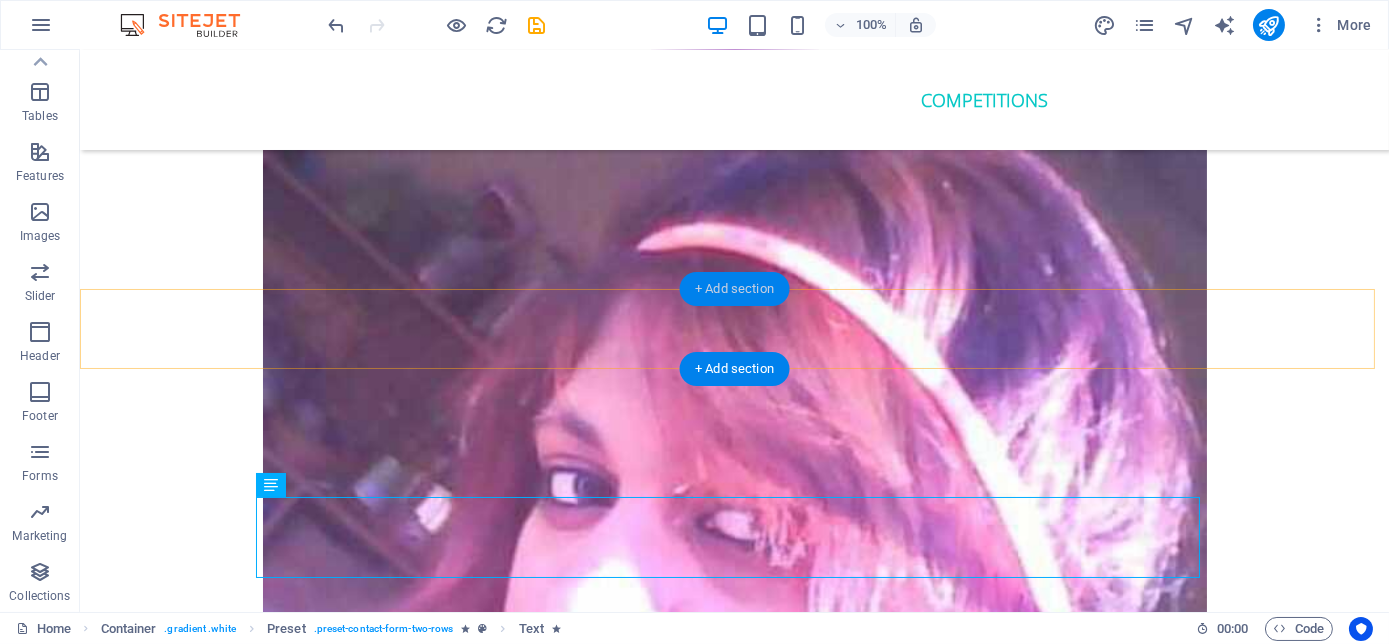 click on "+ Add section" at bounding box center (734, 289) 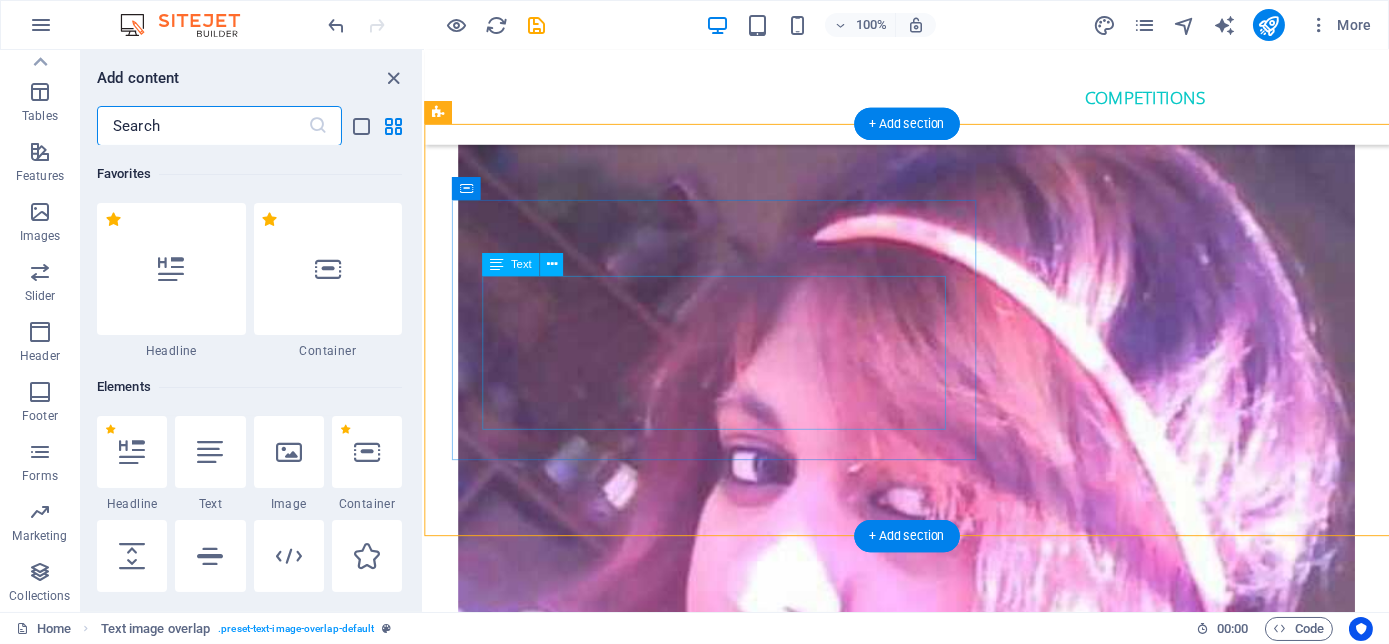 scroll, scrollTop: 6218, scrollLeft: 0, axis: vertical 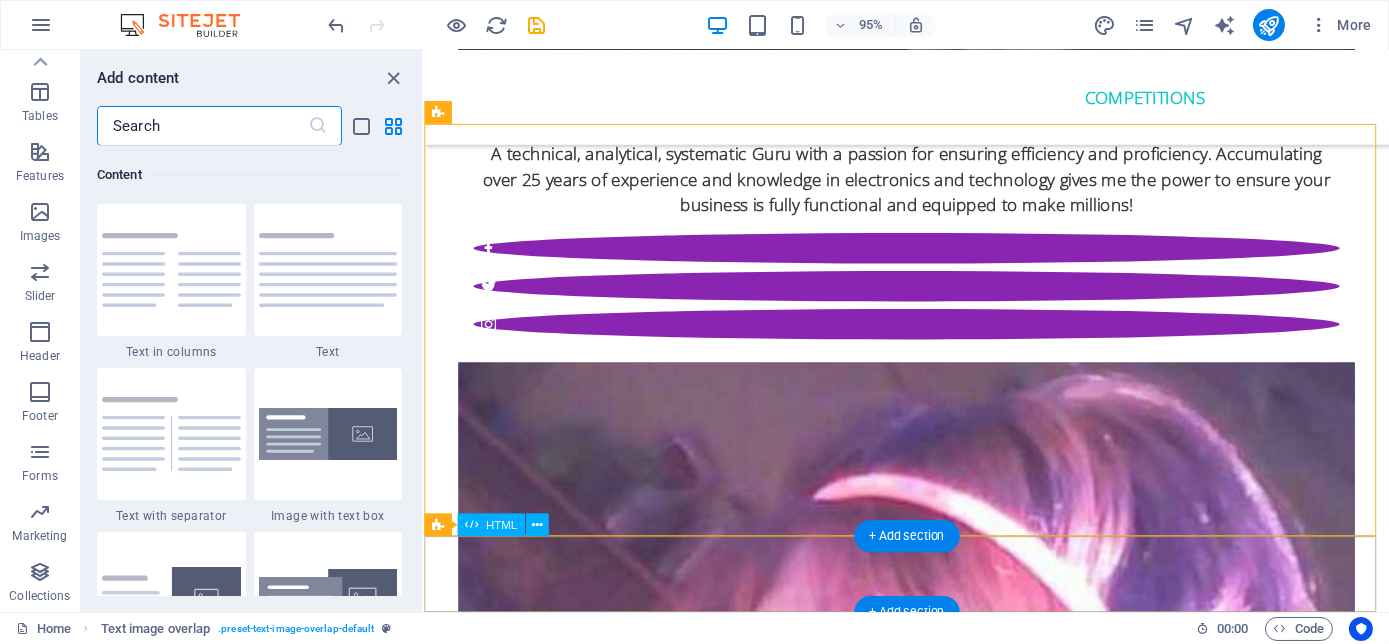 click at bounding box center [931, 7450] 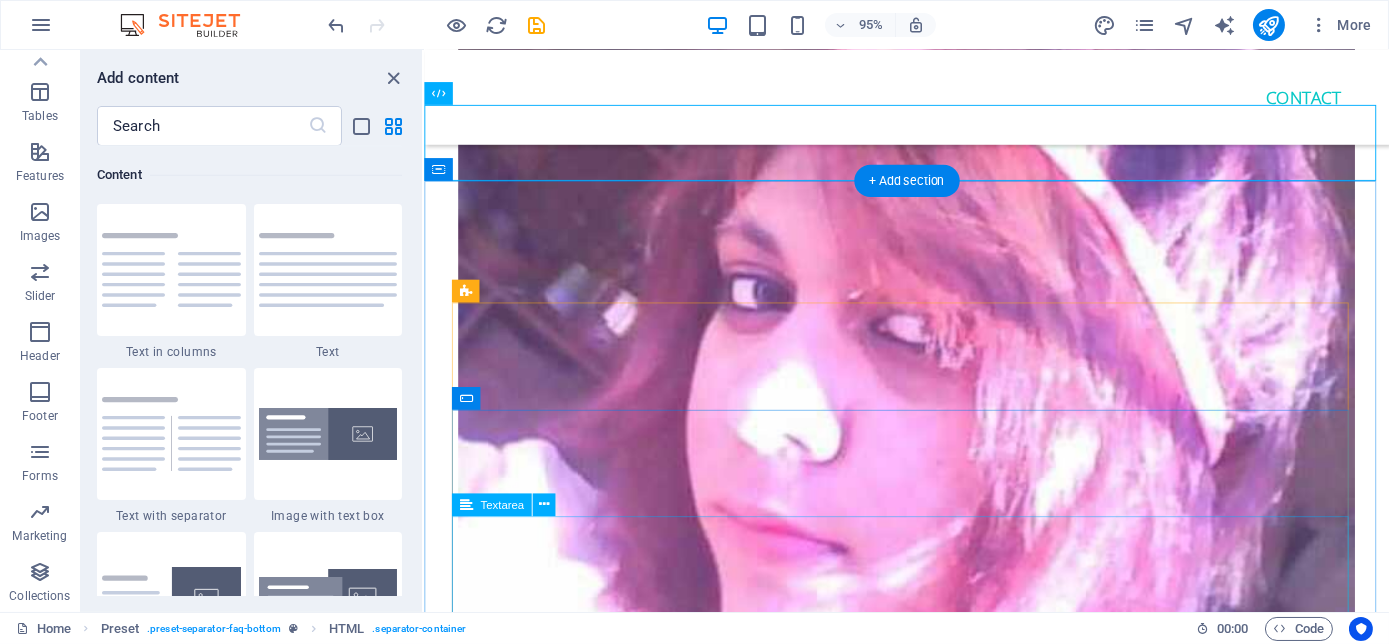 scroll, scrollTop: 6582, scrollLeft: 0, axis: vertical 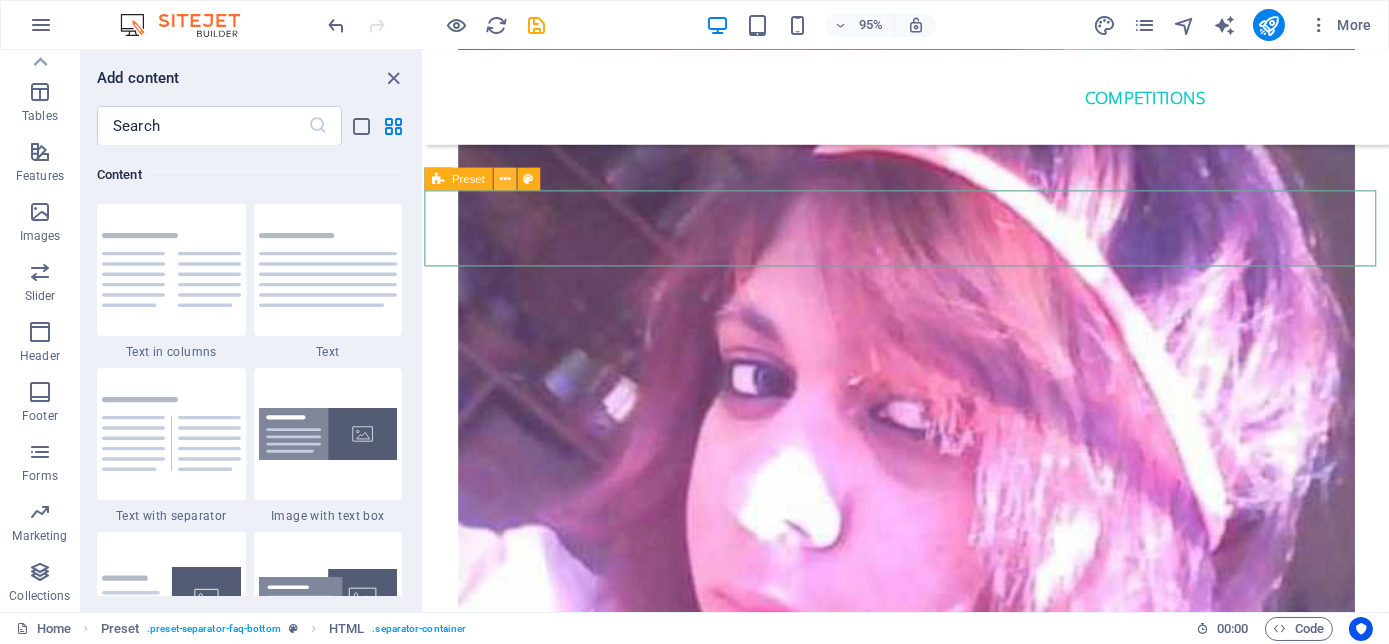 click at bounding box center [504, 180] 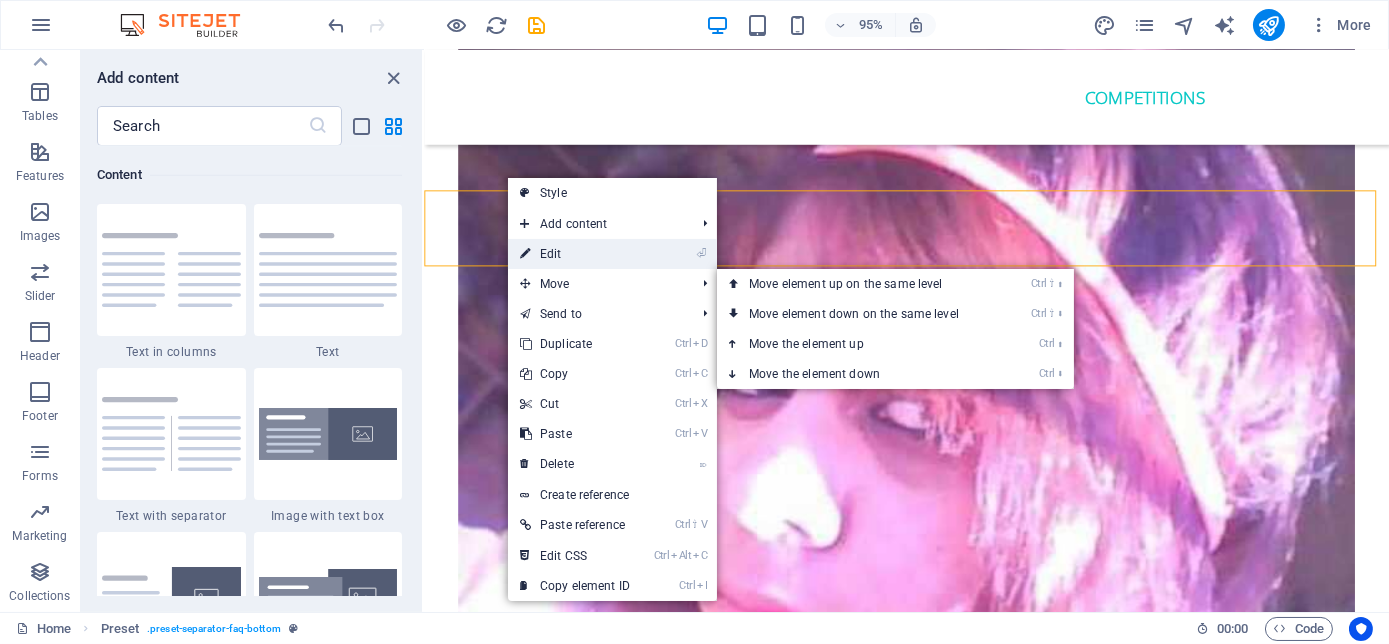click on "⏎  Edit" at bounding box center [575, 254] 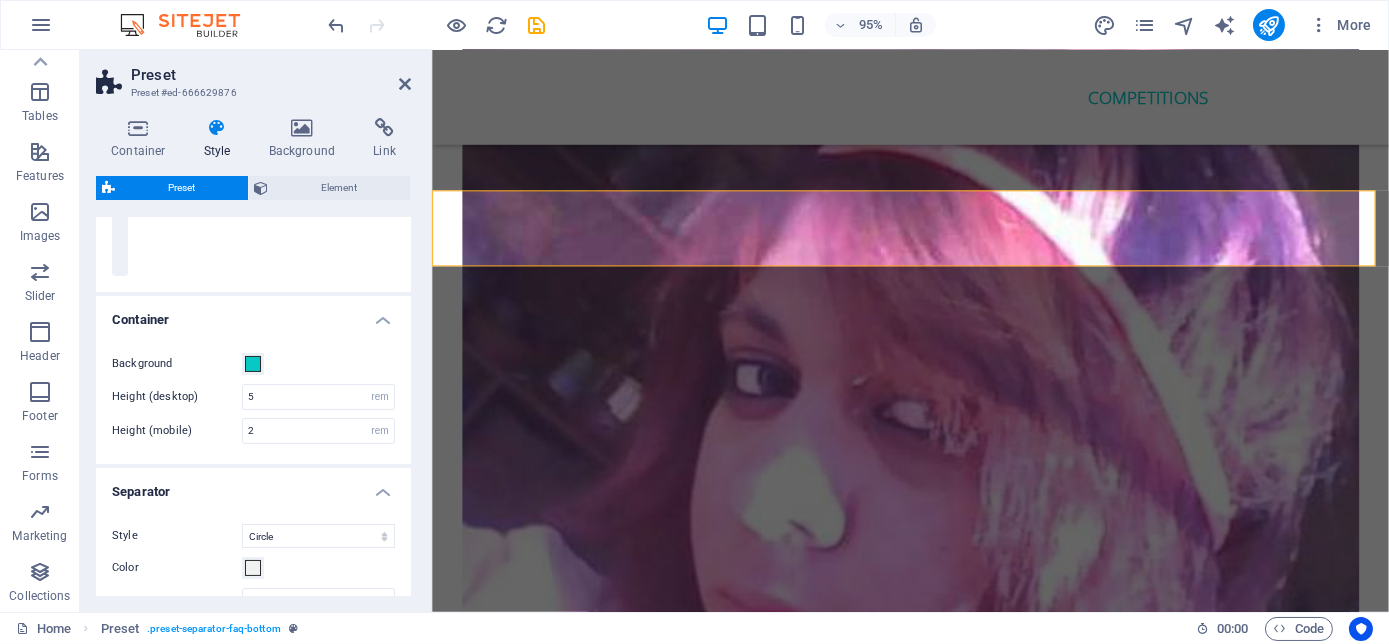 scroll, scrollTop: 790, scrollLeft: 0, axis: vertical 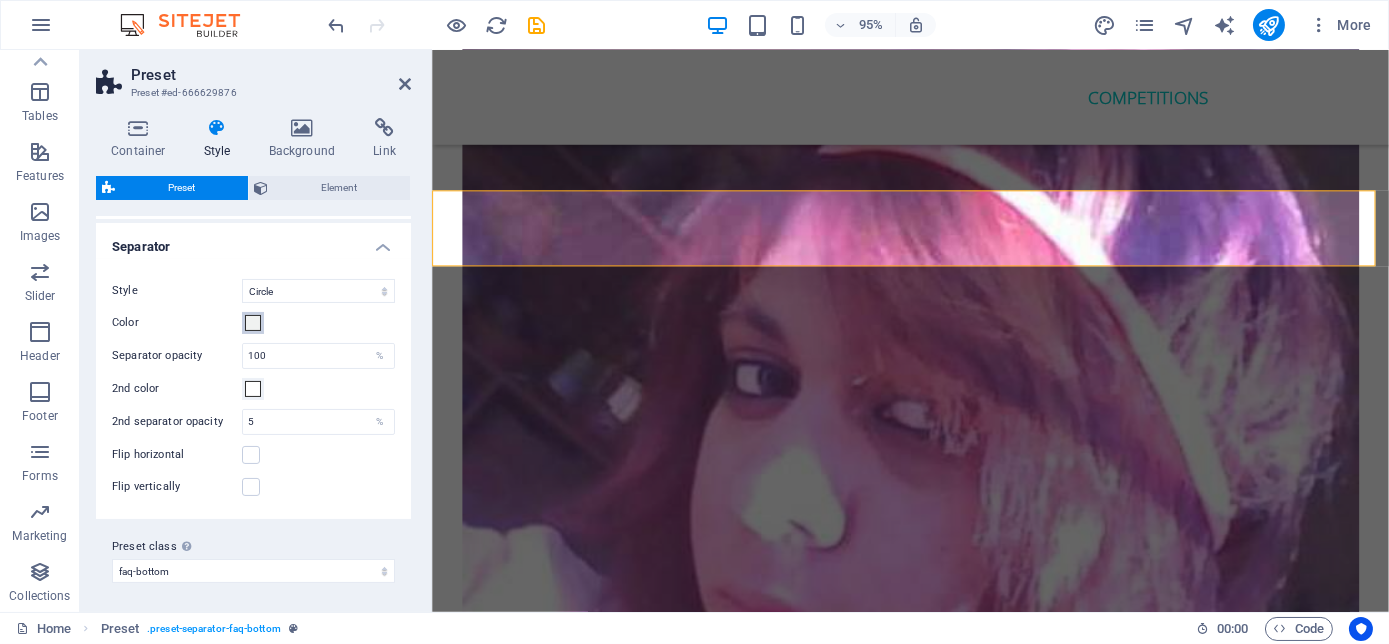 click at bounding box center [253, 323] 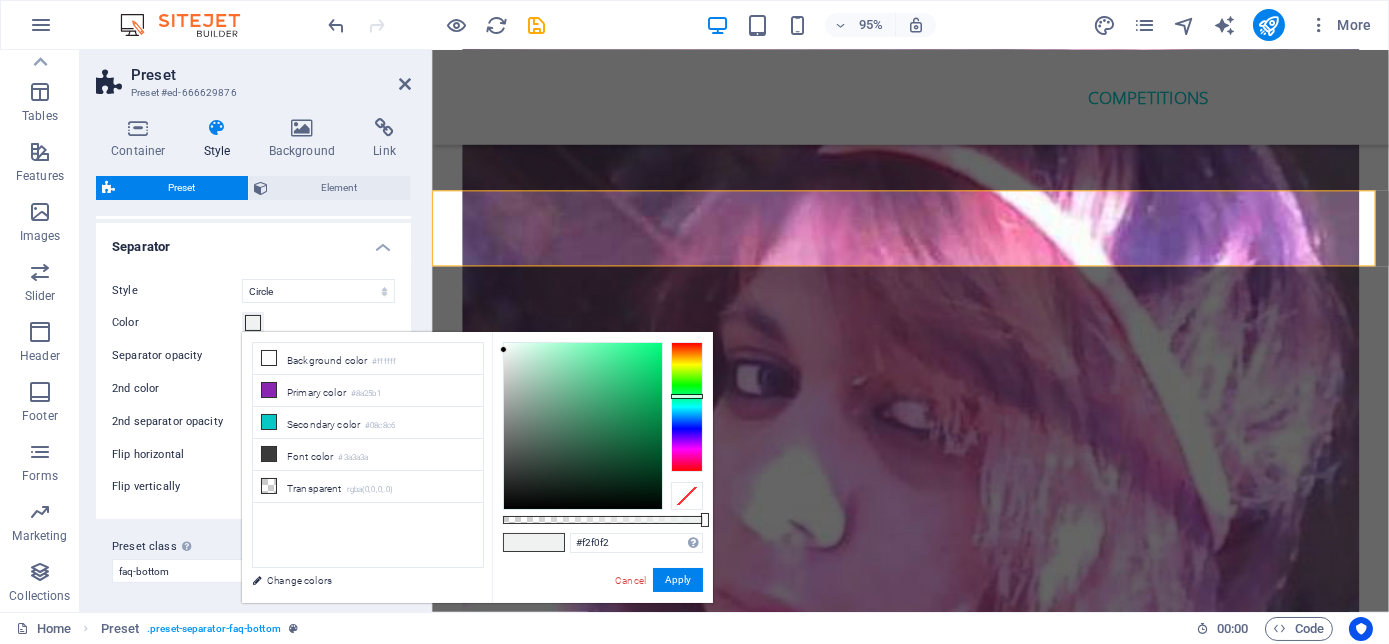 click at bounding box center (687, 407) 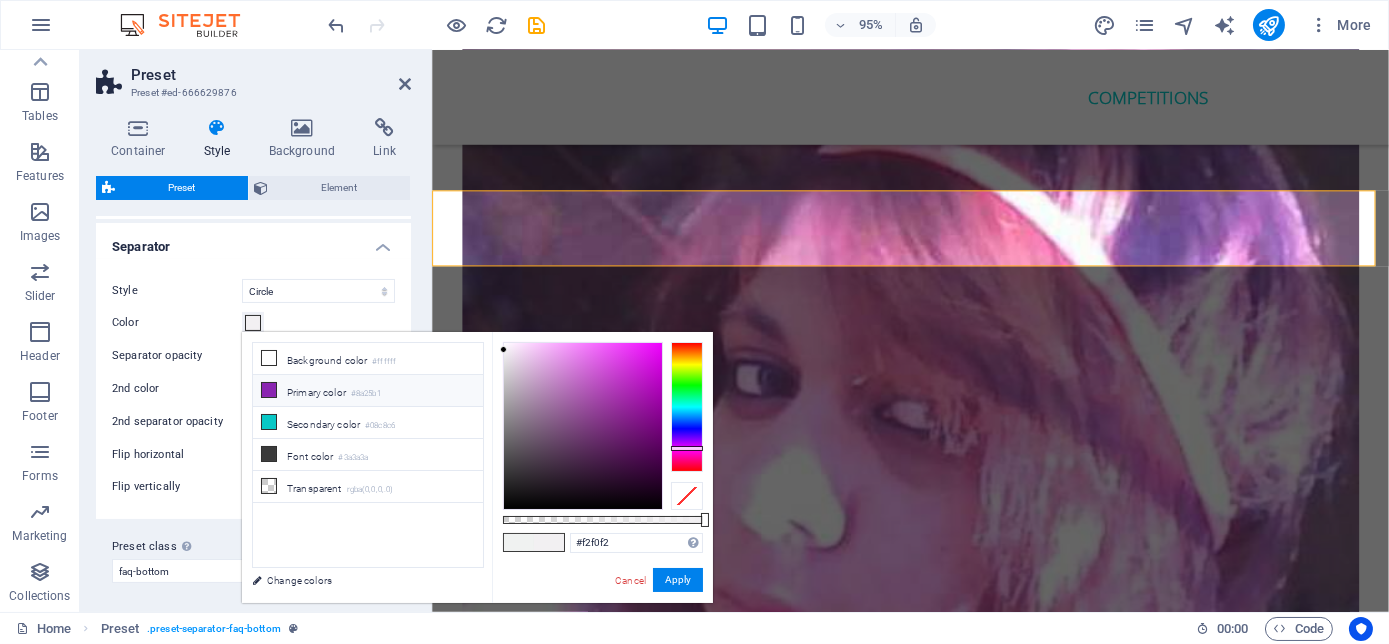 click on "Primary color
#8a25b1" at bounding box center [368, 391] 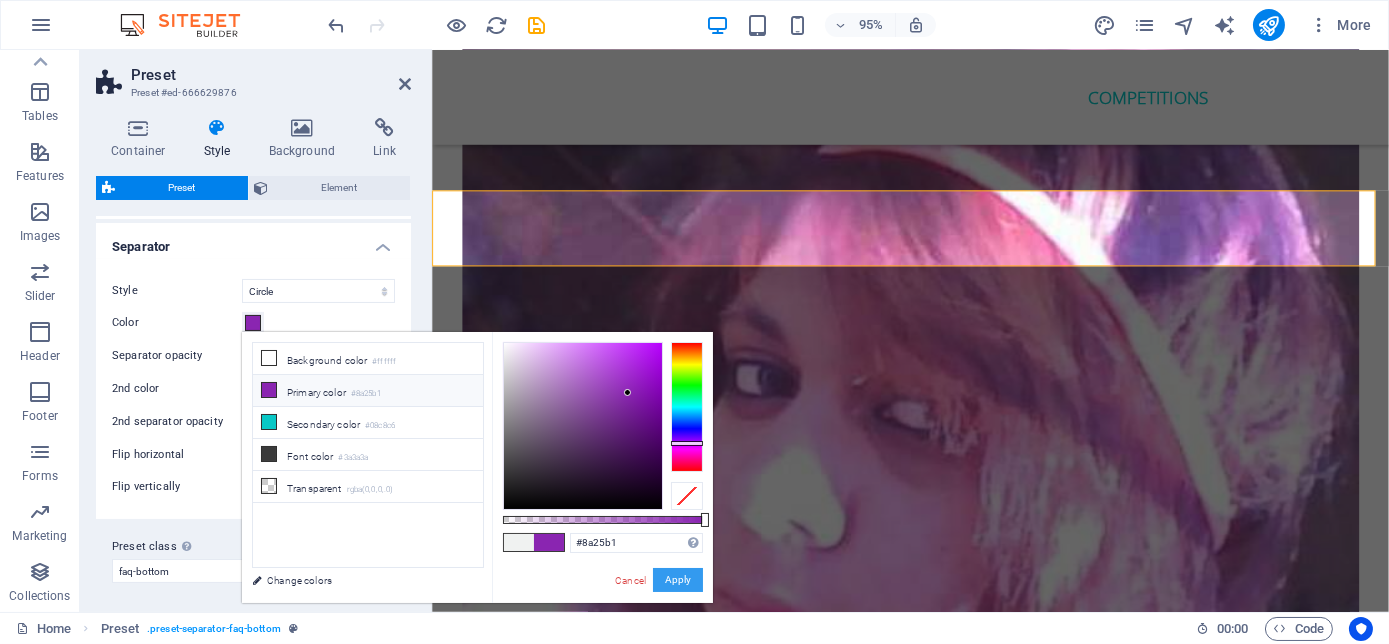 click on "Apply" at bounding box center [678, 580] 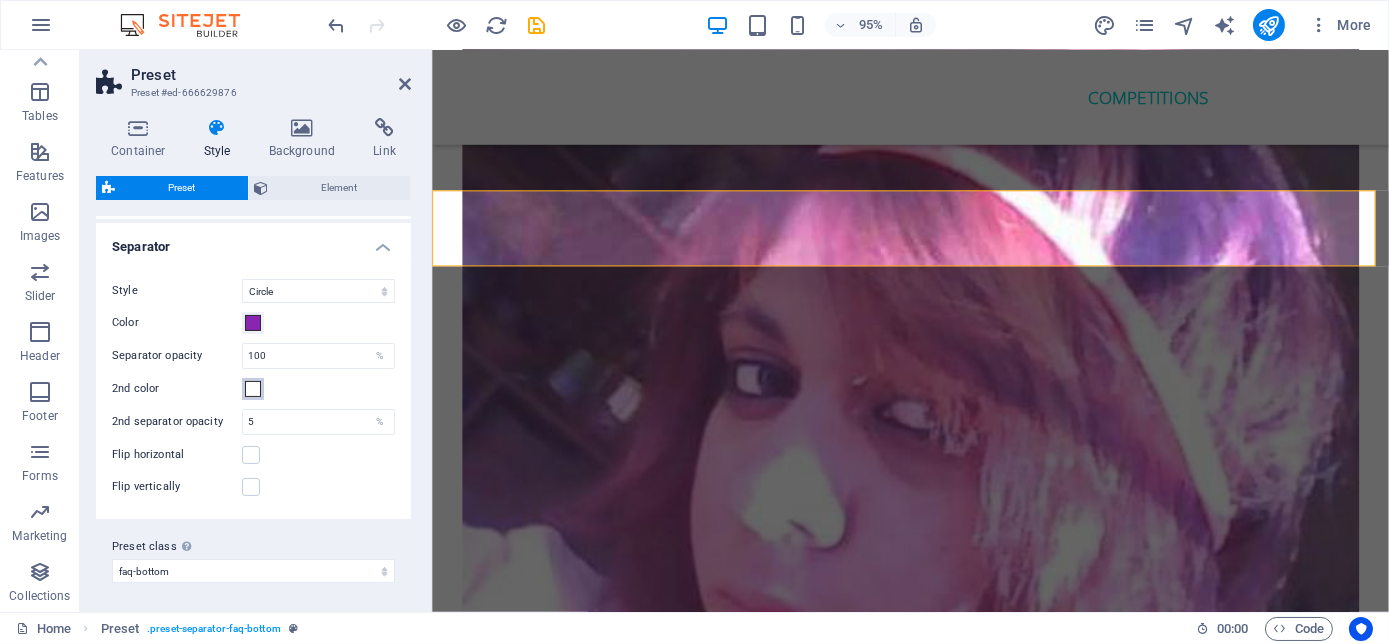 click on "2nd color" at bounding box center [253, 389] 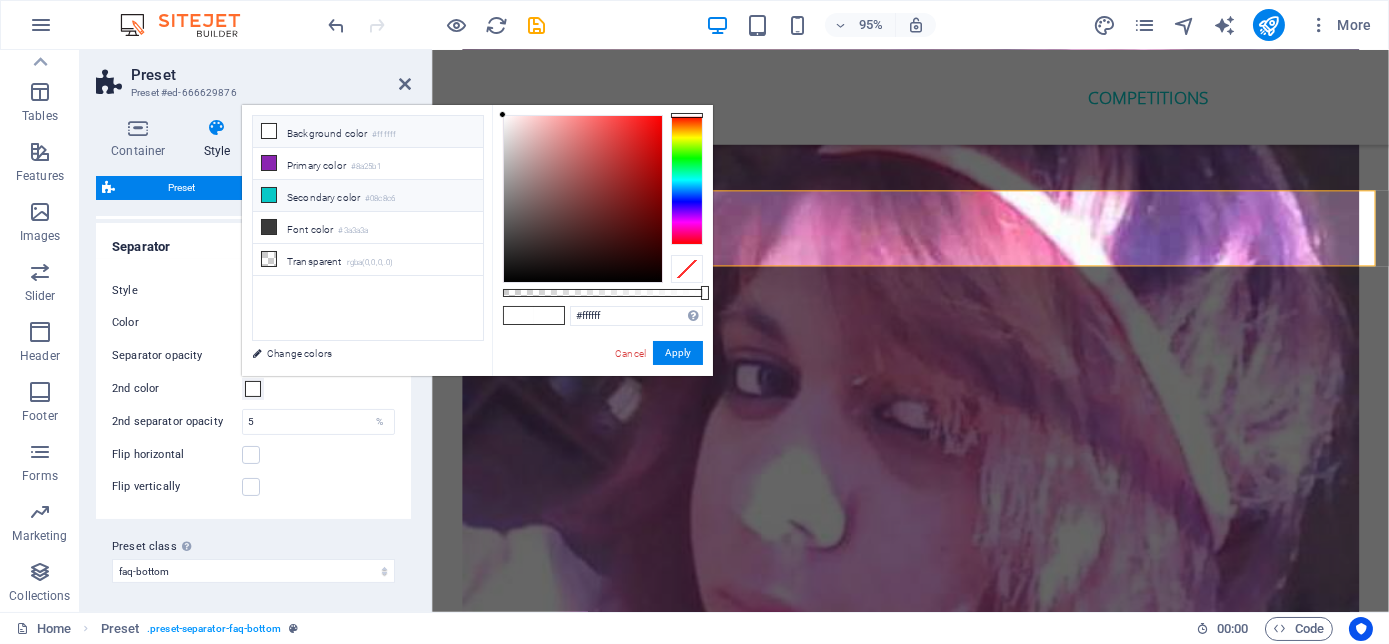 click on "Secondary color
#08c8c6" at bounding box center [368, 196] 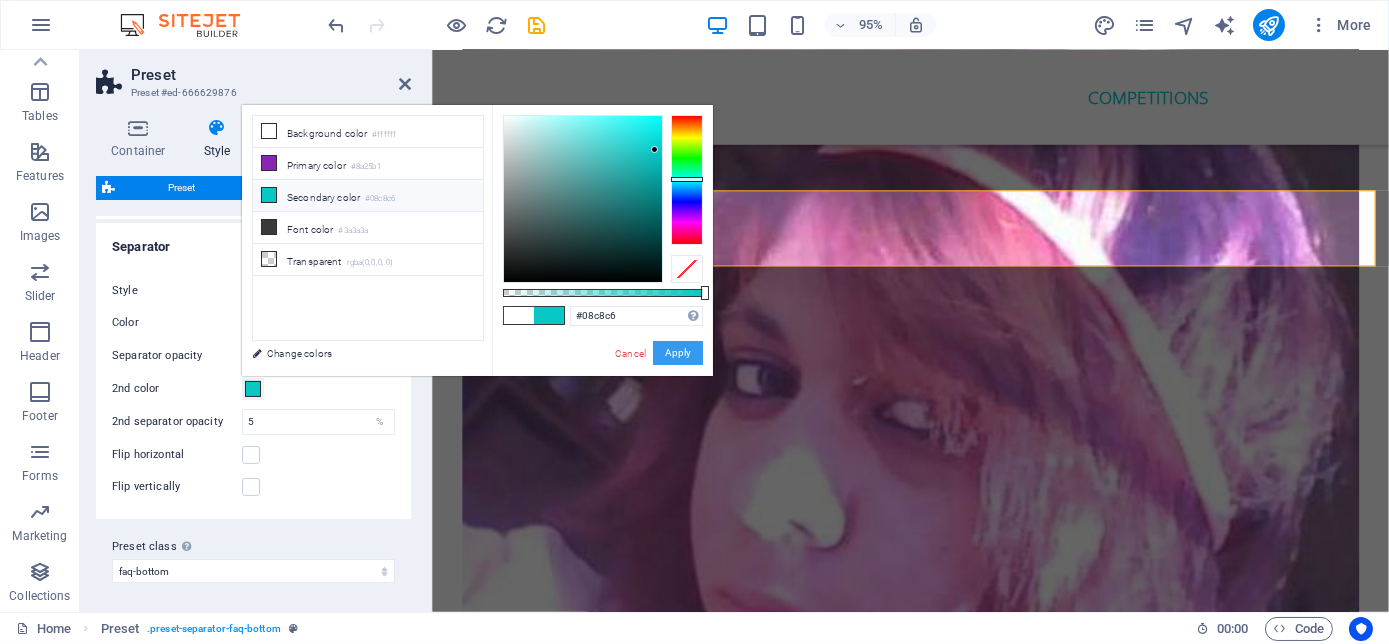 click on "Apply" at bounding box center [678, 353] 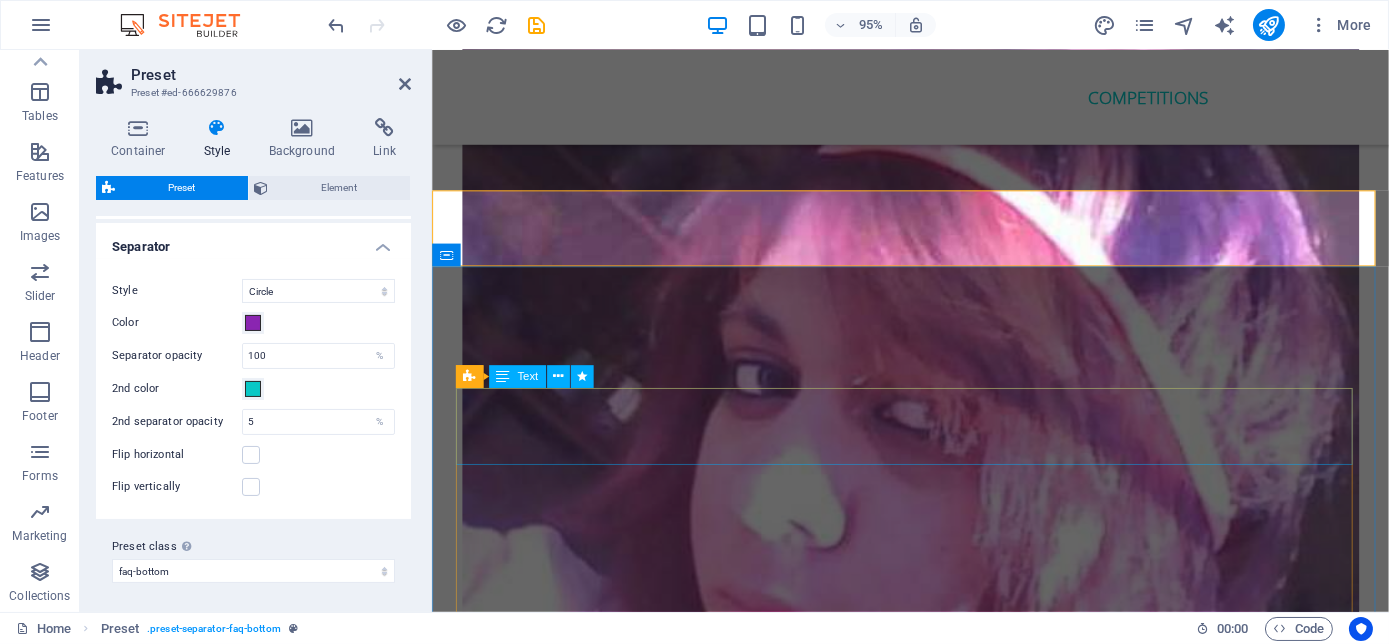 click on "We would love to hear from you! Your first consult is FREE! Let us help you turn your business into that Empire you dreamed off. Thank us by becoming the success you were meant to be! We look forward helping you become a Millionaire!" at bounding box center (935, 7294) 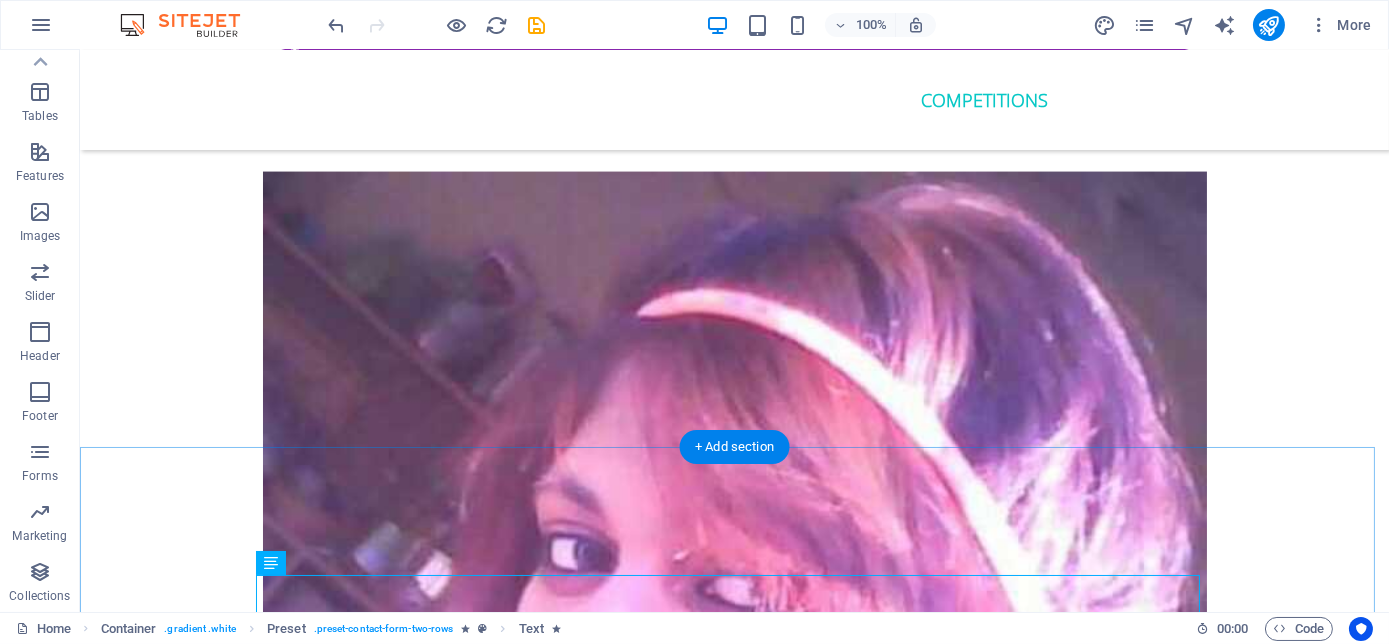scroll, scrollTop: 6400, scrollLeft: 0, axis: vertical 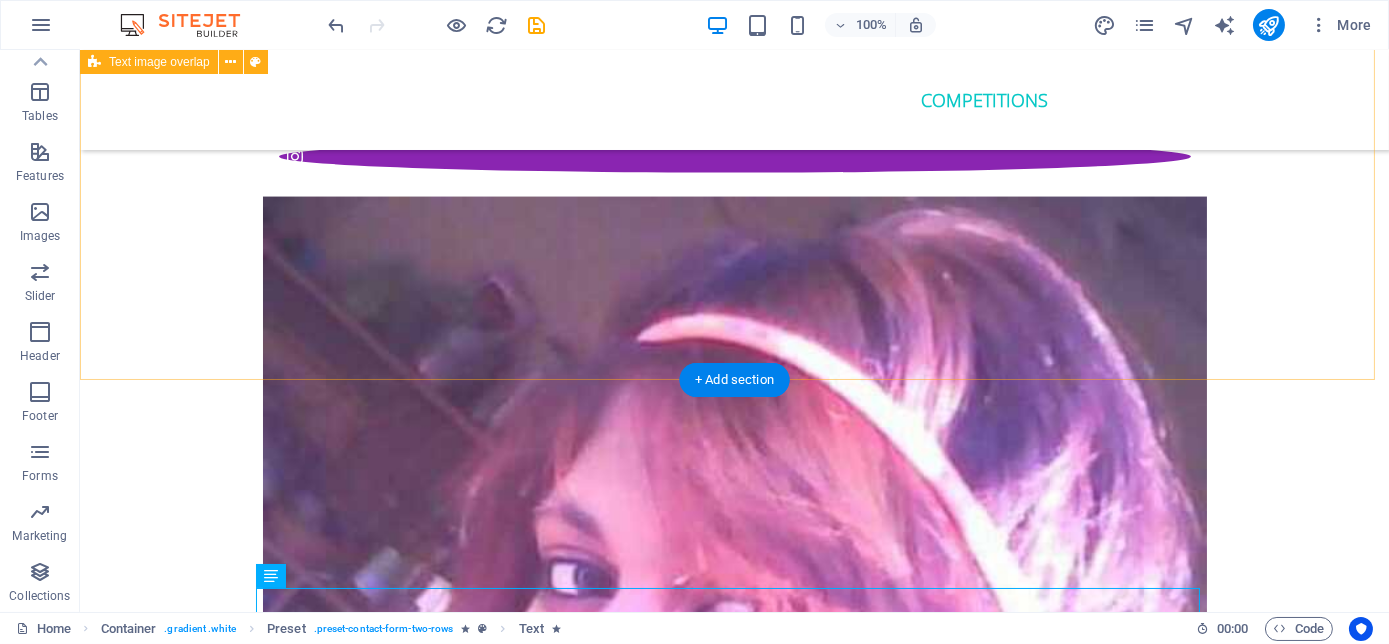 click on "Infinite me Humans are highly stressed. Living in a fast paced world governed by instant gratification and the pursuit to achieve success and material accumulation, sacrificing their mental and physical health in the process.  They forgot to breathe, relax and live! Infinite Me is a reminder to take care of themselves while trying to live the life they desire!" at bounding box center (734, 6810) 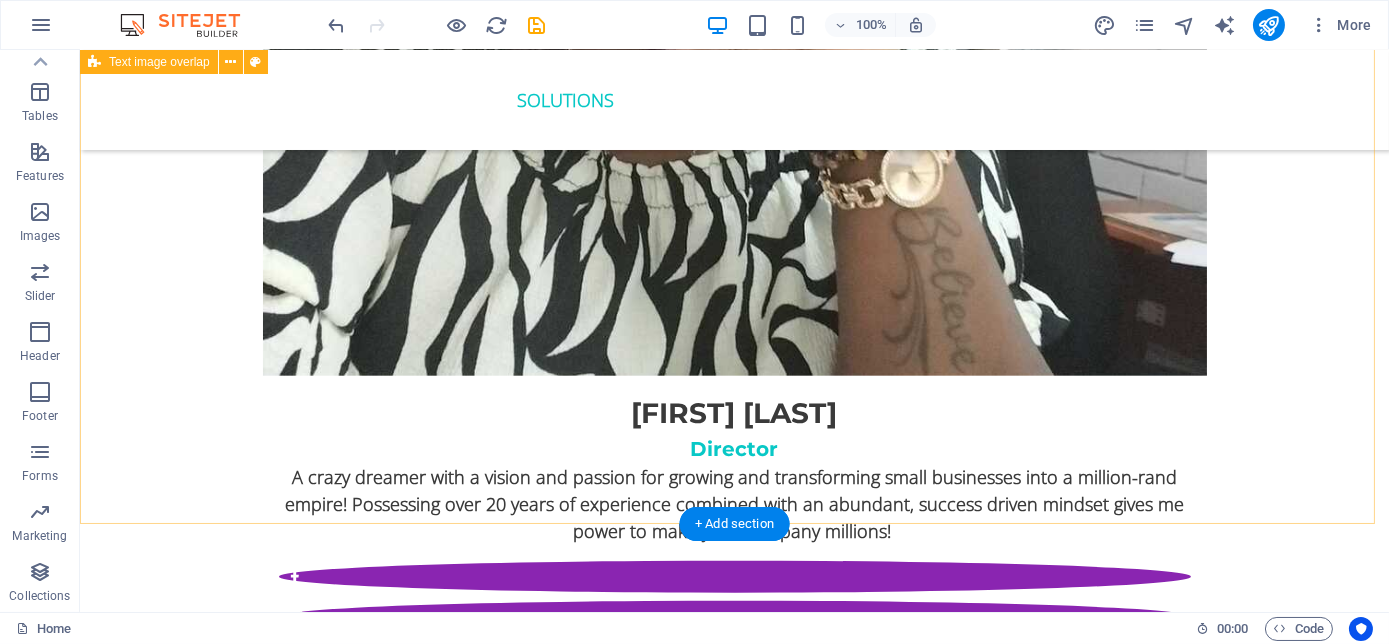 scroll, scrollTop: 4818, scrollLeft: 0, axis: vertical 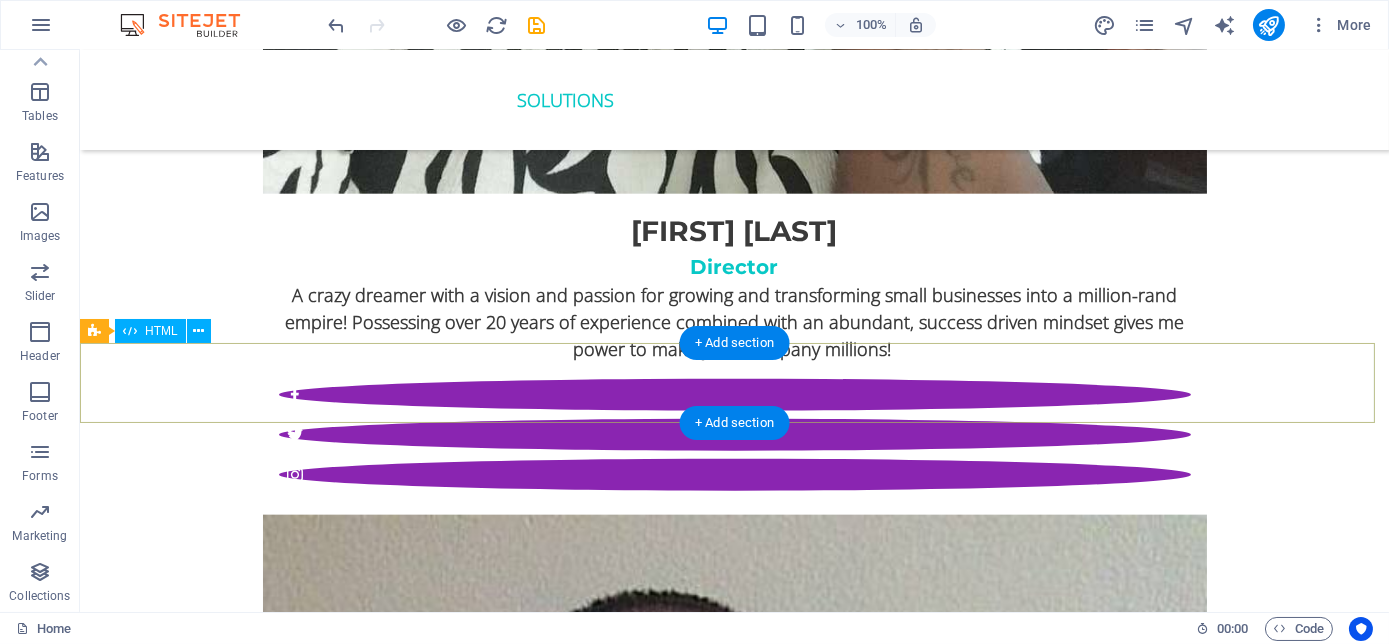 click at bounding box center (734, 6235) 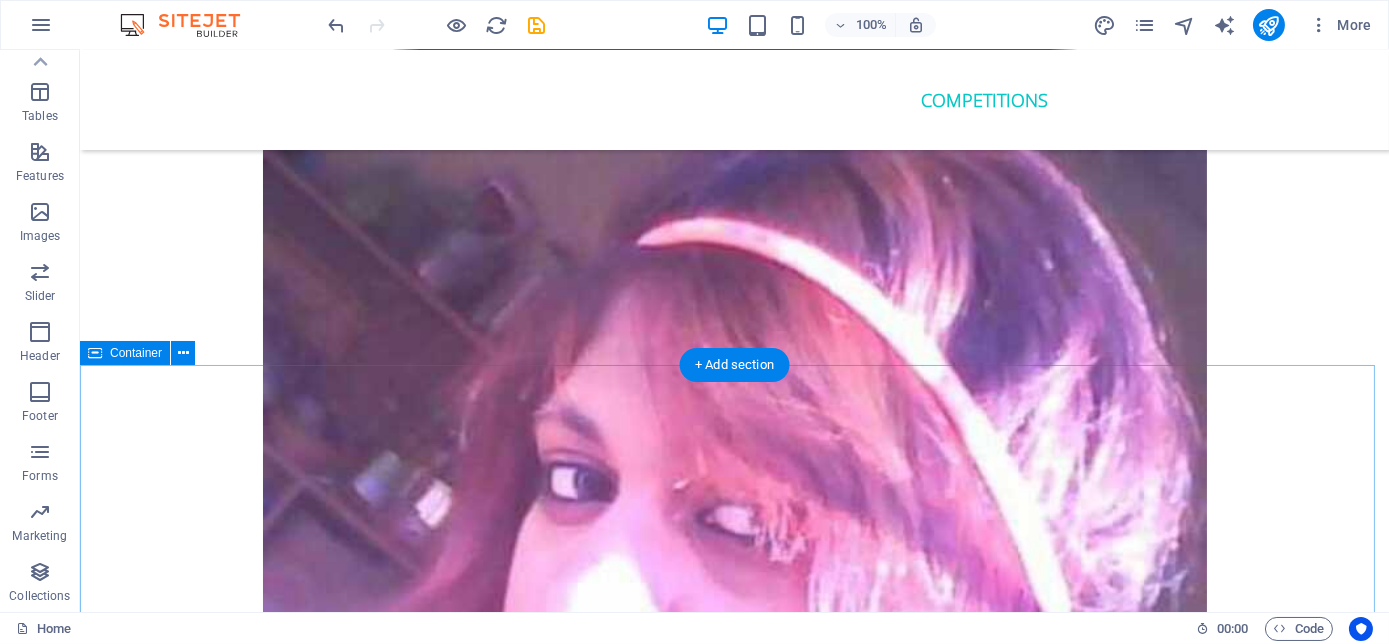 scroll, scrollTop: 6493, scrollLeft: 0, axis: vertical 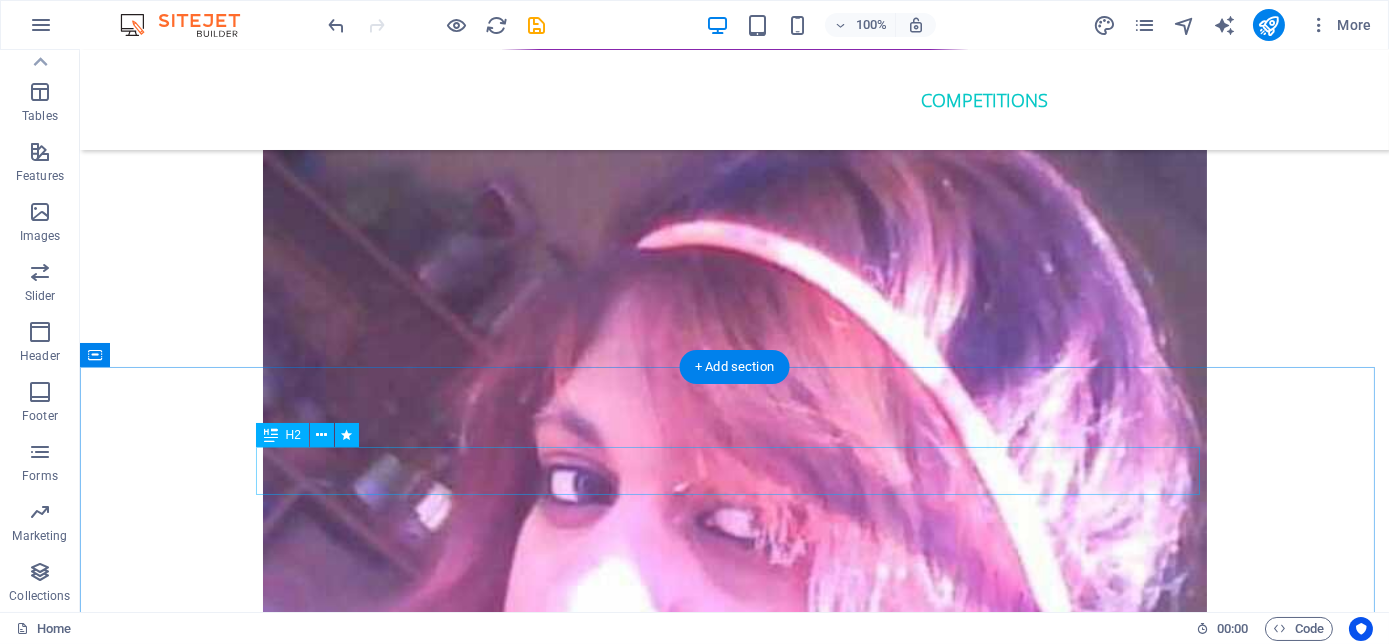 click on "Get in touch" at bounding box center [735, 7319] 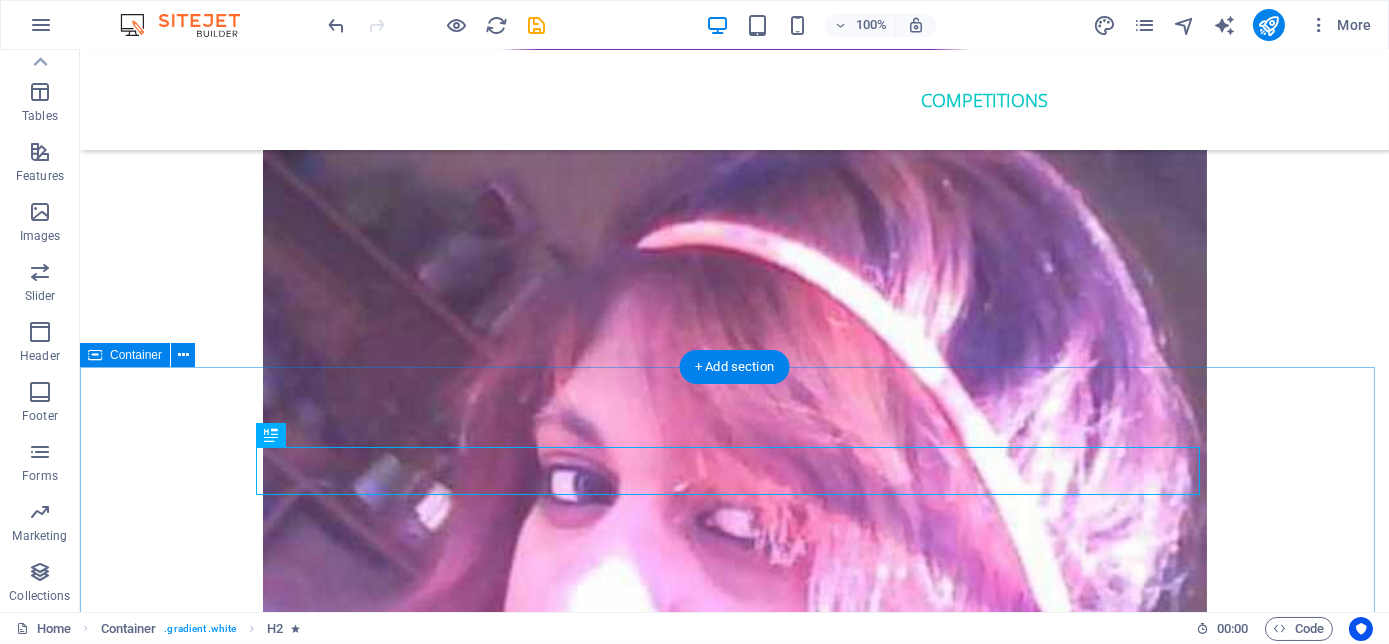 click on "Get in touch We would love to hear from you! Your first consult is FREE! Let us help you turn your business into that Empire you dreamed off. Thank us by becoming the success you were meant to be! We look forward helping you become a Millionaire! I have read and understand the privacy policy. Unreadable? Load new Submit" at bounding box center [734, 7573] 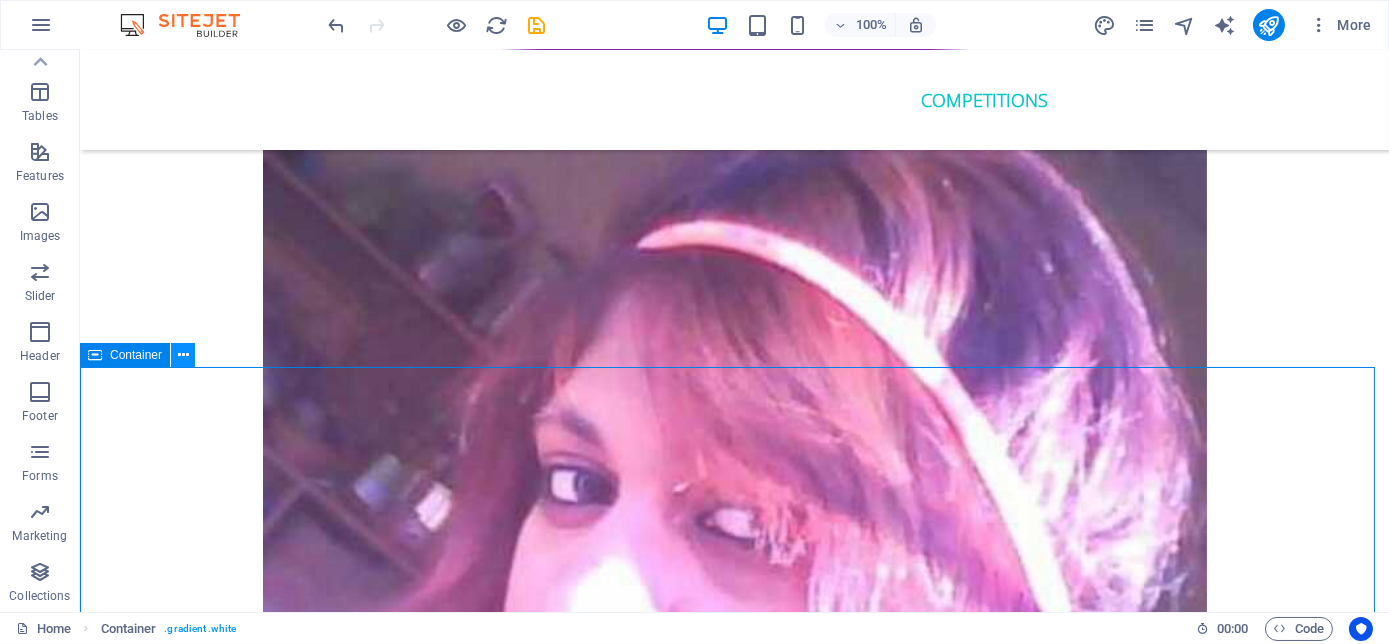 click at bounding box center (183, 355) 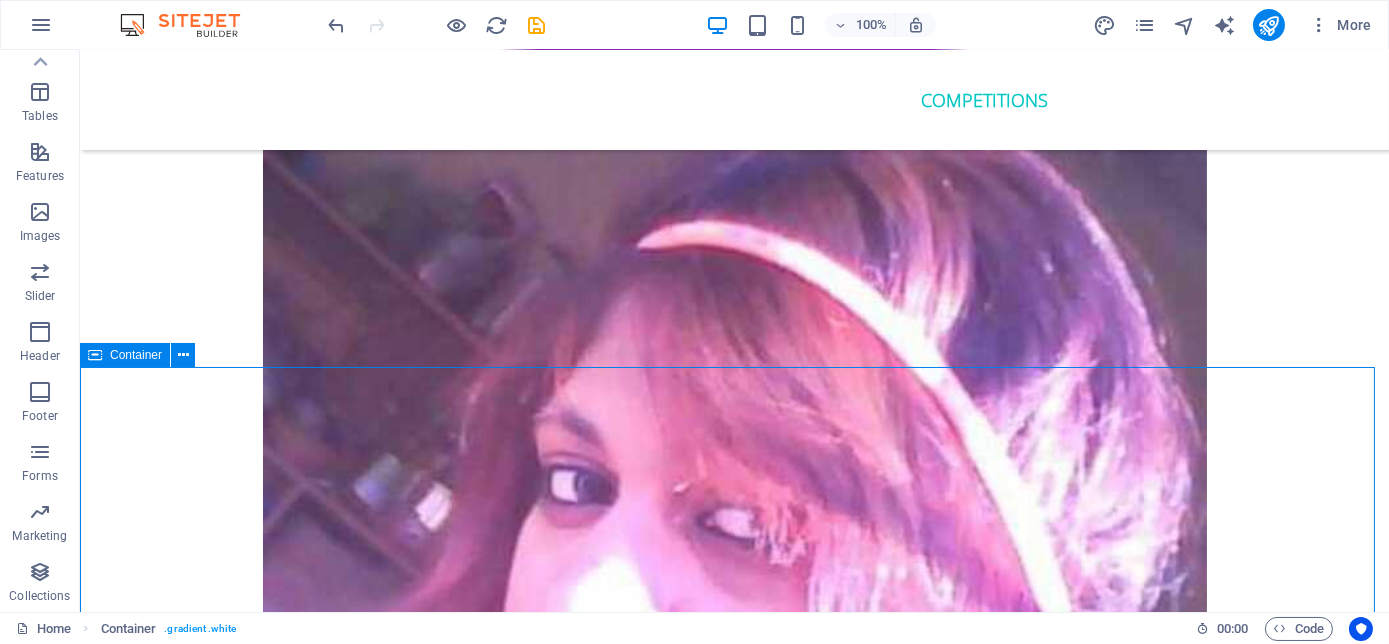 click on "Container" at bounding box center [136, 355] 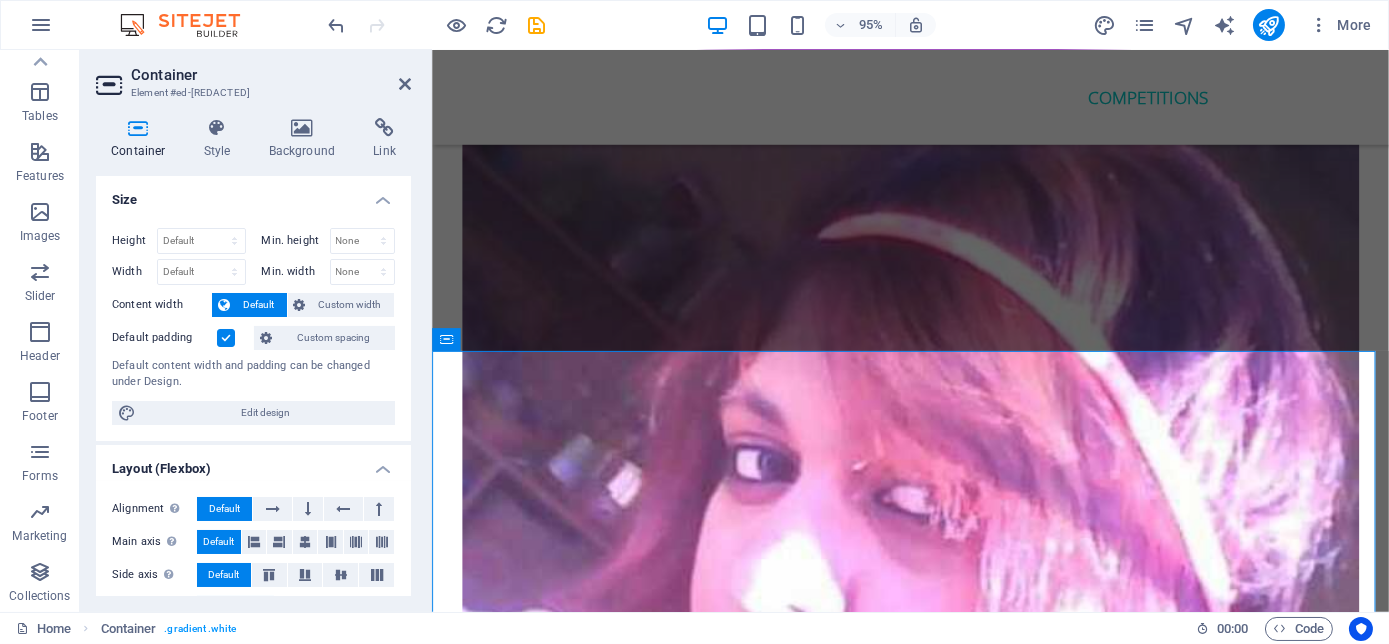 scroll, scrollTop: 181, scrollLeft: 0, axis: vertical 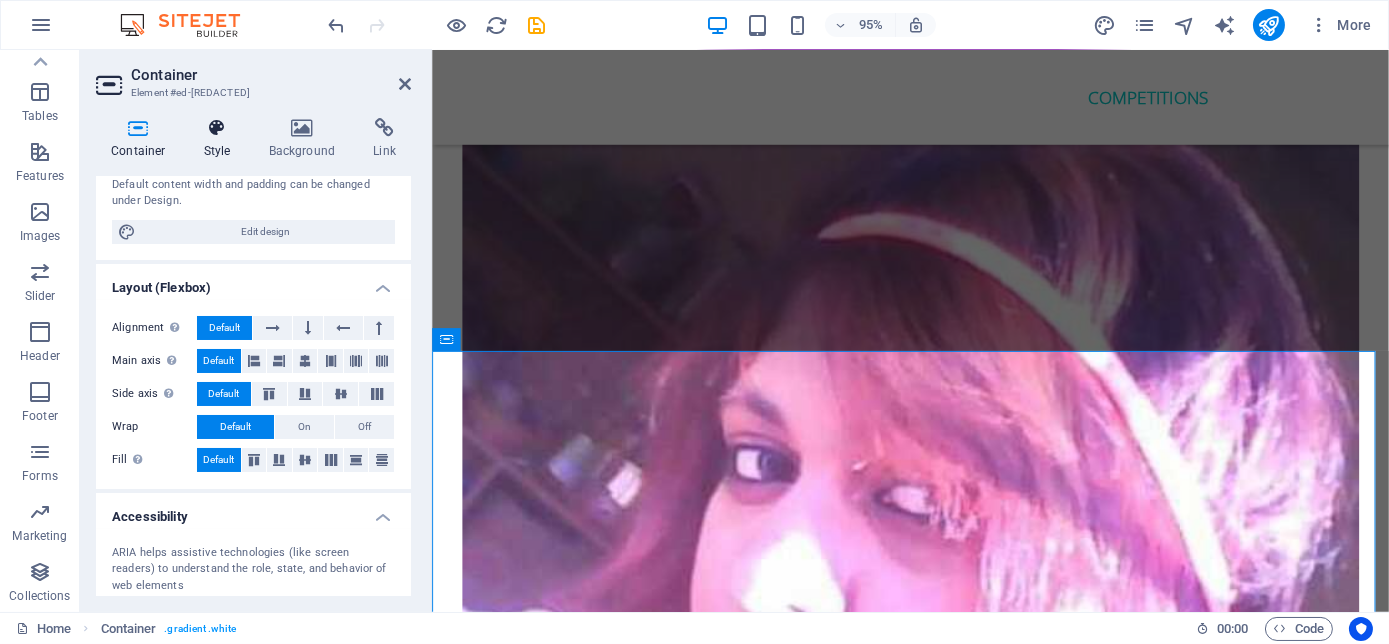 click on "Style" at bounding box center (221, 139) 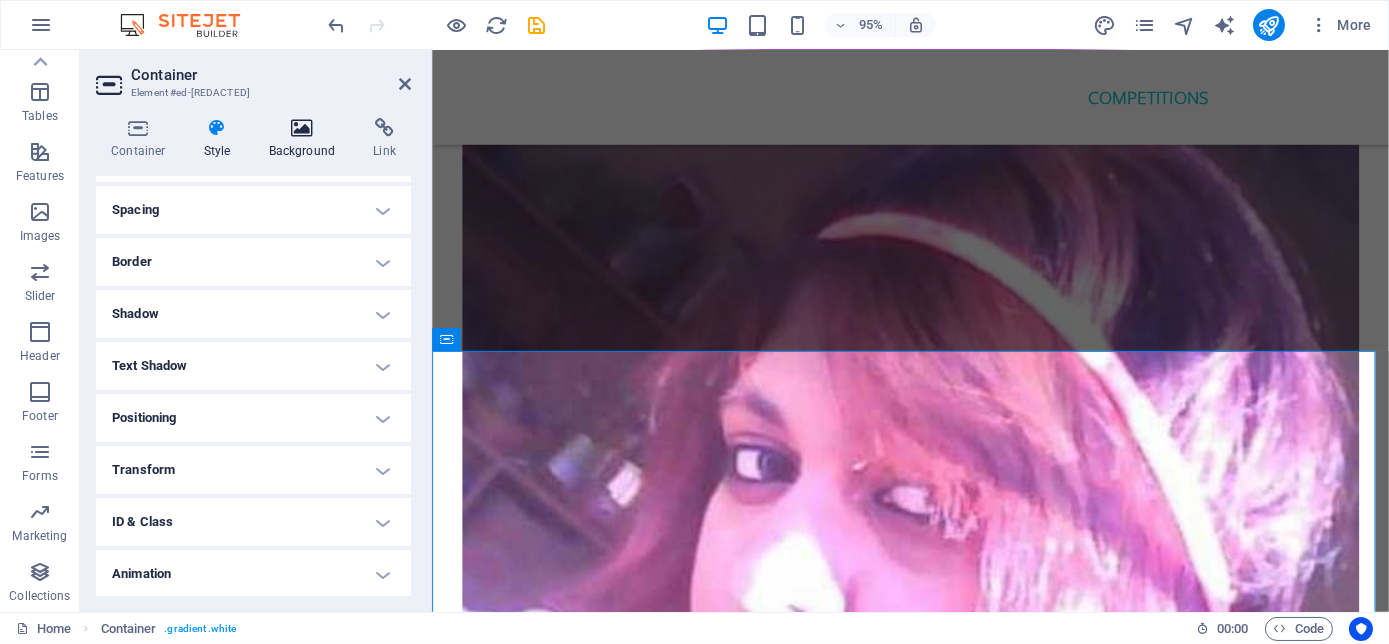 scroll, scrollTop: 181, scrollLeft: 0, axis: vertical 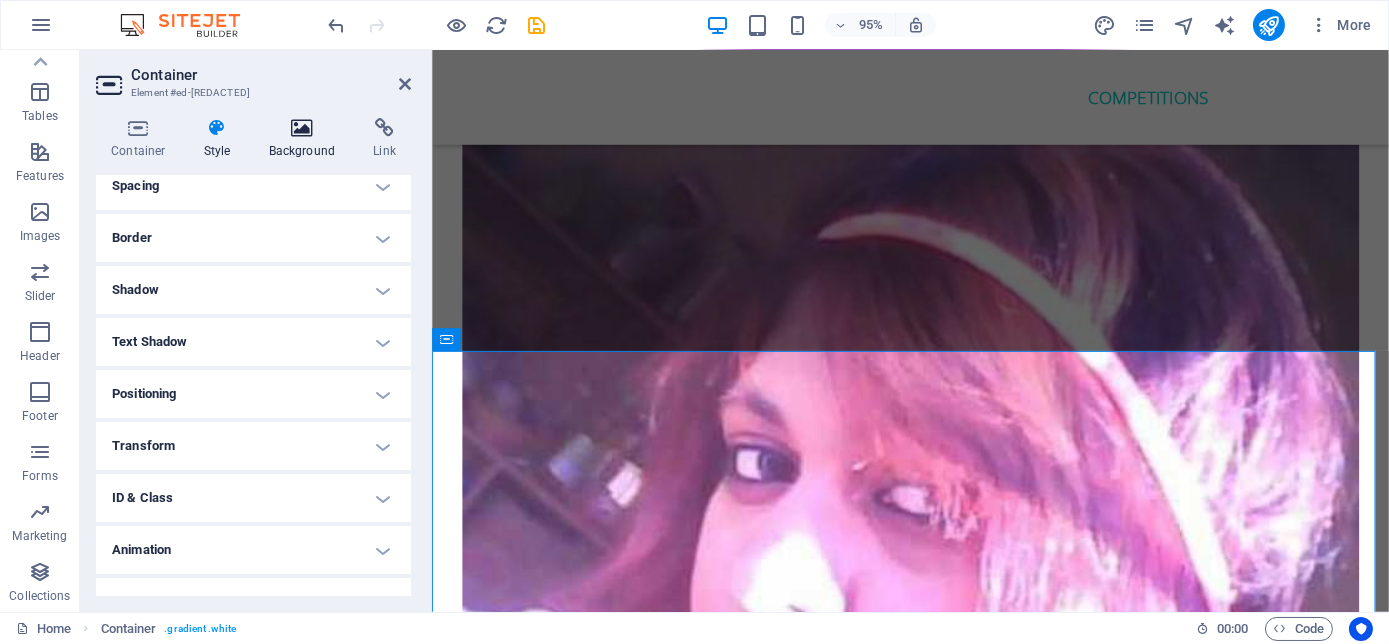 click at bounding box center (302, 128) 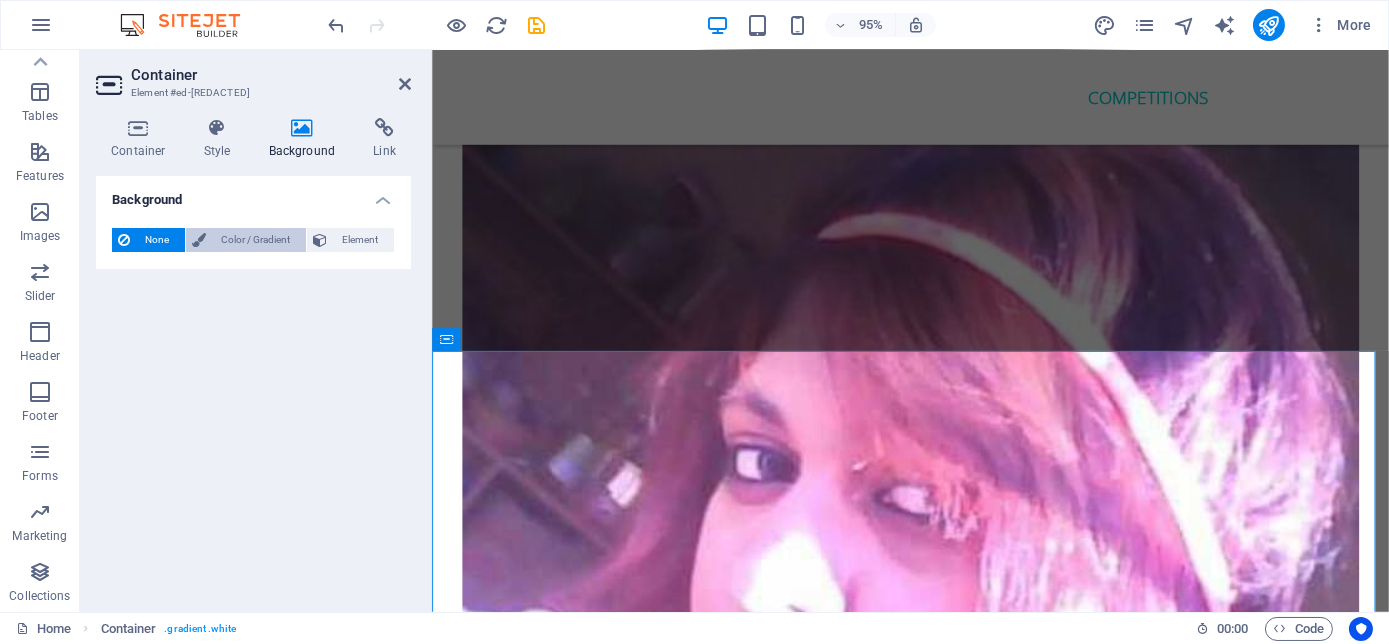 click on "Color / Gradient" at bounding box center [256, 240] 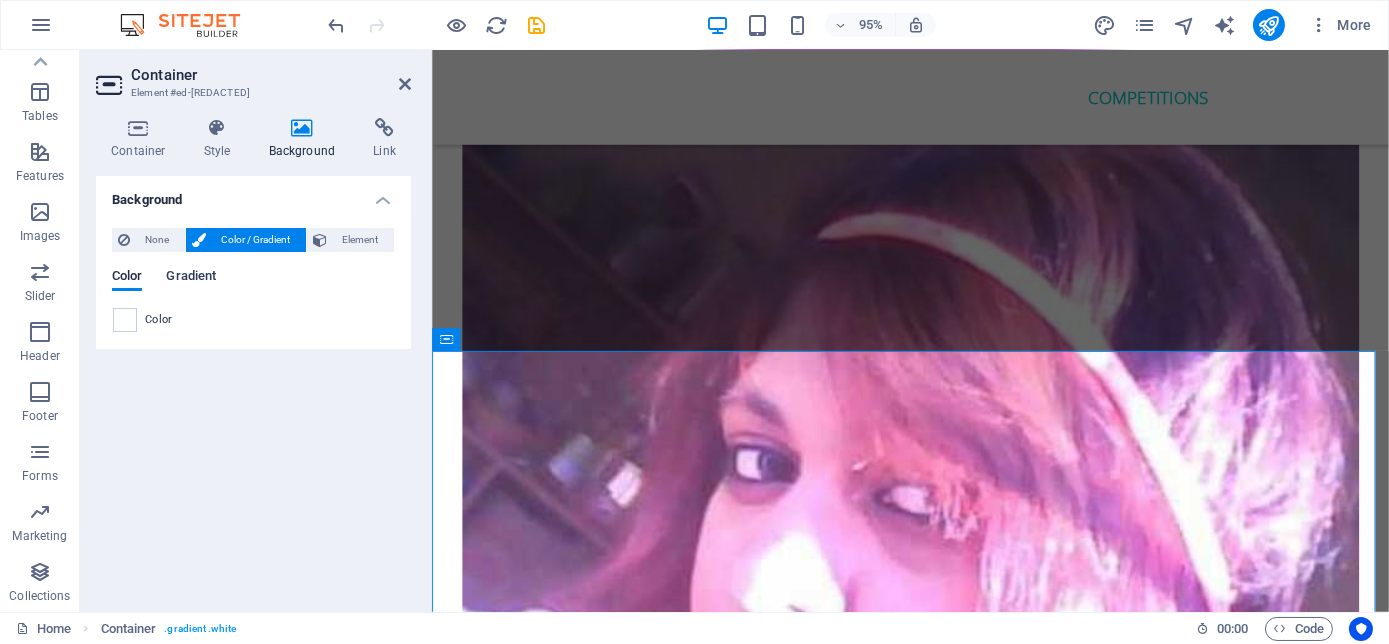 click on "Gradient" at bounding box center [191, 278] 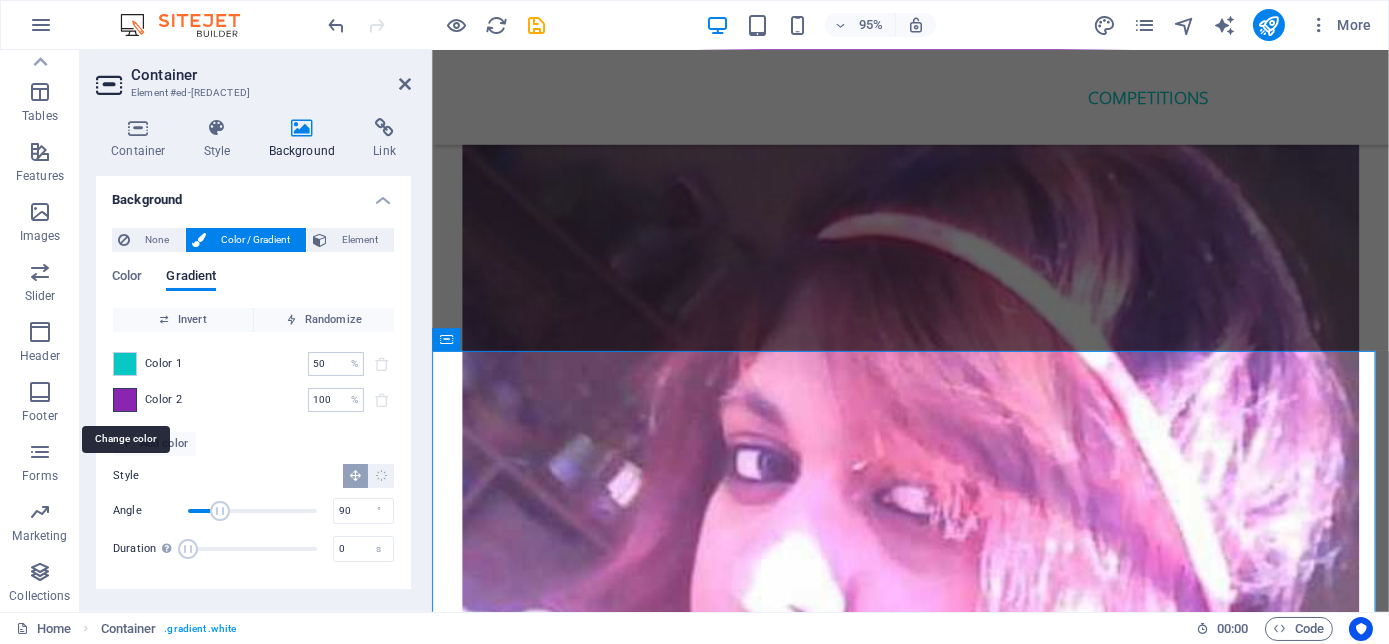 click at bounding box center [125, 400] 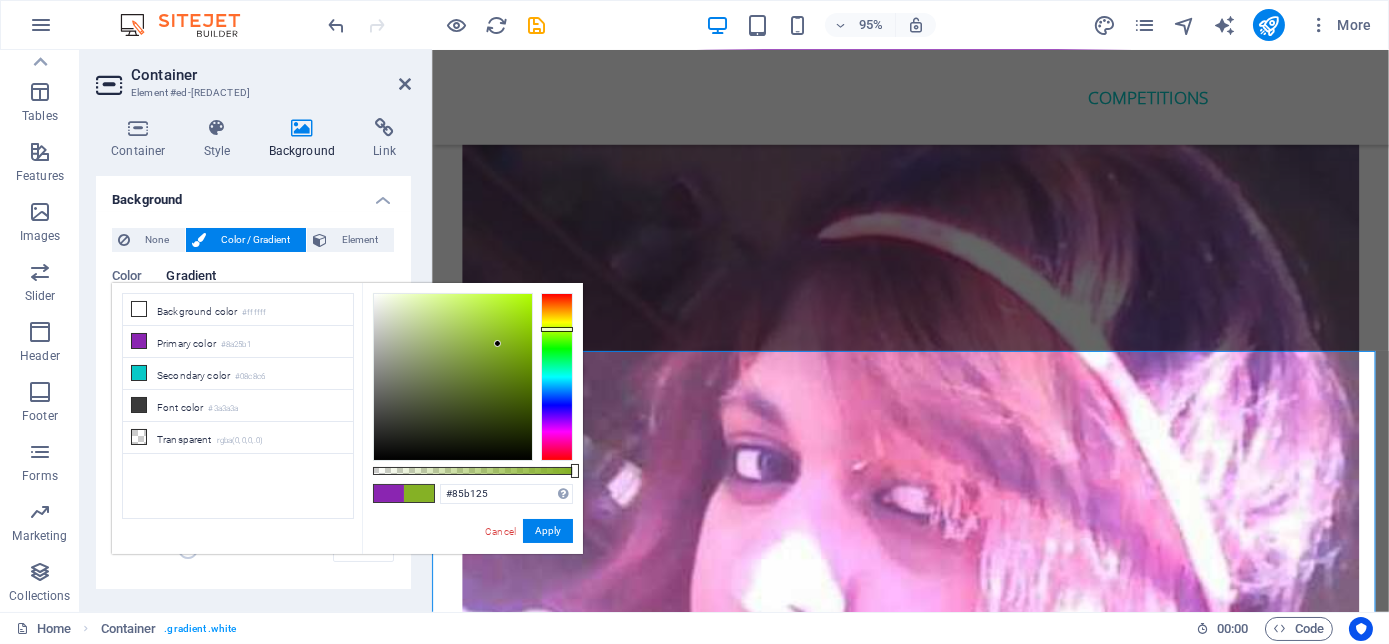 click at bounding box center [557, 377] 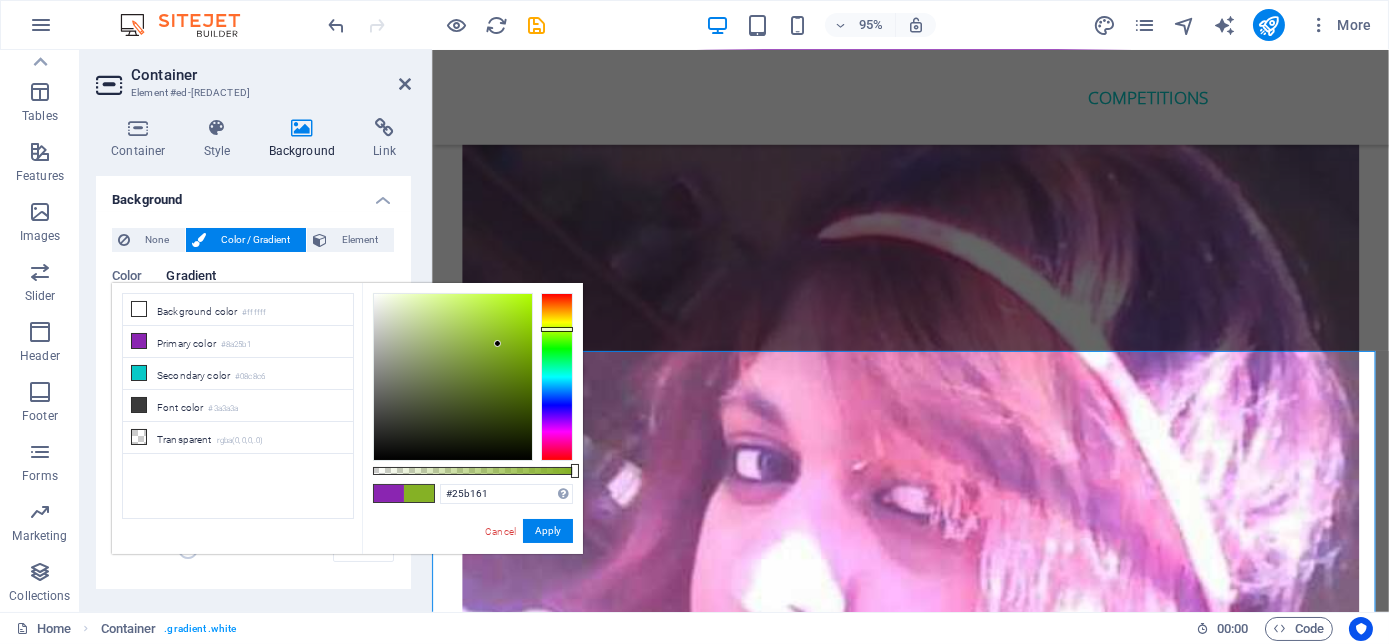 click at bounding box center [557, 377] 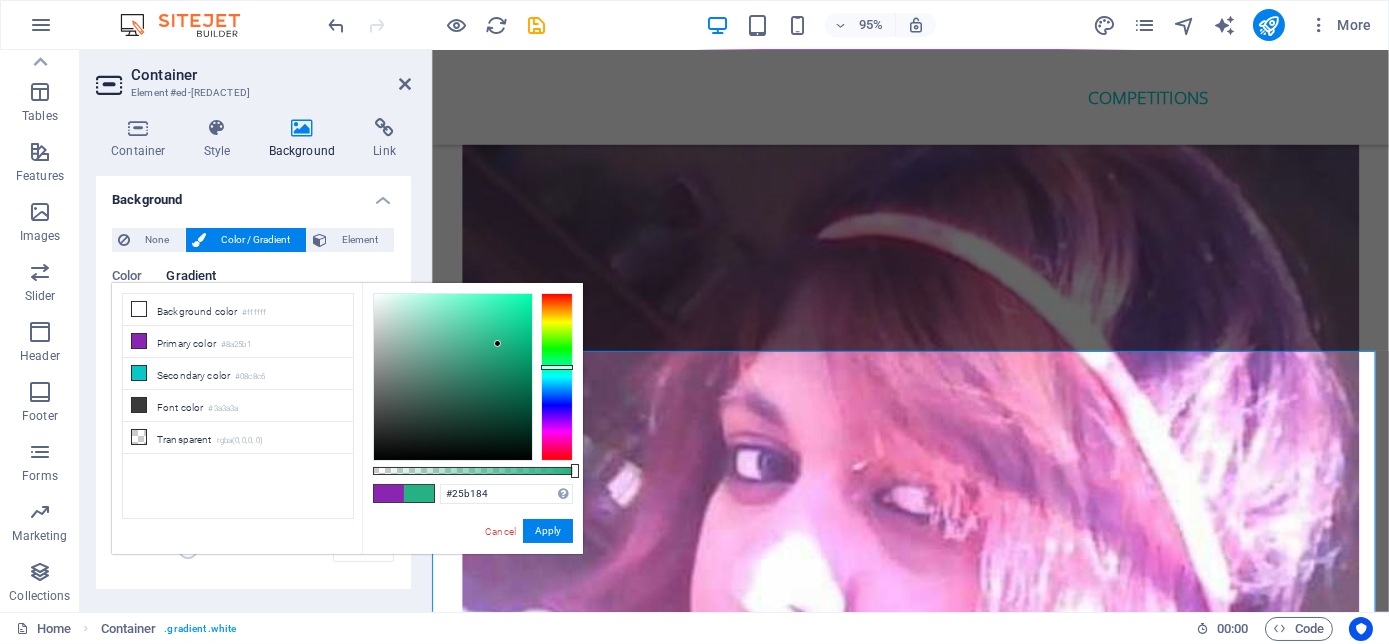 click at bounding box center (557, 377) 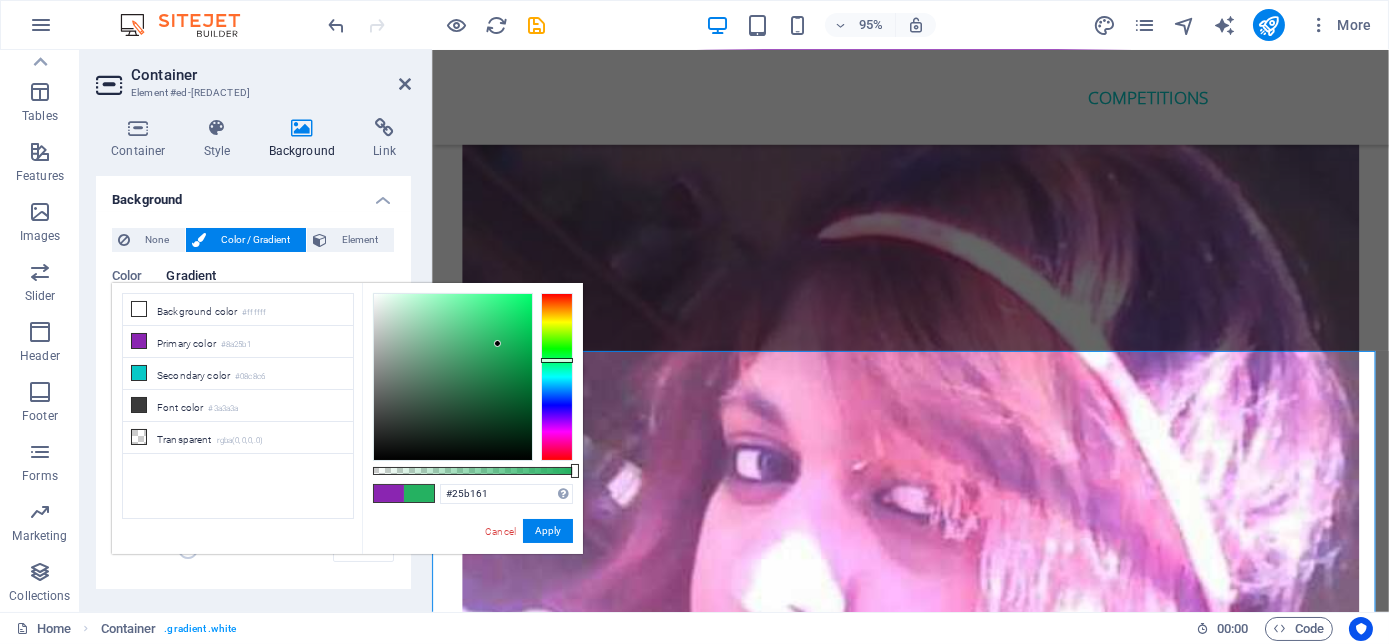 click at bounding box center (557, 377) 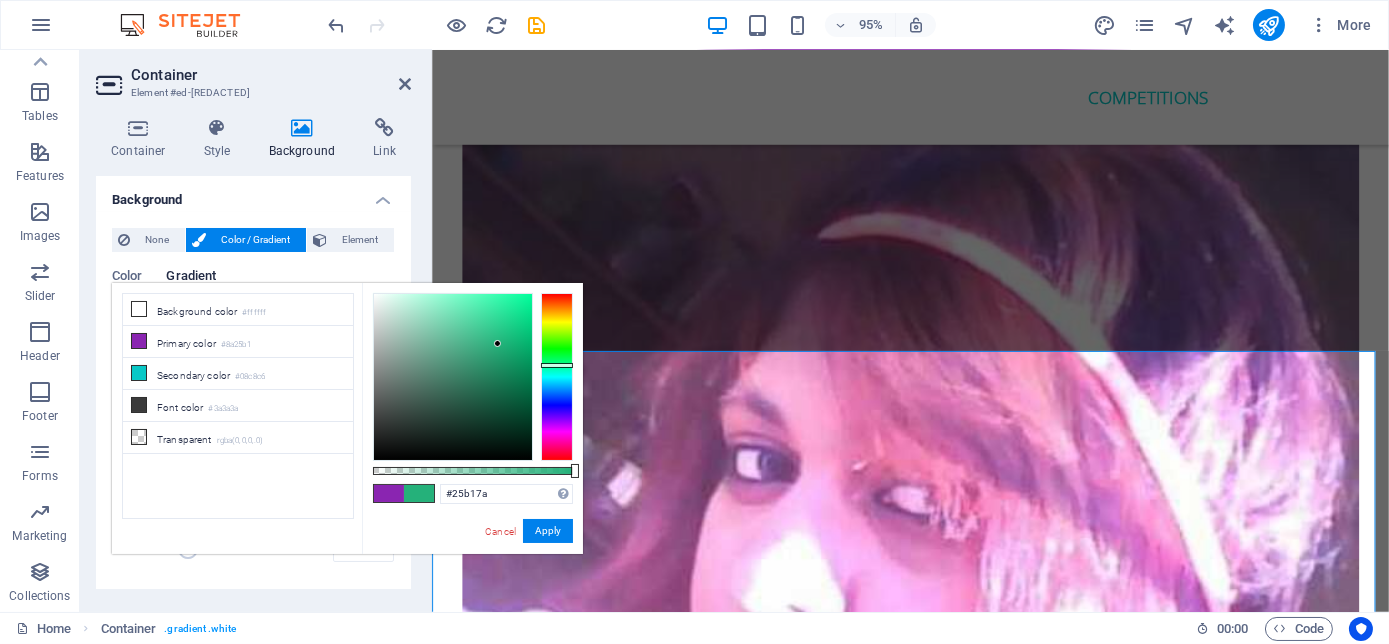 click at bounding box center (557, 377) 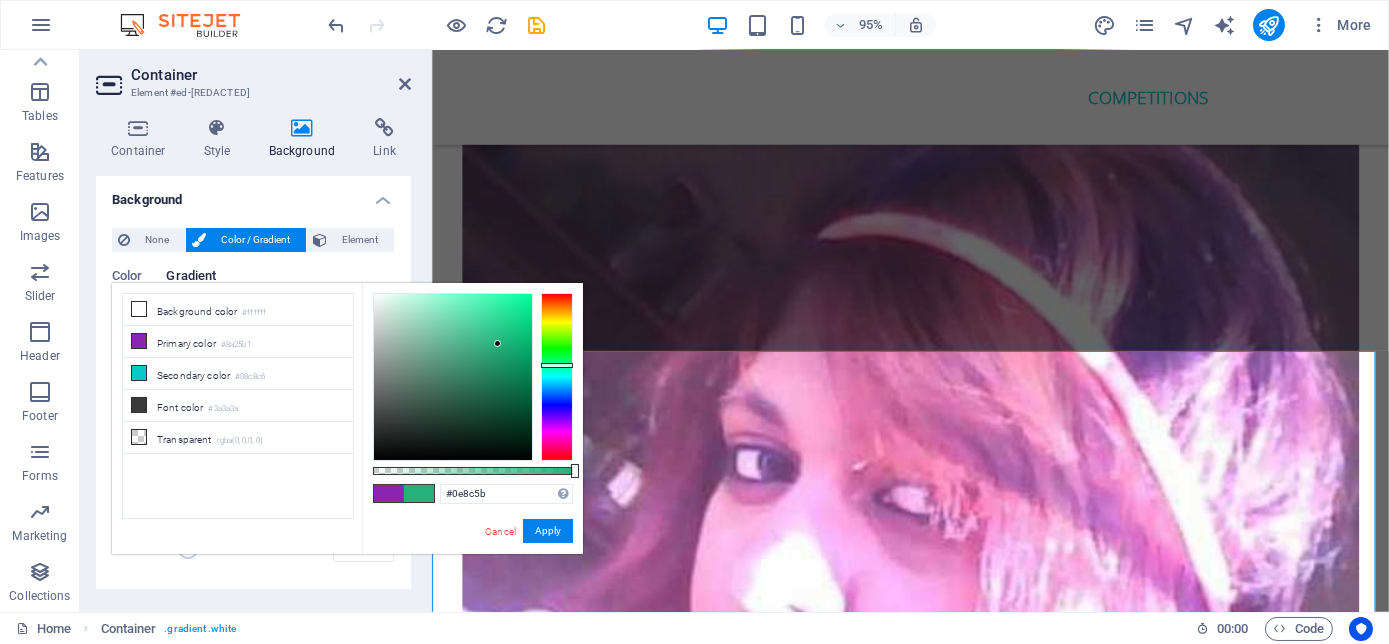 click at bounding box center (453, 377) 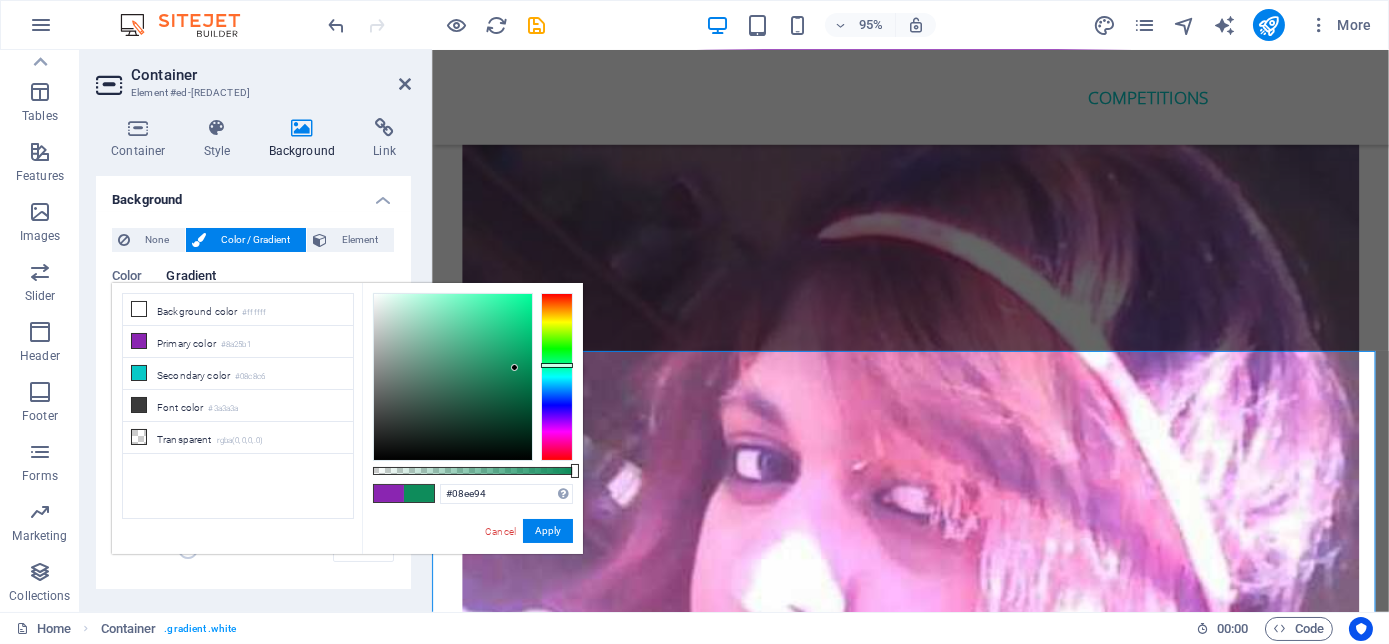 click at bounding box center [453, 377] 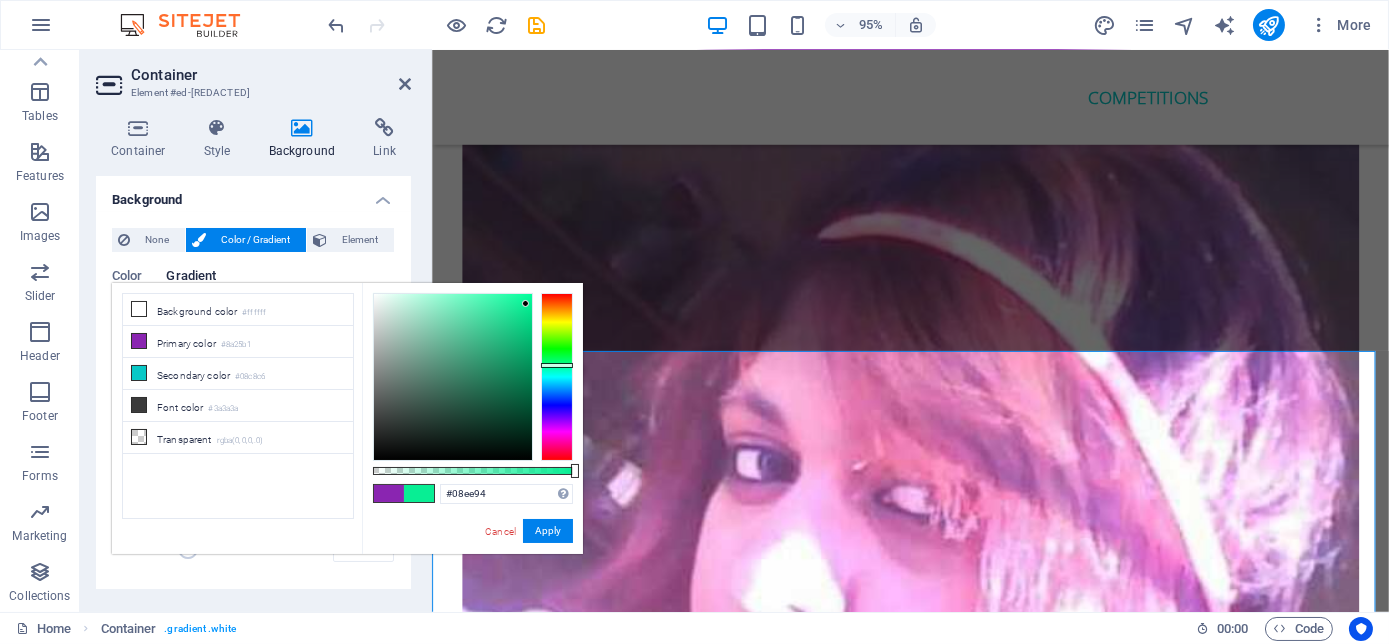 type on "#04d281" 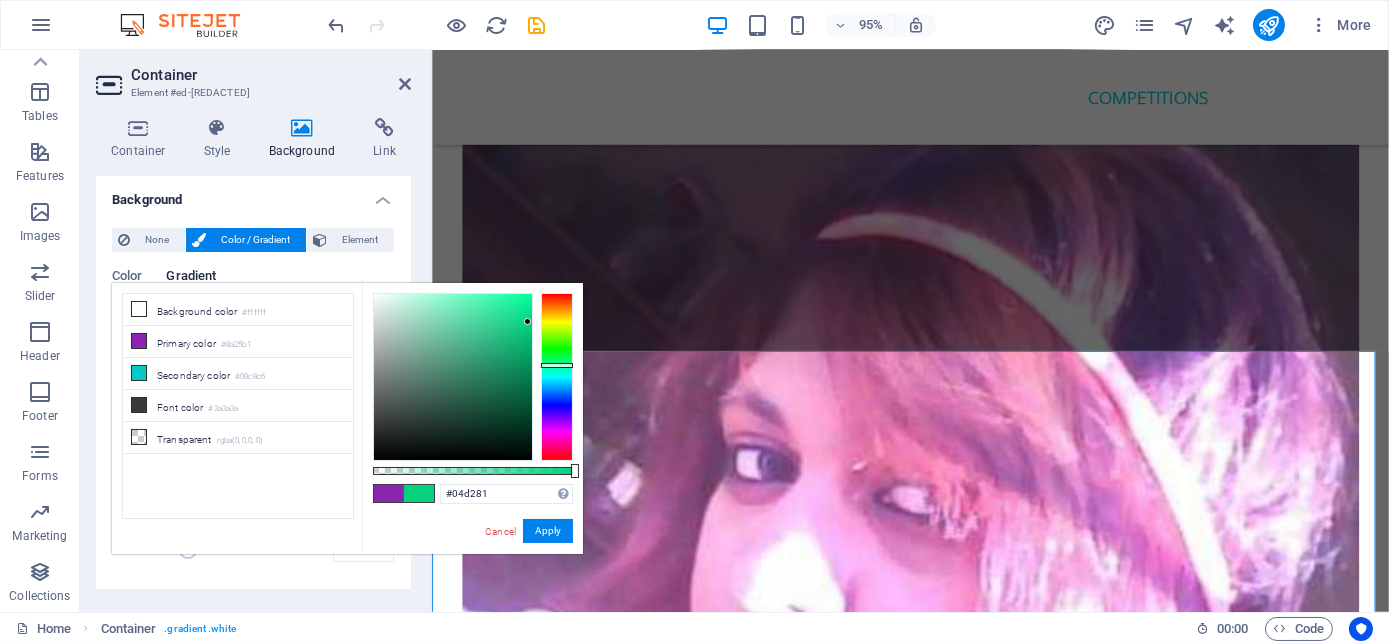 click at bounding box center [453, 377] 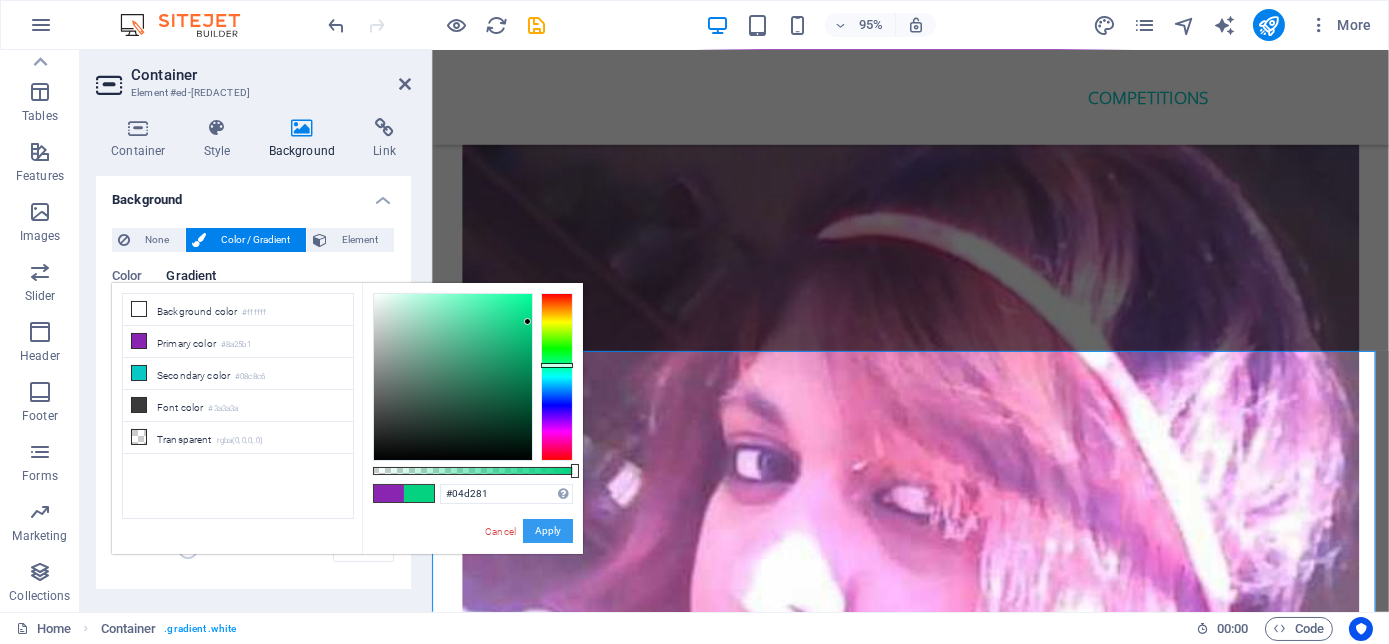 click on "Apply" at bounding box center (548, 531) 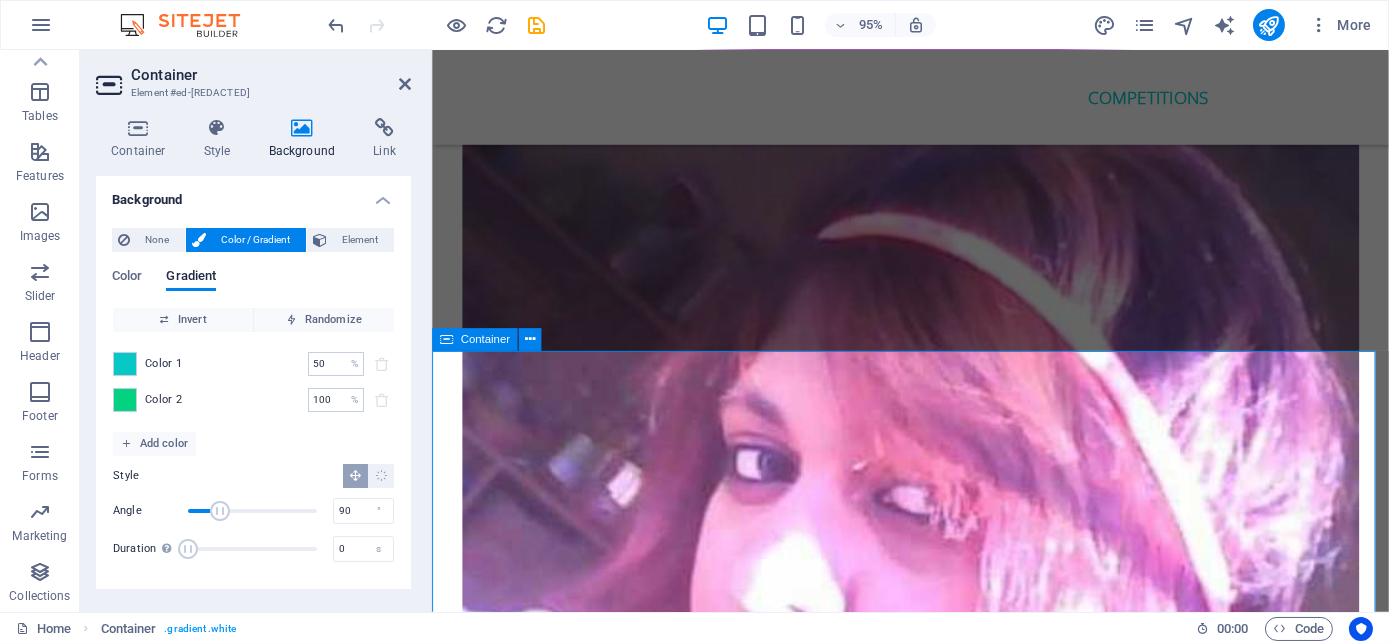 click on "Get in touch We would love to hear from you! Your first consult is FREE! Let us help you turn your business into that Empire you dreamed off. Thank us by becoming the success you were meant to be! We look forward helping you become a Millionaire! I have read and understand the privacy policy. Unreadable? Load new Submit" at bounding box center (934, 7573) 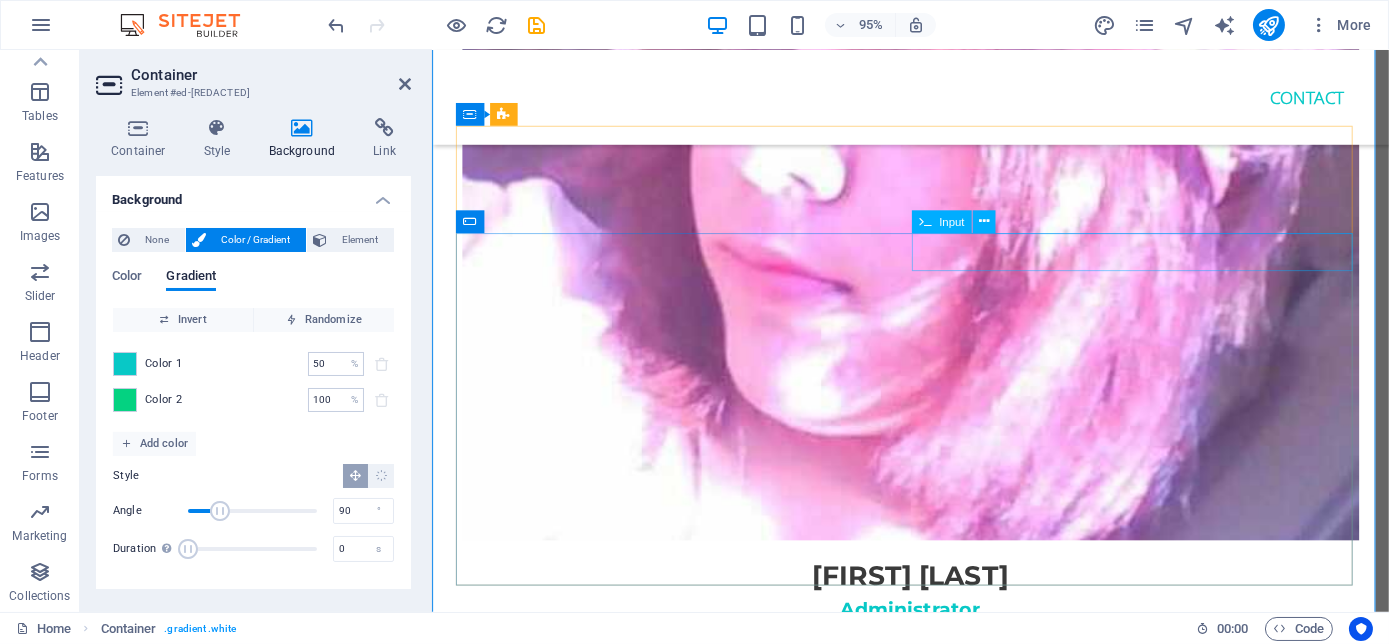 scroll, scrollTop: 6584, scrollLeft: 0, axis: vertical 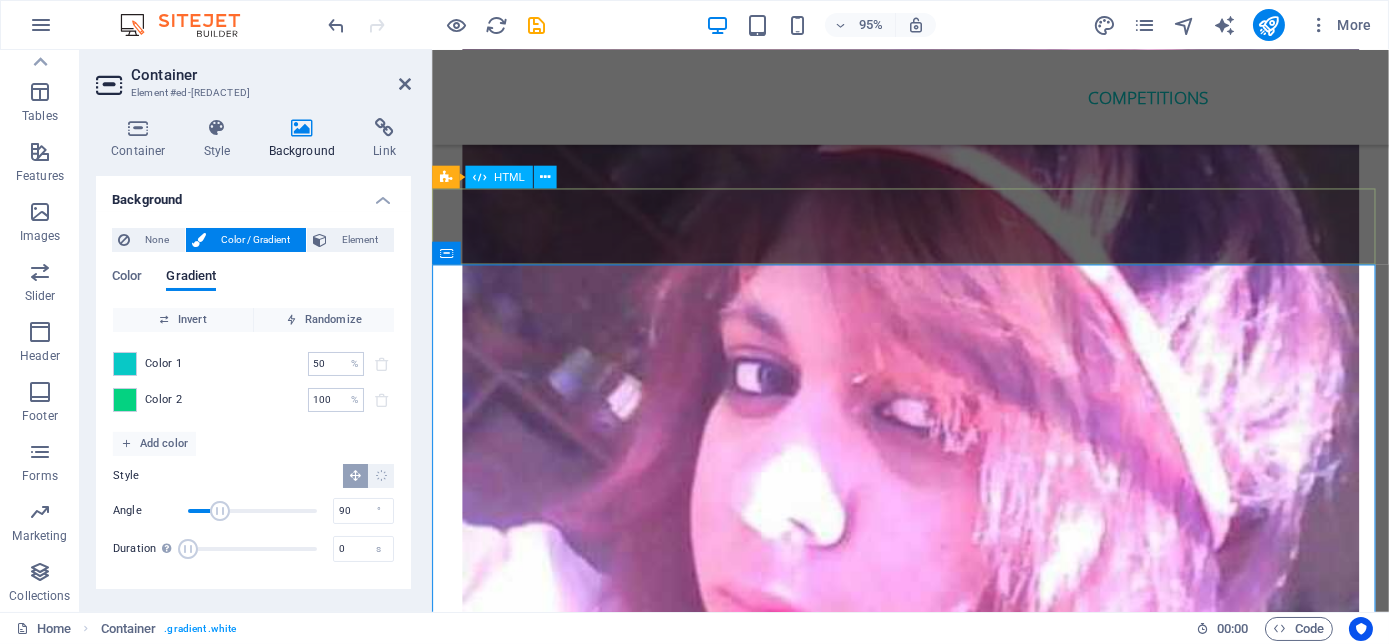 click at bounding box center (934, 7084) 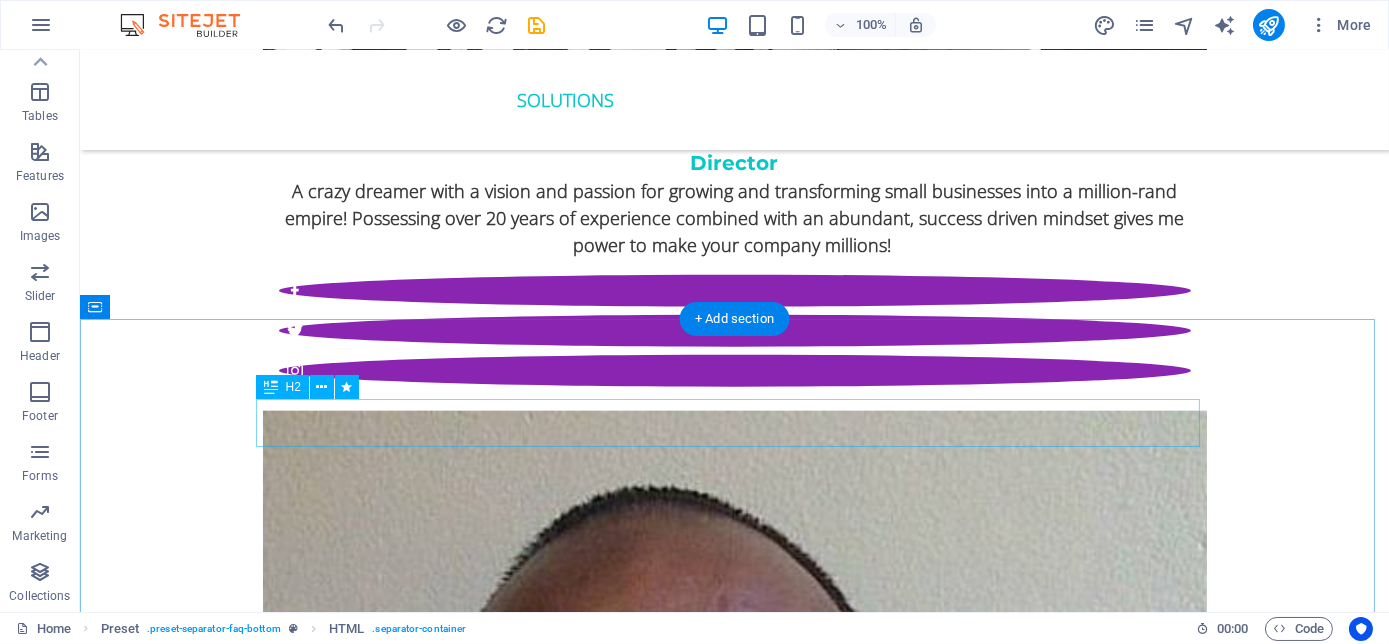 scroll, scrollTop: 4766, scrollLeft: 0, axis: vertical 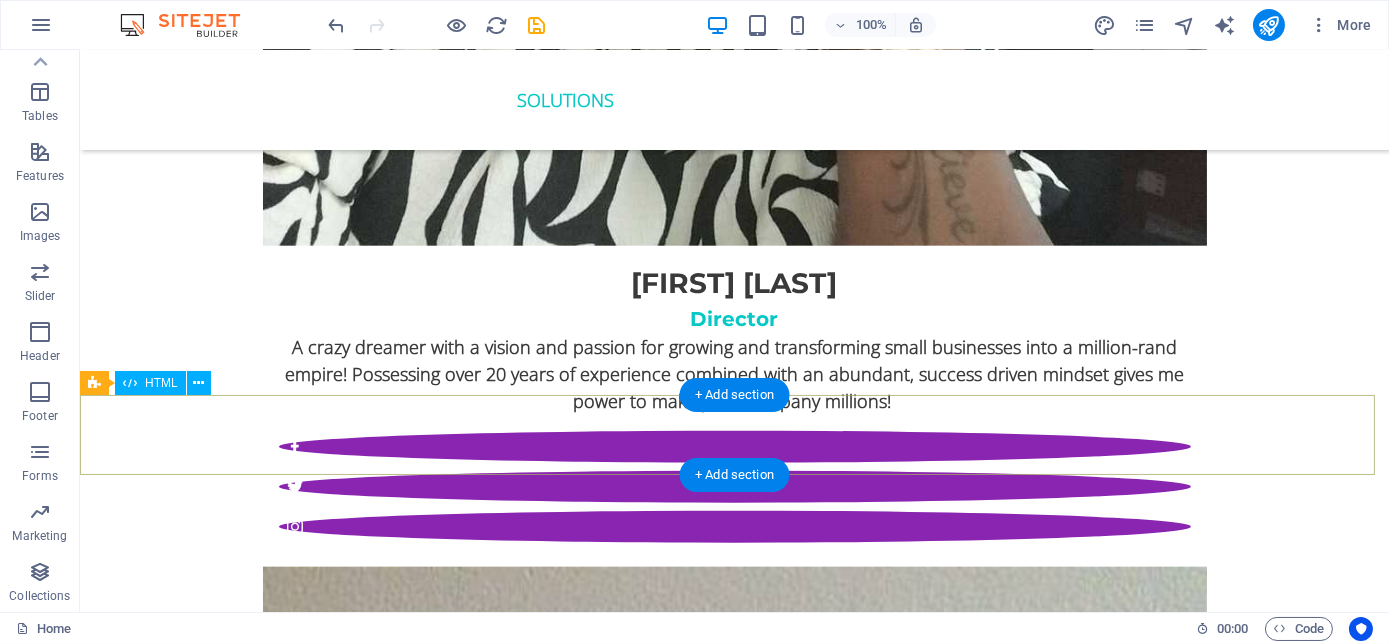 click at bounding box center (734, 6287) 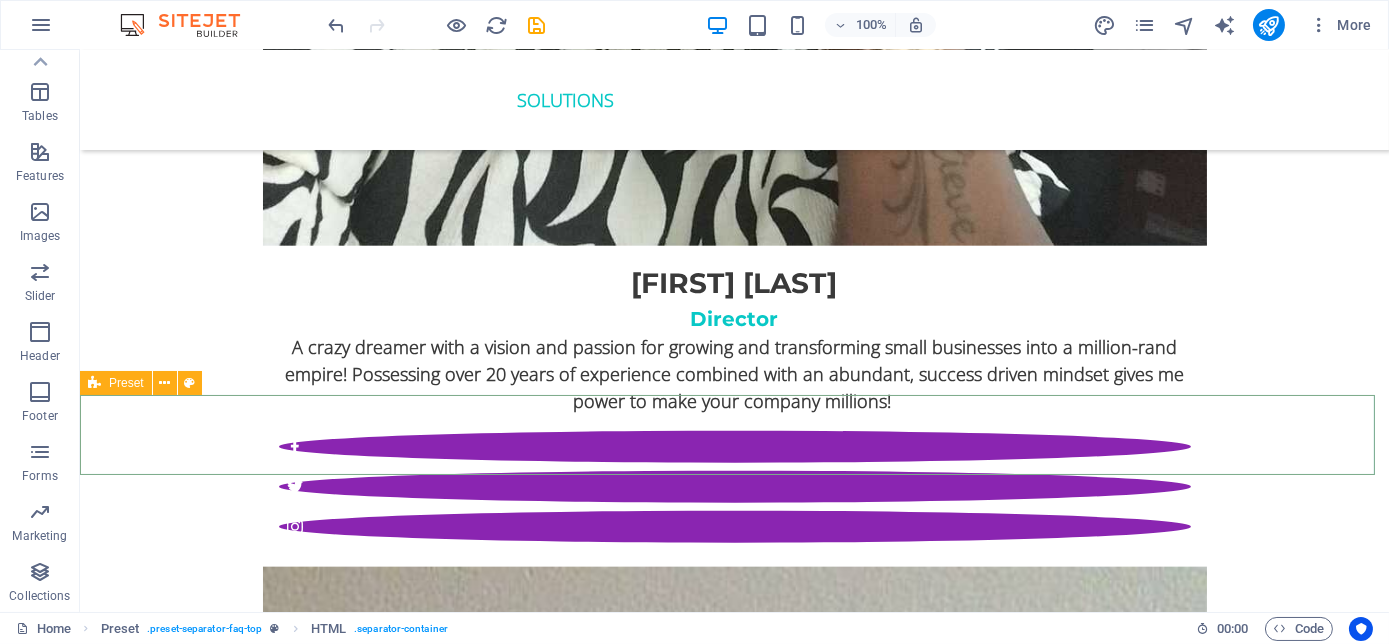 click on "Preset" at bounding box center [116, 383] 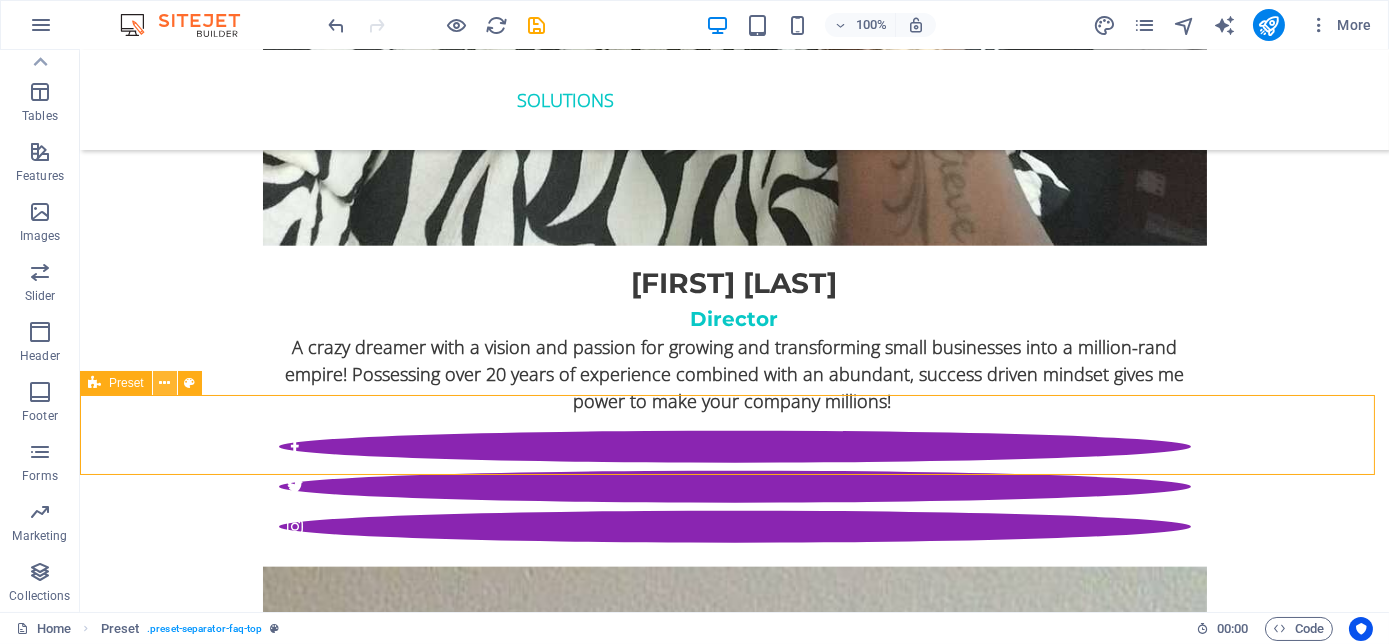 click at bounding box center (164, 383) 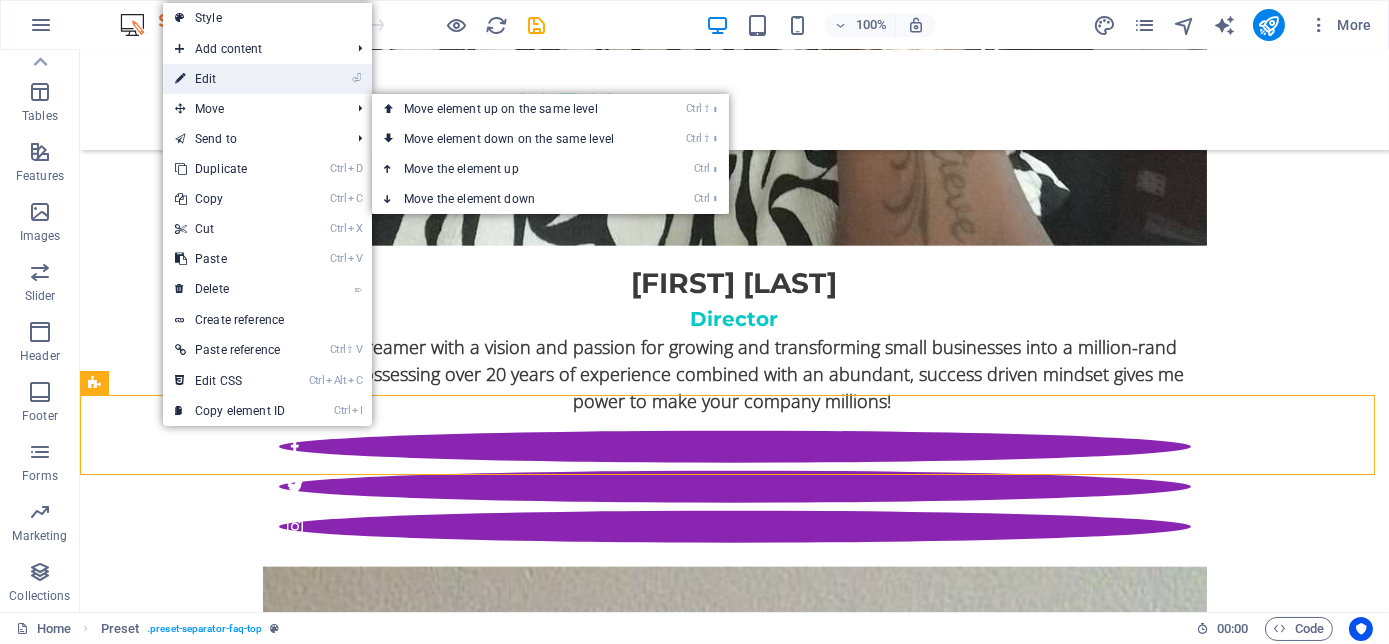 click on "⏎  Edit" at bounding box center [230, 79] 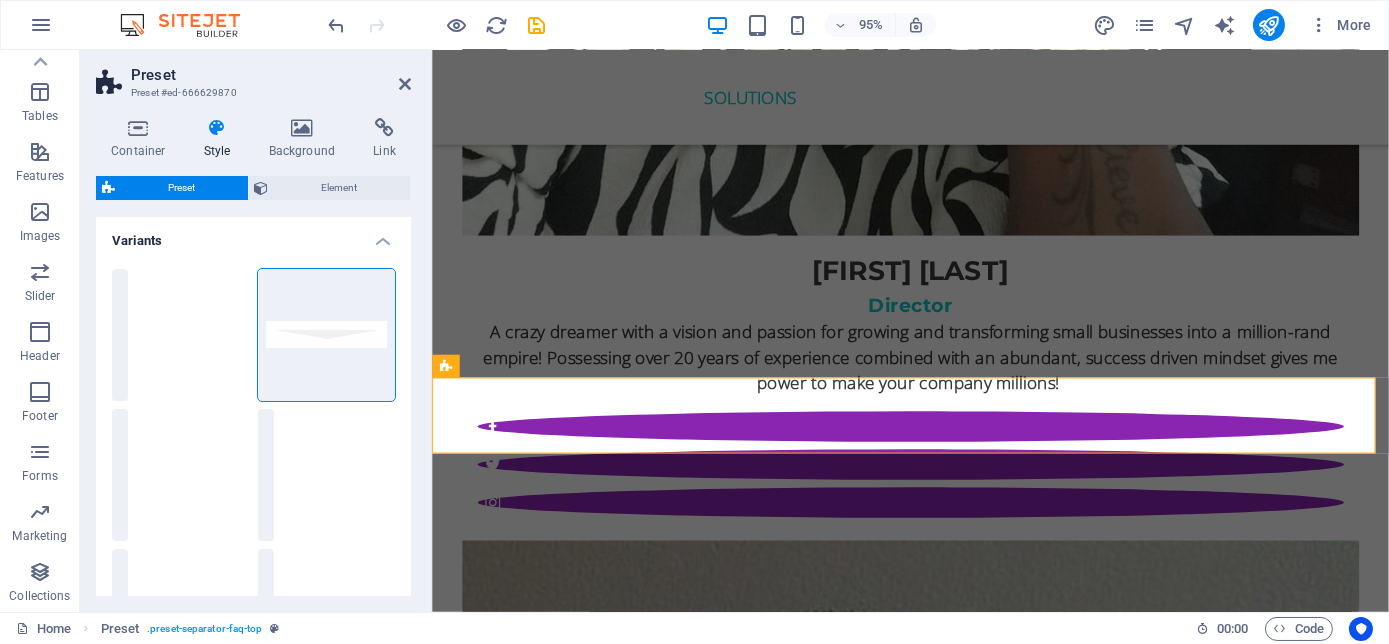 scroll, scrollTop: 181, scrollLeft: 0, axis: vertical 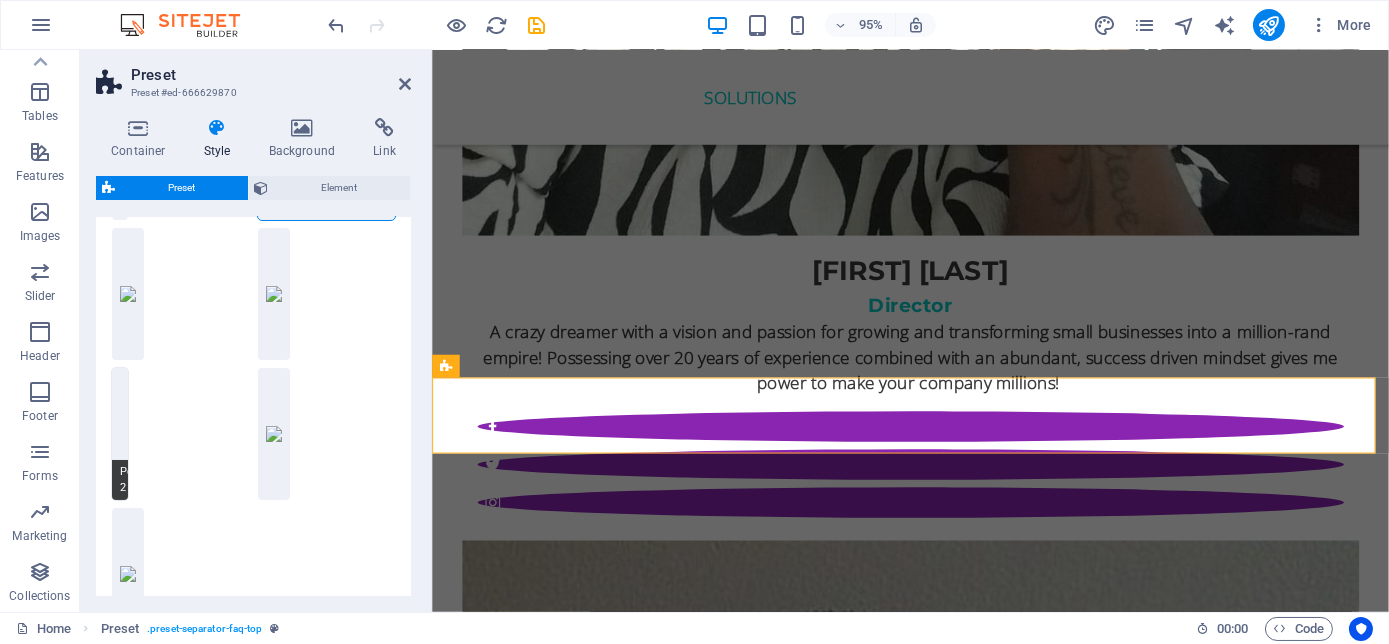 click on "Polygon 2" at bounding box center (120, 434) 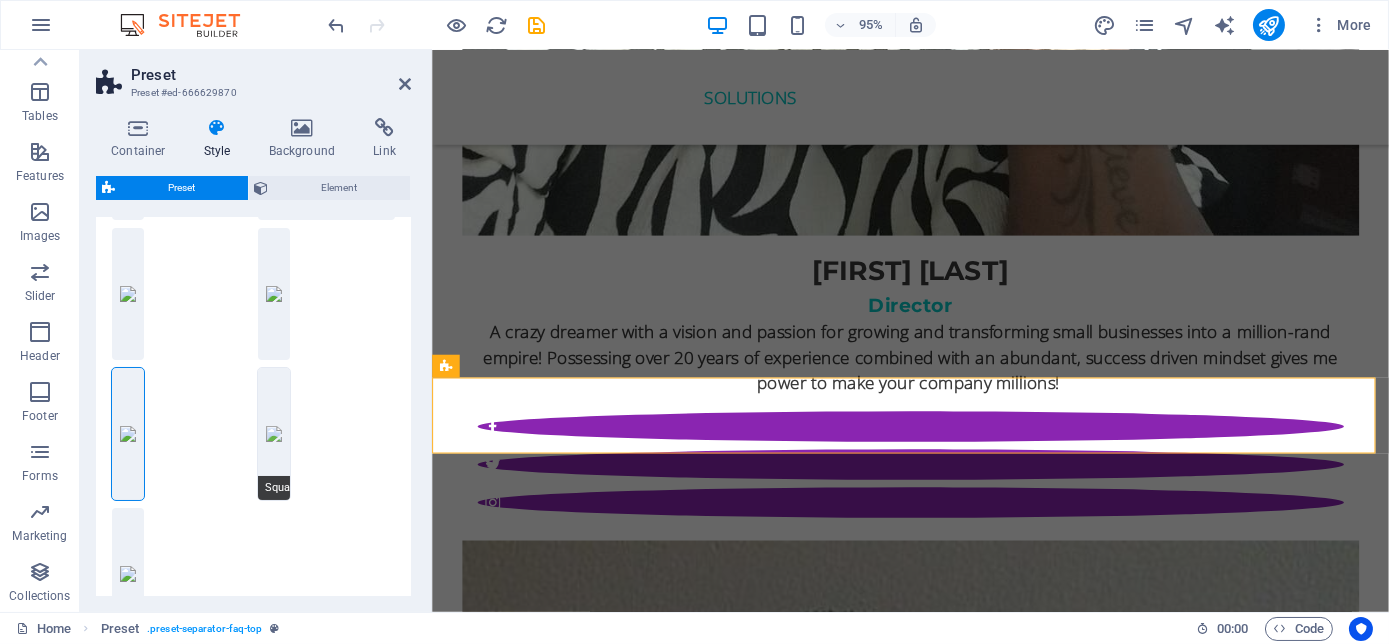 click on "Square" at bounding box center (274, 434) 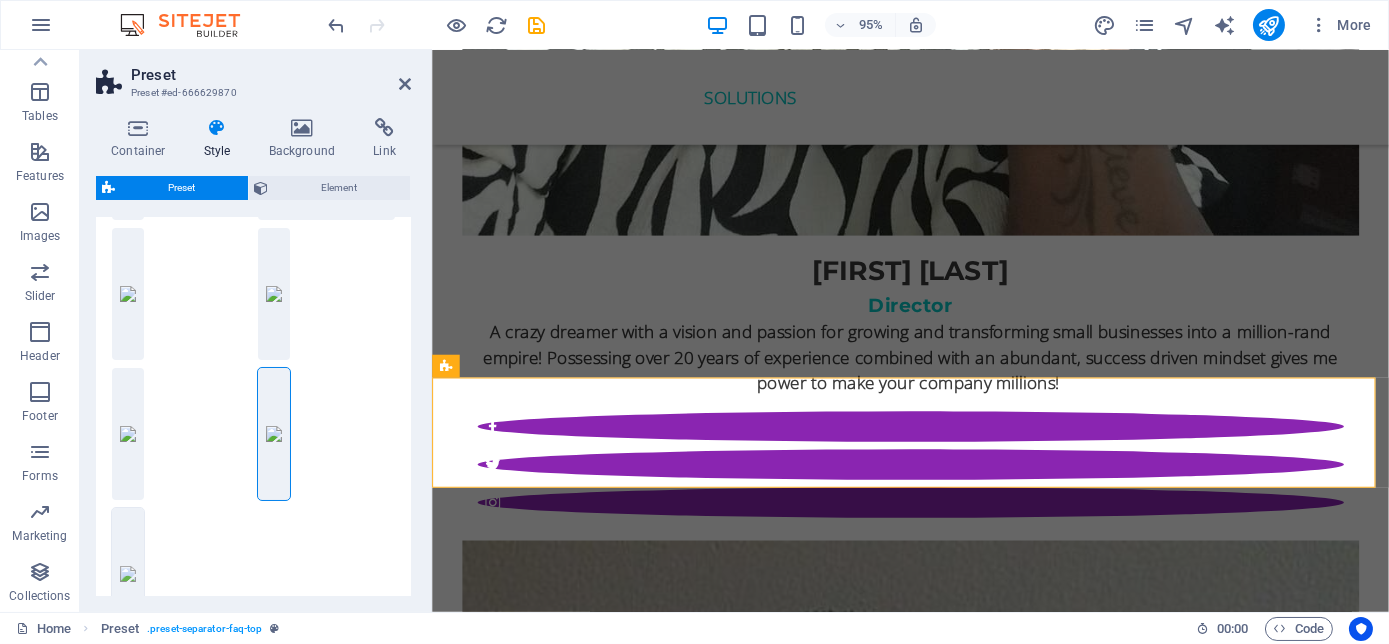 click on "Zigzag" at bounding box center (128, 574) 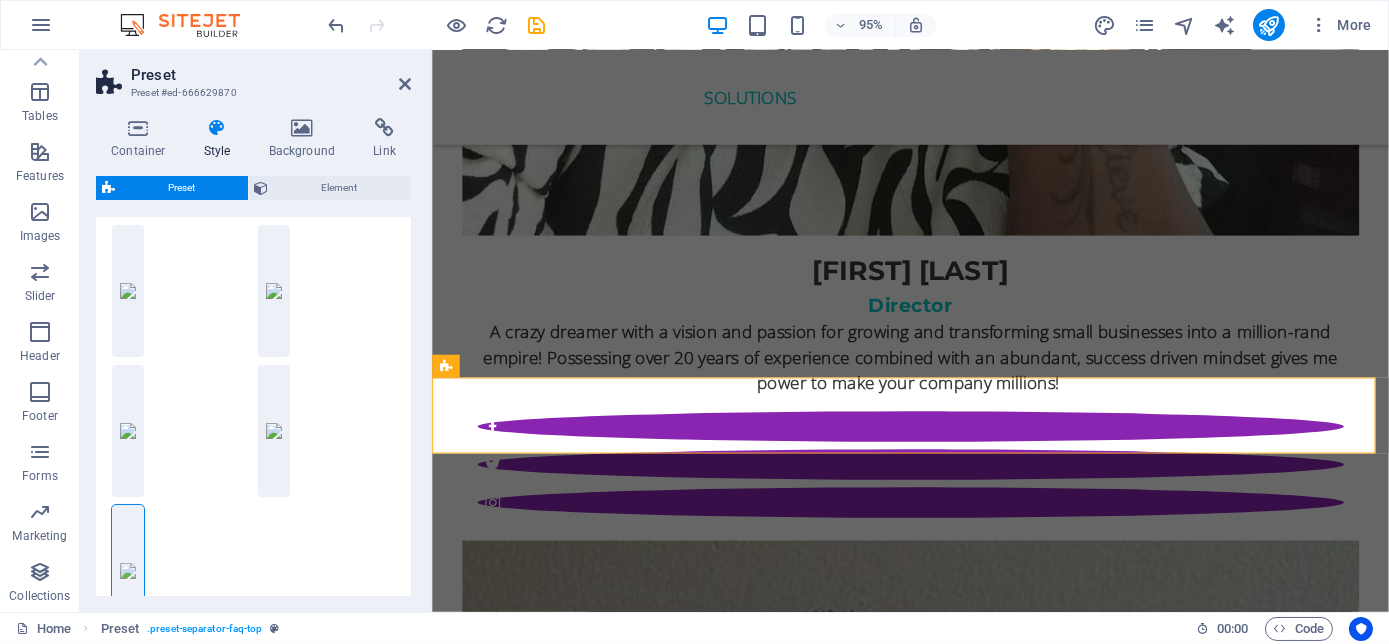 scroll, scrollTop: 181, scrollLeft: 0, axis: vertical 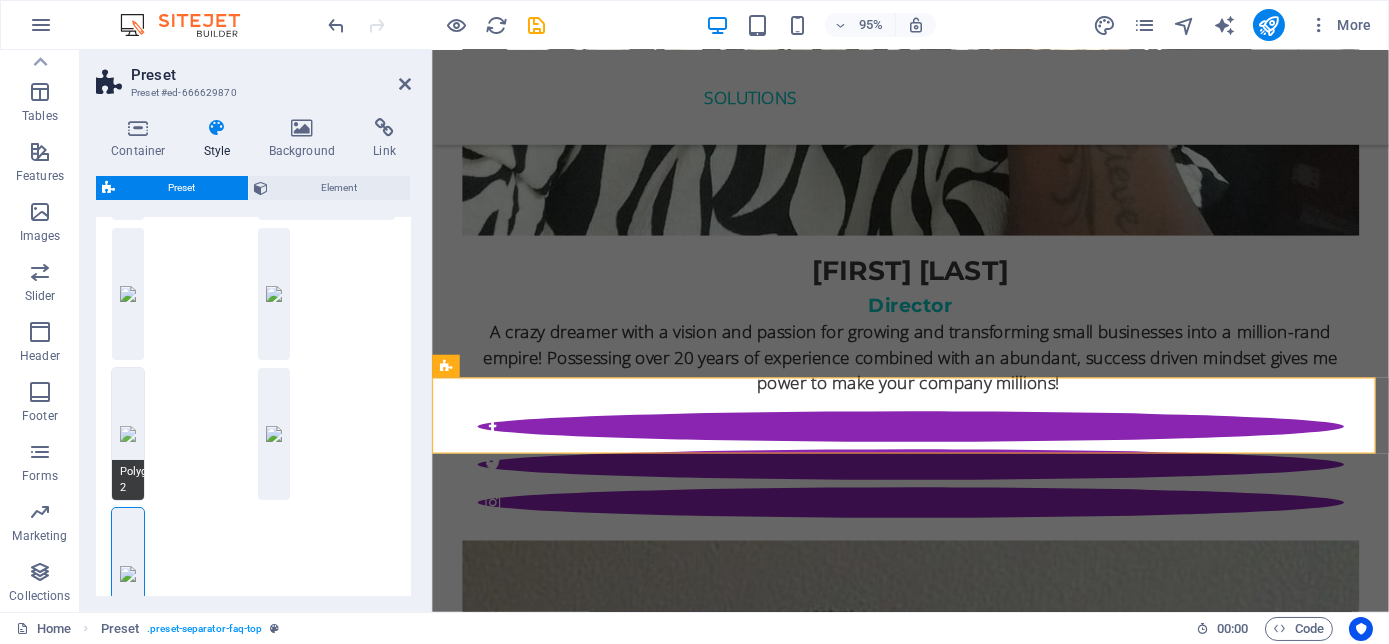 click on "Polygon 2" at bounding box center [128, 434] 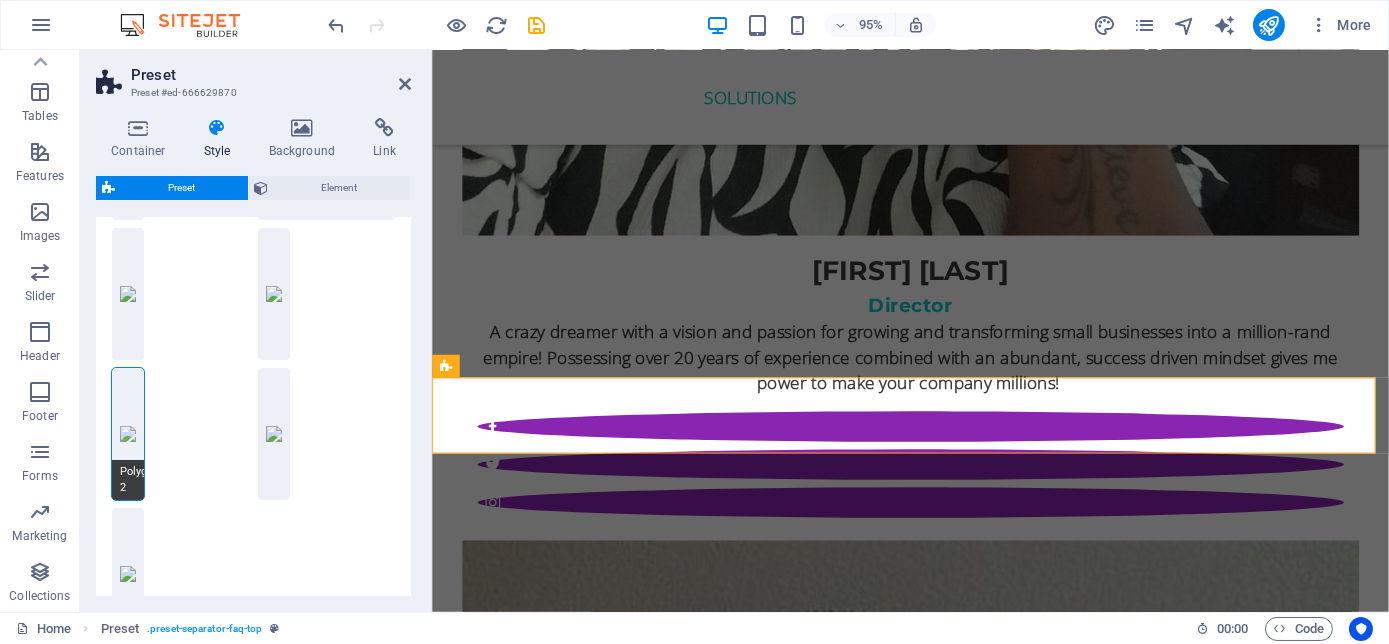 scroll, scrollTop: 0, scrollLeft: 0, axis: both 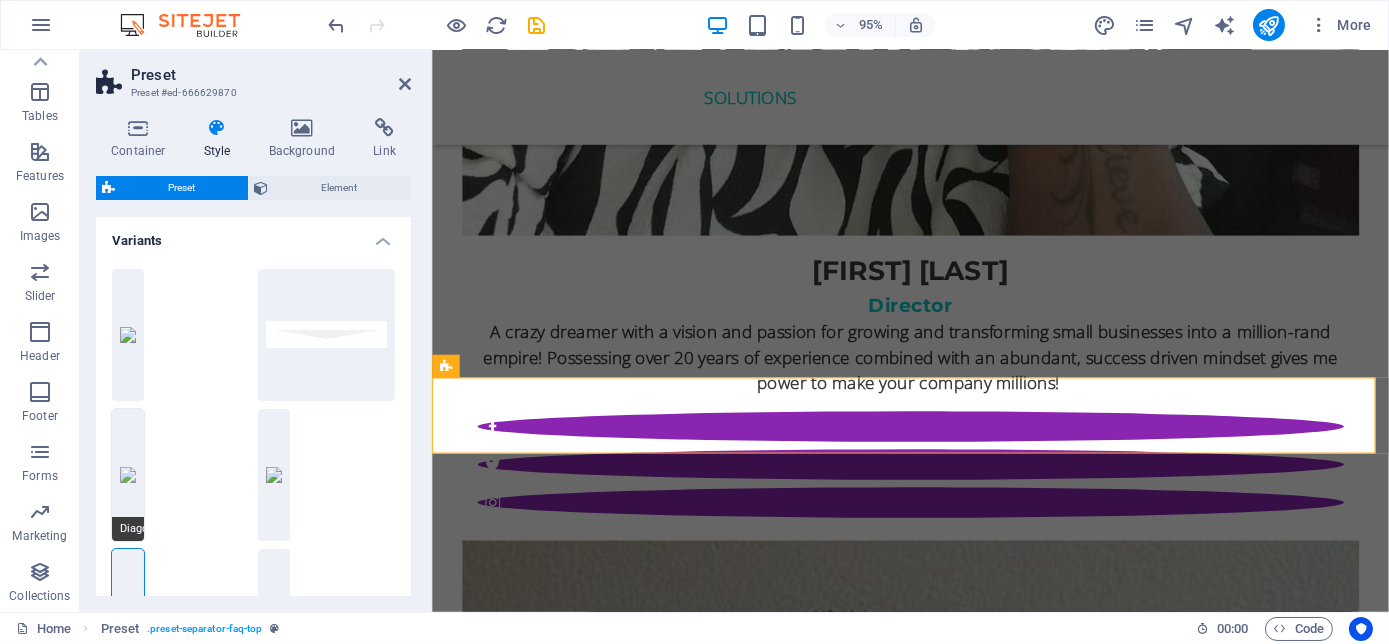 click on "Diagonal" at bounding box center (128, 475) 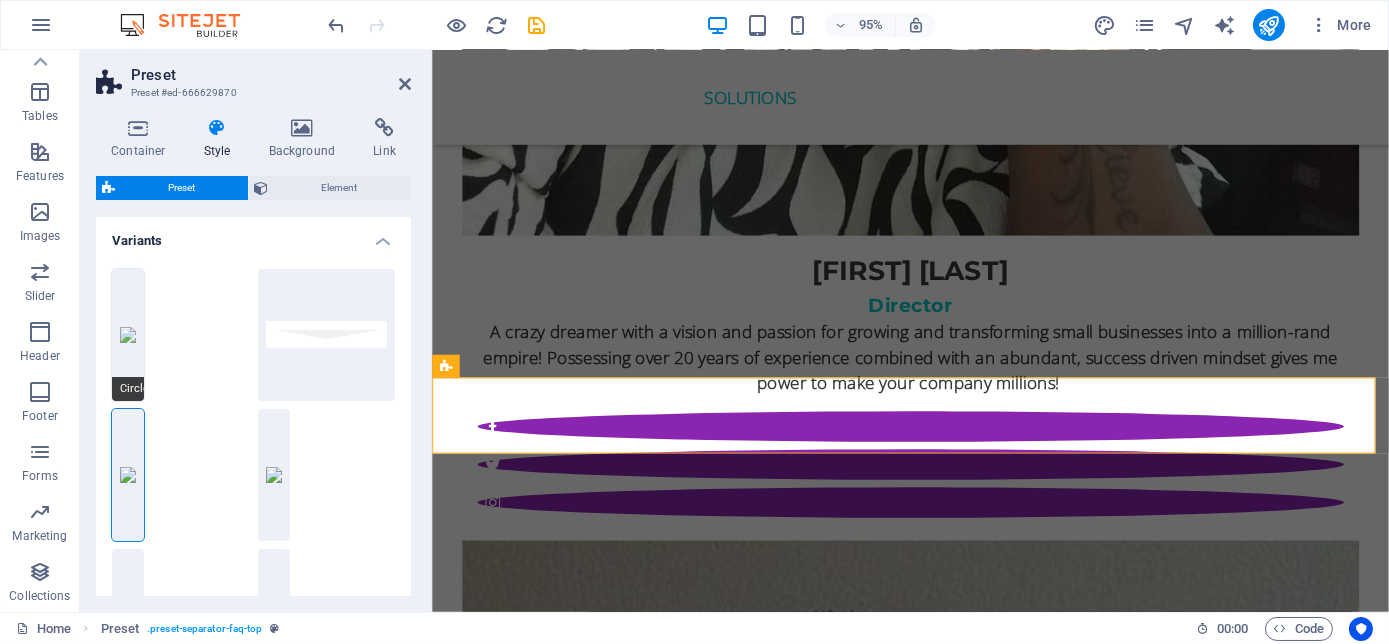 click on "Circle" at bounding box center [128, 389] 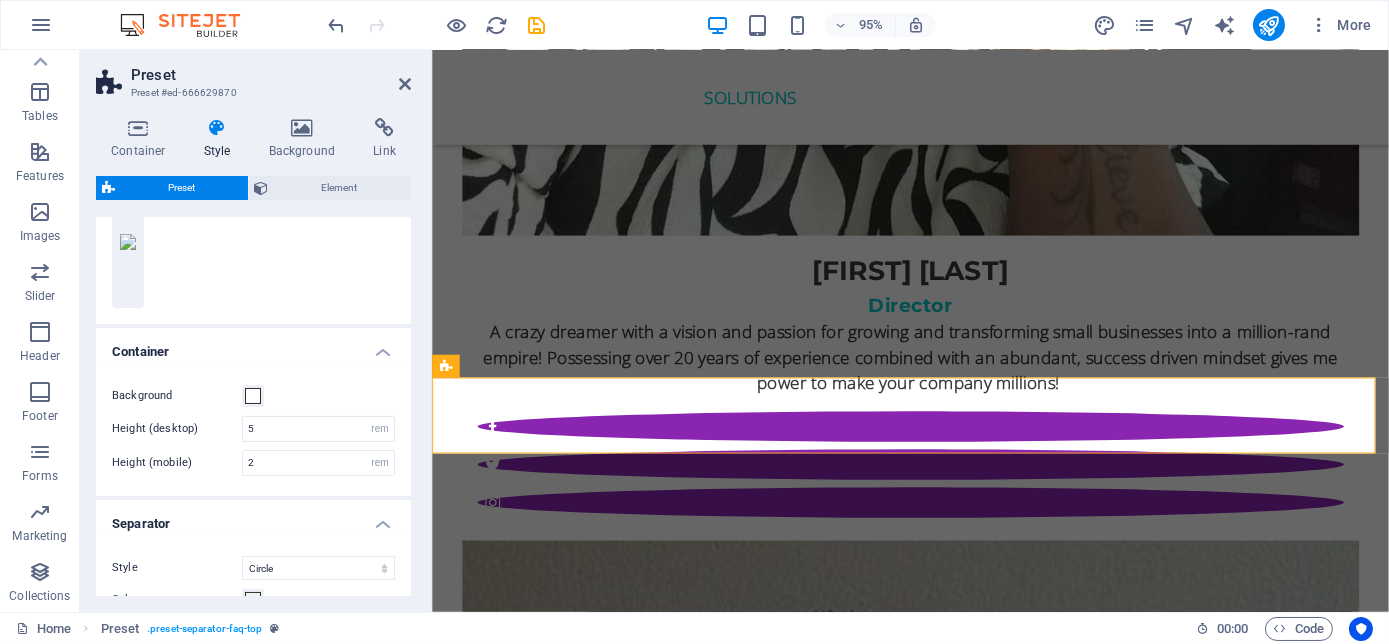 scroll, scrollTop: 545, scrollLeft: 0, axis: vertical 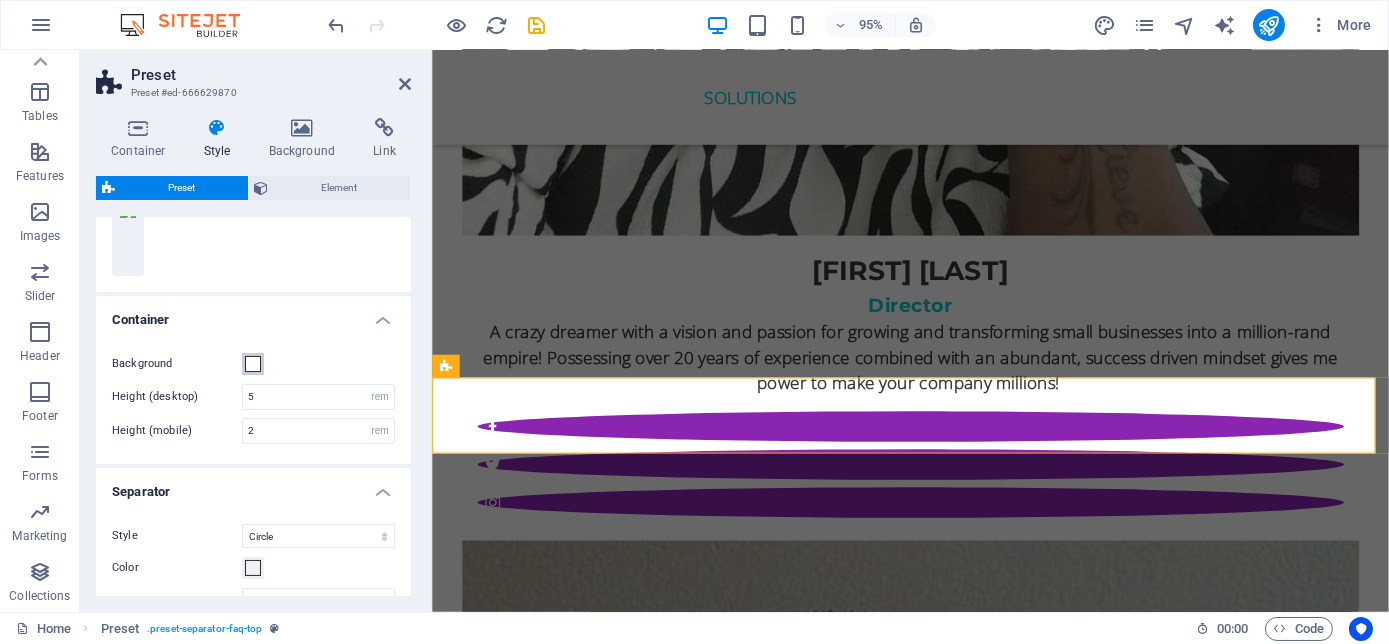click at bounding box center [253, 364] 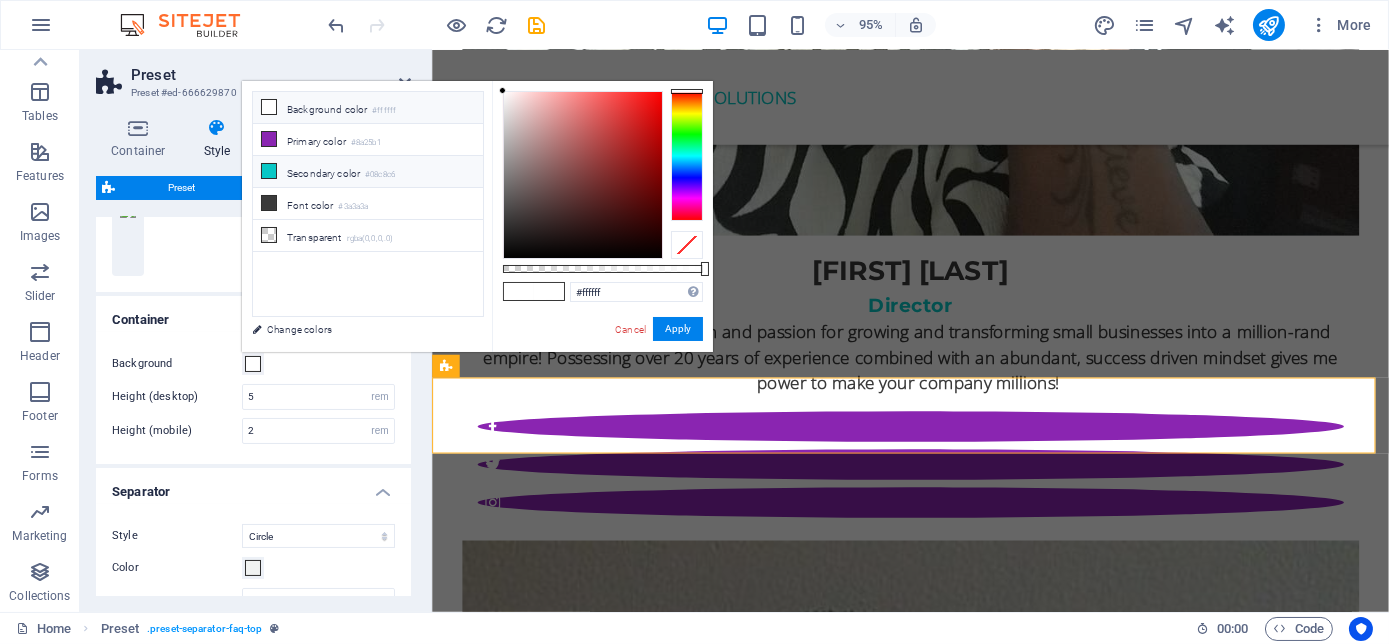 click on "Secondary color
#08c8c6" at bounding box center (368, 172) 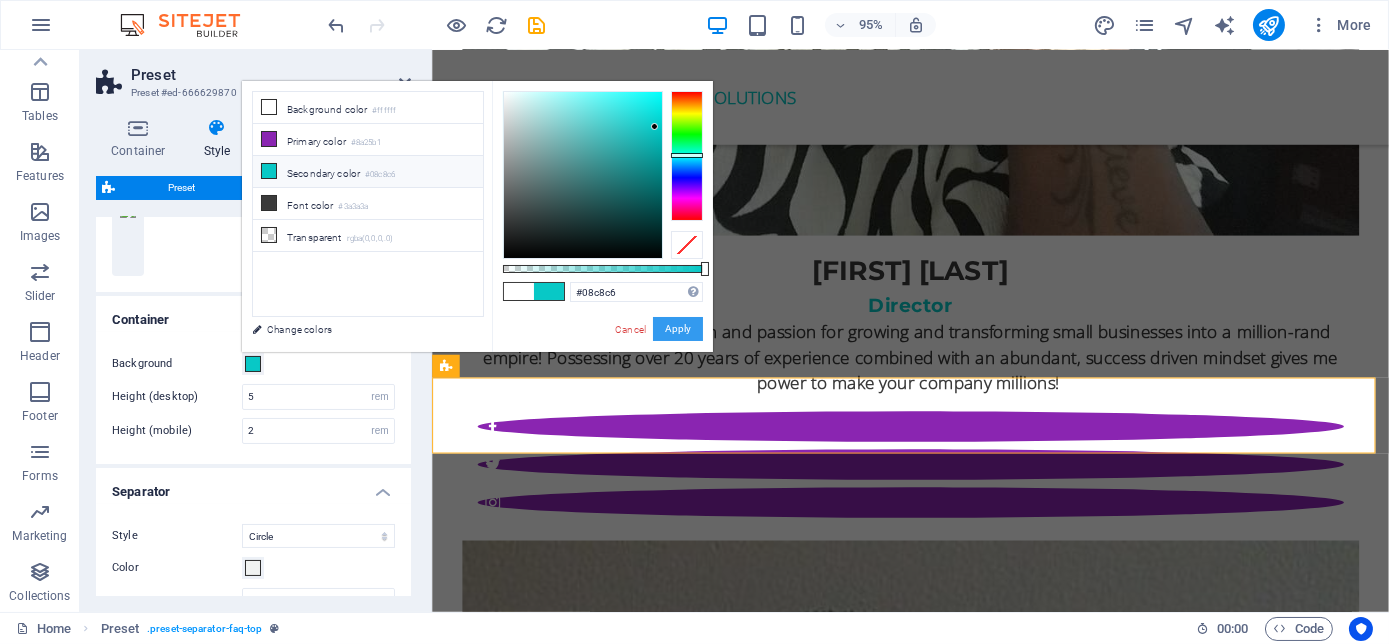 click on "Apply" at bounding box center [678, 329] 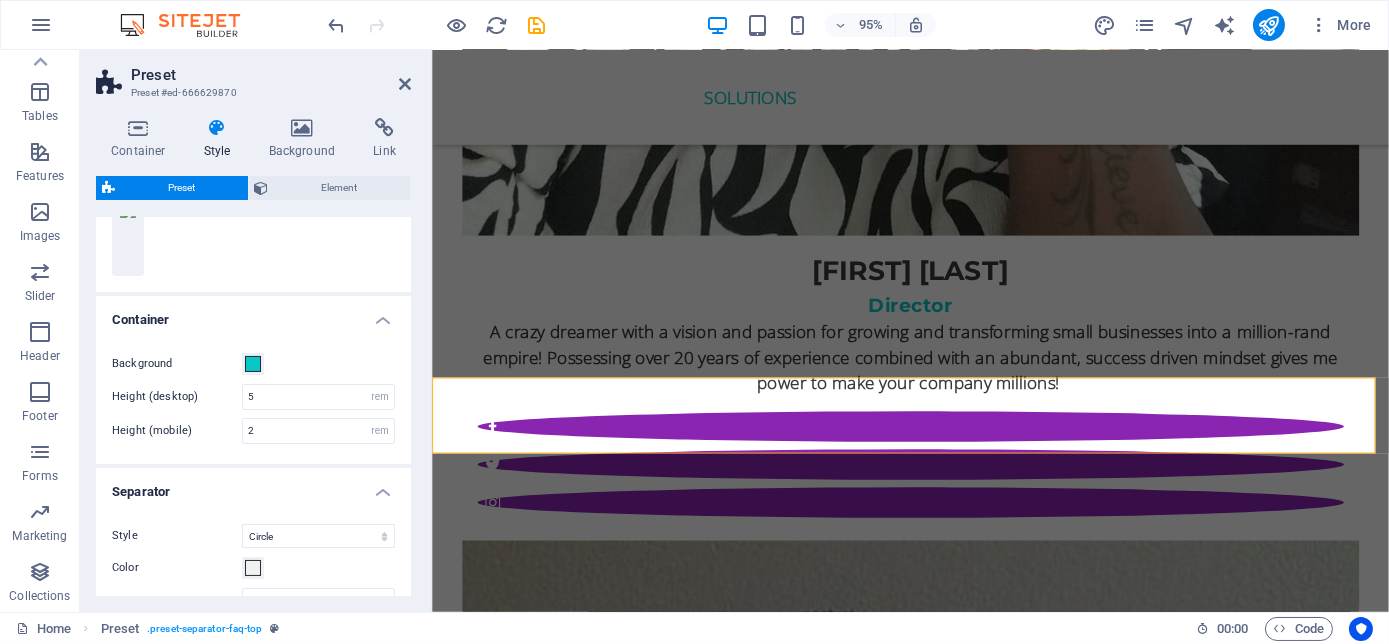 scroll, scrollTop: 636, scrollLeft: 0, axis: vertical 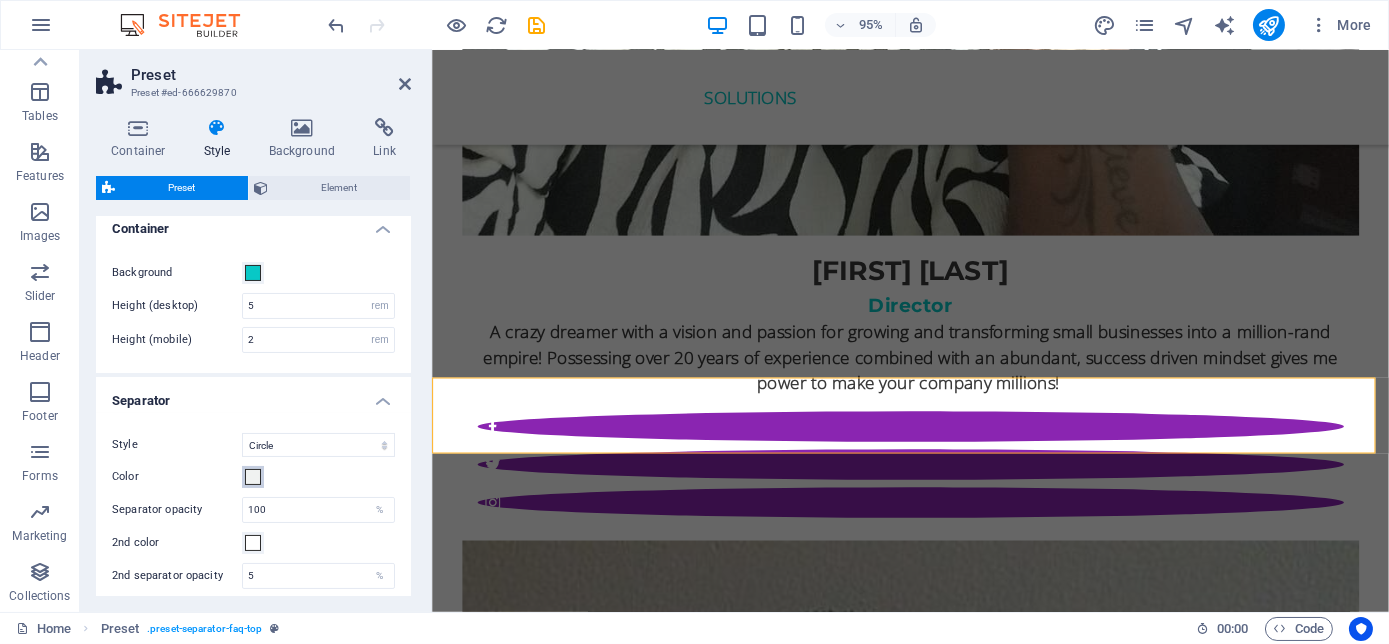 click on "Color" at bounding box center (253, 477) 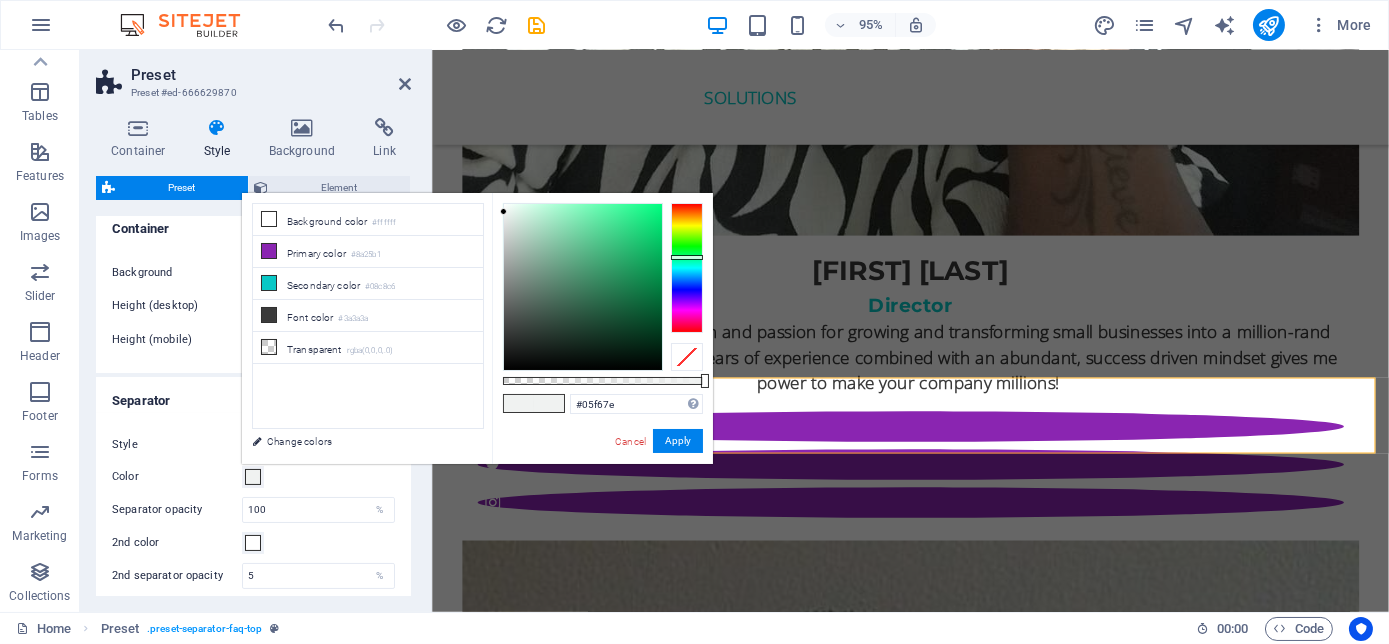 click at bounding box center (583, 287) 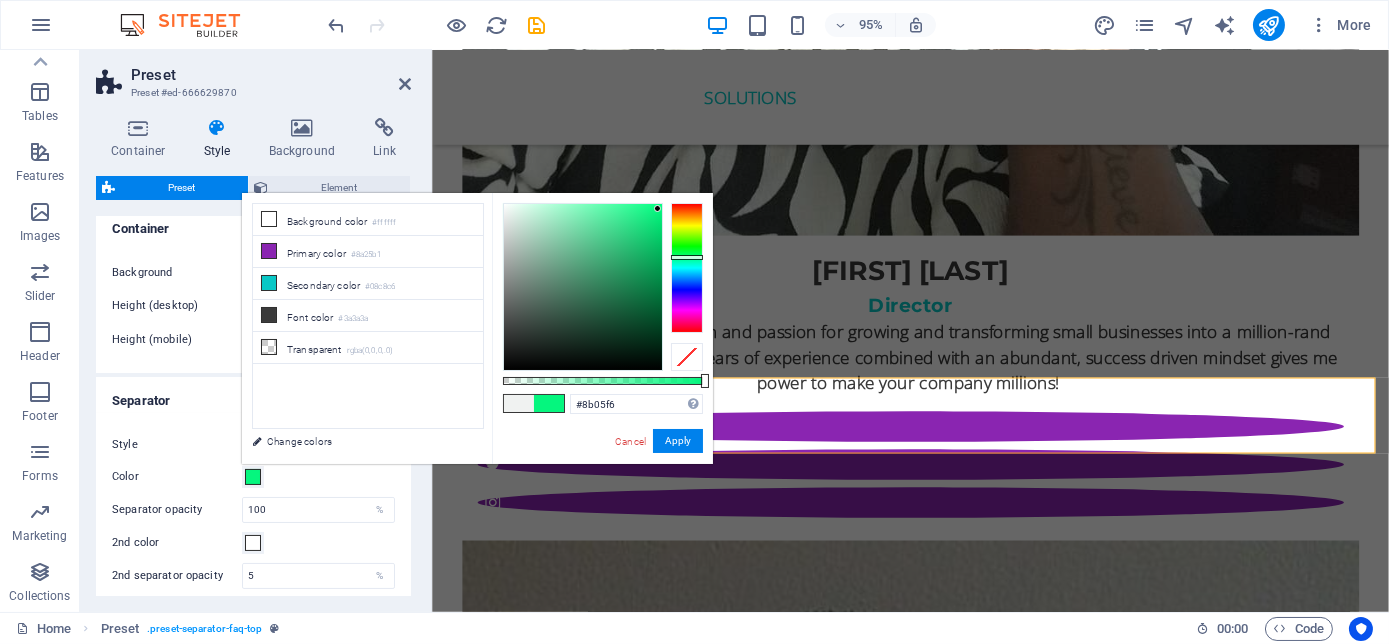 click at bounding box center [687, 268] 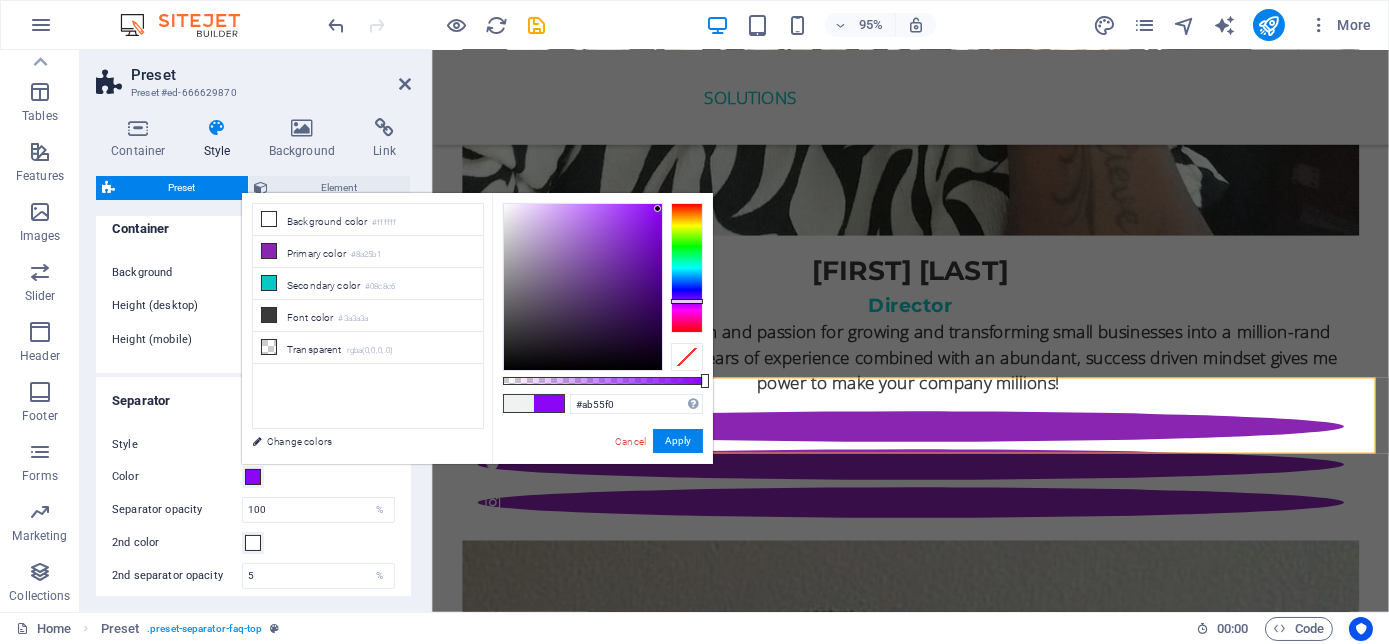 click at bounding box center [583, 287] 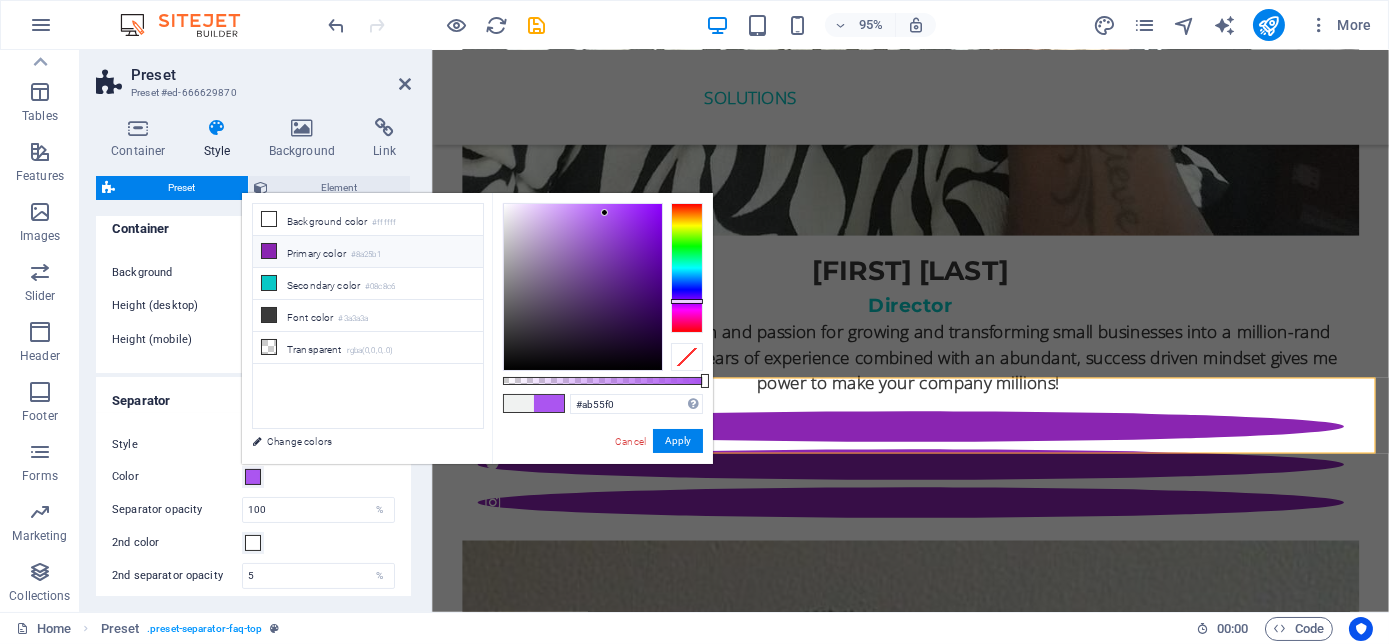 click at bounding box center [269, 251] 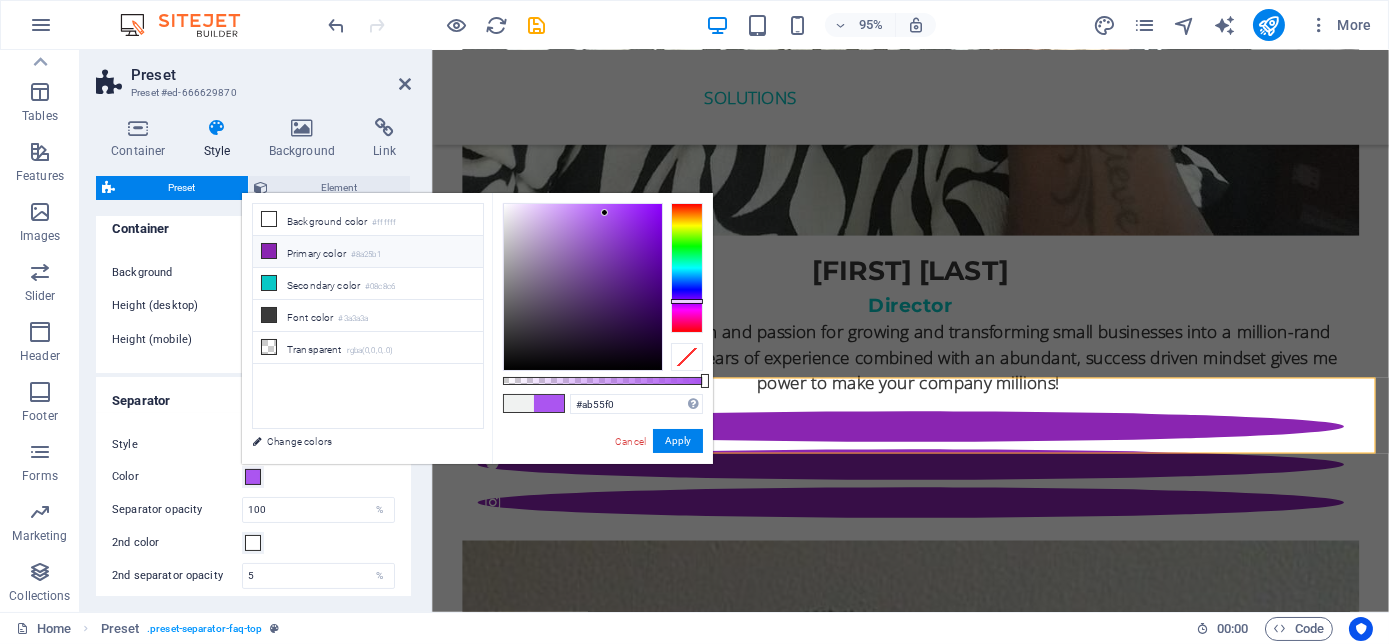 type on "#8a25b1" 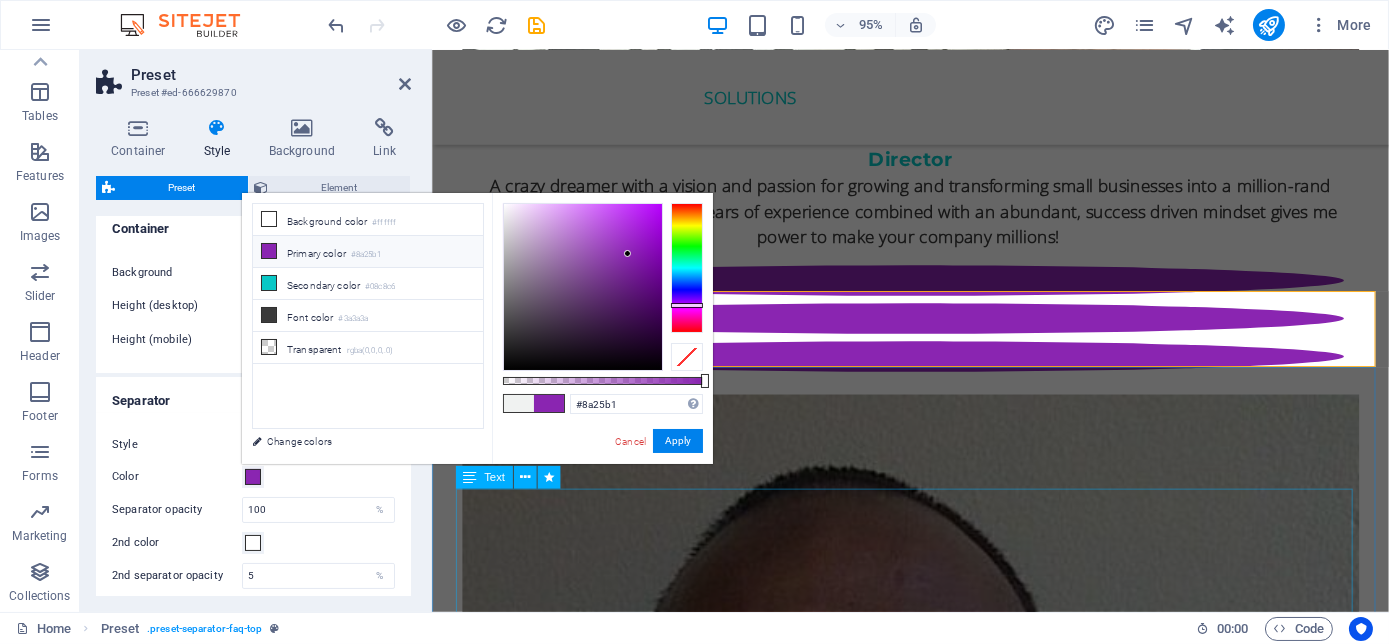 scroll, scrollTop: 4857, scrollLeft: 0, axis: vertical 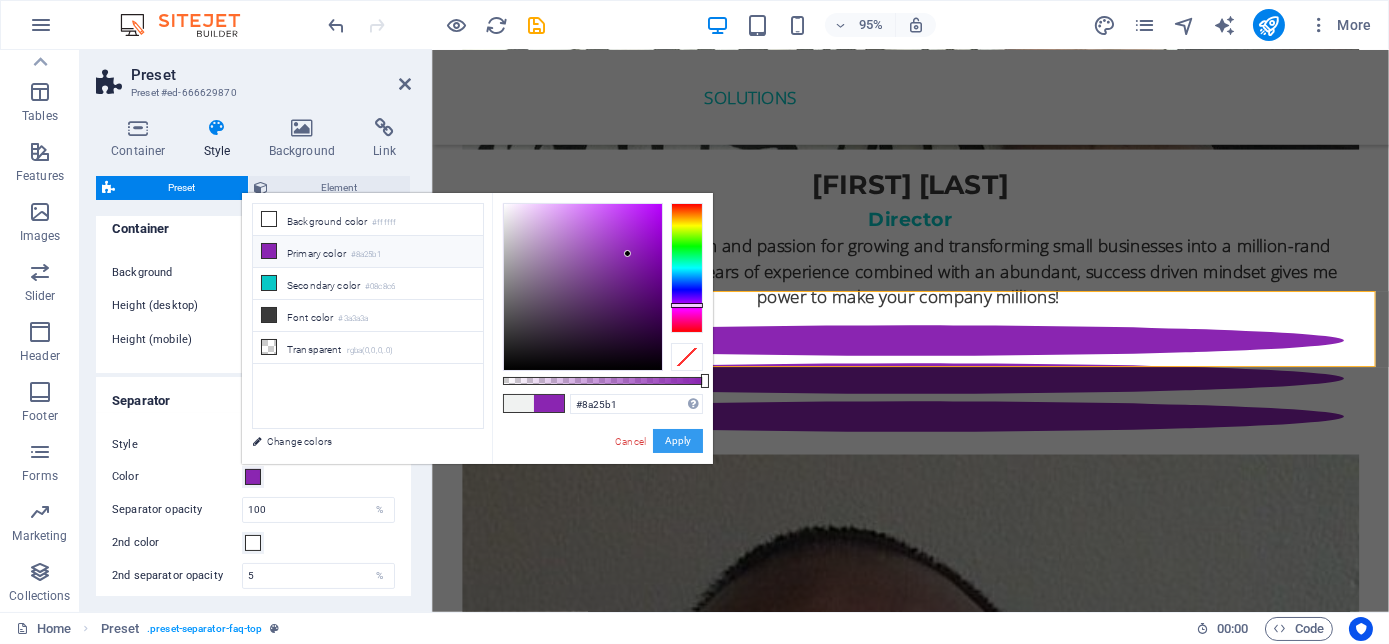 click on "Apply" at bounding box center [678, 441] 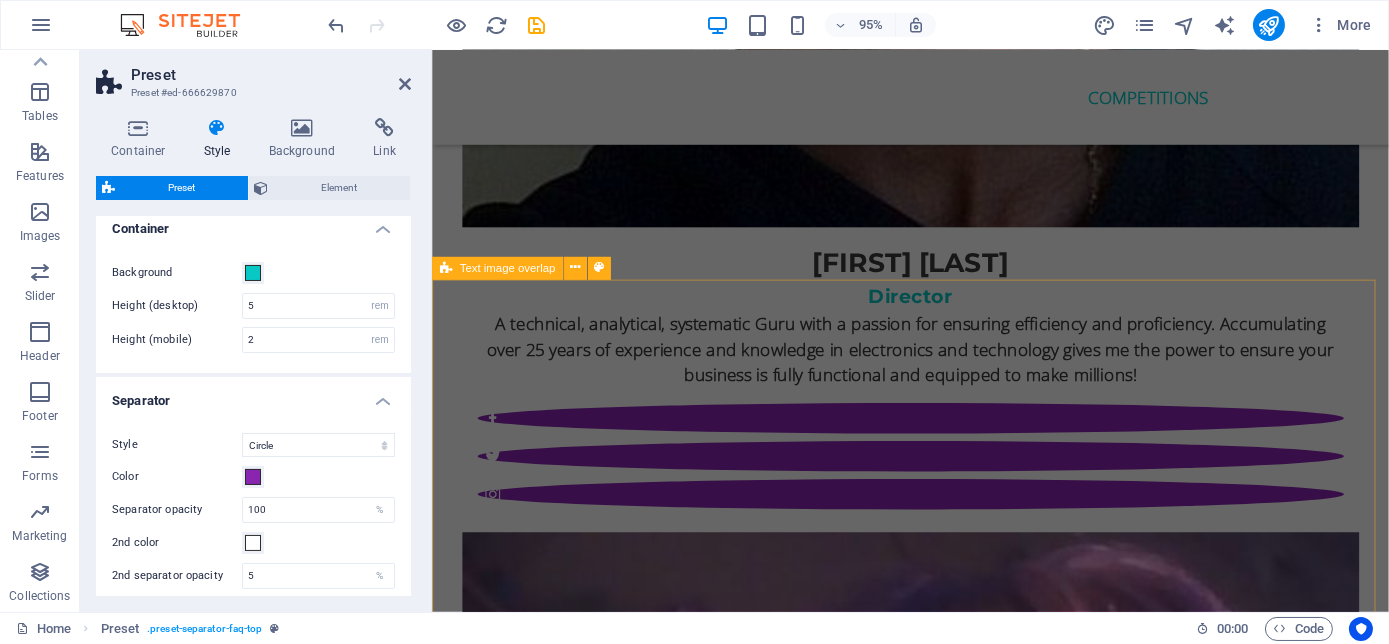 scroll, scrollTop: 6493, scrollLeft: 0, axis: vertical 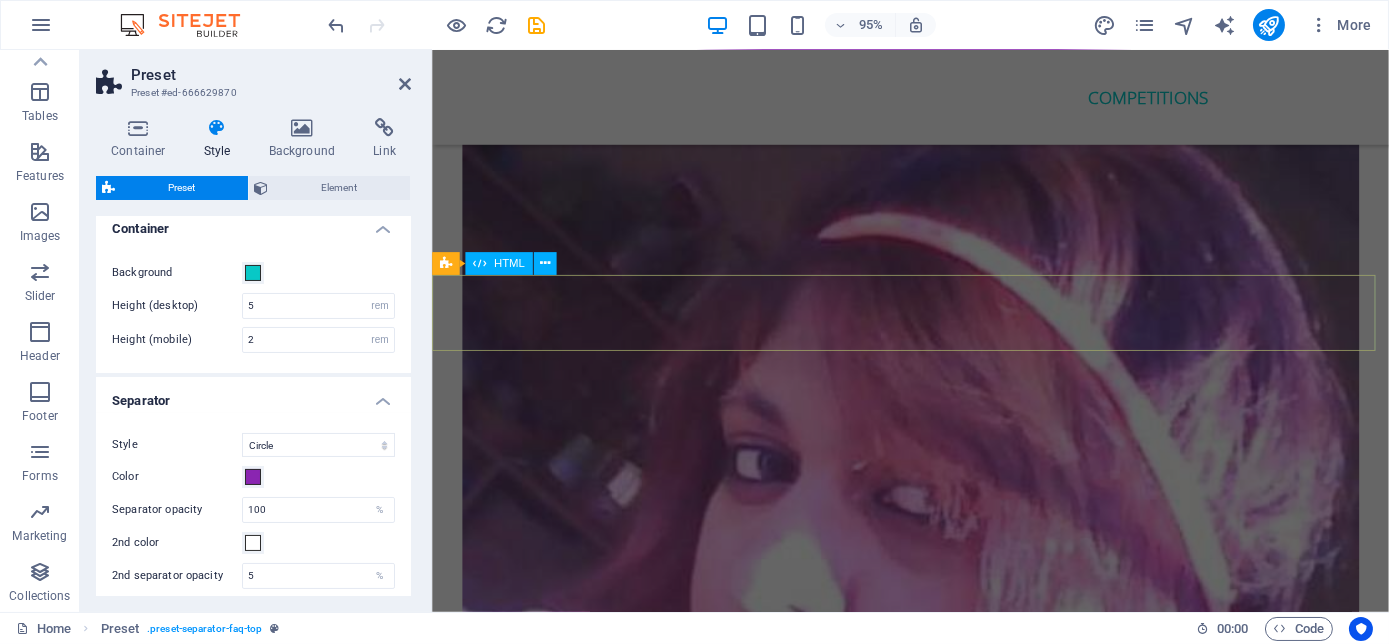 click at bounding box center [934, 7175] 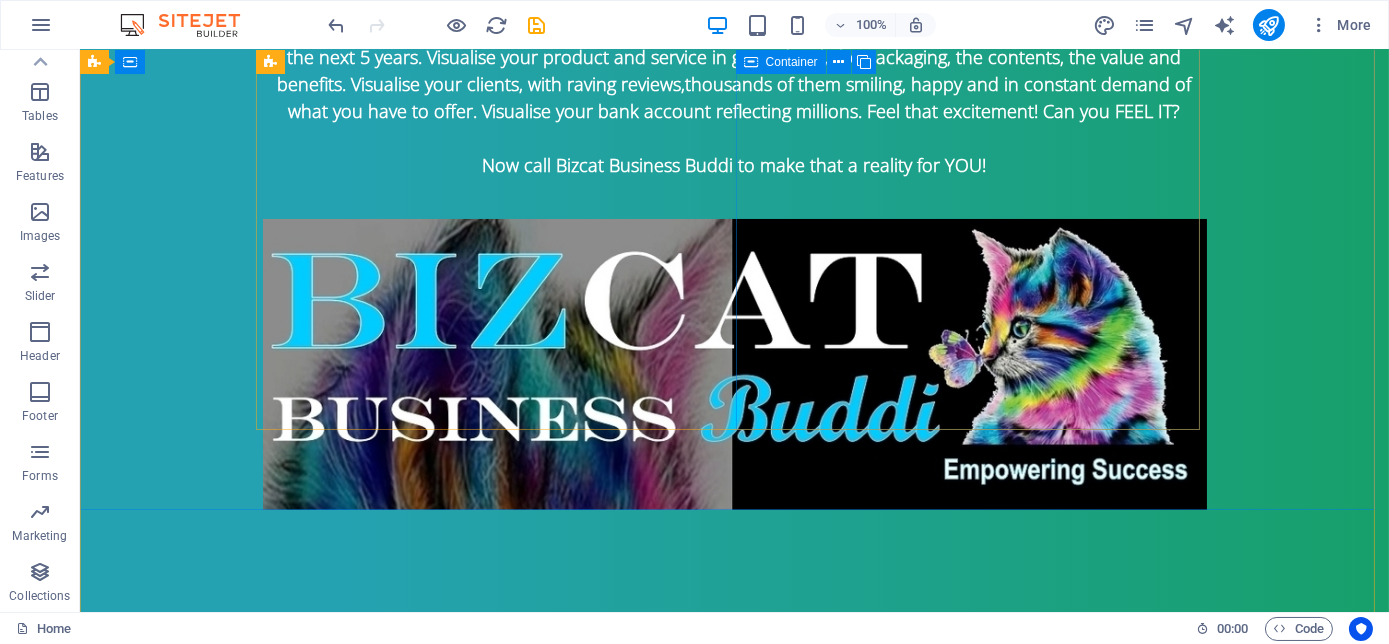 scroll, scrollTop: 584, scrollLeft: 0, axis: vertical 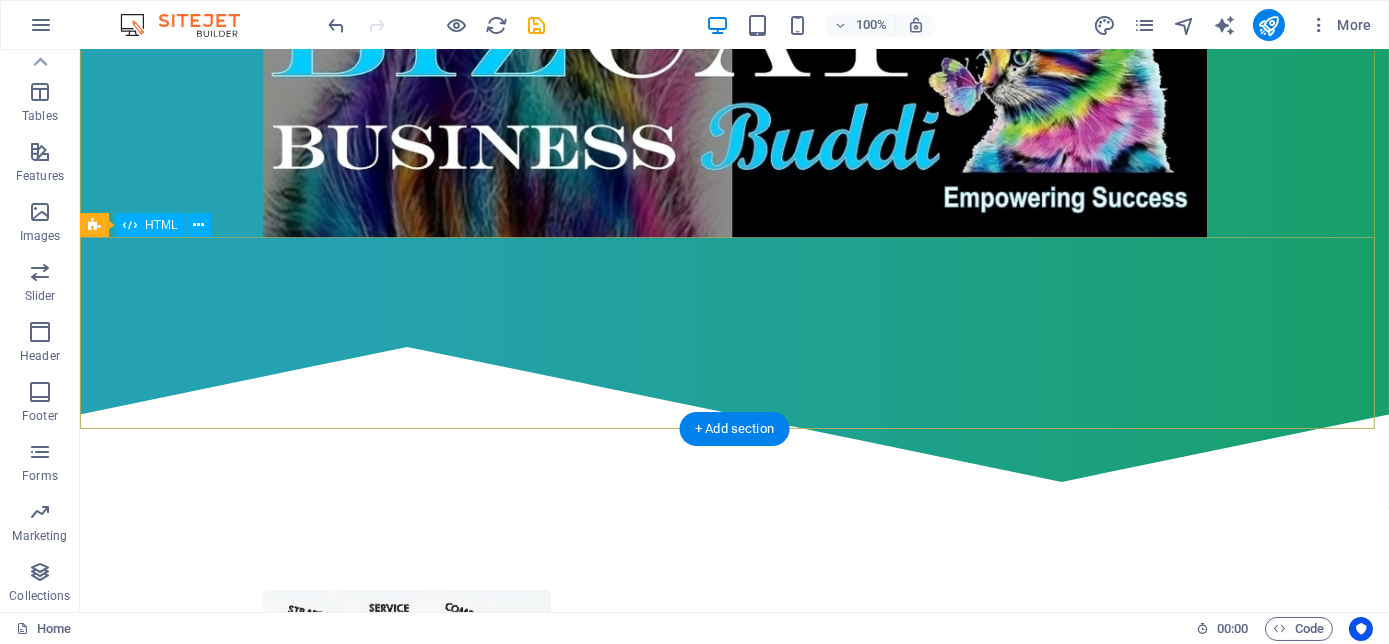 click at bounding box center [734, 414] 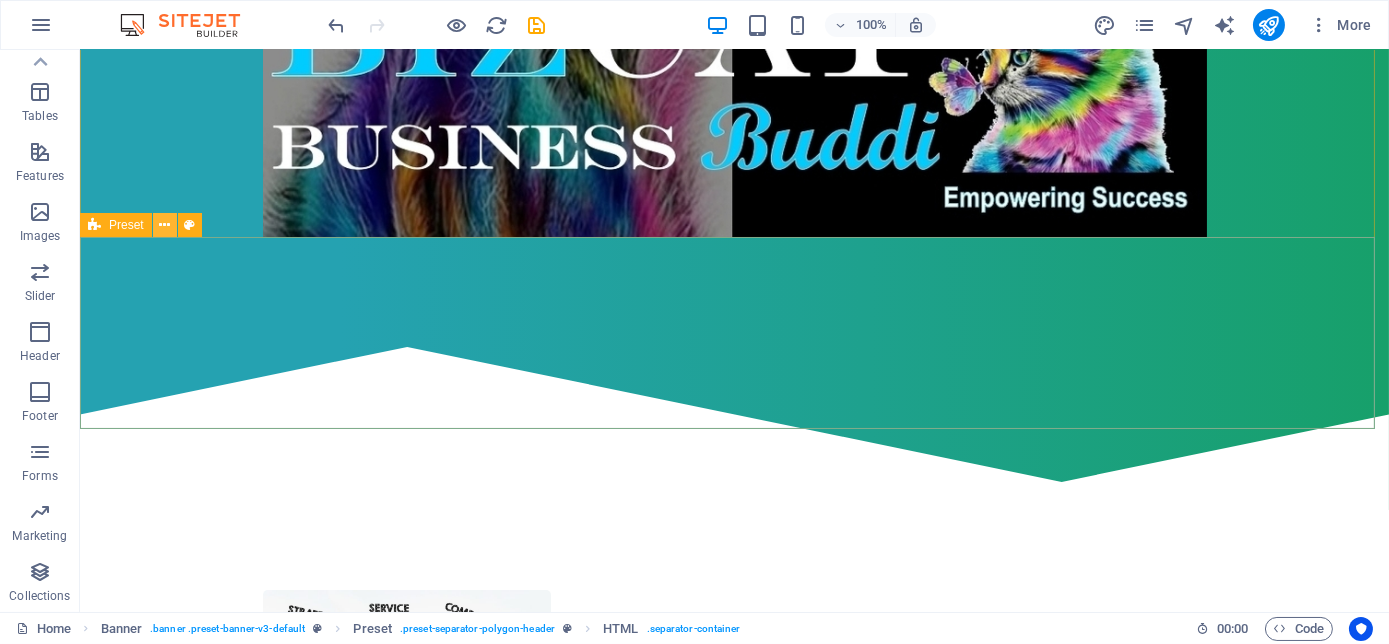 click at bounding box center (164, 225) 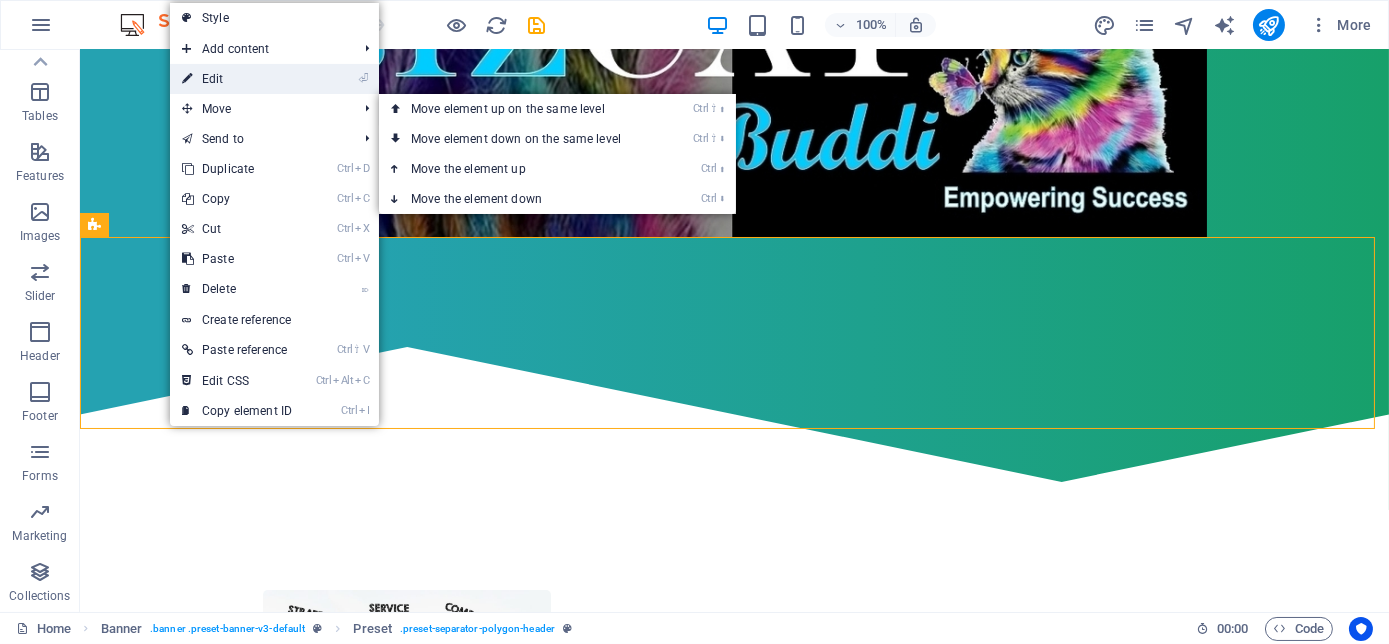 click on "⏎  Edit" at bounding box center (237, 79) 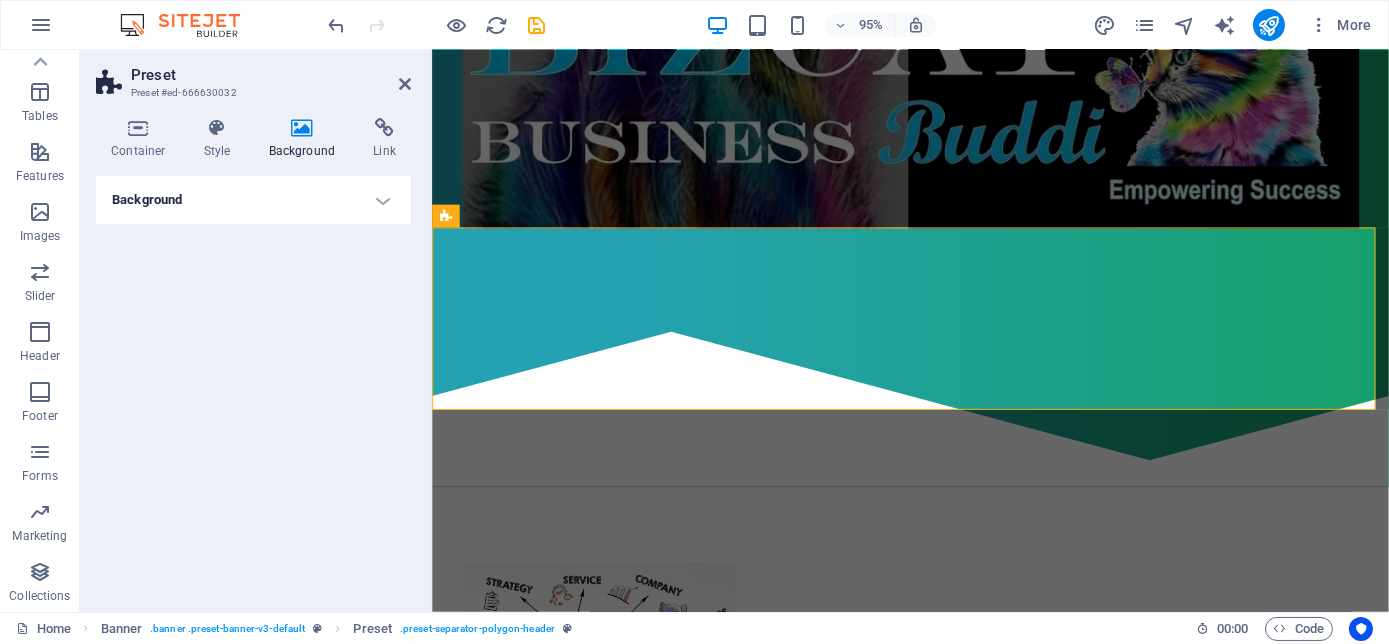 click on "Background" at bounding box center (306, 139) 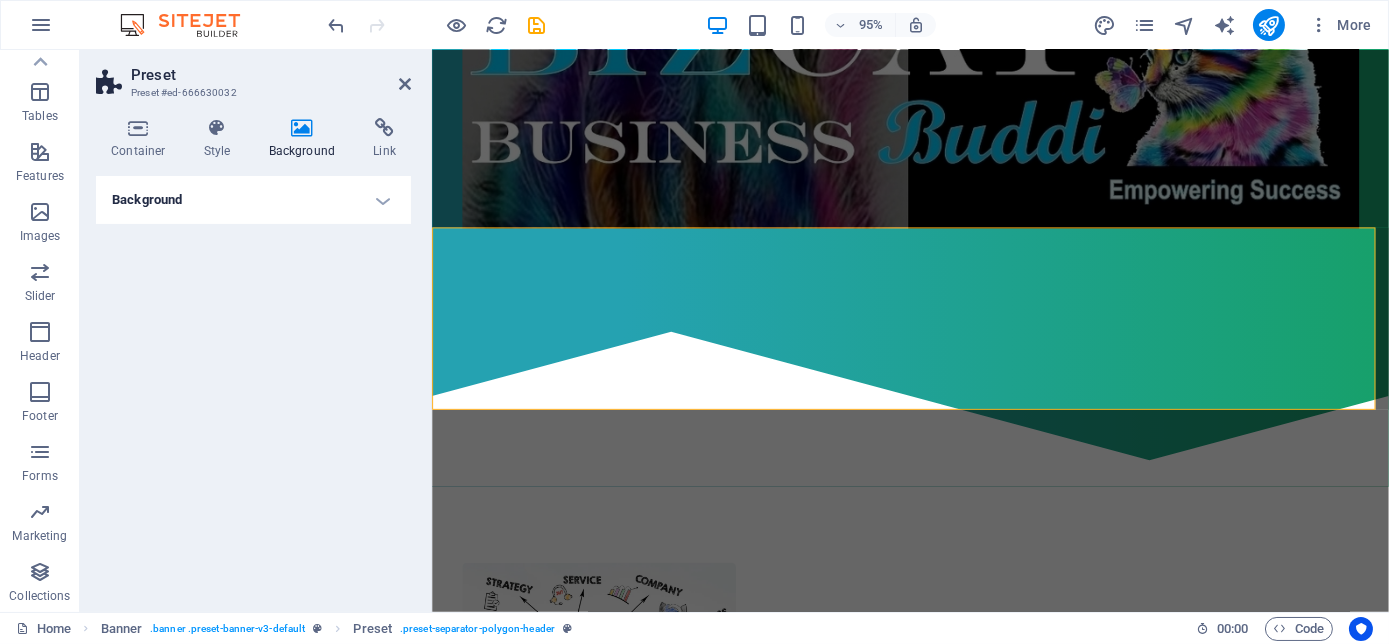 click on "Background" at bounding box center (253, 200) 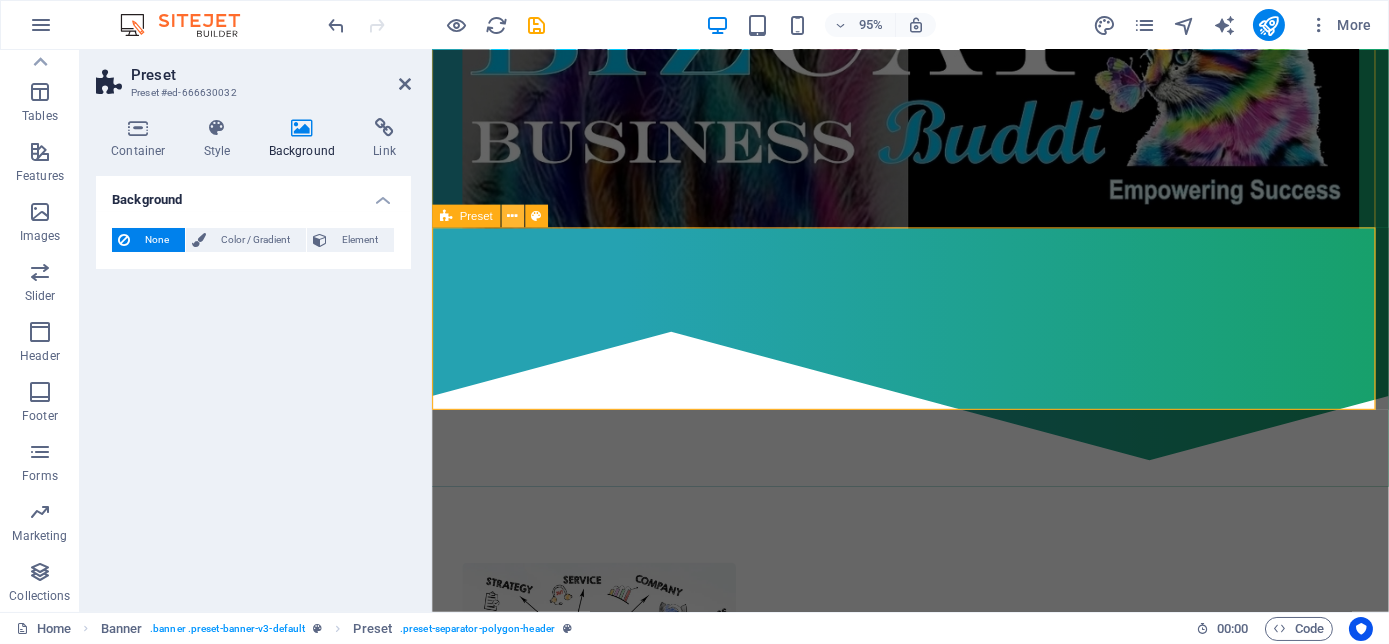 click at bounding box center (512, 217) 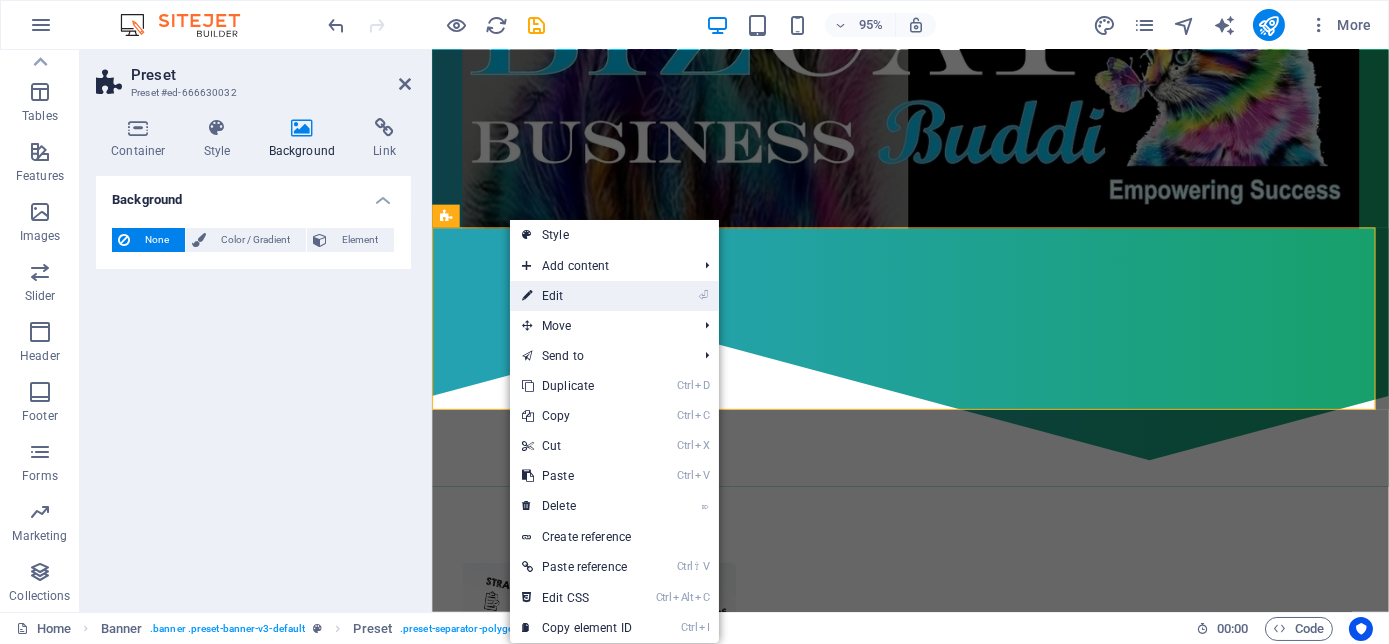 click on "⏎  Edit" at bounding box center (577, 296) 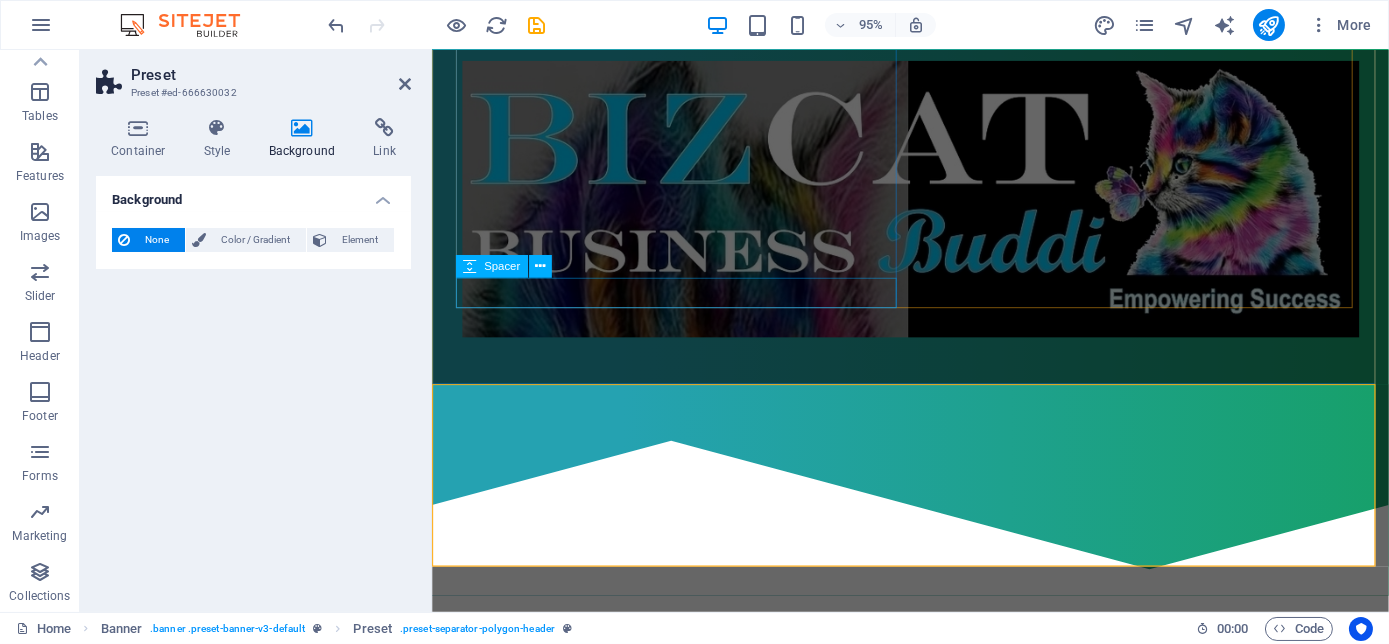 scroll, scrollTop: 584, scrollLeft: 0, axis: vertical 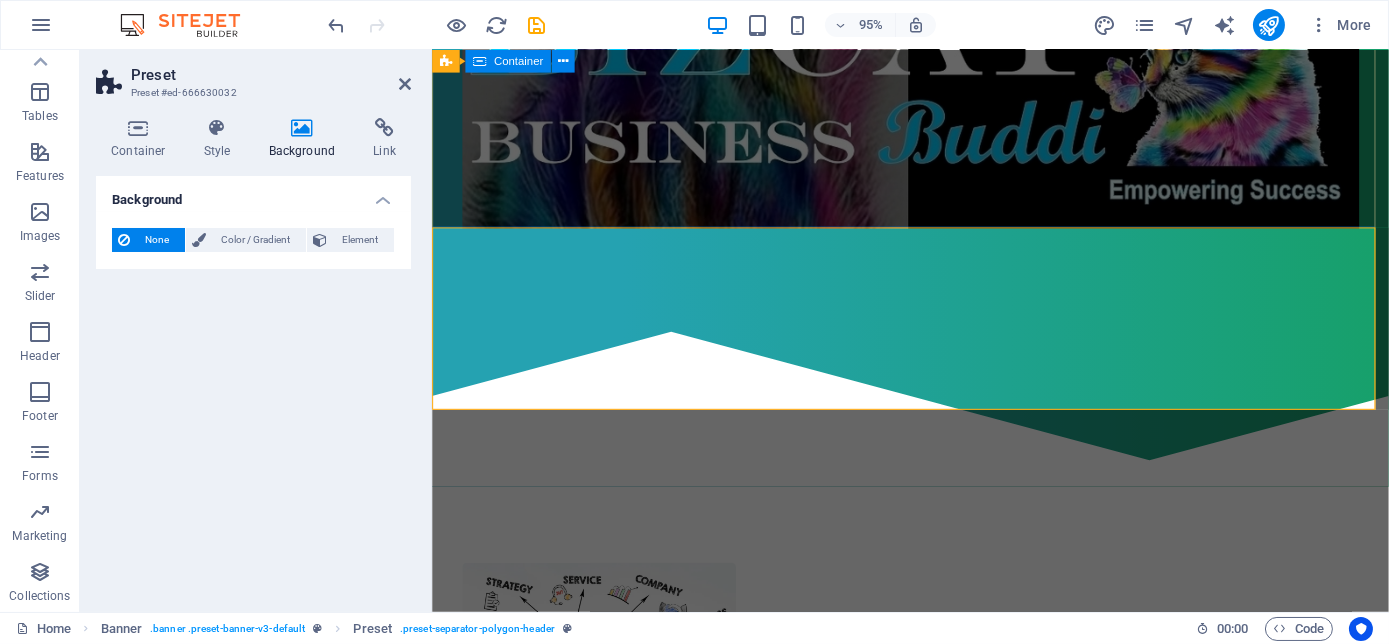 click on "your success buddi in business Visualise what you would like your business to be like, the location, interior, furniture, machinery, products, happy staff dedicated and professional. Visualise how many millions you would like to make weekly, monthly, yearly and in the next 5 years. Visualise your product and service in great detail, the packaging, the contents, the value and benefits. Visualise your clients, with raving reviews, thousands of them smiling, happy and in constant demand of what you have to offer. Visualise your bank account reflecting millions. Feel that excitement! Can you FEEL IT? Now call Bizcat Business Buddi to make that a reality for YOU!" at bounding box center [934, -58] 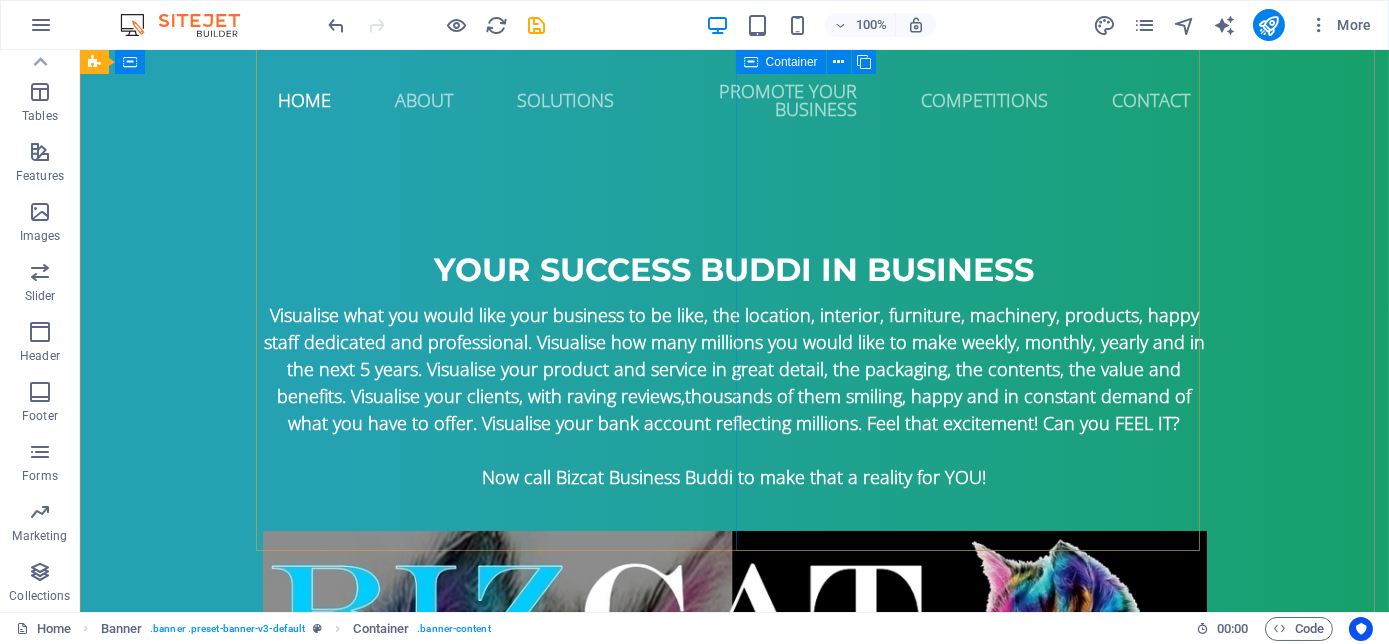 scroll, scrollTop: 0, scrollLeft: 0, axis: both 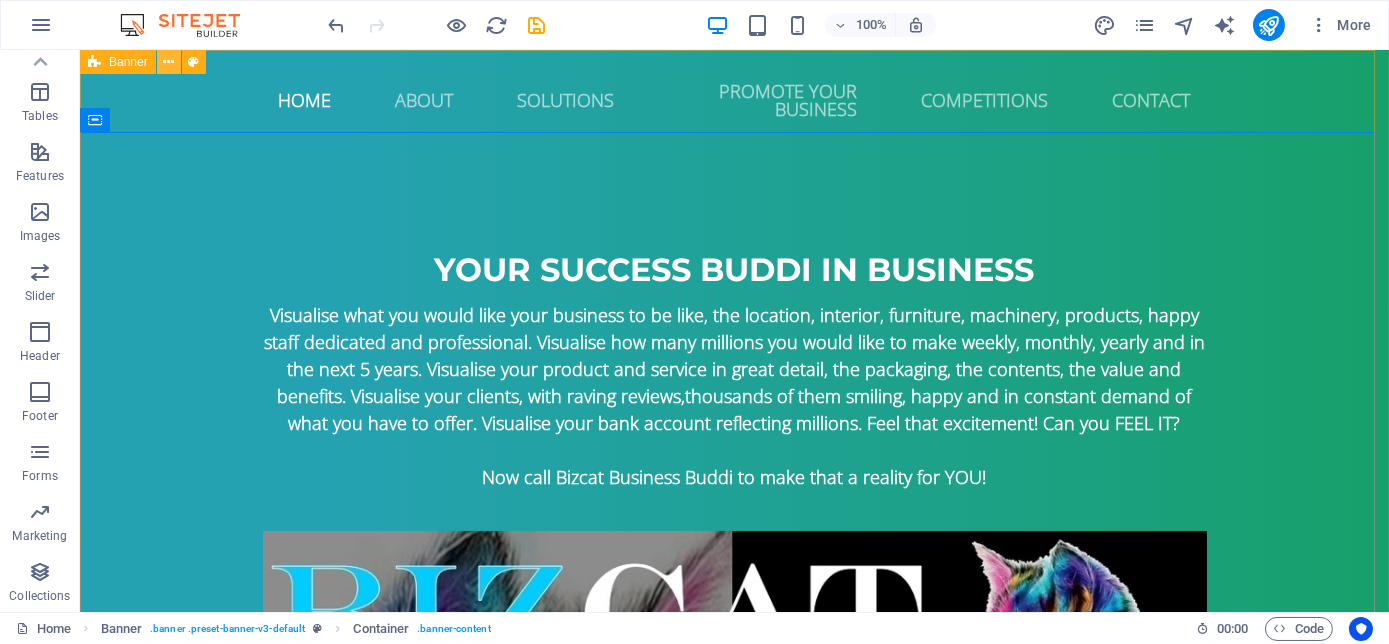 click at bounding box center [169, 62] 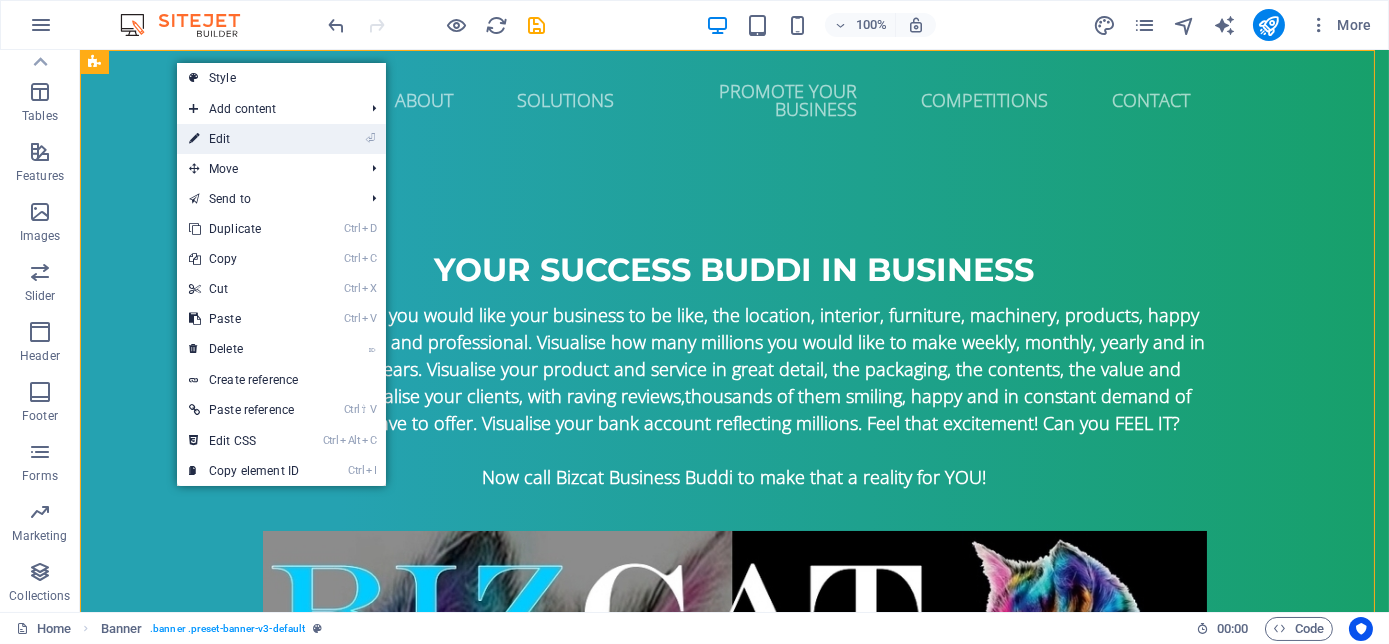 click on "⏎  Edit" at bounding box center (244, 139) 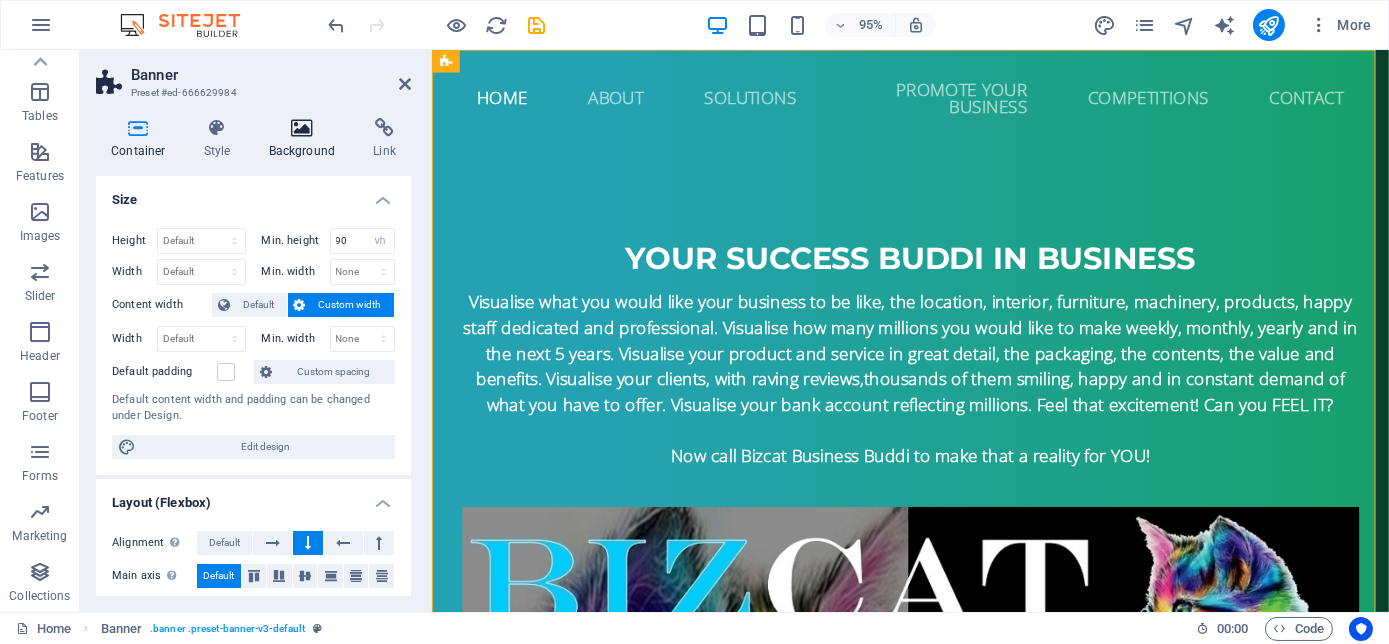 click on "Background" at bounding box center (306, 139) 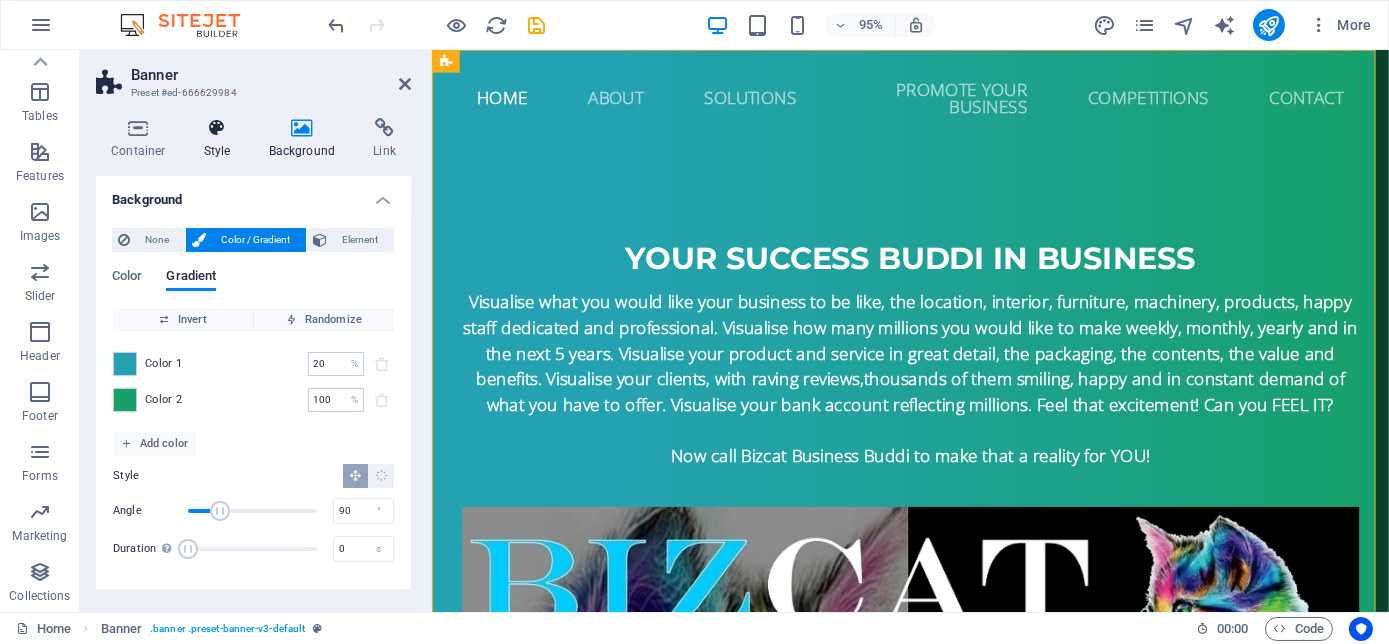 click on "Style" at bounding box center [221, 139] 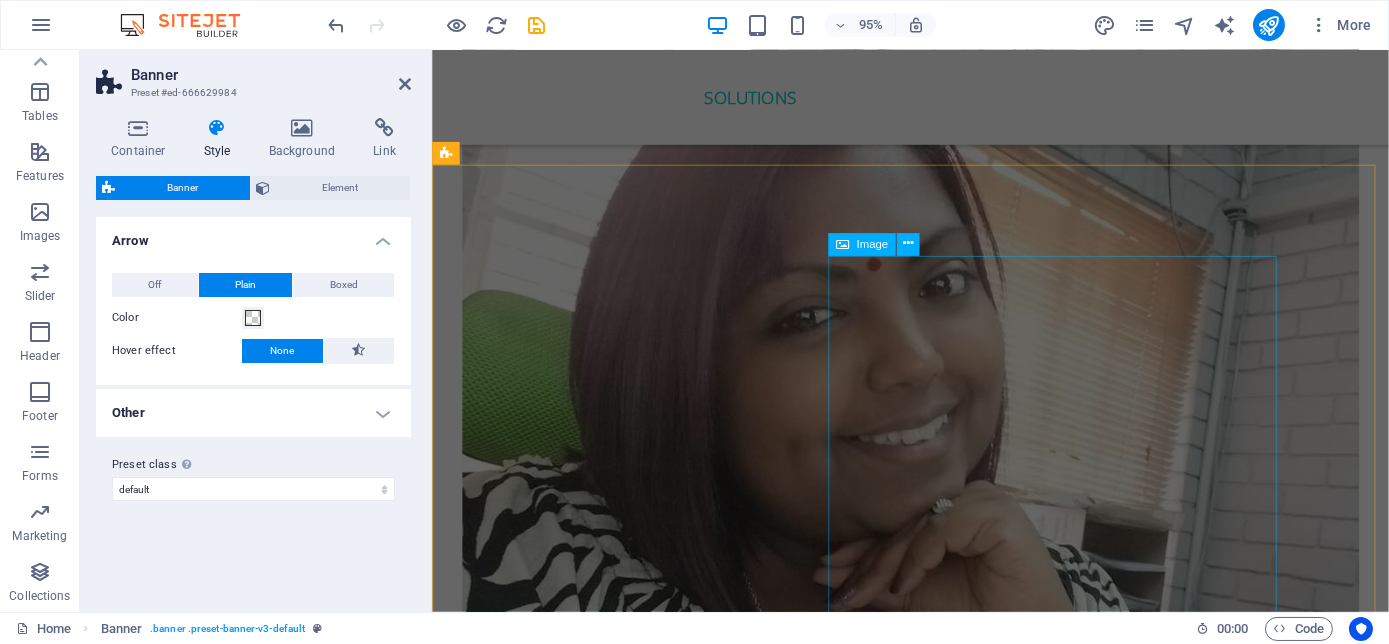 scroll, scrollTop: 4181, scrollLeft: 0, axis: vertical 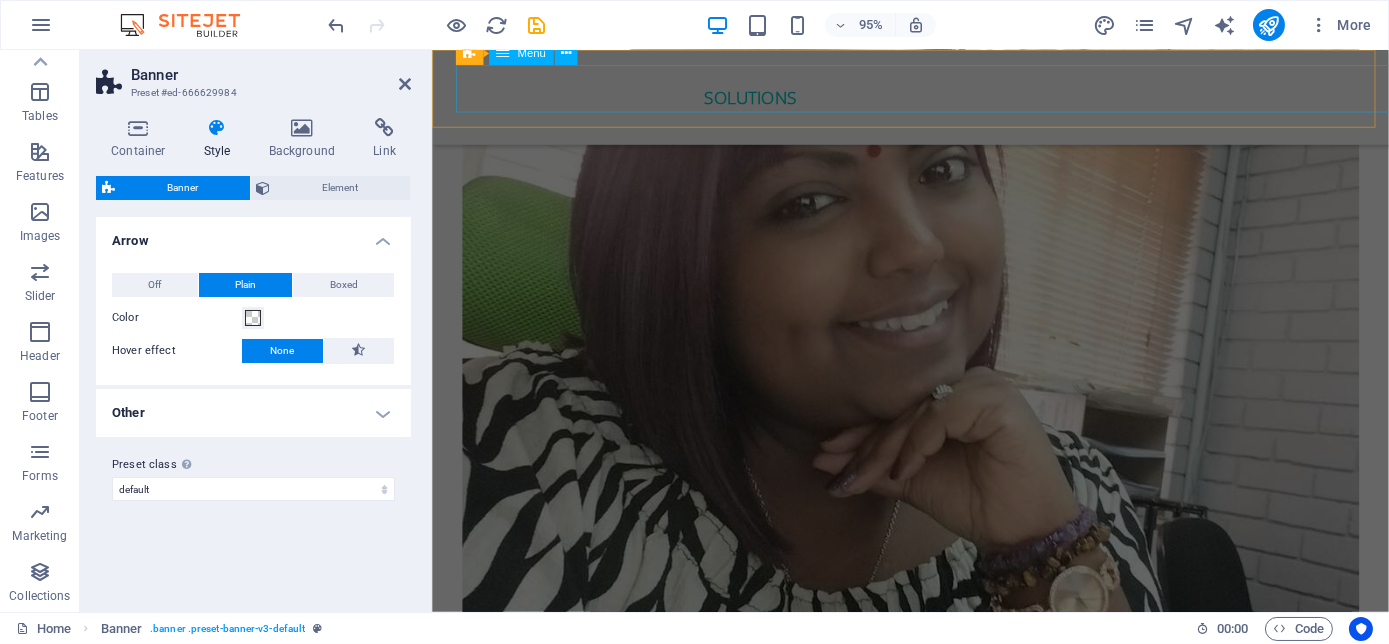 click on "Home About Solutions Promote your business competitions Contact" at bounding box center [935, 100] 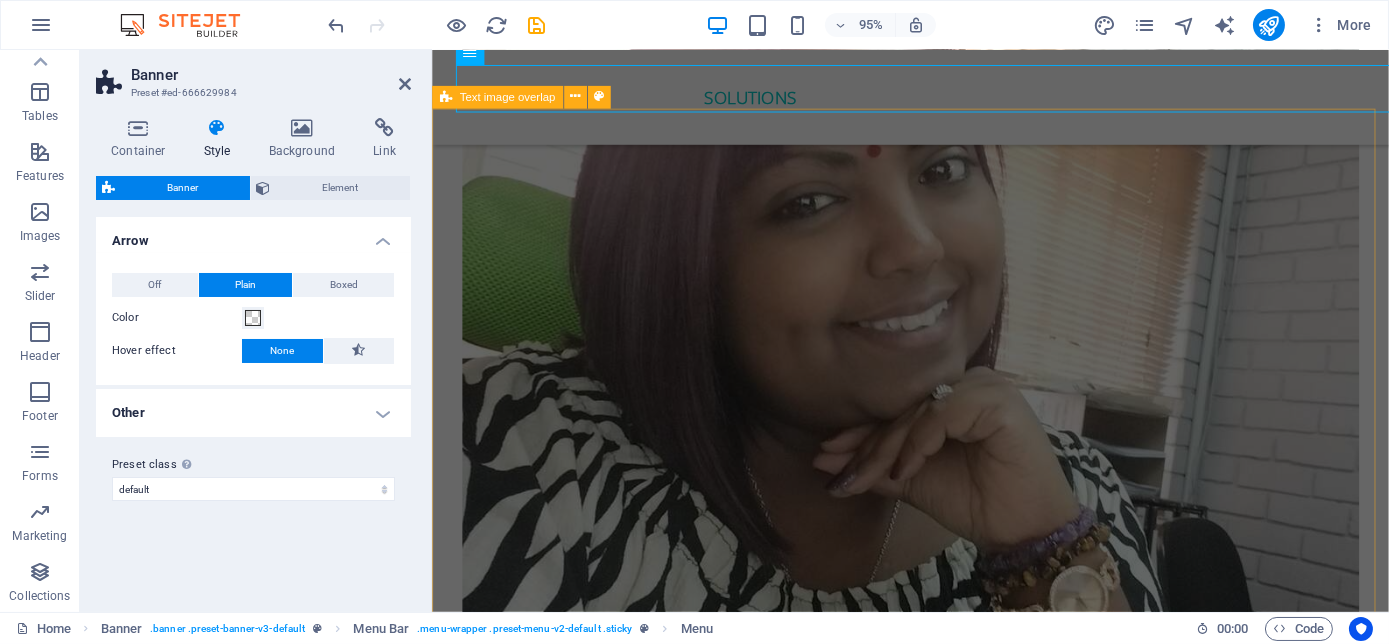 click on "ORder YOUR COPY NOW!  The Millennial Success Code THE MILLENNIAL SUCCESS CODE - Inspire, Enlighten, Transform, is a powerful book that speaks directly to the hearts and minds of our youth. Through authentic storytelling and transformative principles, [FIRST] [LAST] empowers the youth to rise above limitations, discover their inner purpose, and take control of their future. Rooted in mindset mastery, emotional intelligence and resilience, this book is a brilliant tool for realising their true potential and cultivating their lifelong success. It includes powerful success principles, a success mindset framework, daily mantras, and reflective exercises designed to challenge limiting beliefs and build self-awareness. It serves as a bridge between formal education and the real world readiness, inspiring students to lead lives of impact and intention." at bounding box center (934, 5708) 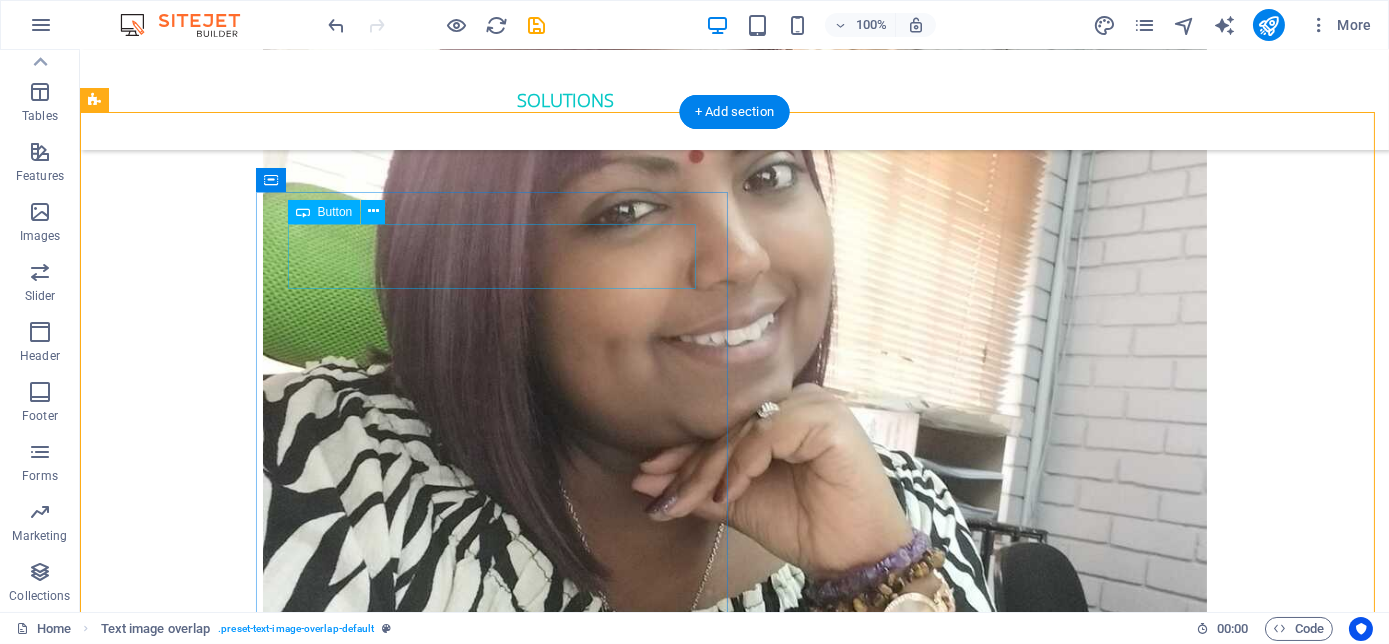 click on "ORder YOUR COPY NOW!" at bounding box center (499, 4729) 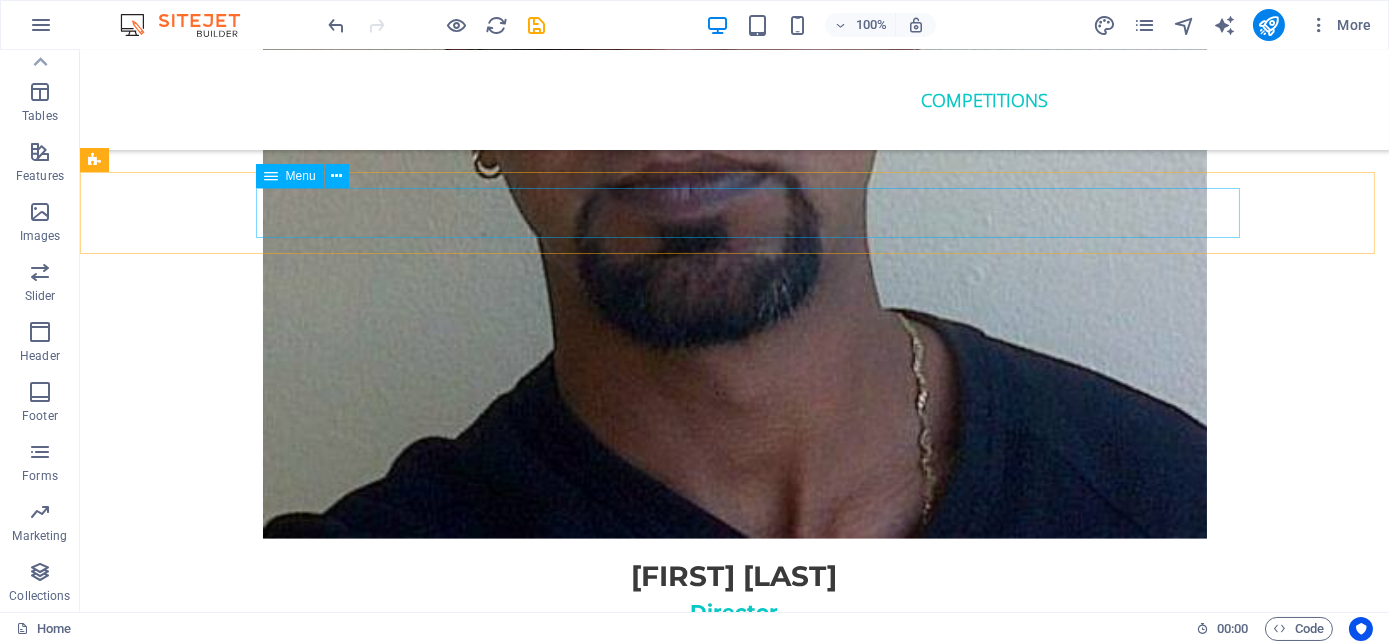 scroll, scrollTop: 5636, scrollLeft: 0, axis: vertical 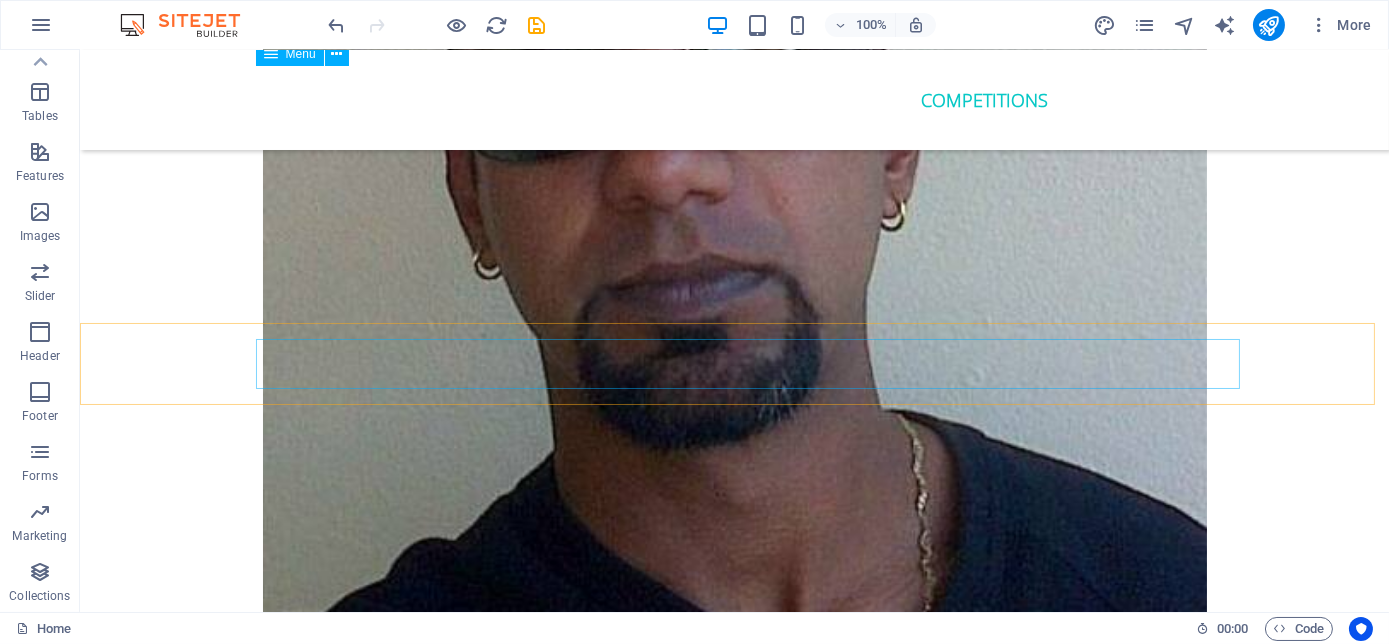 click on "Home About Solutions Promote your business competitions Contact" at bounding box center [735, 100] 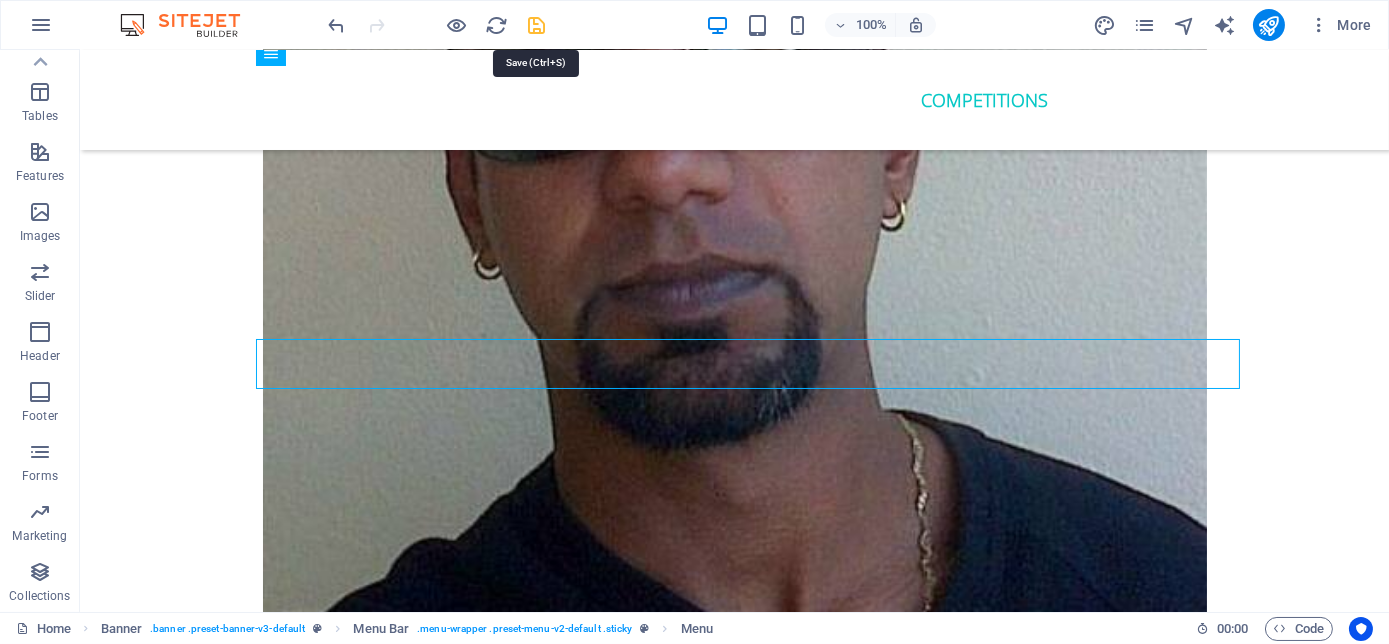 click at bounding box center [537, 25] 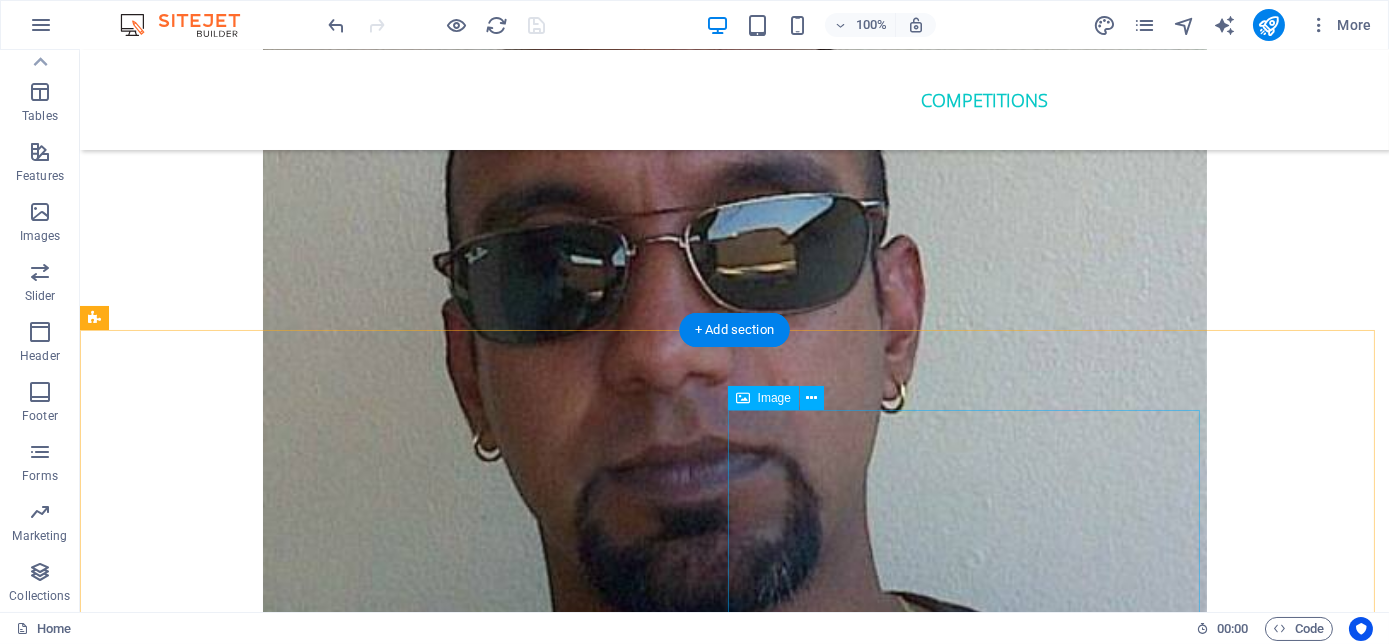 scroll, scrollTop: 5272, scrollLeft: 0, axis: vertical 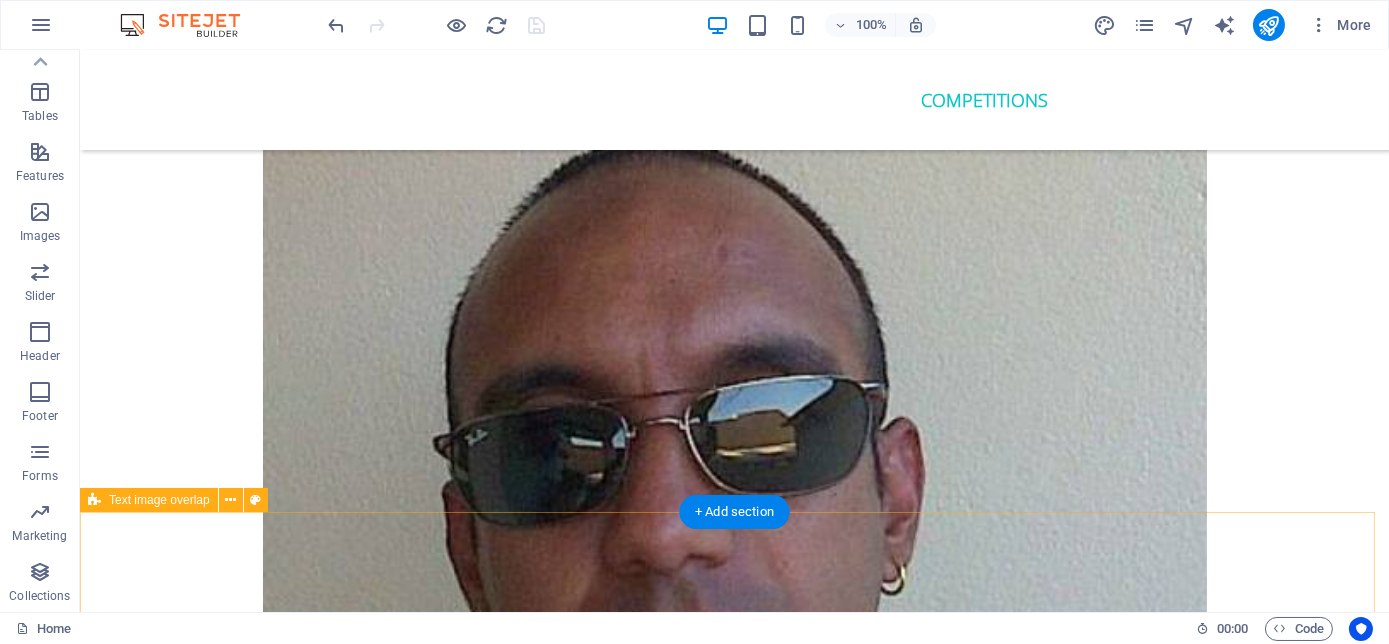 click on "Siza bonke foundation Also offers Educational; and recreational programs and activities for children. Providing hot meals, clothing and blankets for the homeless. Animals are close to their heats so providing animal shelters with food and blankets are also a priority." at bounding box center [734, 6943] 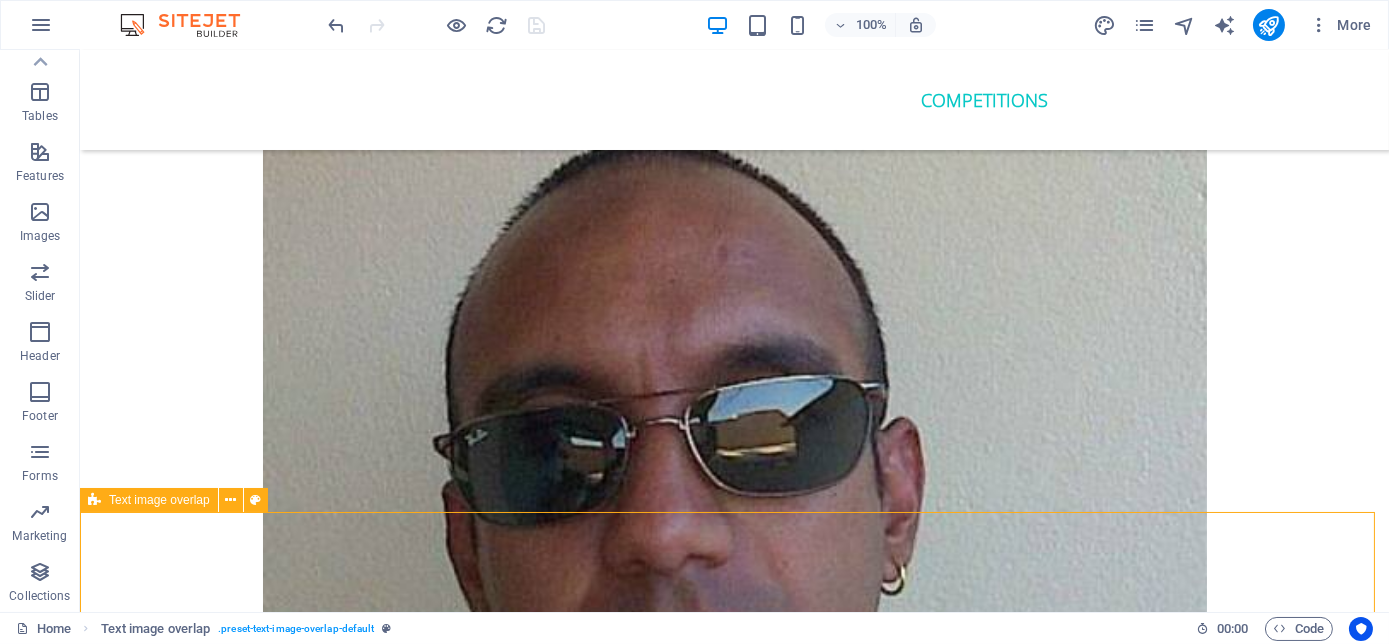 click on "Text image overlap" at bounding box center [159, 500] 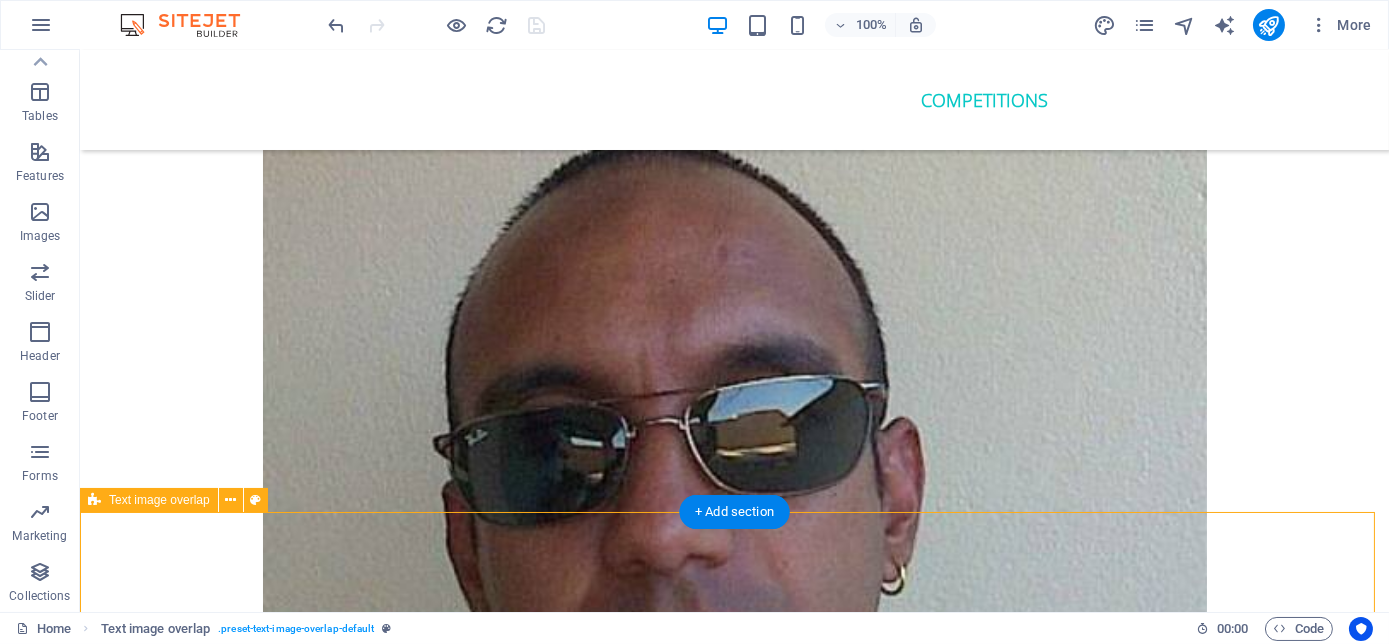 click on "Siza bonke foundation Also offers Educational; and recreational programs and activities for children. Providing hot meals, clothing and blankets for the homeless. Animals are close to their heats so providing animal shelters with food and blankets are also a priority." at bounding box center [734, 6943] 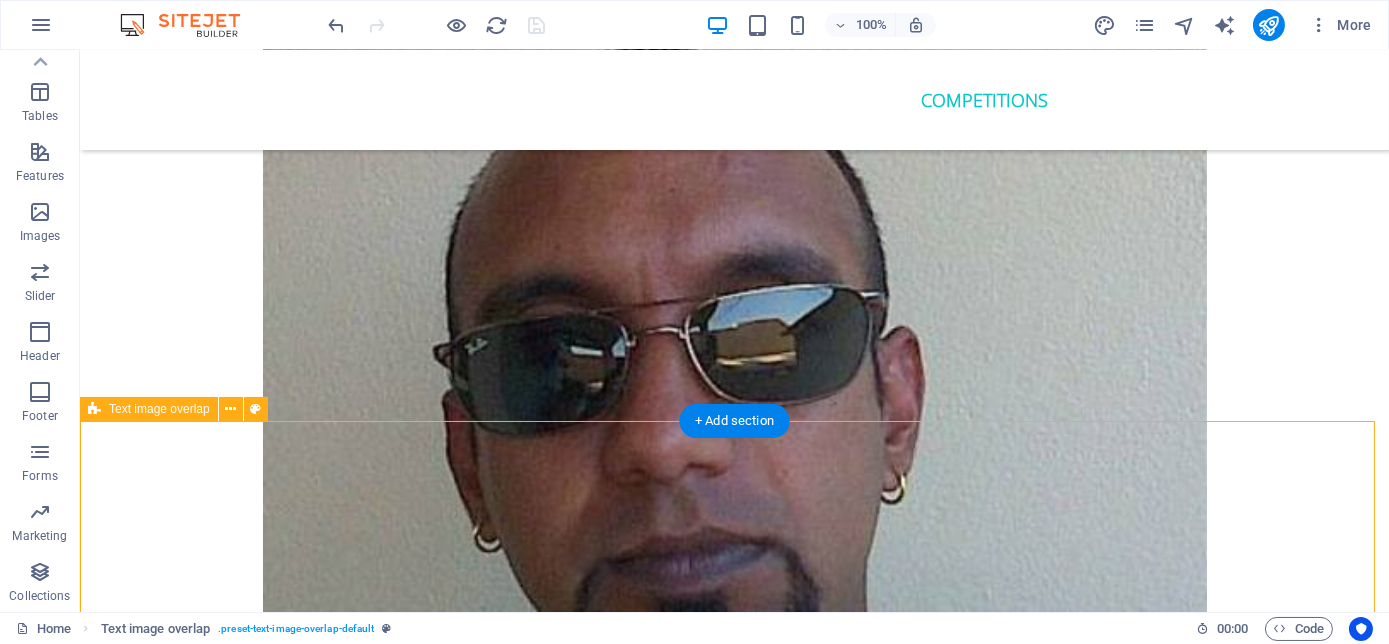 click on "Siza bonke foundation Also offers Educational; and recreational programs and activities for children. Providing hot meals, clothing and blankets for the homeless. Animals are close to their heats so providing animal shelters with food and blankets are also a priority." at bounding box center (734, 6852) 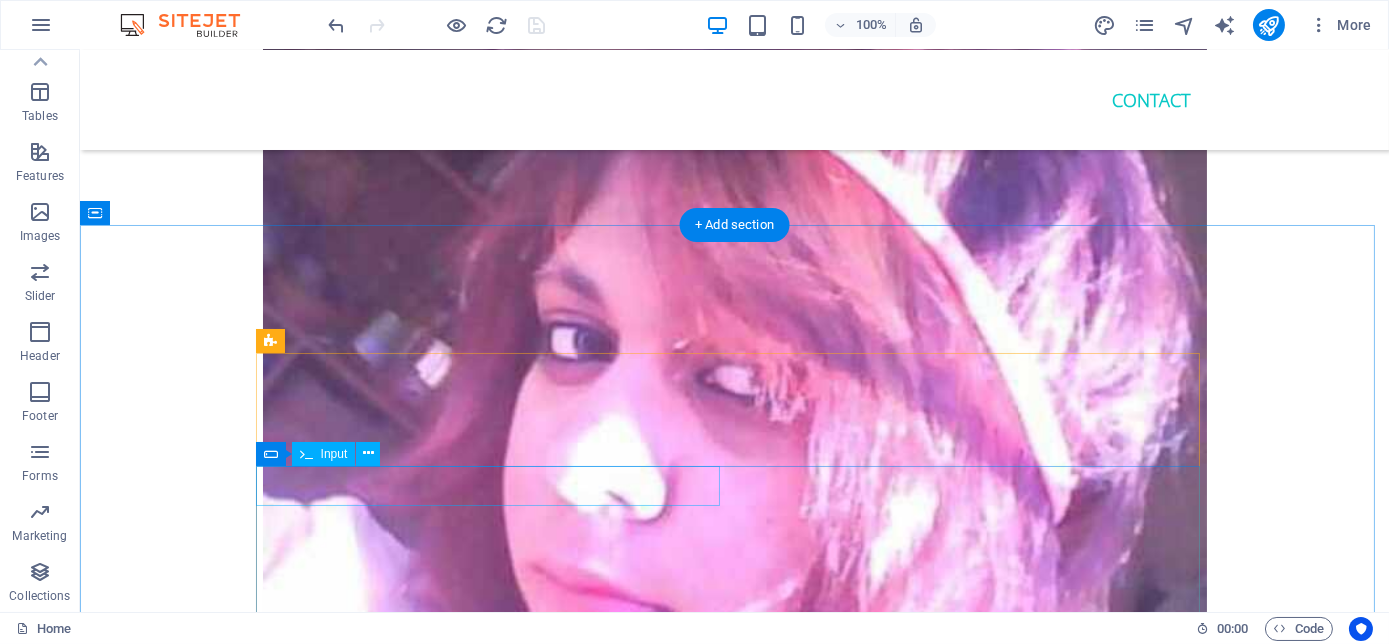 scroll, scrollTop: 6909, scrollLeft: 0, axis: vertical 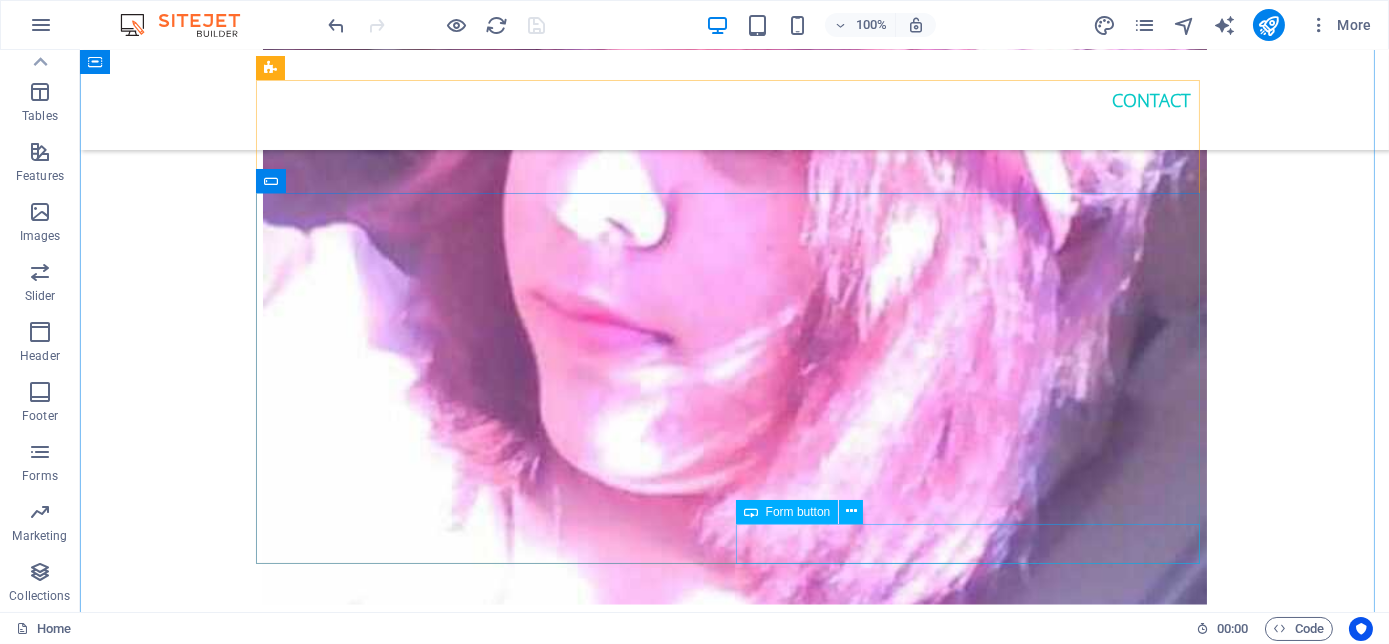 click on "Submit" 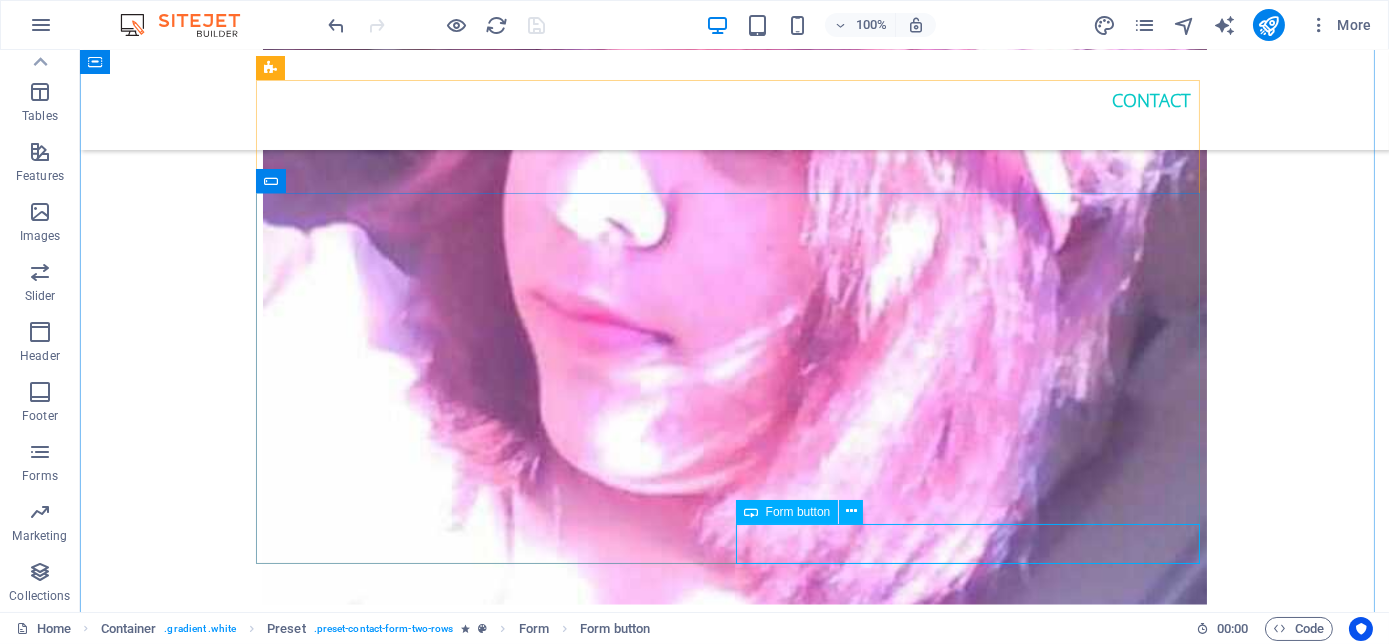 click on "Form button" at bounding box center [787, 512] 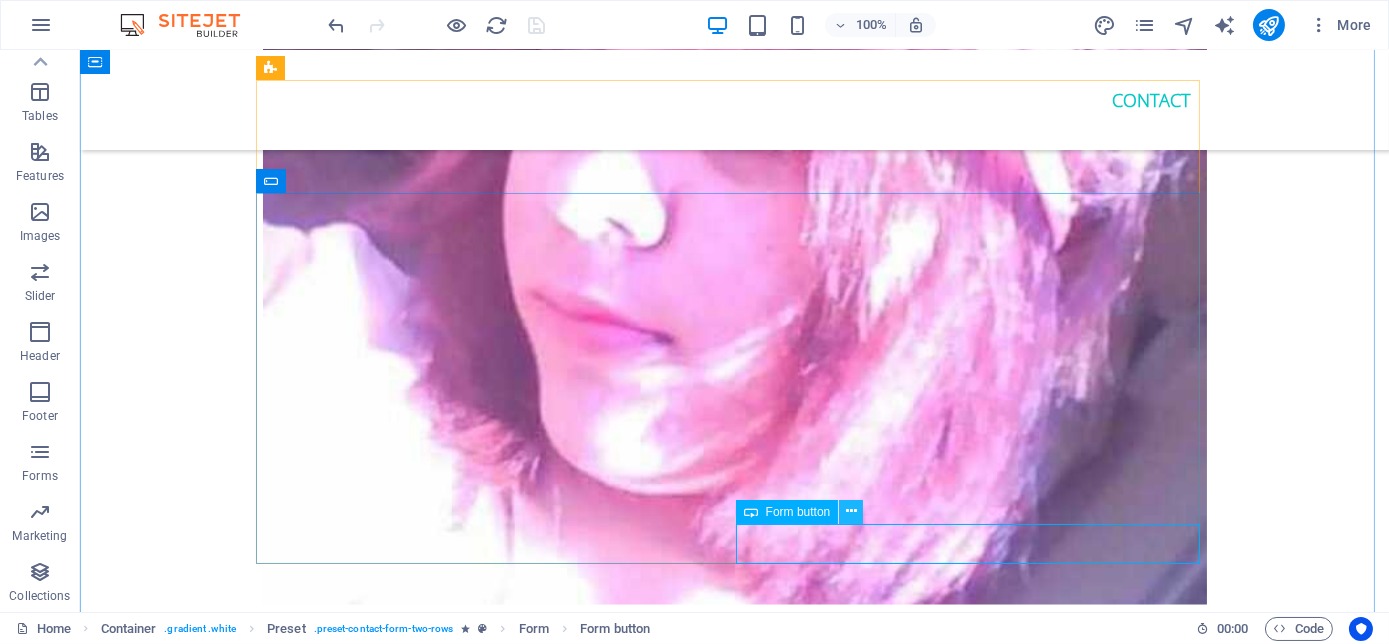 click at bounding box center (851, 512) 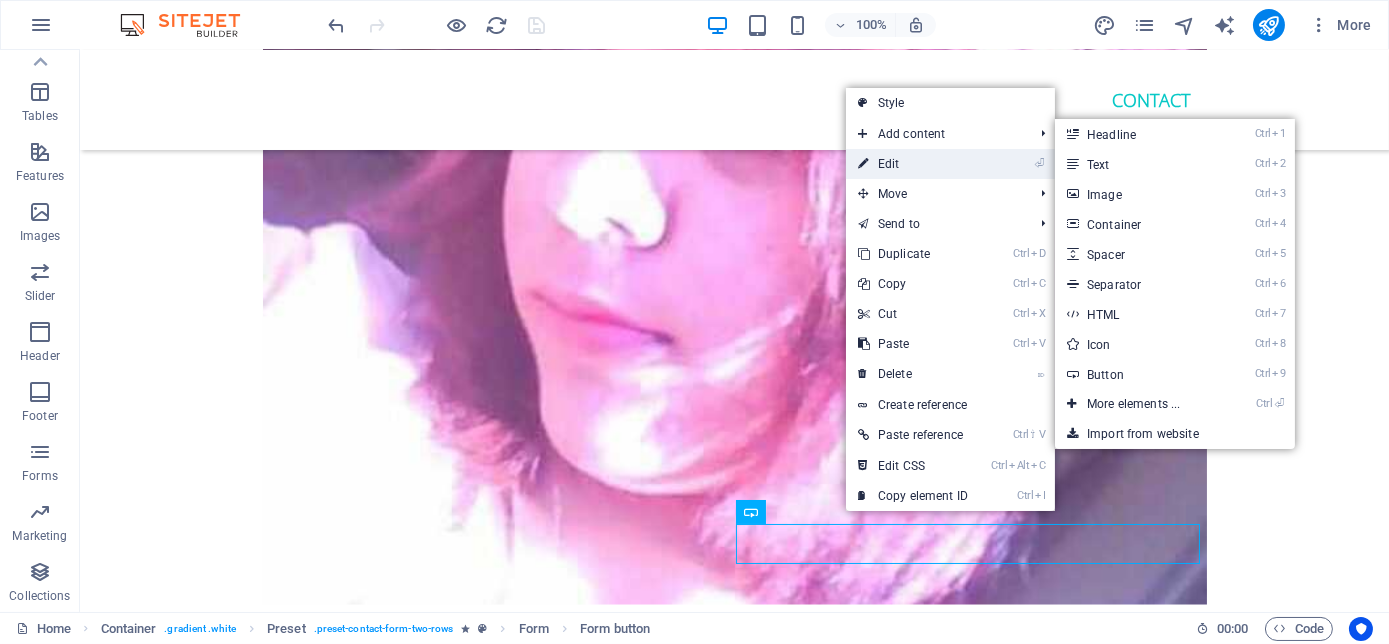 click on "⏎  Edit" at bounding box center (913, 164) 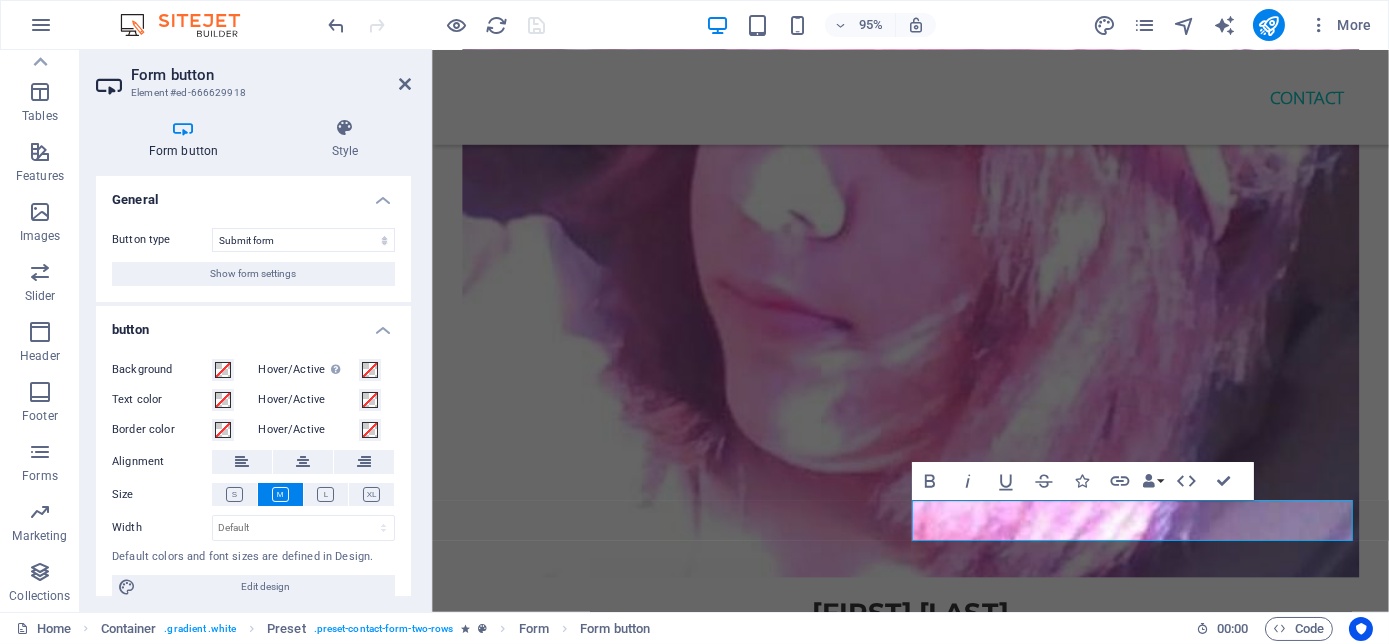 scroll, scrollTop: 18, scrollLeft: 0, axis: vertical 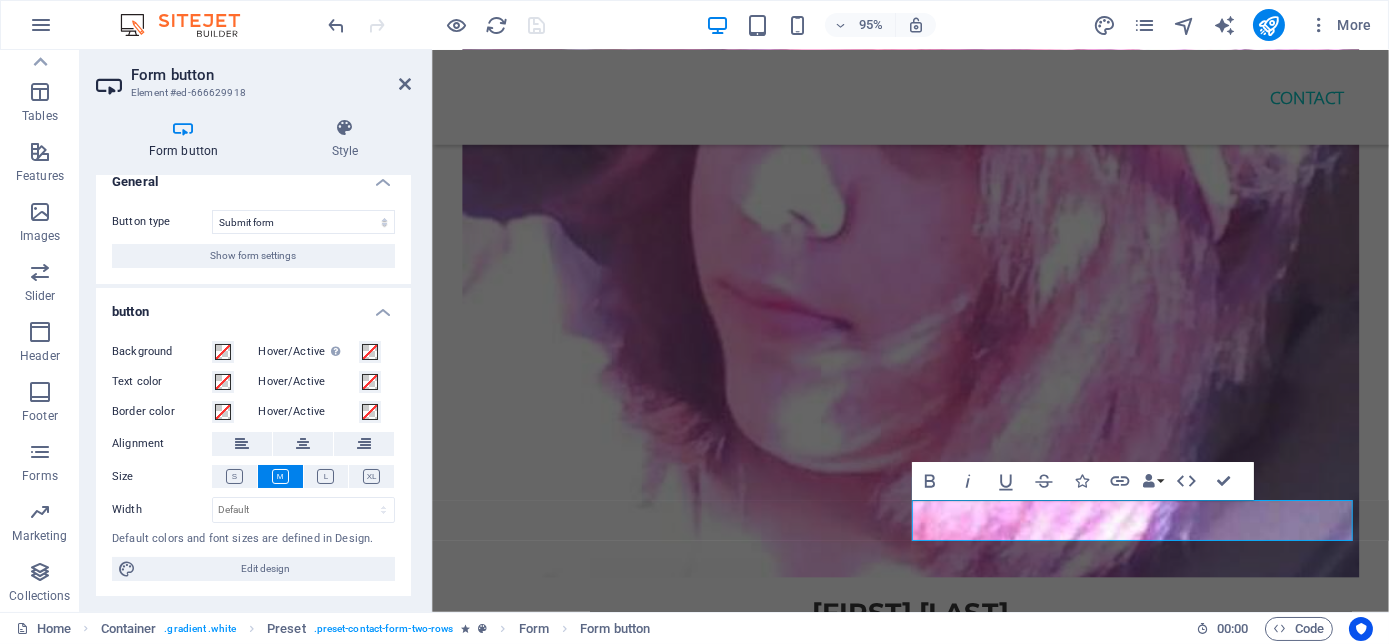 click on "Form button" at bounding box center [187, 139] 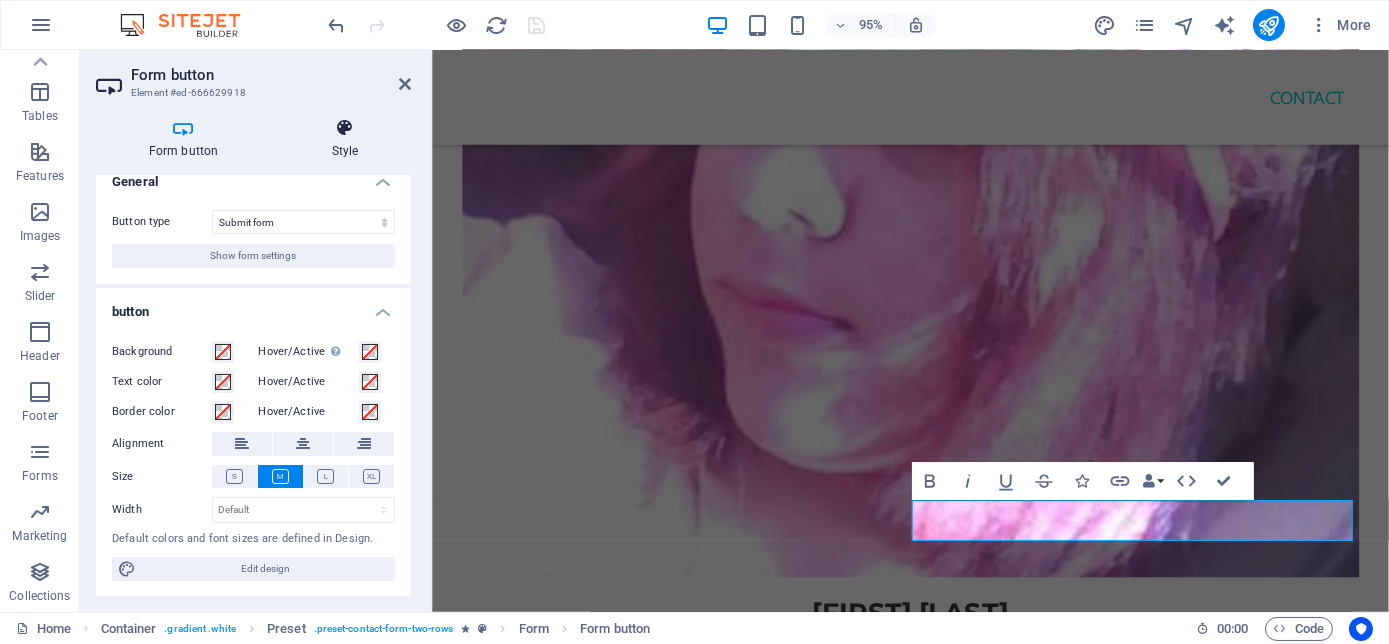 click at bounding box center [345, 128] 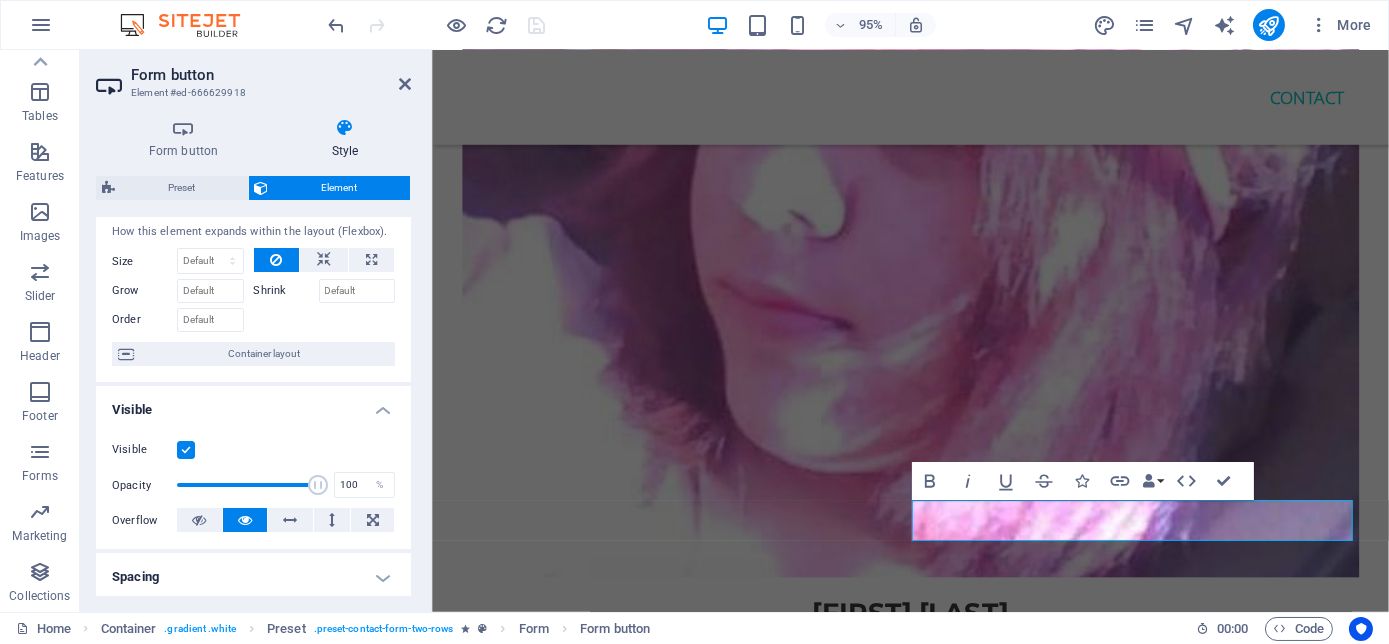 scroll, scrollTop: 0, scrollLeft: 0, axis: both 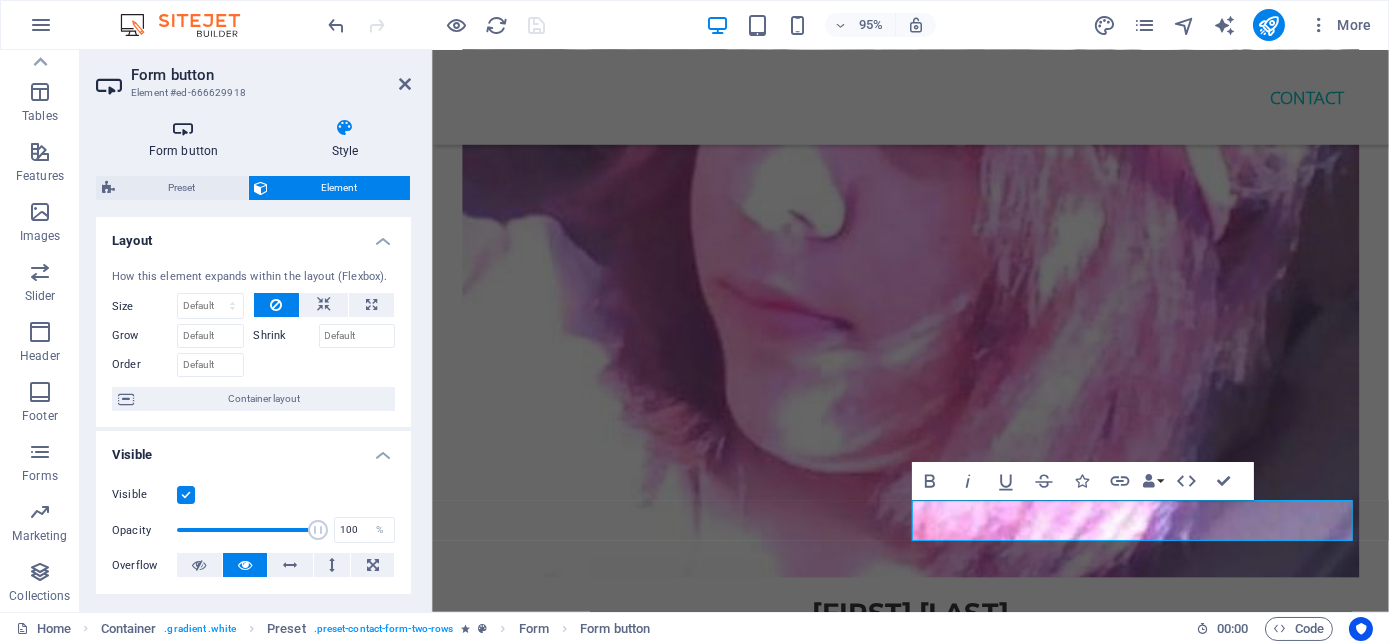 click at bounding box center [183, 128] 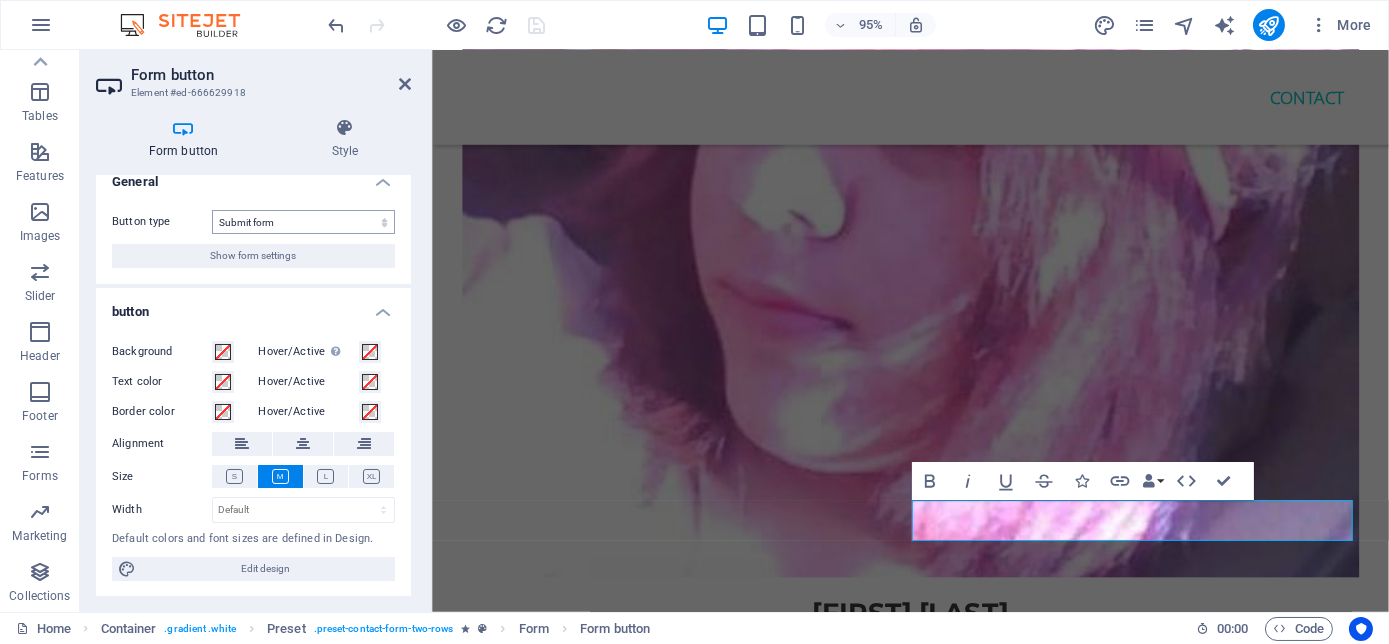 scroll, scrollTop: 0, scrollLeft: 0, axis: both 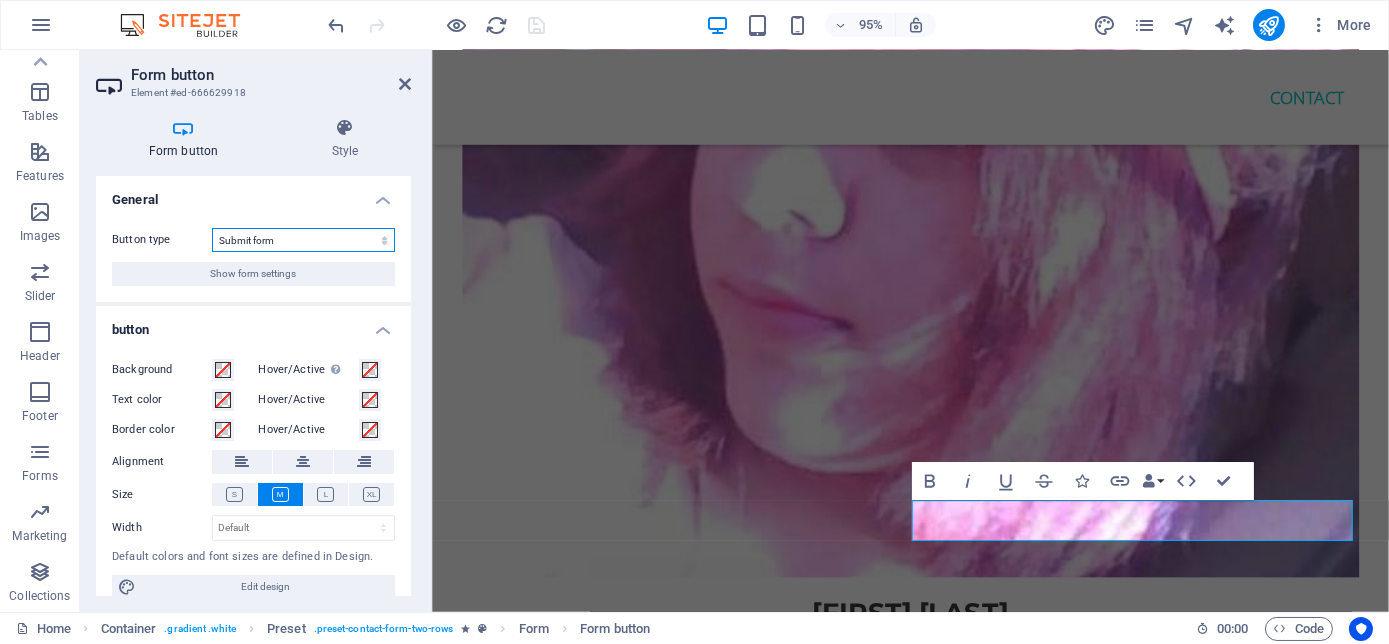 click on "Submit form Reset form No action" at bounding box center [303, 240] 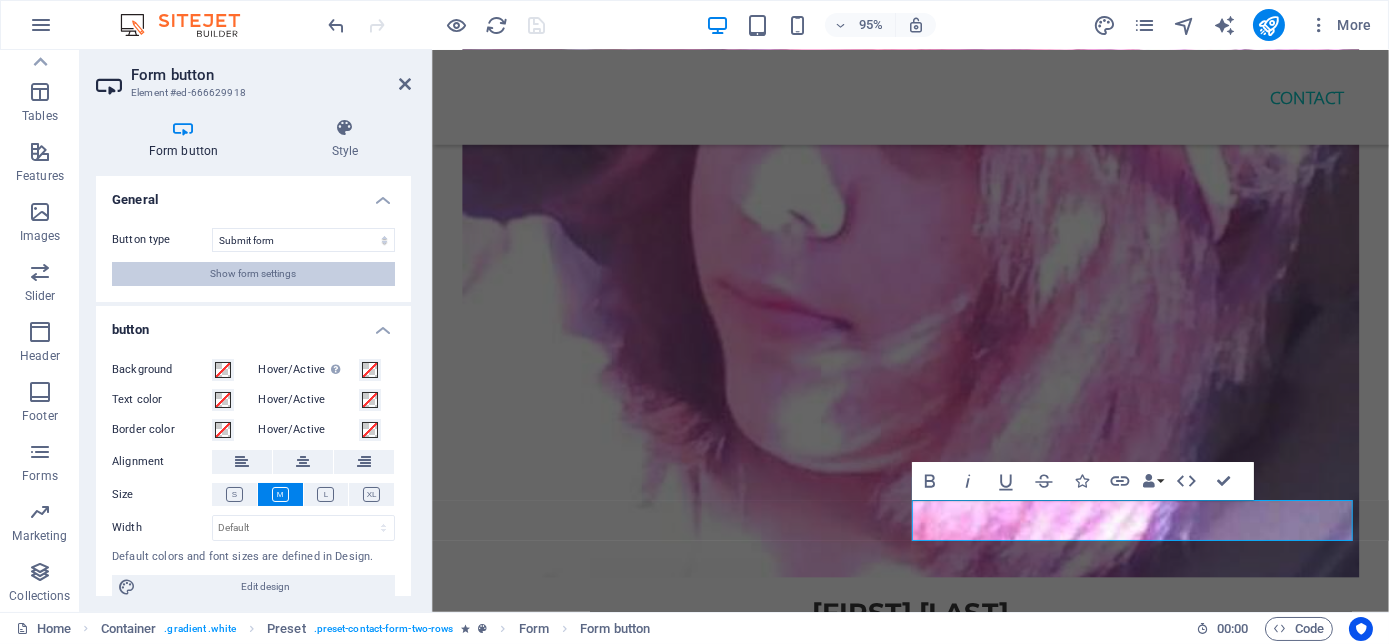 click on "Show form settings" at bounding box center [254, 274] 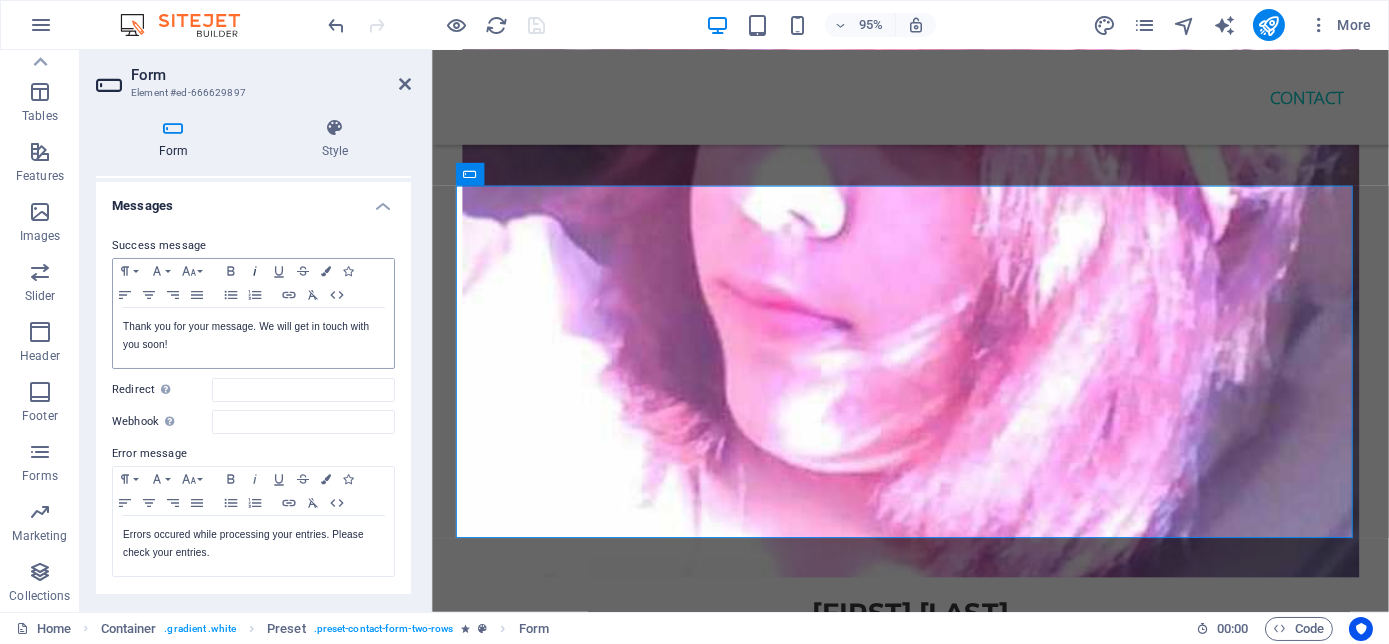 scroll, scrollTop: 181, scrollLeft: 0, axis: vertical 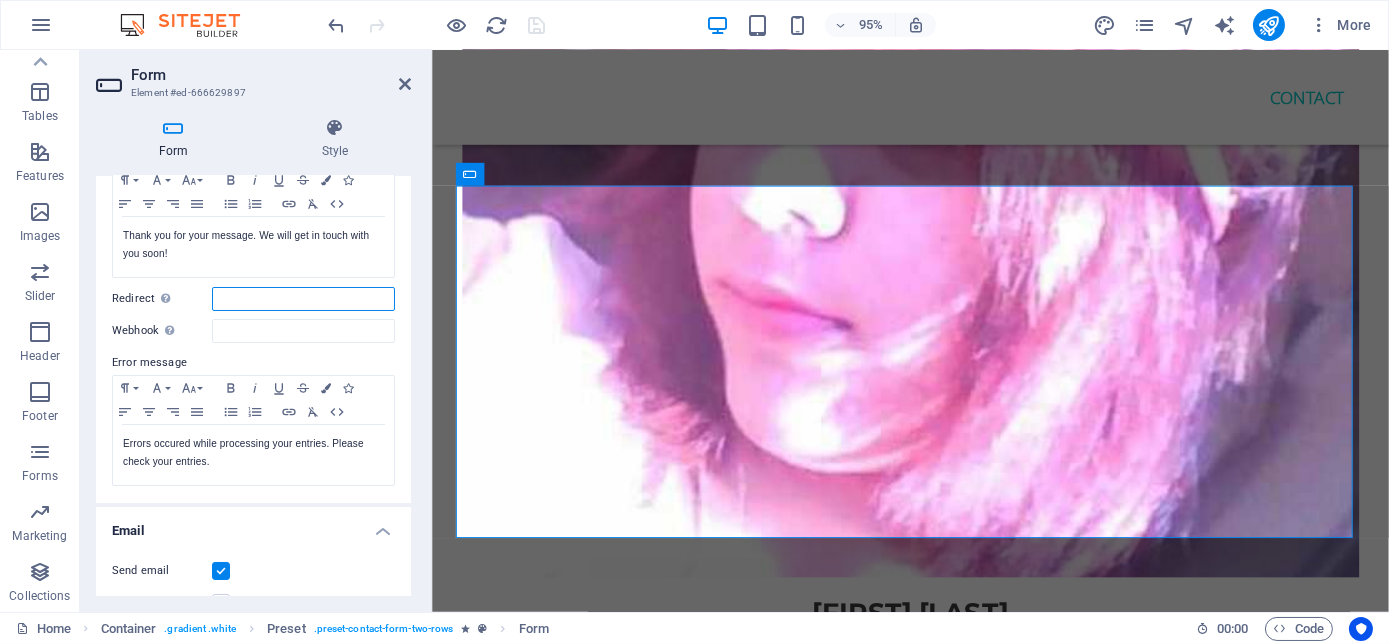 click on "Redirect Define a redirect target upon successful form submission; for example, a success page." at bounding box center (303, 299) 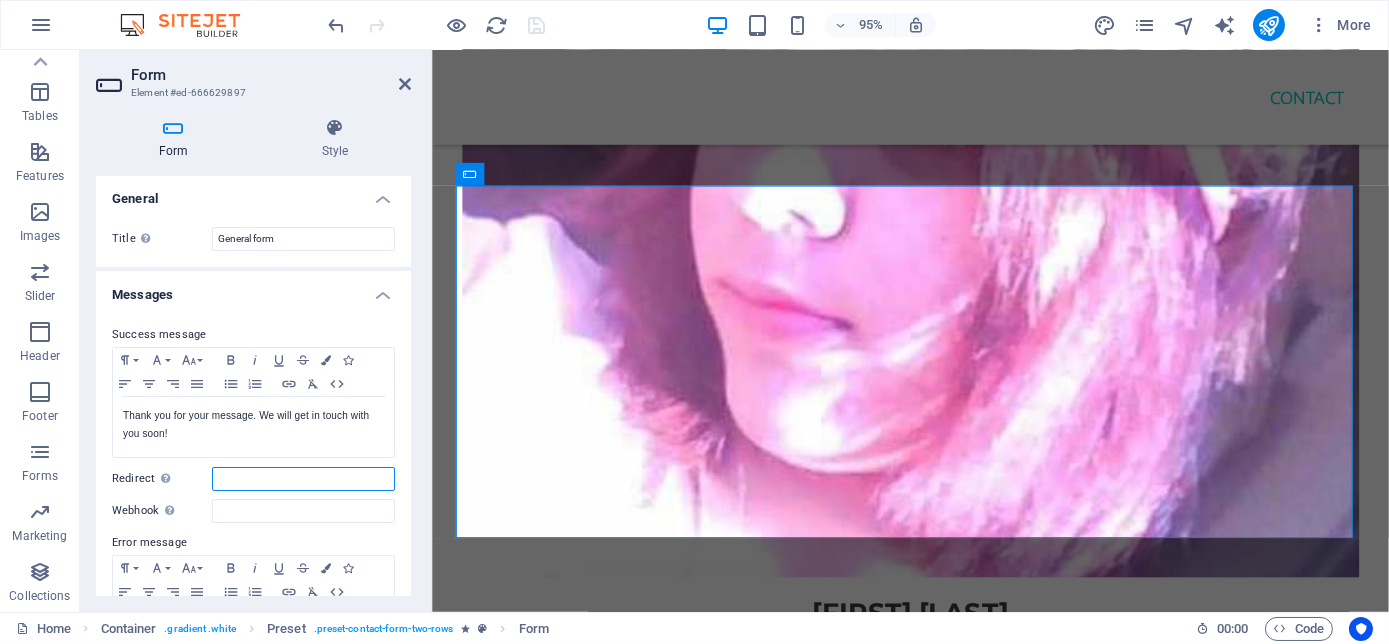 scroll, scrollTop: 0, scrollLeft: 0, axis: both 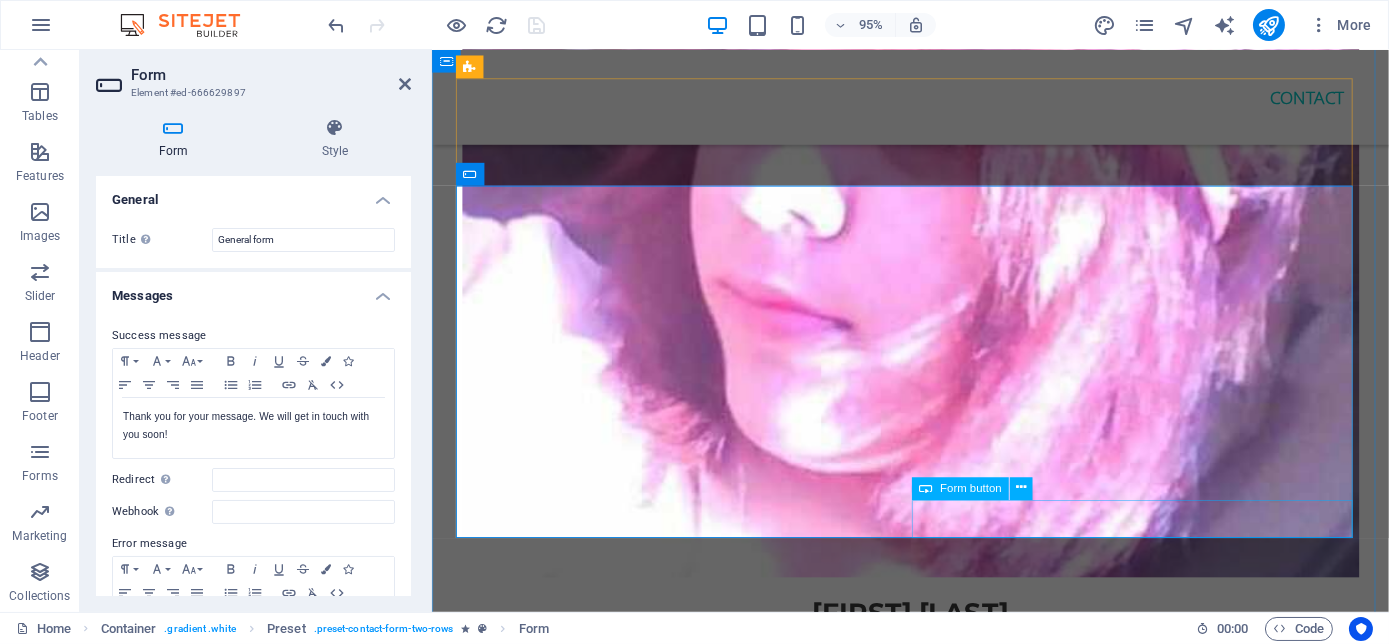 click on "Submit" 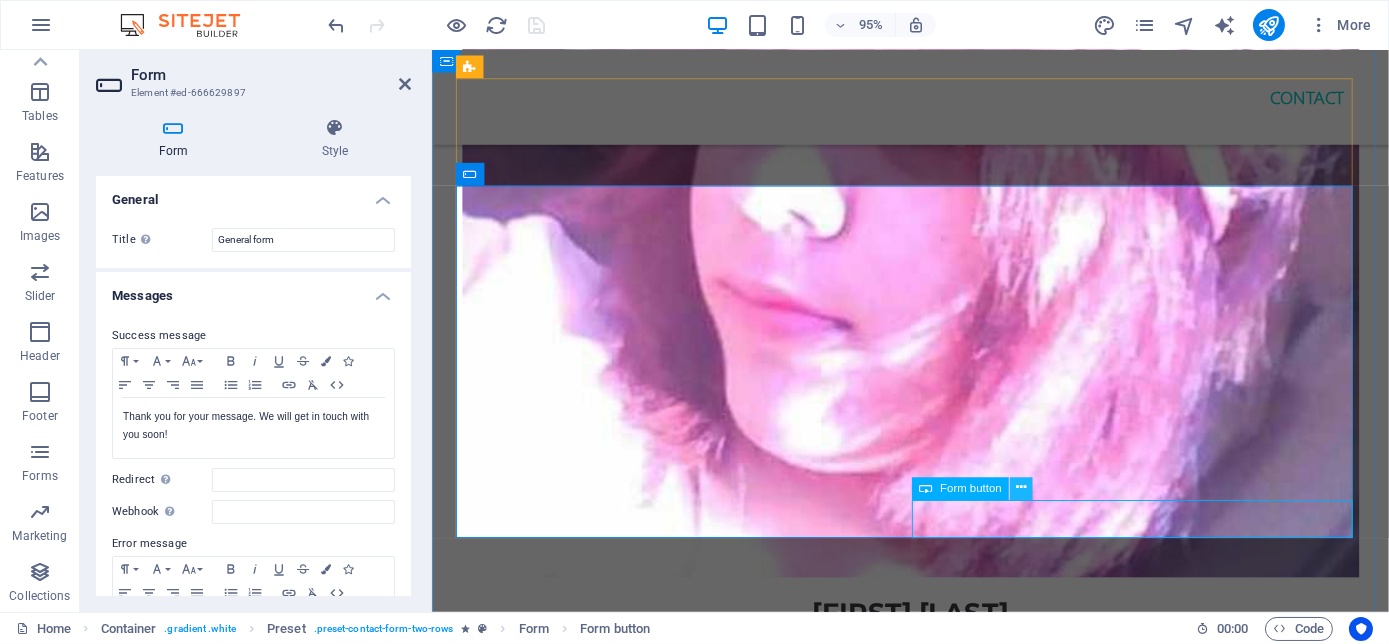 click at bounding box center (1021, 489) 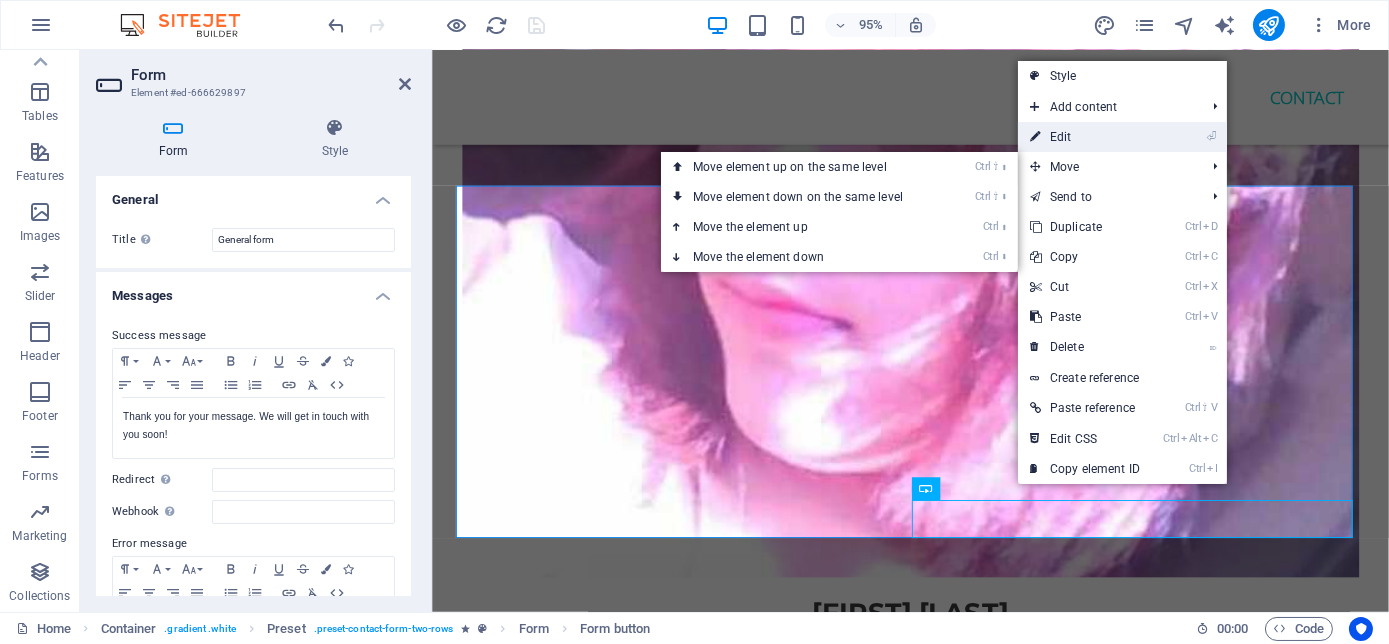 click on "⏎  Edit" at bounding box center [1085, 137] 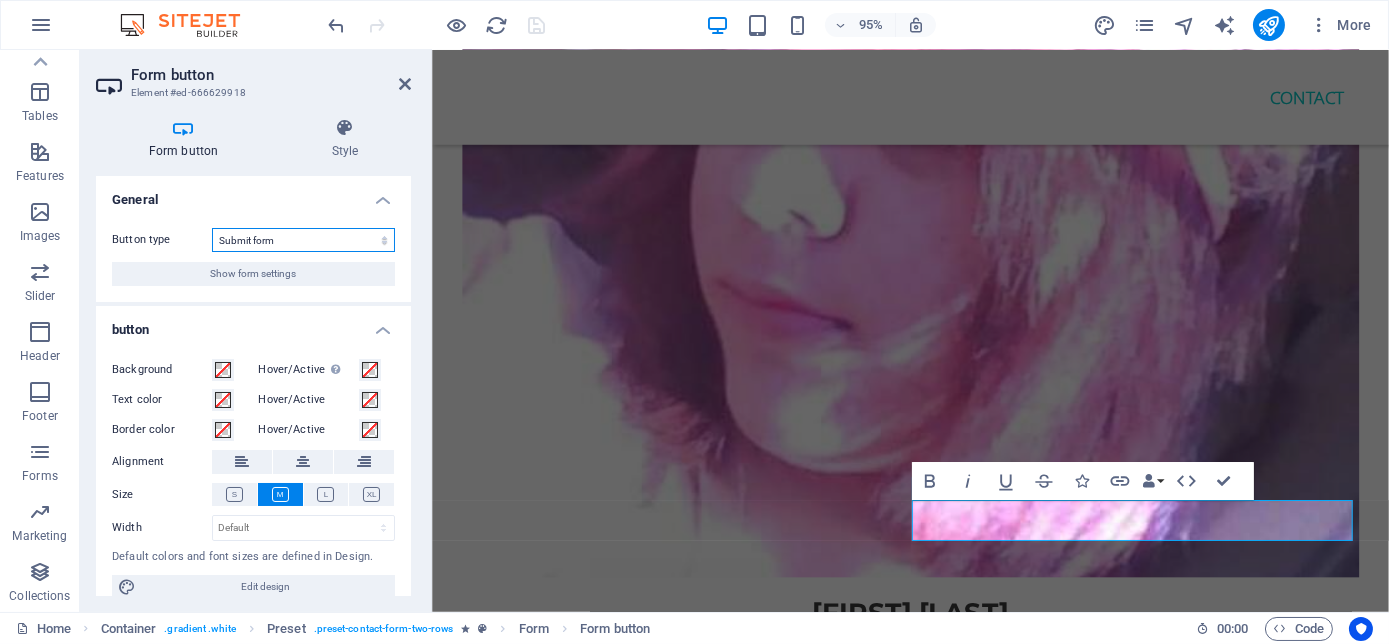 click on "Submit form Reset form No action" at bounding box center [303, 240] 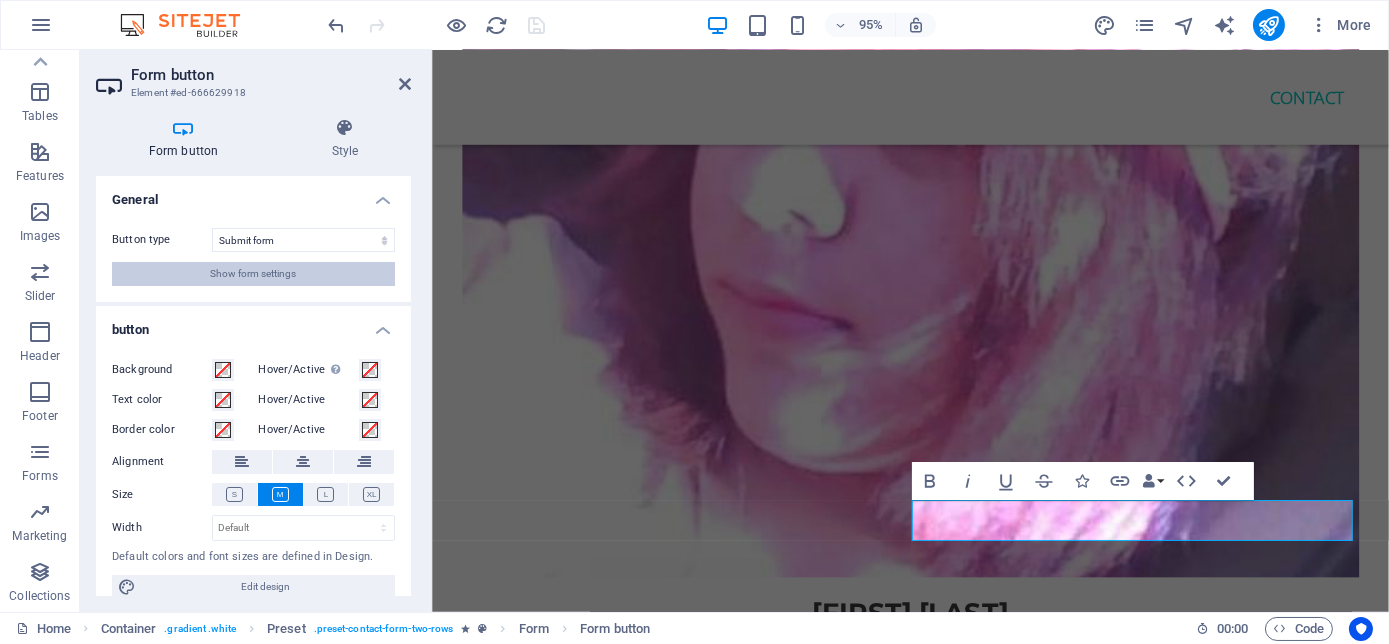 click on "Show form settings" at bounding box center [253, 274] 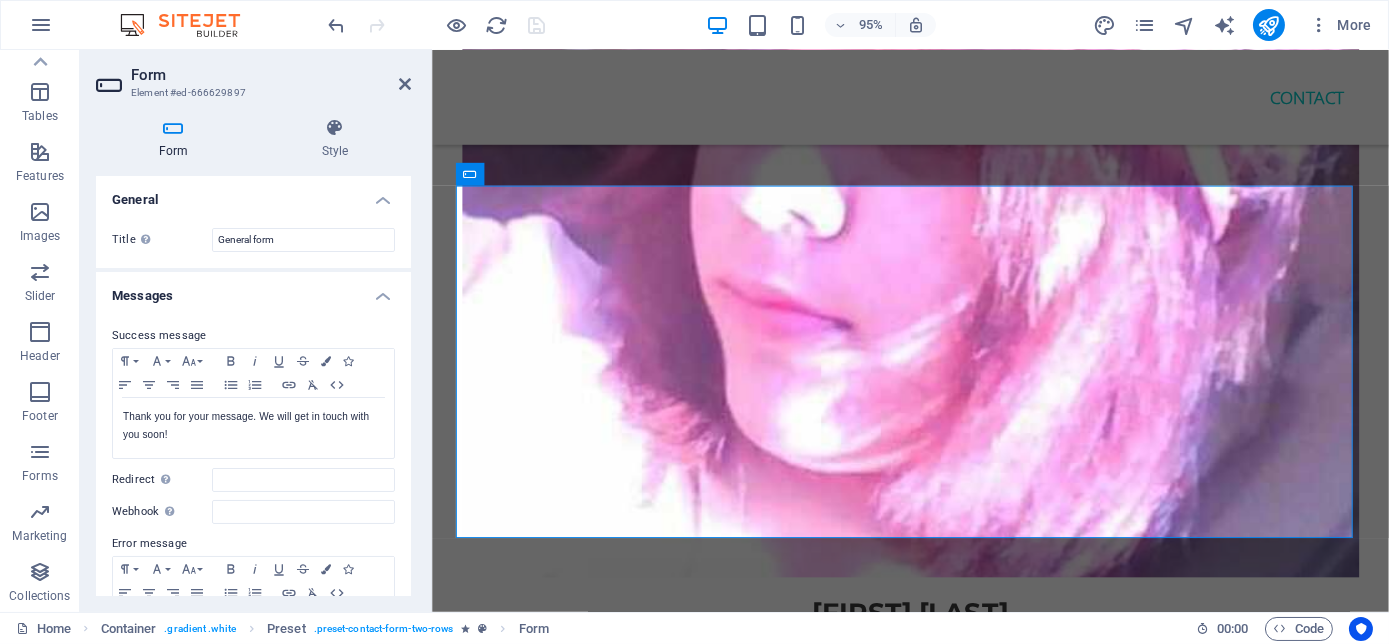 click at bounding box center [111, 85] 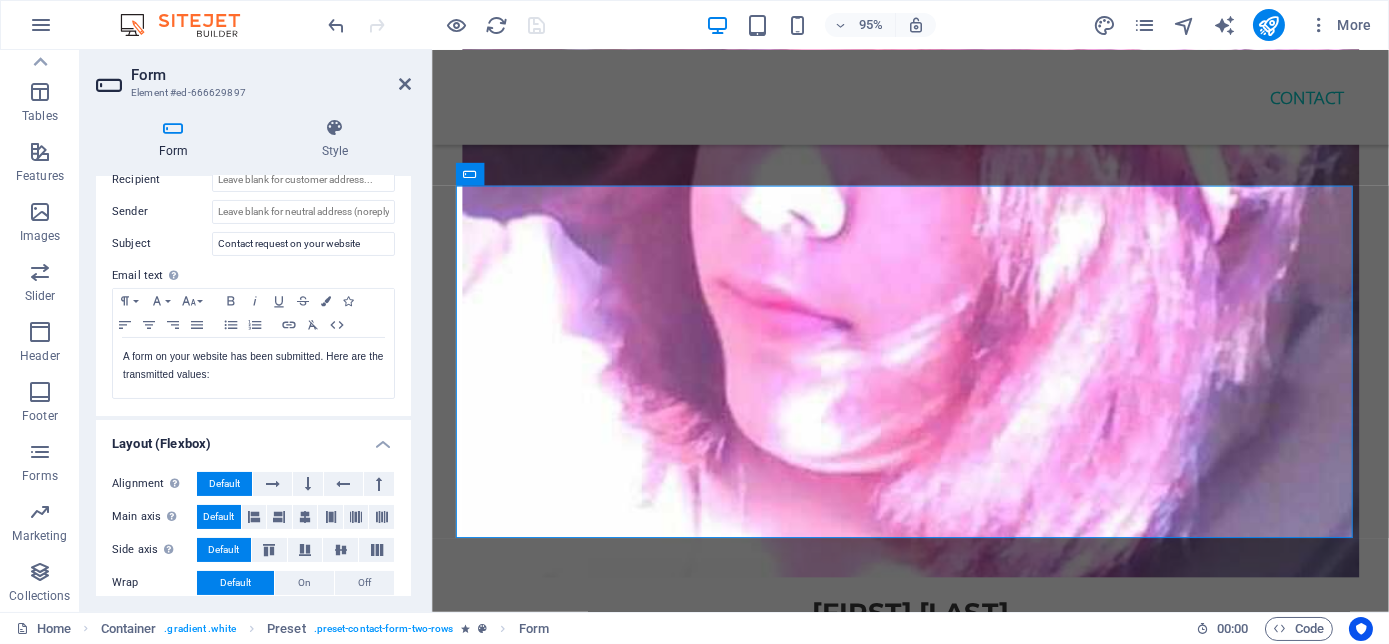 scroll, scrollTop: 682, scrollLeft: 0, axis: vertical 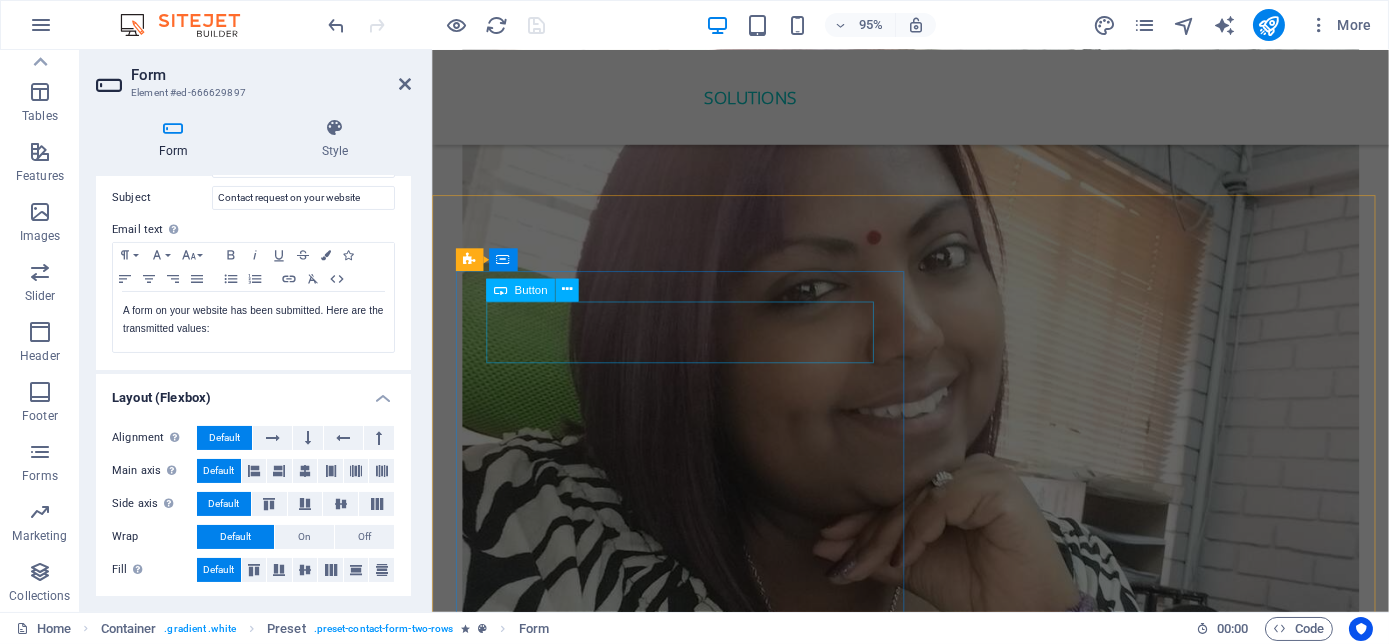 click on "ORder YOUR COPY NOW!" at bounding box center (699, 4820) 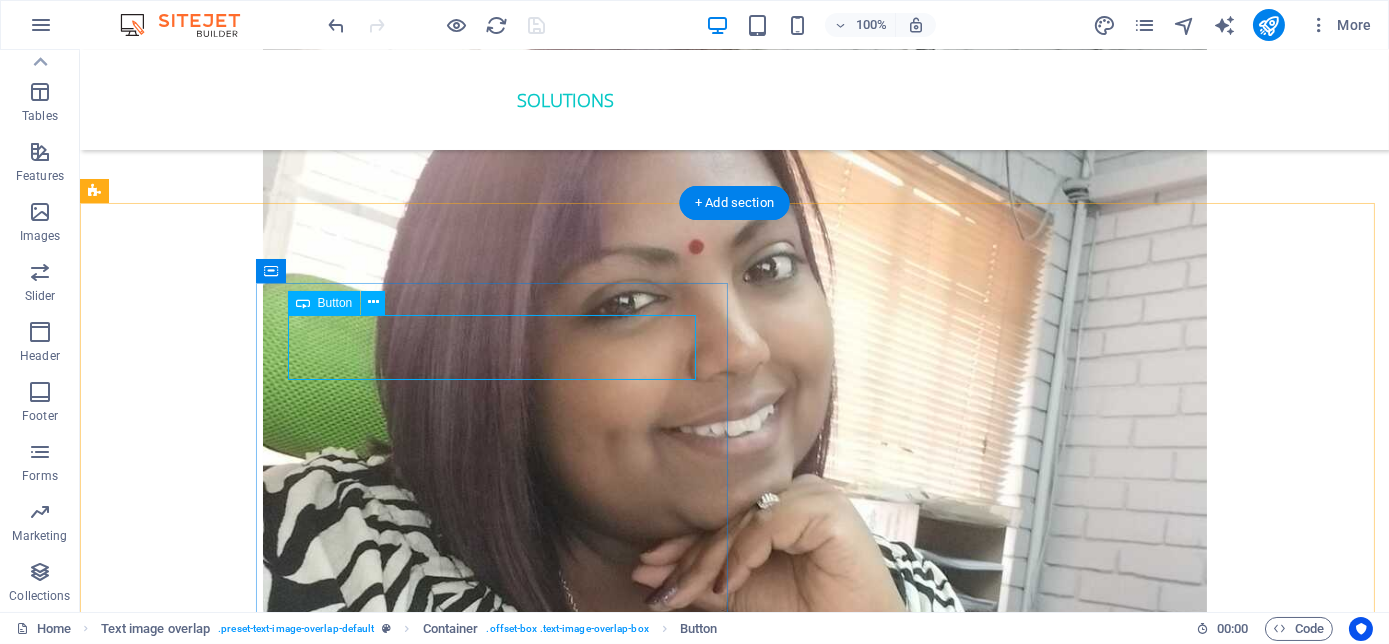 click on "ORder YOUR COPY NOW!" at bounding box center (499, 4820) 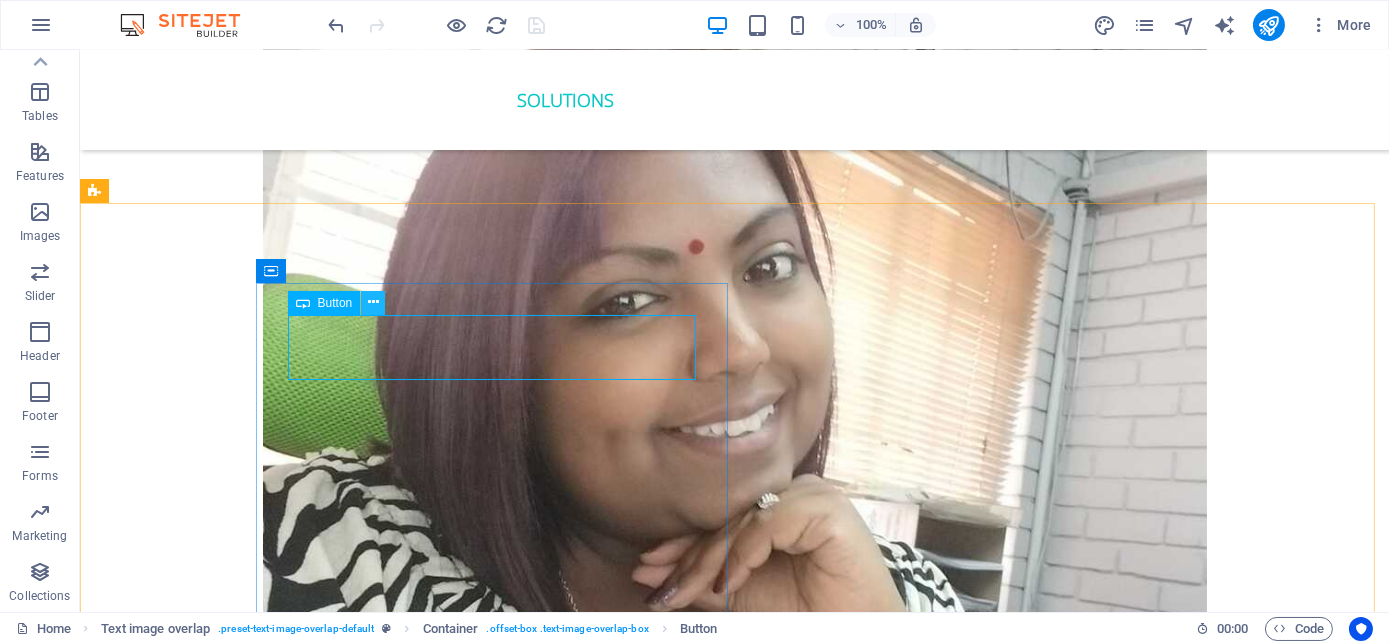 click at bounding box center [373, 302] 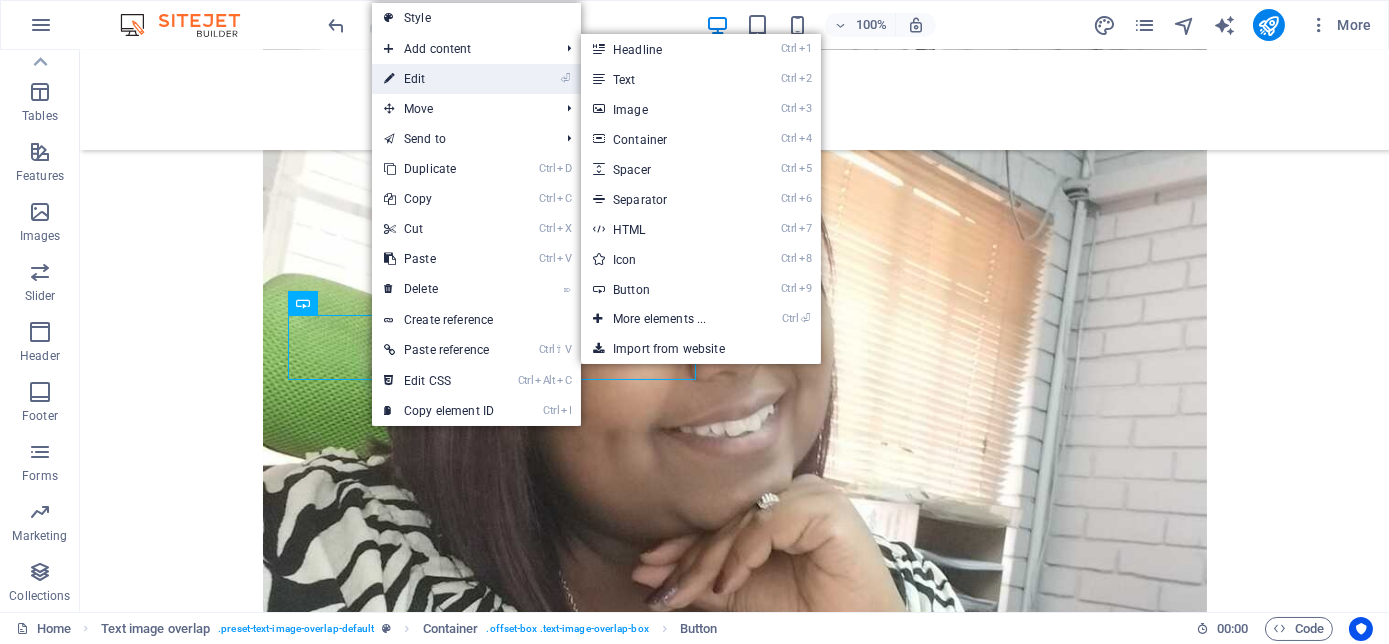 click on "⏎  Edit" at bounding box center [439, 79] 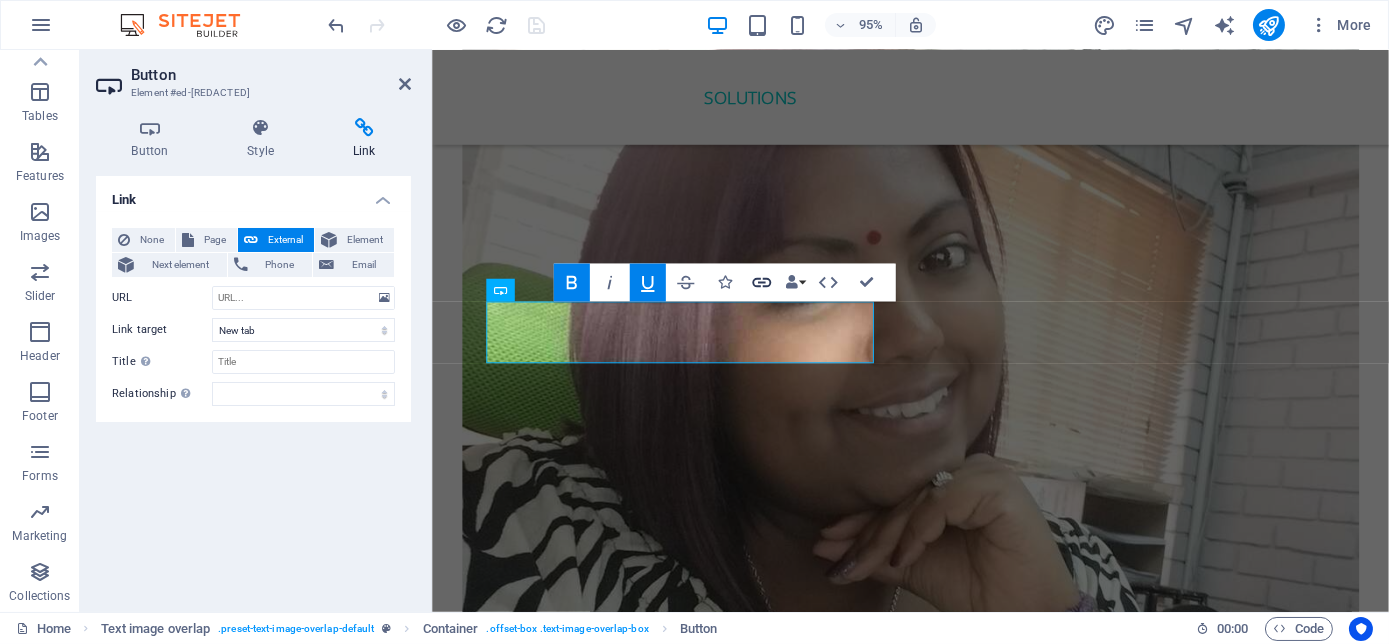 click 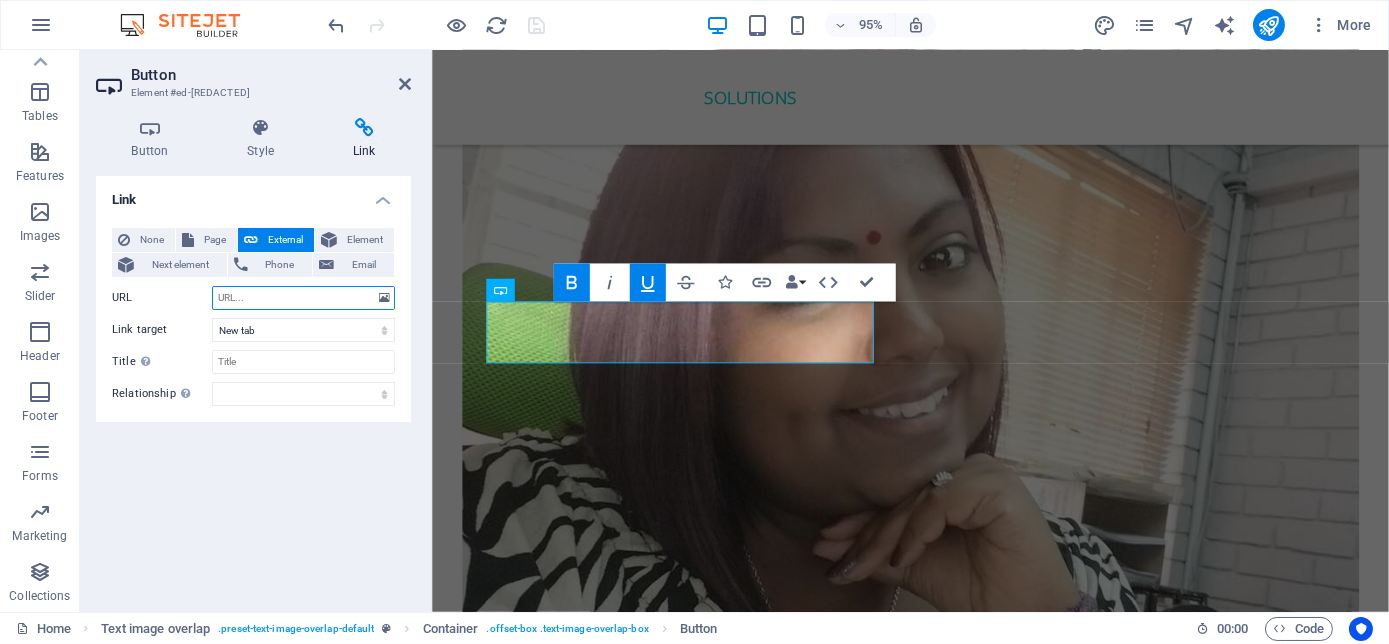 click on "URL" at bounding box center (303, 298) 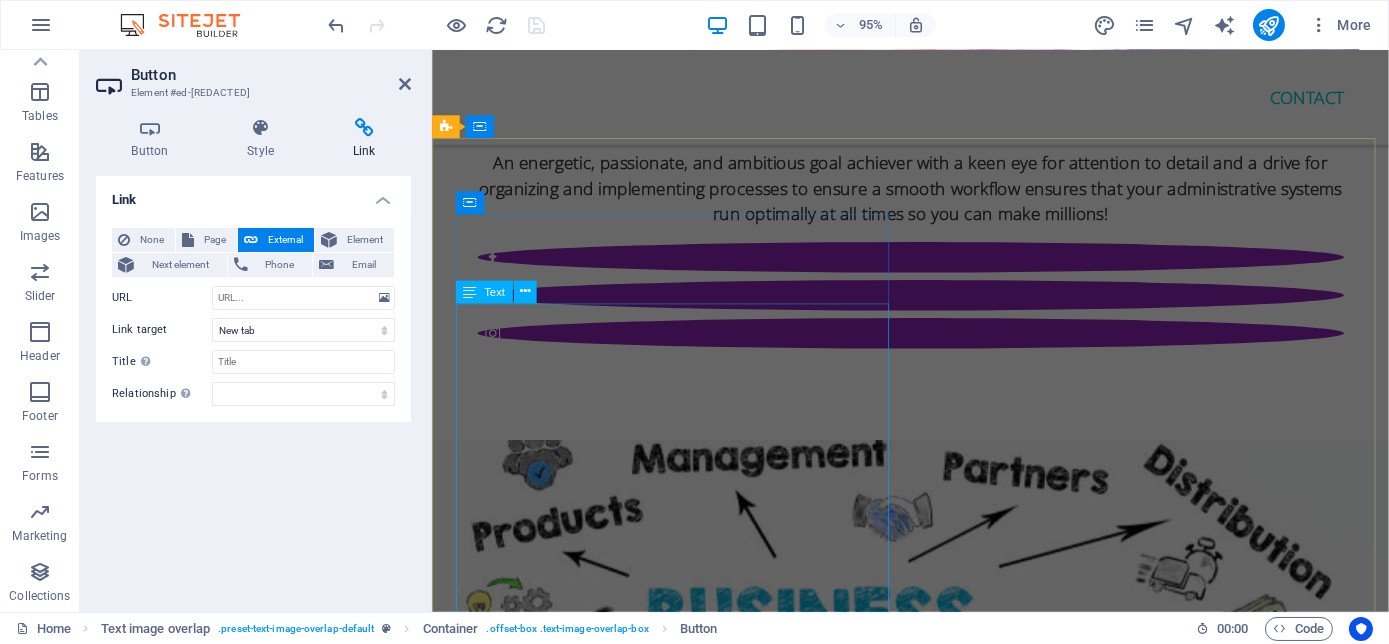scroll, scrollTop: 7545, scrollLeft: 0, axis: vertical 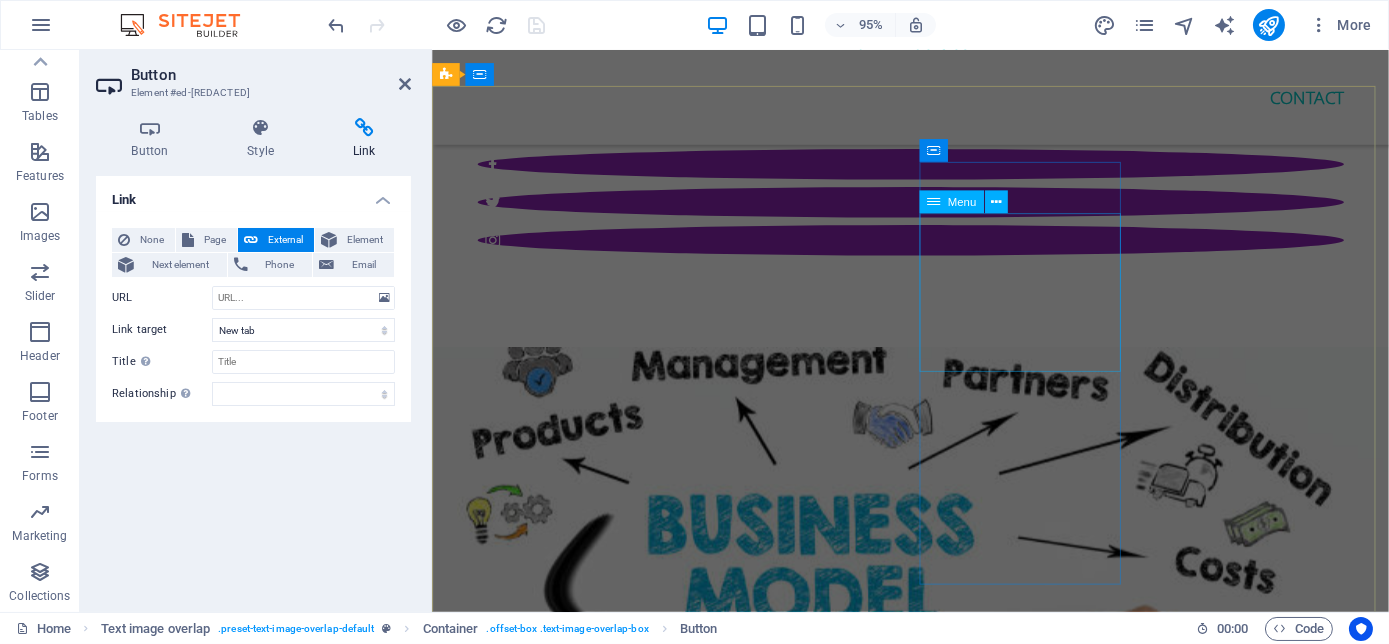 click on "Home About Solutions Pricing FAQs Contact" at bounding box center (919, 7450) 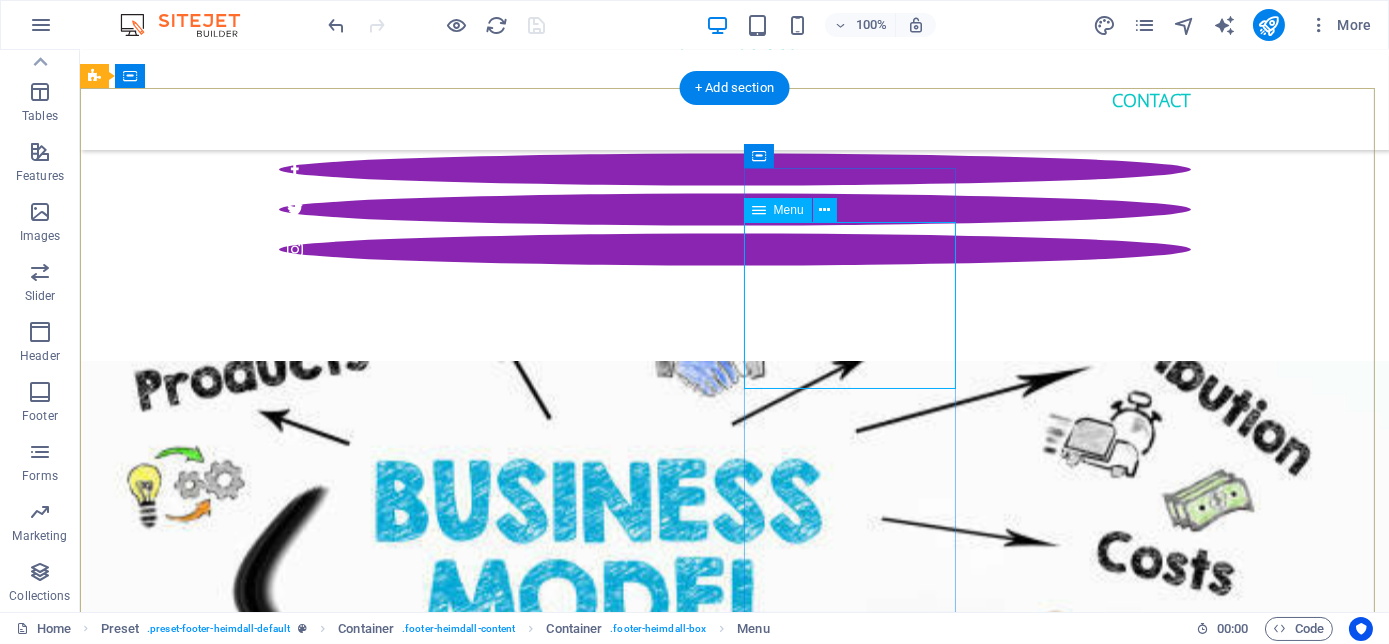 click on "Home About Solutions Pricing FAQs Contact" at bounding box center (568, 7450) 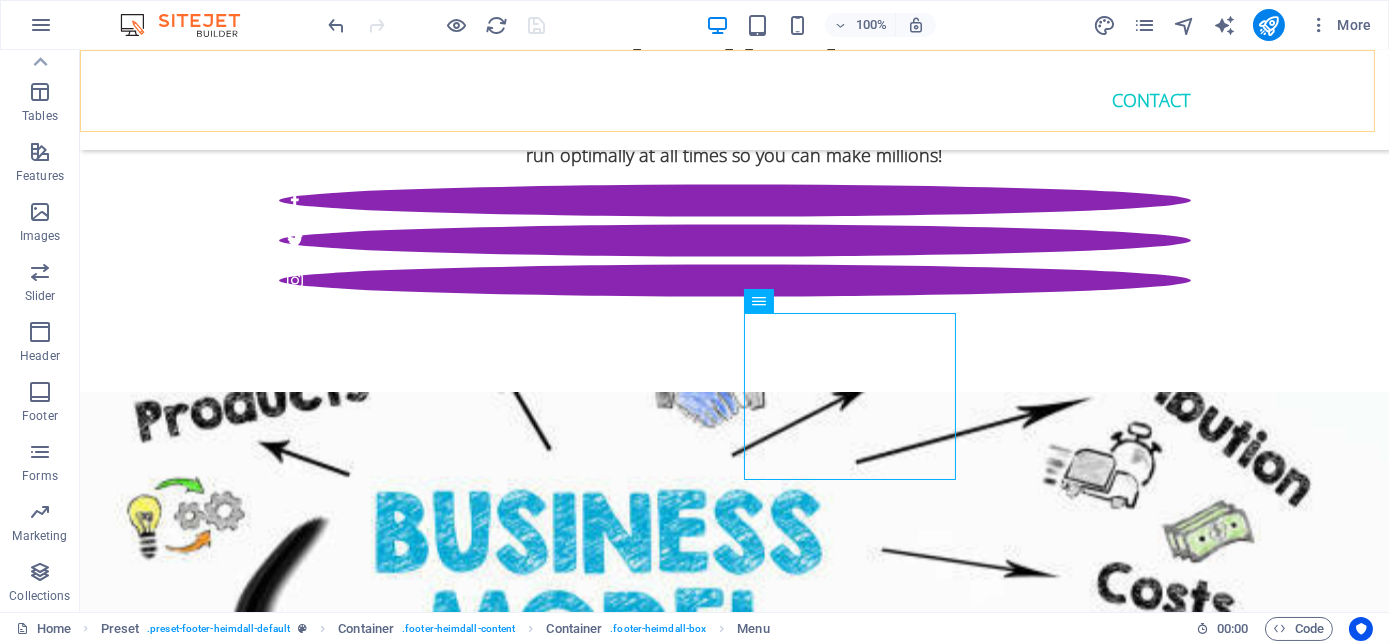 scroll, scrollTop: 7454, scrollLeft: 0, axis: vertical 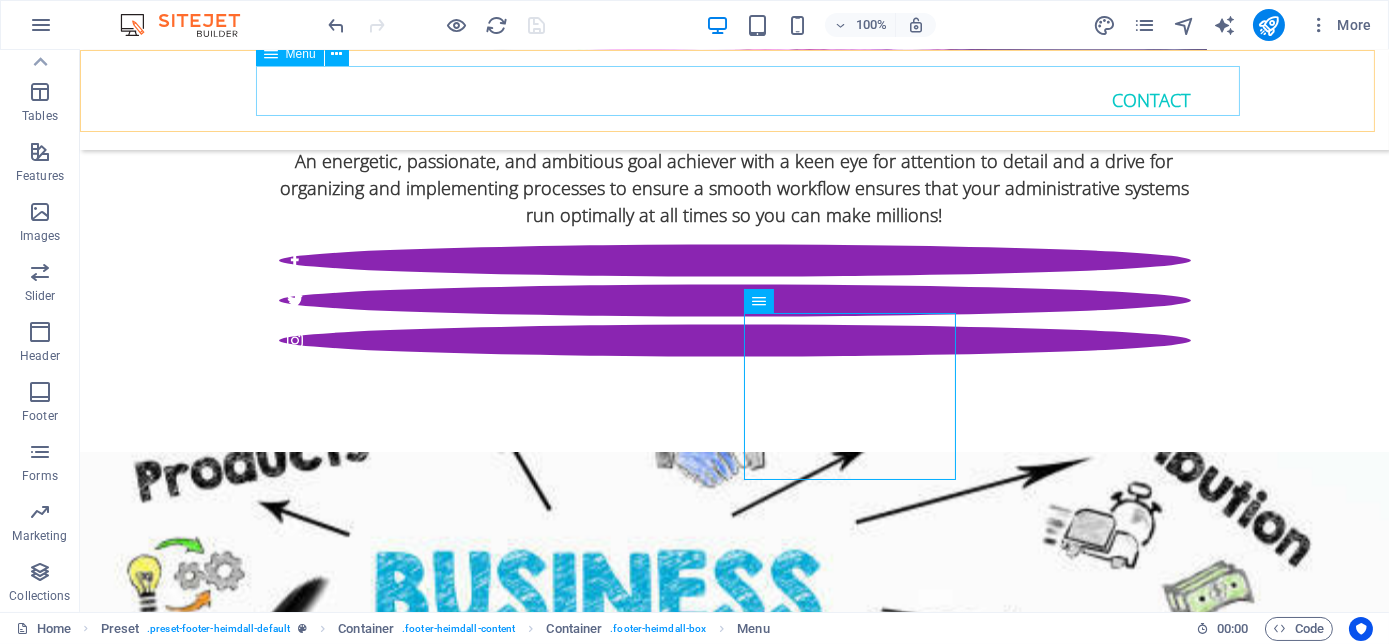 click on "Home About Solutions Promote your business competitions Contact" at bounding box center [735, 100] 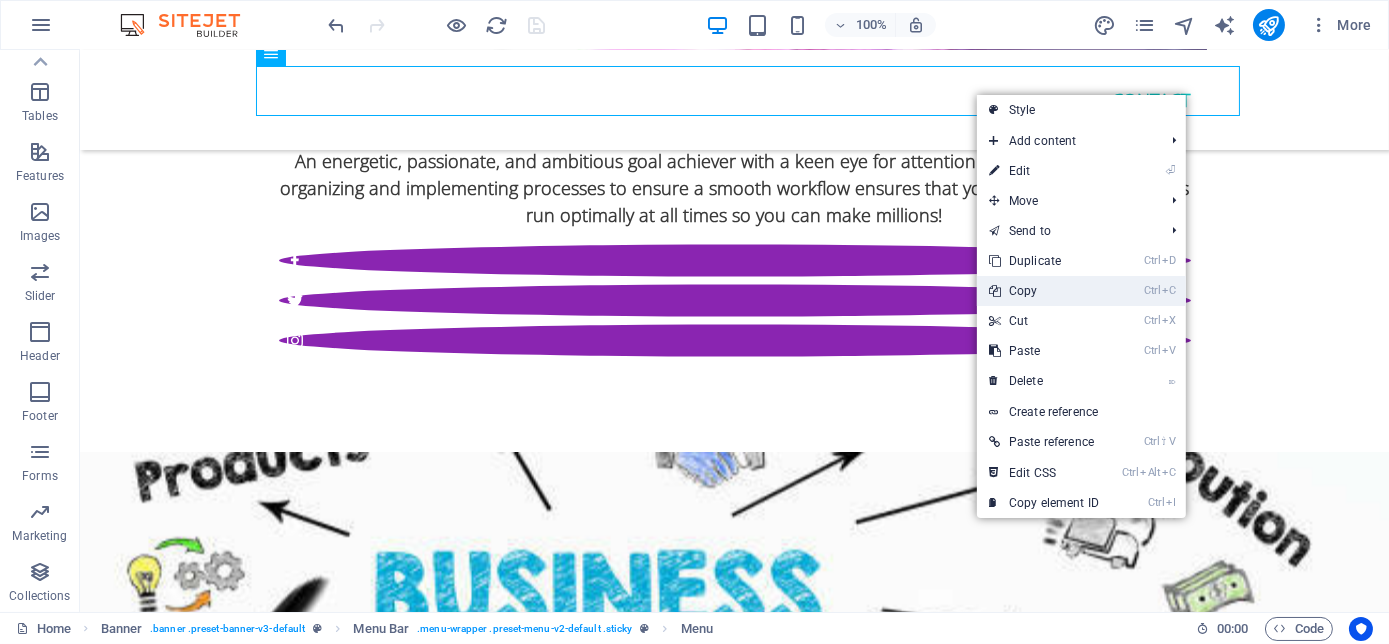 click on "Ctrl C  Copy" at bounding box center (1044, 291) 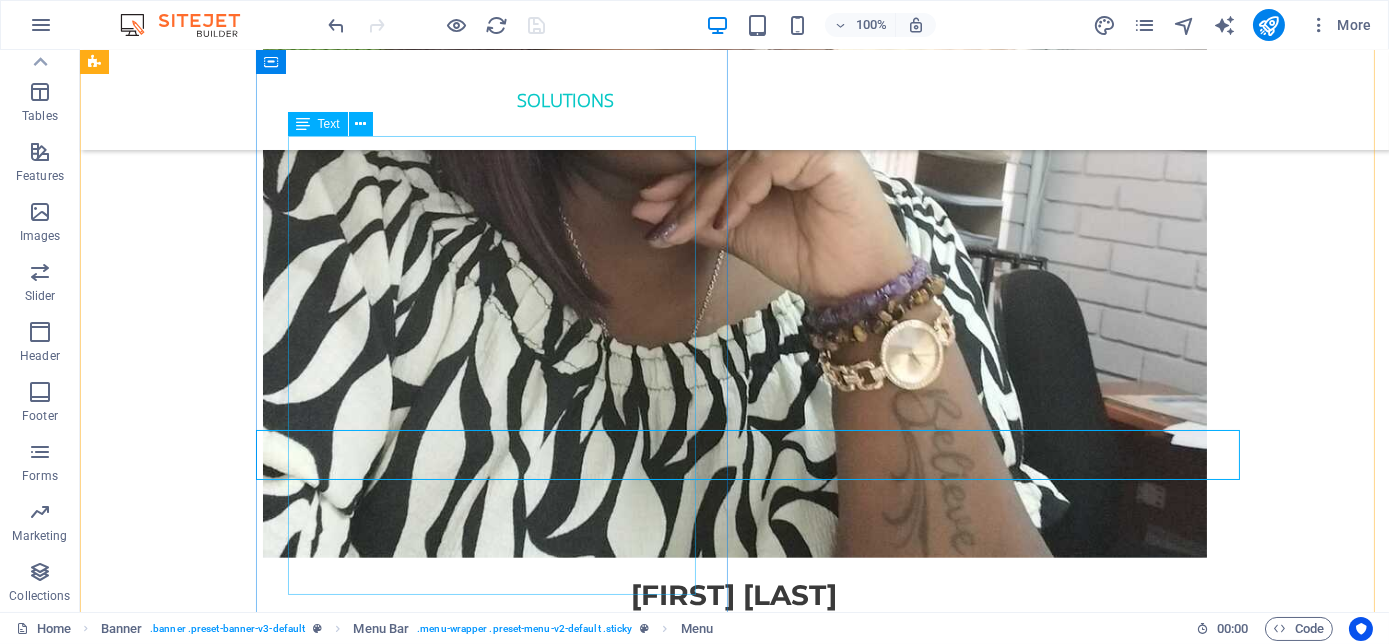 scroll, scrollTop: 4090, scrollLeft: 0, axis: vertical 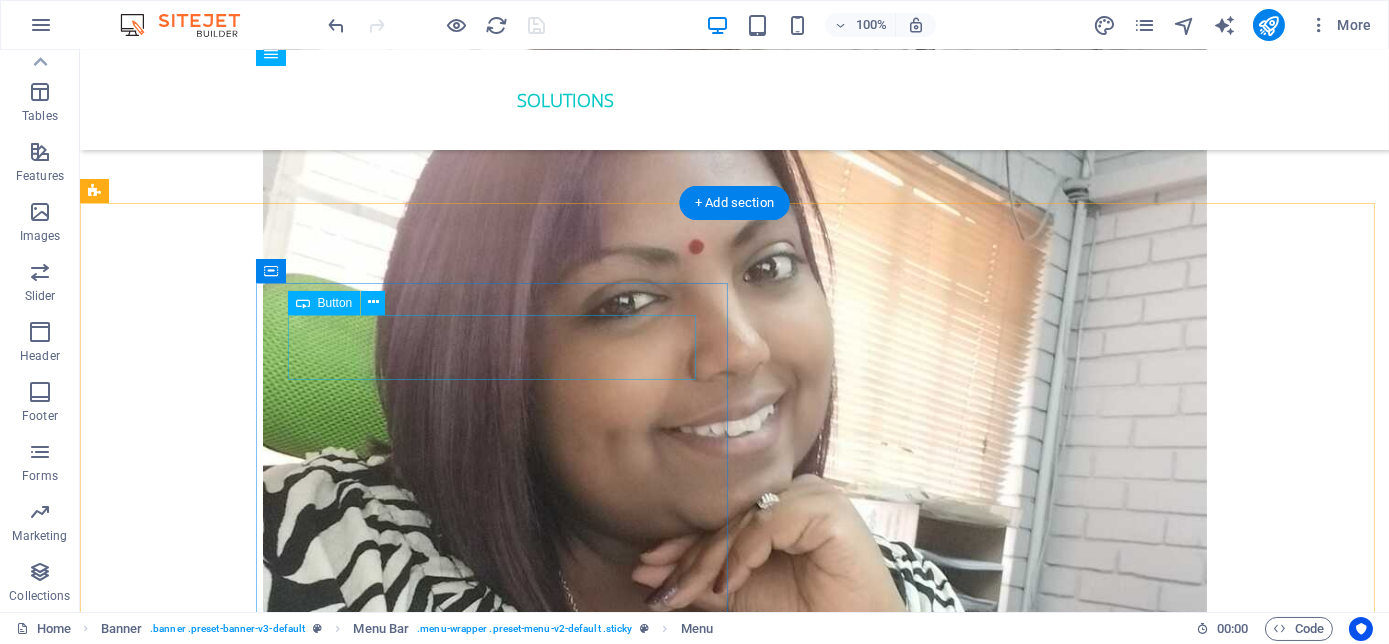 click on "ORder YOUR COPY NOW!" at bounding box center (499, 4820) 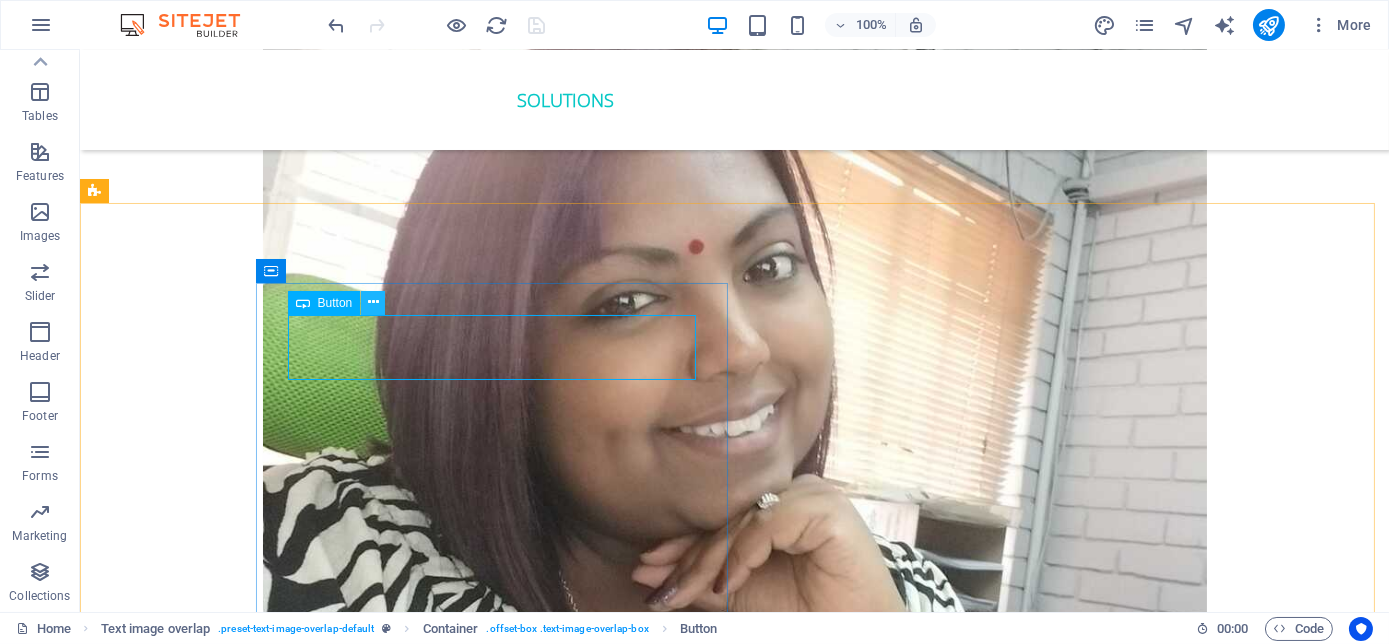 click at bounding box center [373, 302] 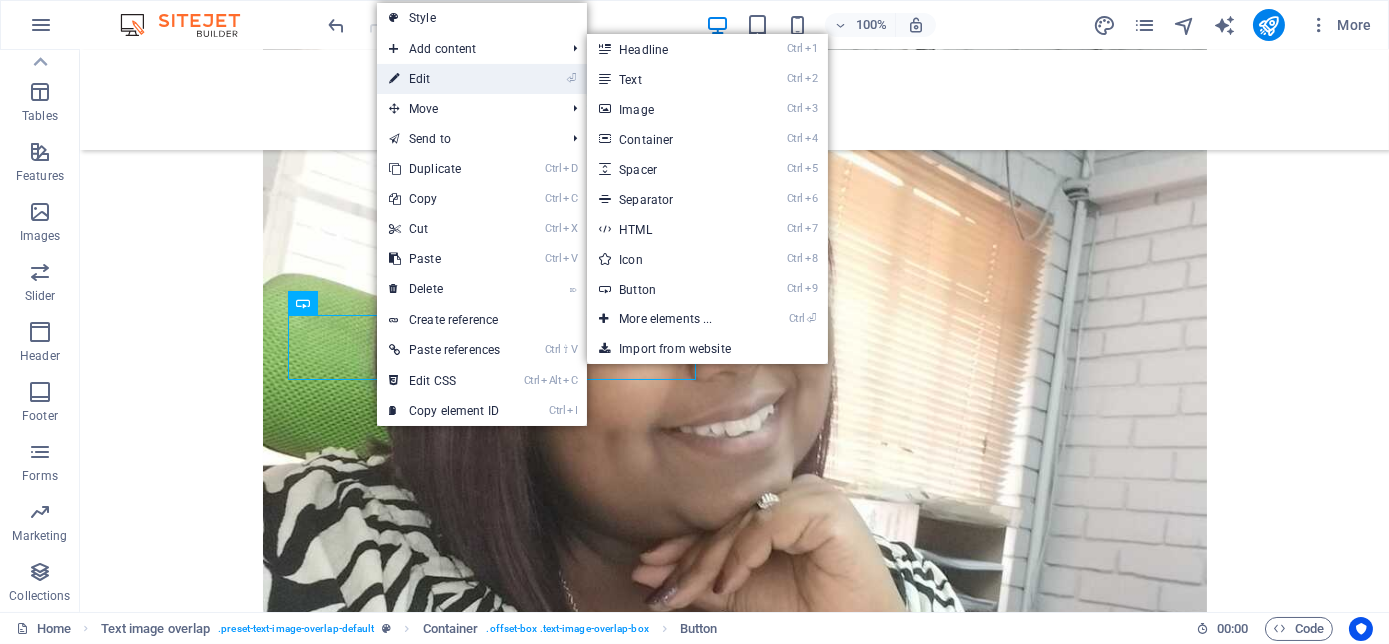 click on "⏎  Edit" at bounding box center (444, 79) 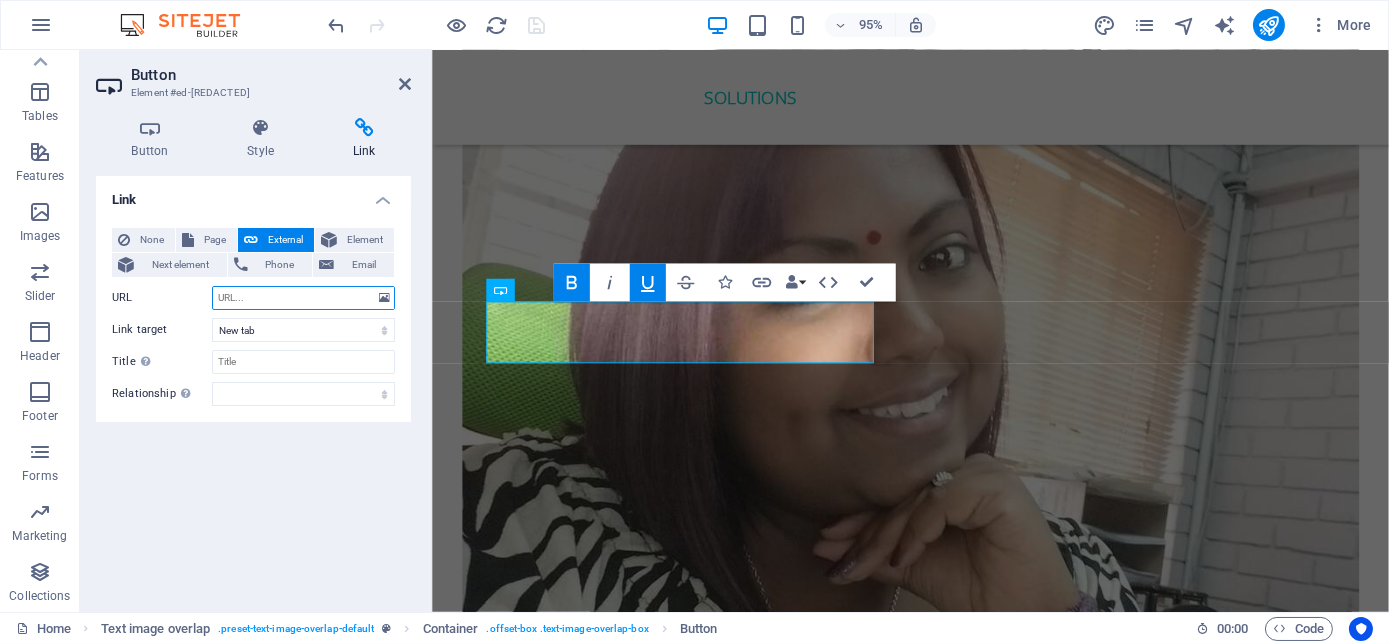 click on "URL" at bounding box center [303, 298] 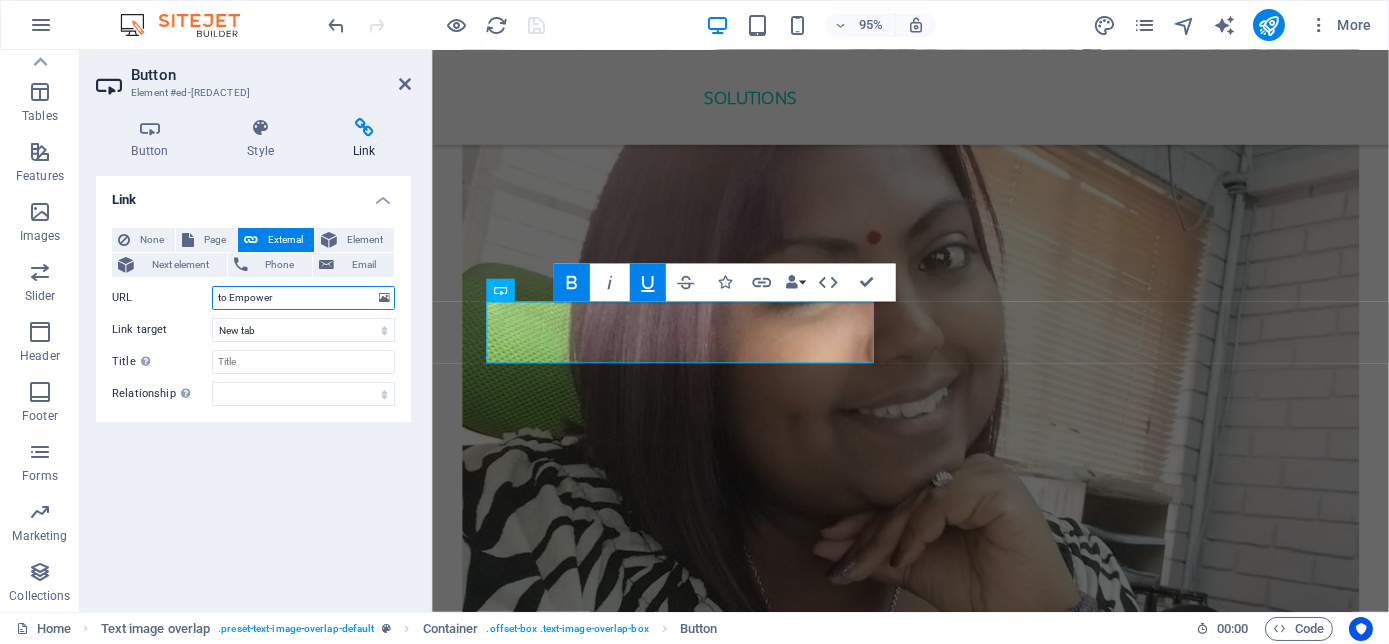 type on "to Empower" 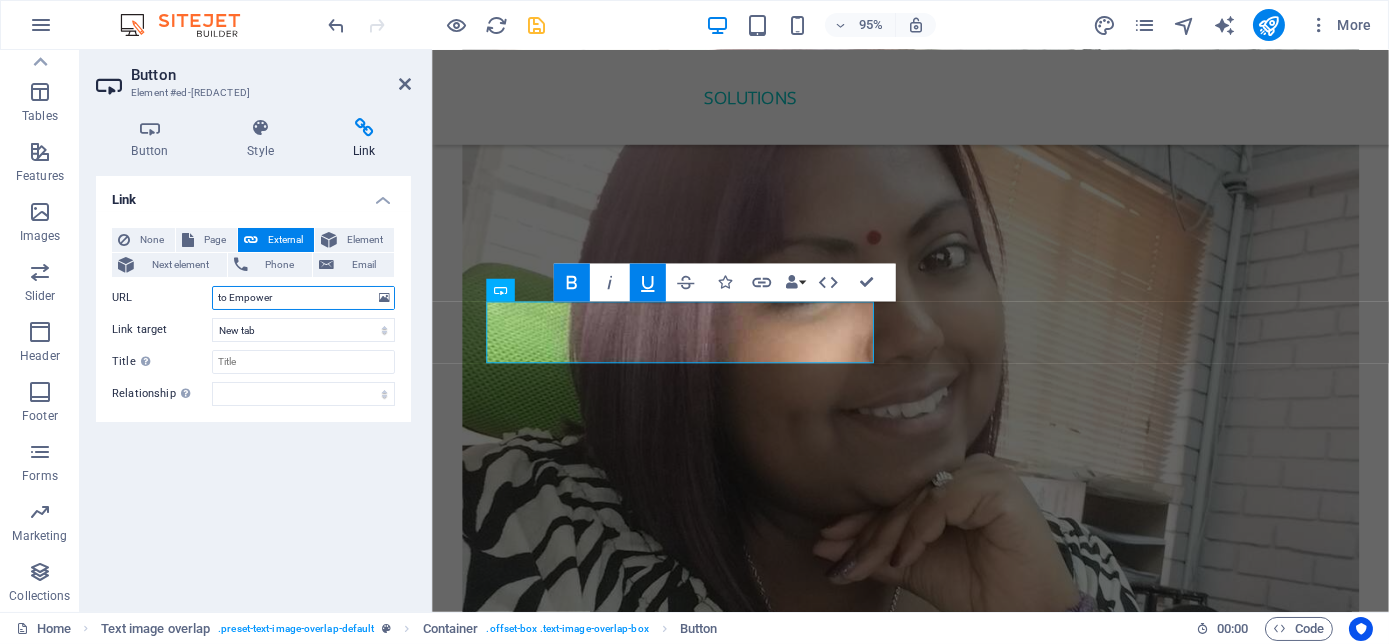 drag, startPoint x: 297, startPoint y: 295, endPoint x: 180, endPoint y: 303, distance: 117.273186 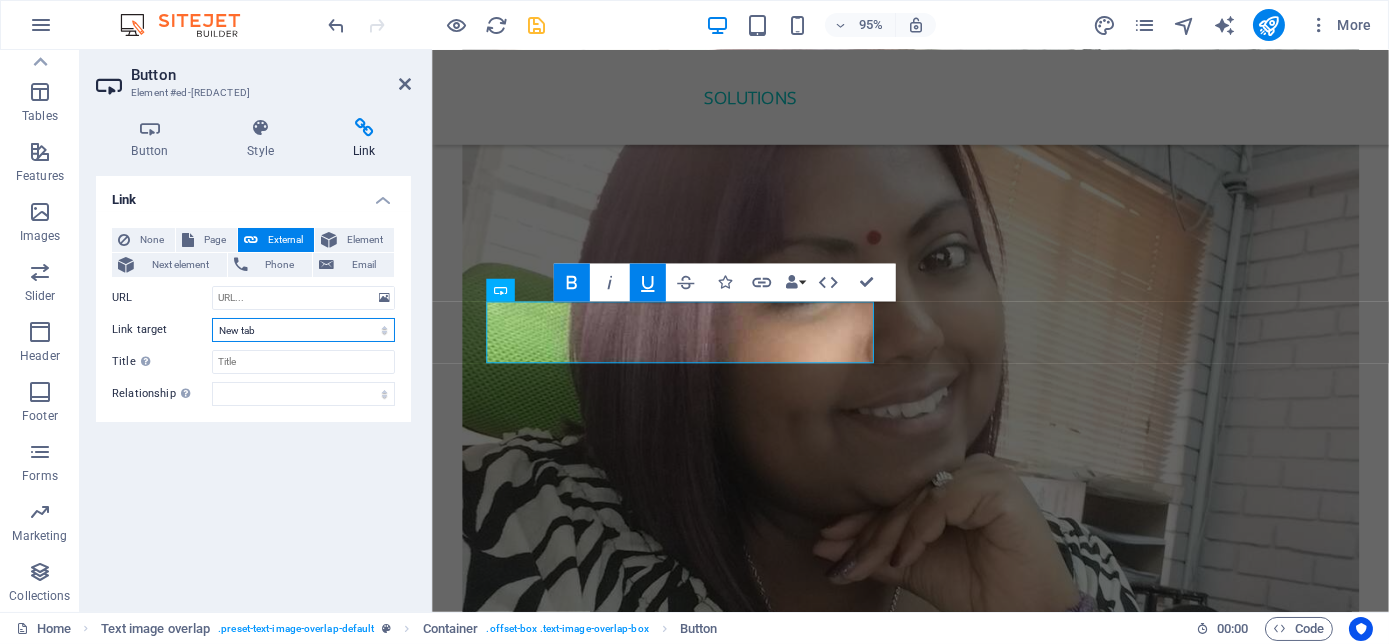 click on "New tab Same tab Overlay" at bounding box center (303, 330) 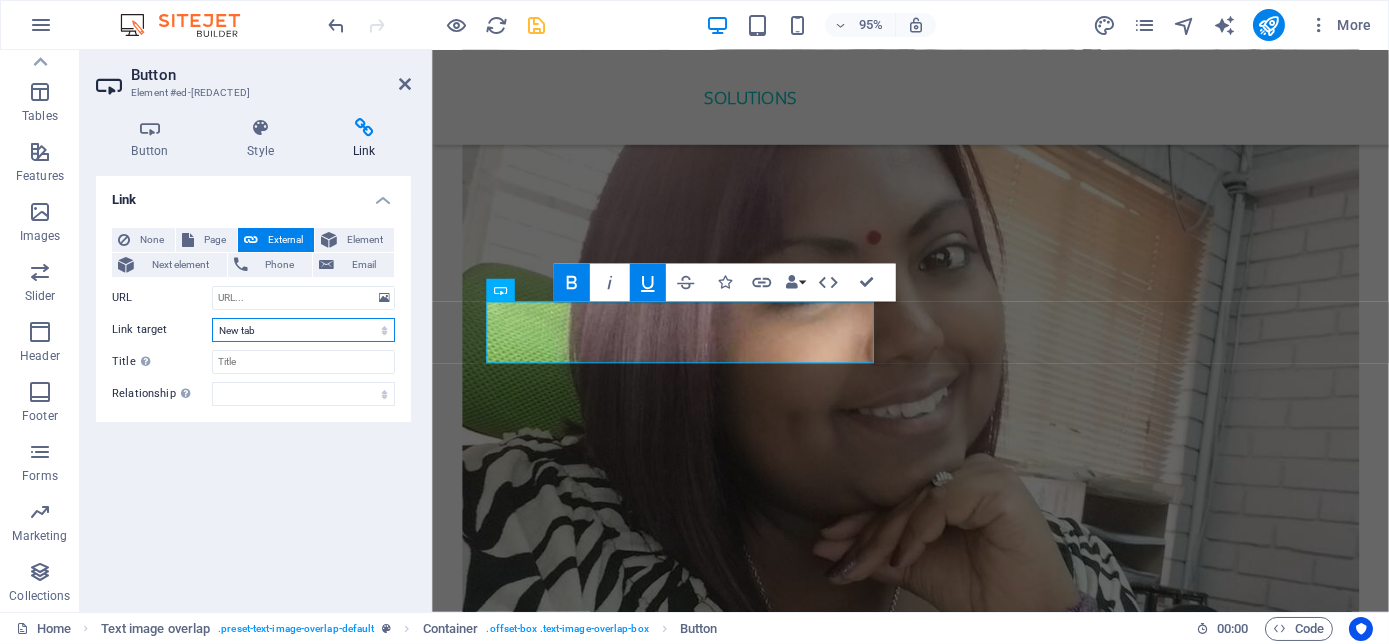 click on "New tab Same tab Overlay" at bounding box center (303, 330) 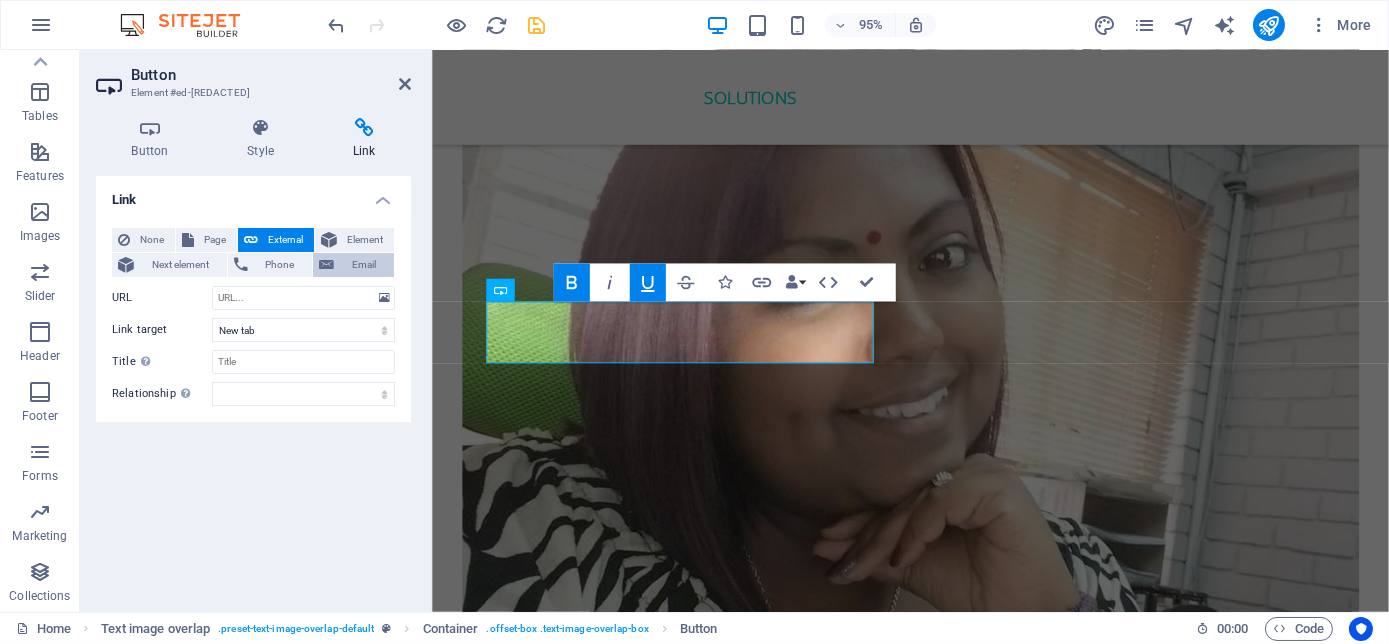 click on "Email" at bounding box center [364, 265] 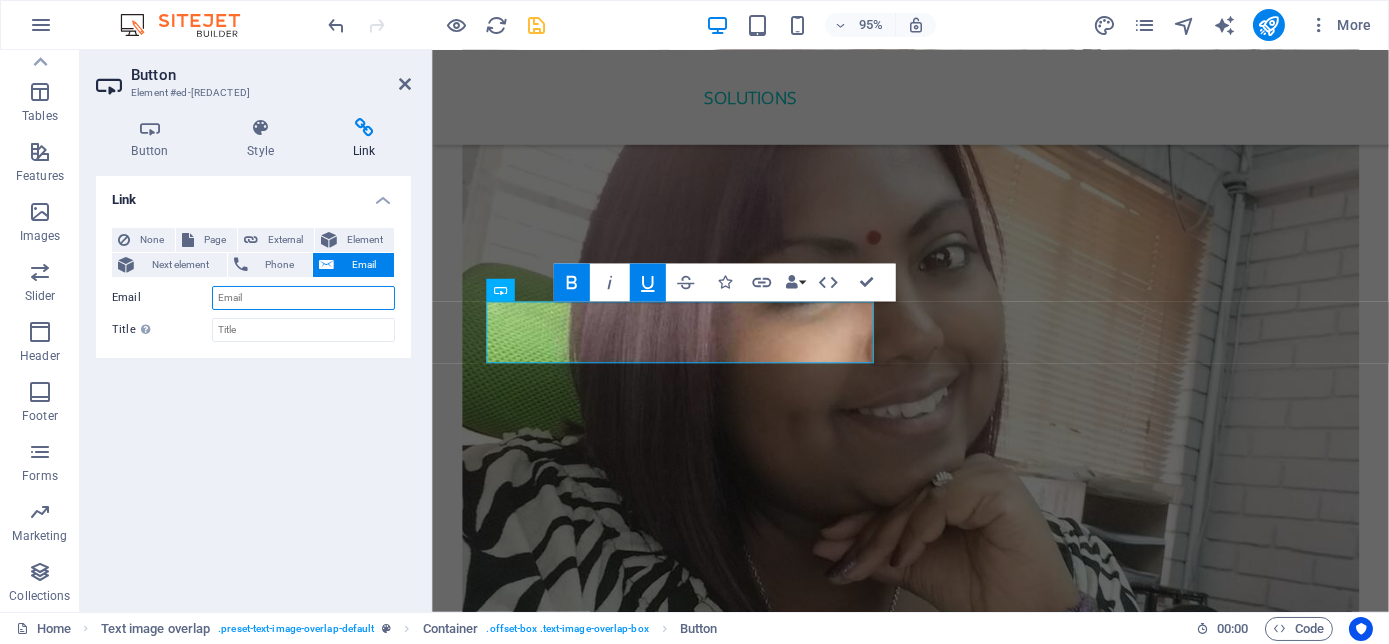 click on "Email" at bounding box center (303, 298) 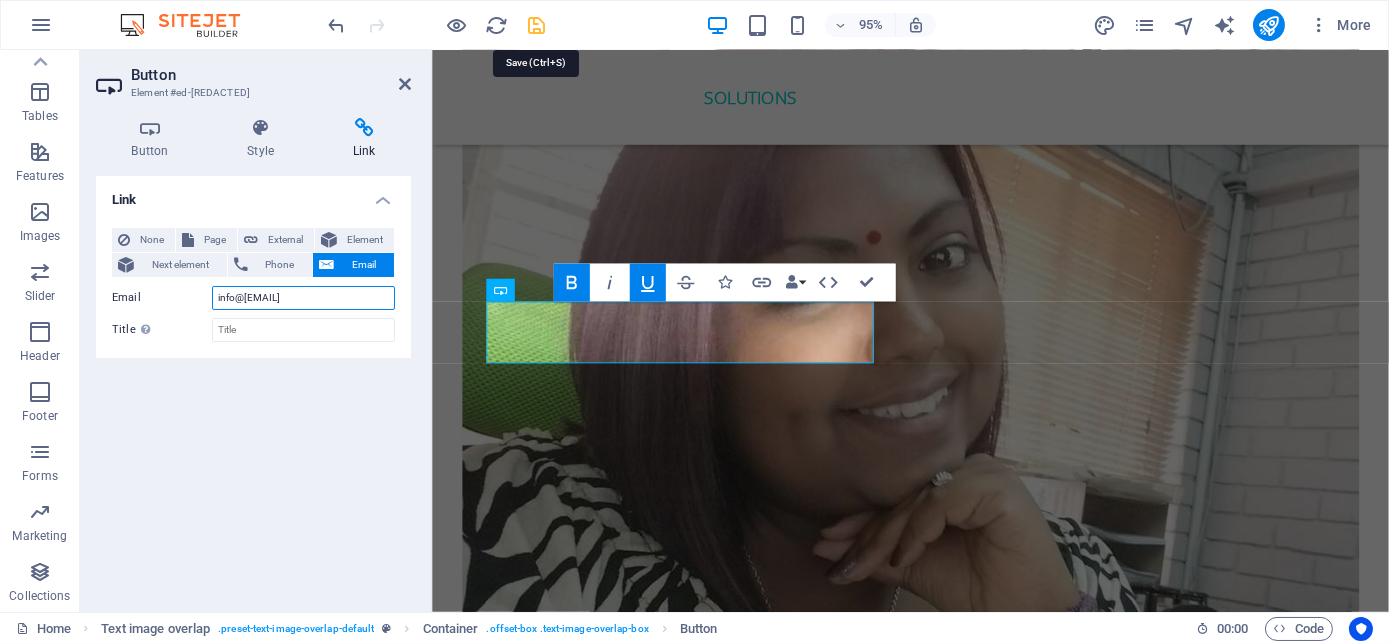 type on "info@[EMAIL]" 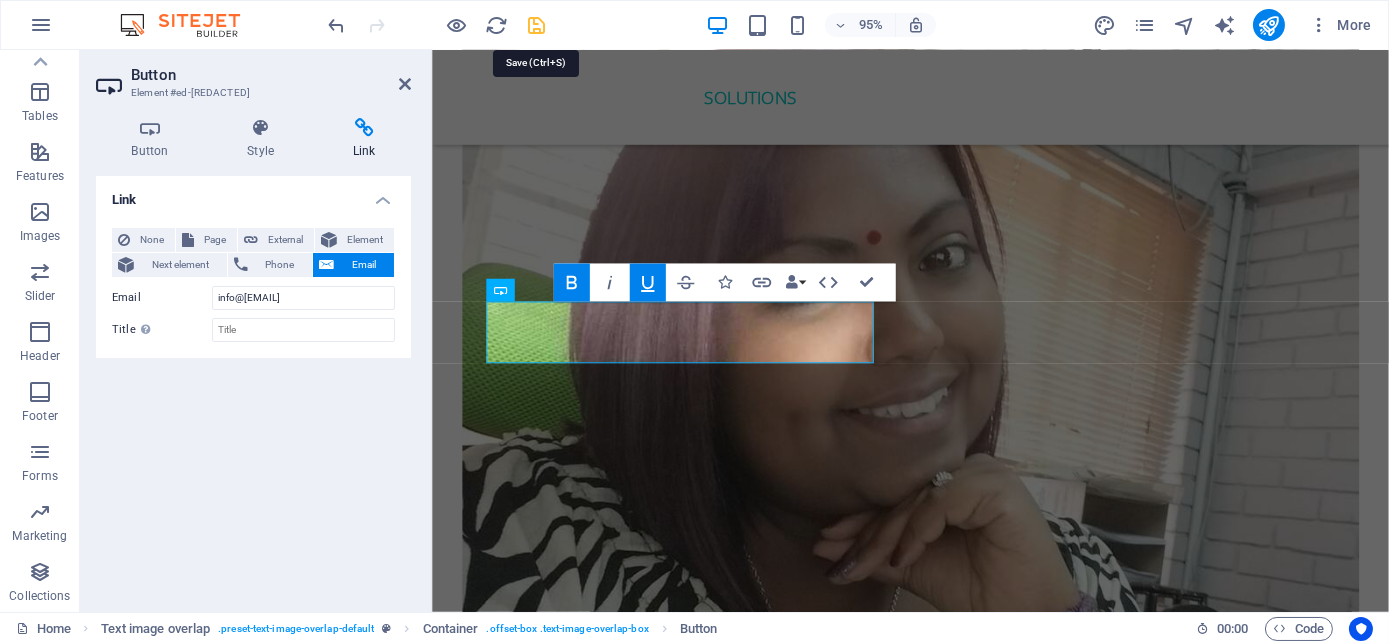 click at bounding box center (537, 25) 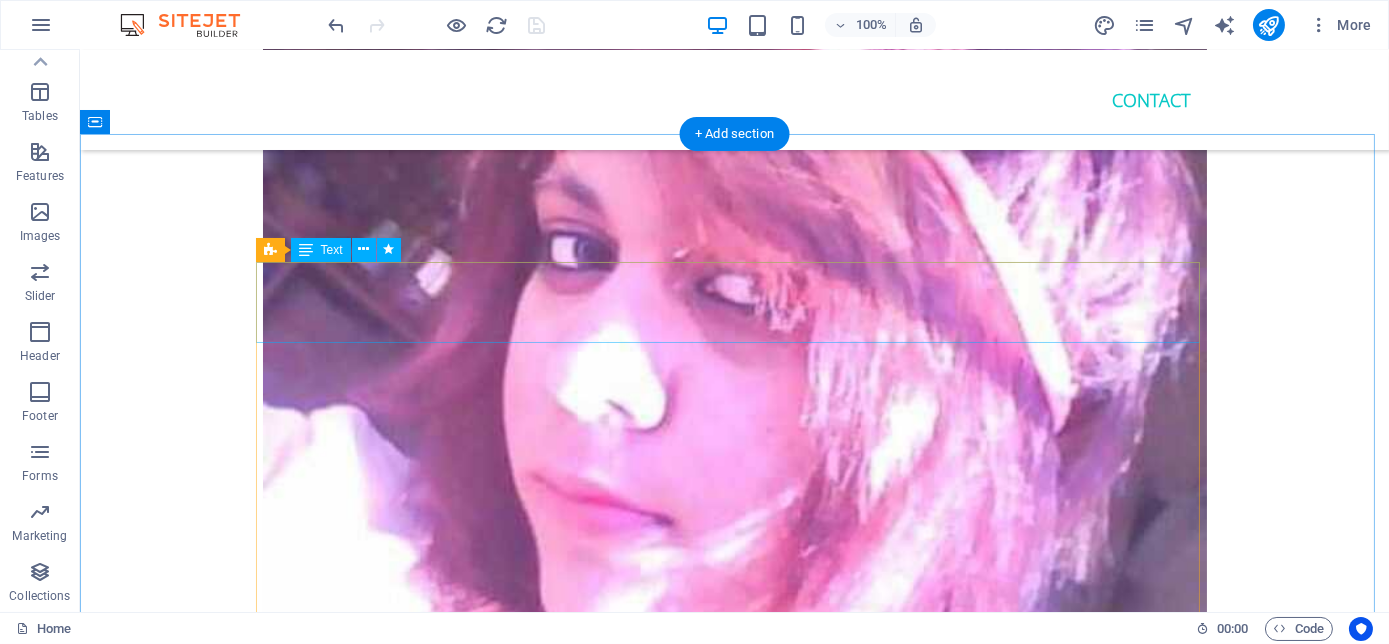 scroll, scrollTop: 7090, scrollLeft: 0, axis: vertical 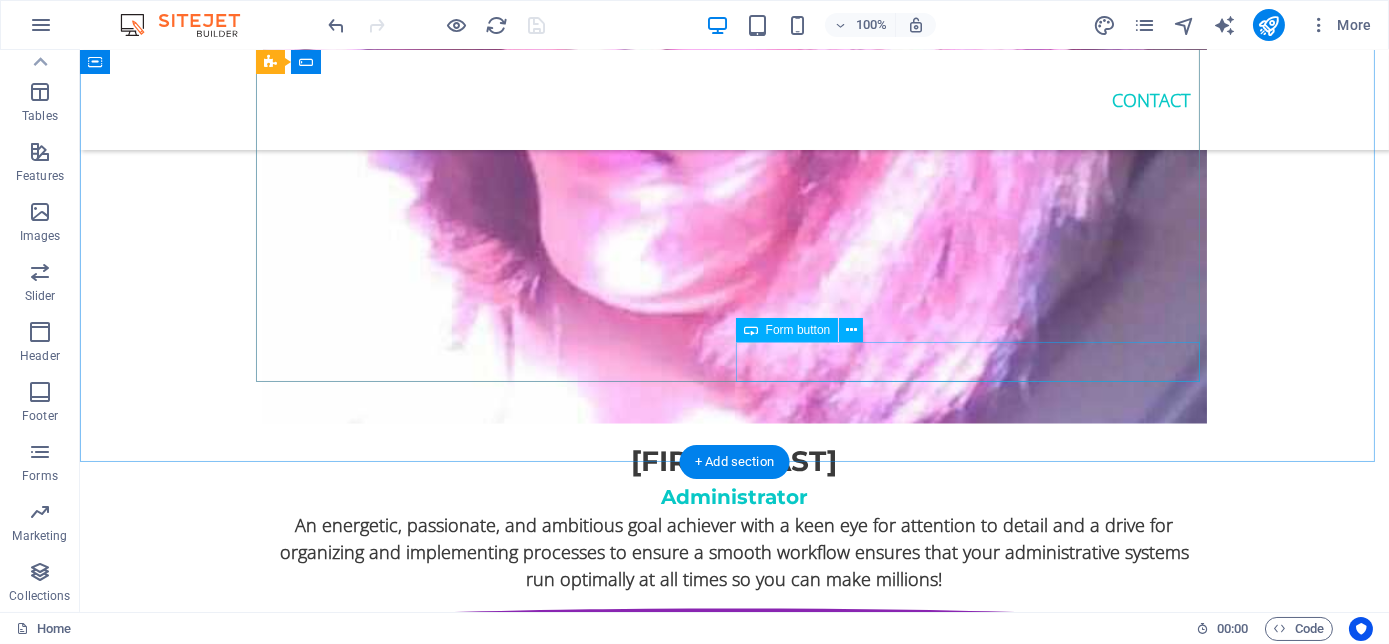 click on "Submit" 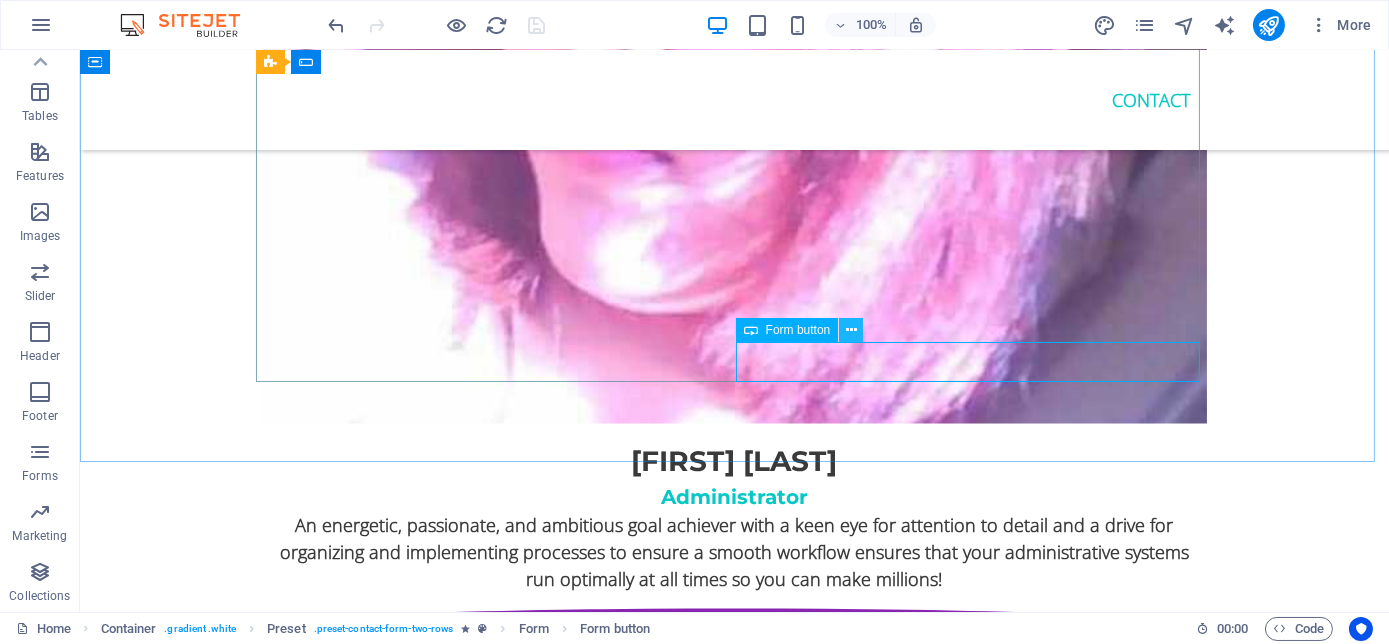 click at bounding box center (851, 330) 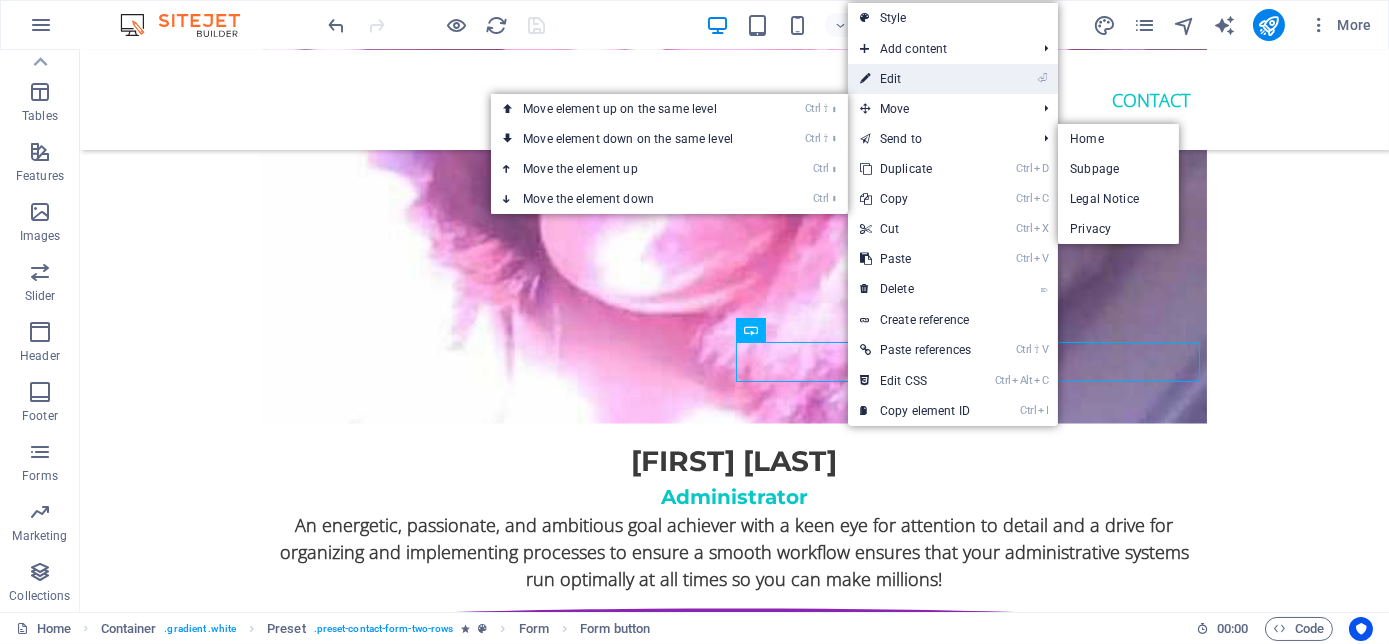 click on "⏎  Edit" at bounding box center (915, 79) 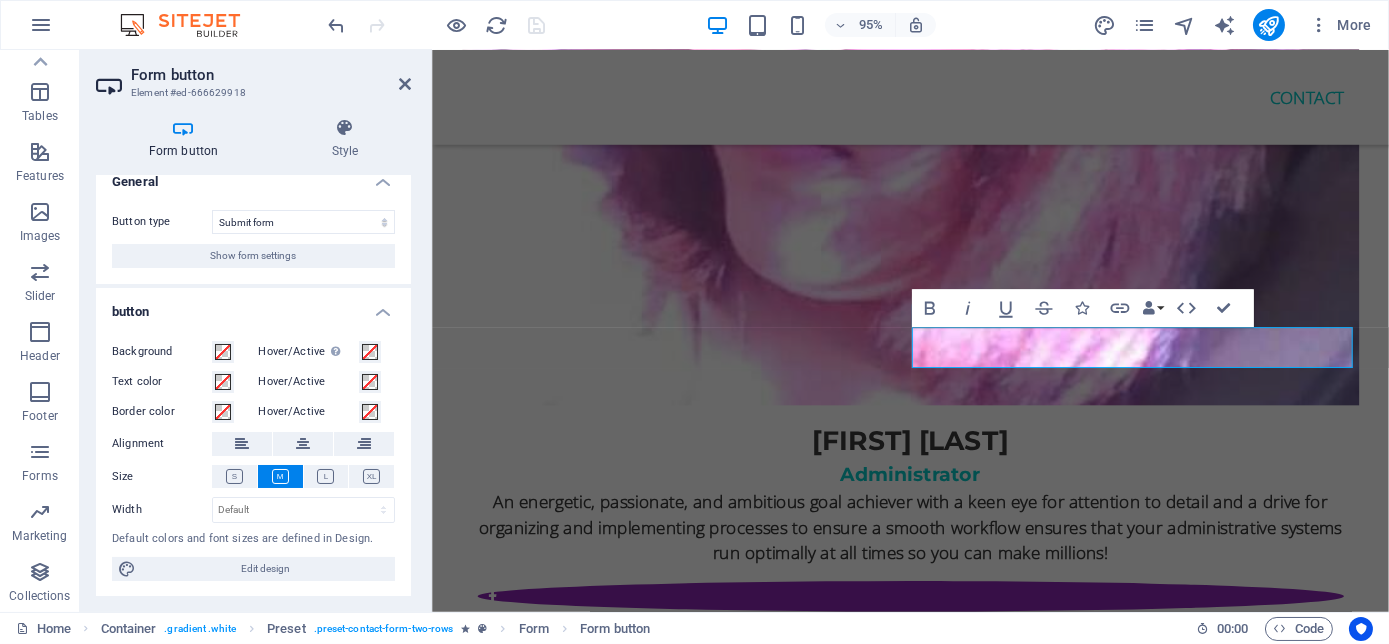 scroll, scrollTop: 0, scrollLeft: 0, axis: both 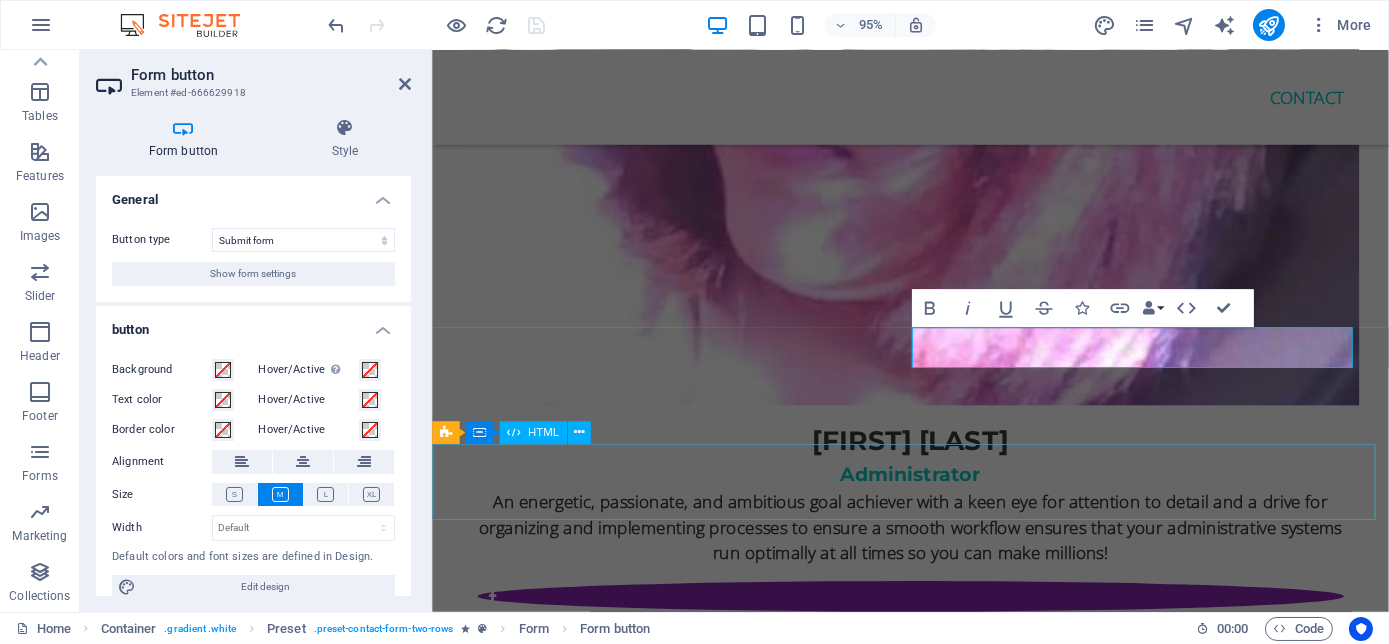 click at bounding box center (934, 7374) 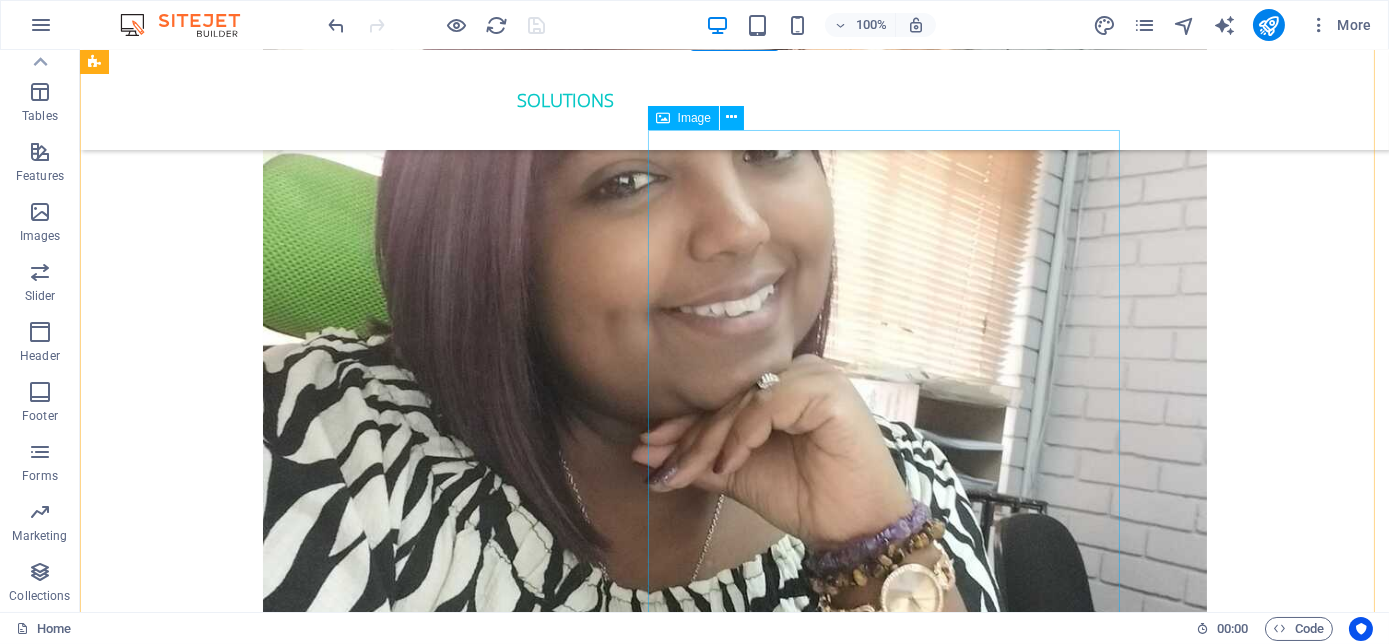 scroll, scrollTop: 4181, scrollLeft: 0, axis: vertical 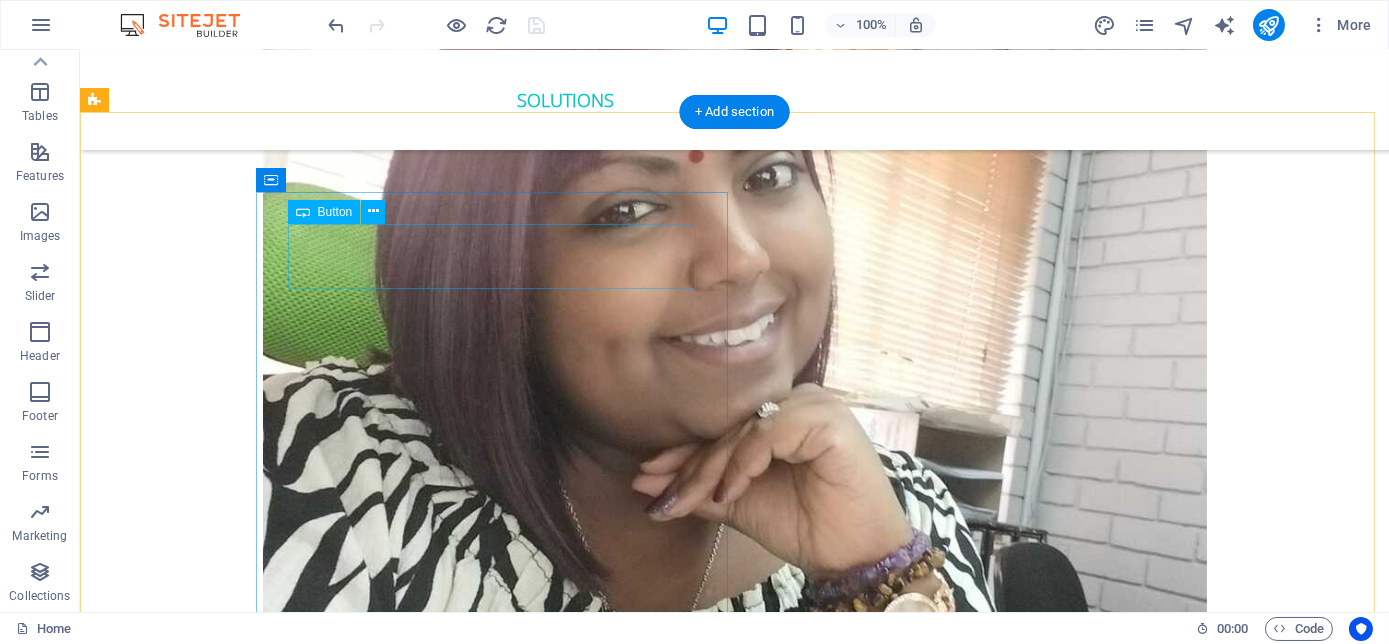 click on "ORder YOUR COPY NOW!" at bounding box center [499, 4729] 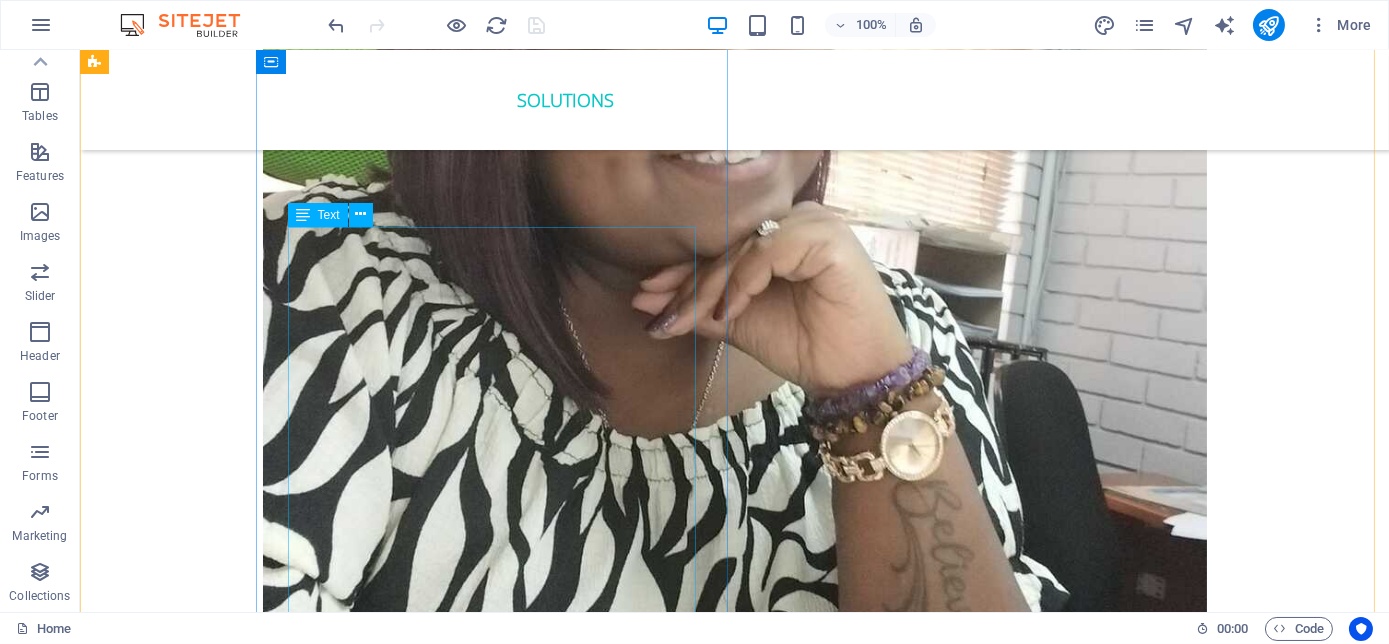 scroll, scrollTop: 4454, scrollLeft: 0, axis: vertical 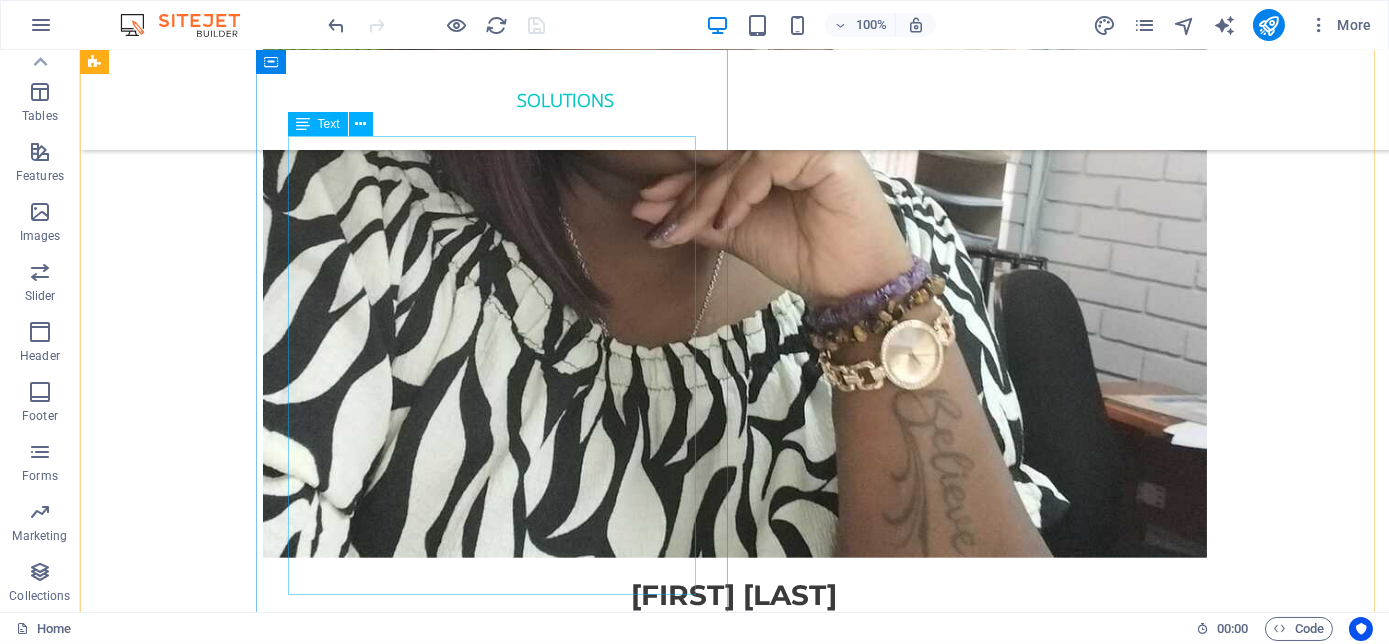 click on "THE MILLENNIAL SUCCESS CODE - Inspire, Enlighten, Transform, is a powerful book that speaks directly to the hearts and minds of our youth. Through authentic storytelling and transformative principles, [FIRST] [LAST] empowers the youth to rise above limitations, discover their inner purpose, and take control of their future. Rooted in mindset mastery, emotional intelligence and resilience, this book is a brilliant tool for realising their true potential and cultivating their lifelong success. It includes powerful success principles, a success mindset framework, daily mantras, and reflective exercises designed to challenge limiting beliefs and build self-awareness. It serves as a bridge between formal education and the real world readiness, inspiring students to lead lives of impact and intention." at bounding box center [499, 4852] 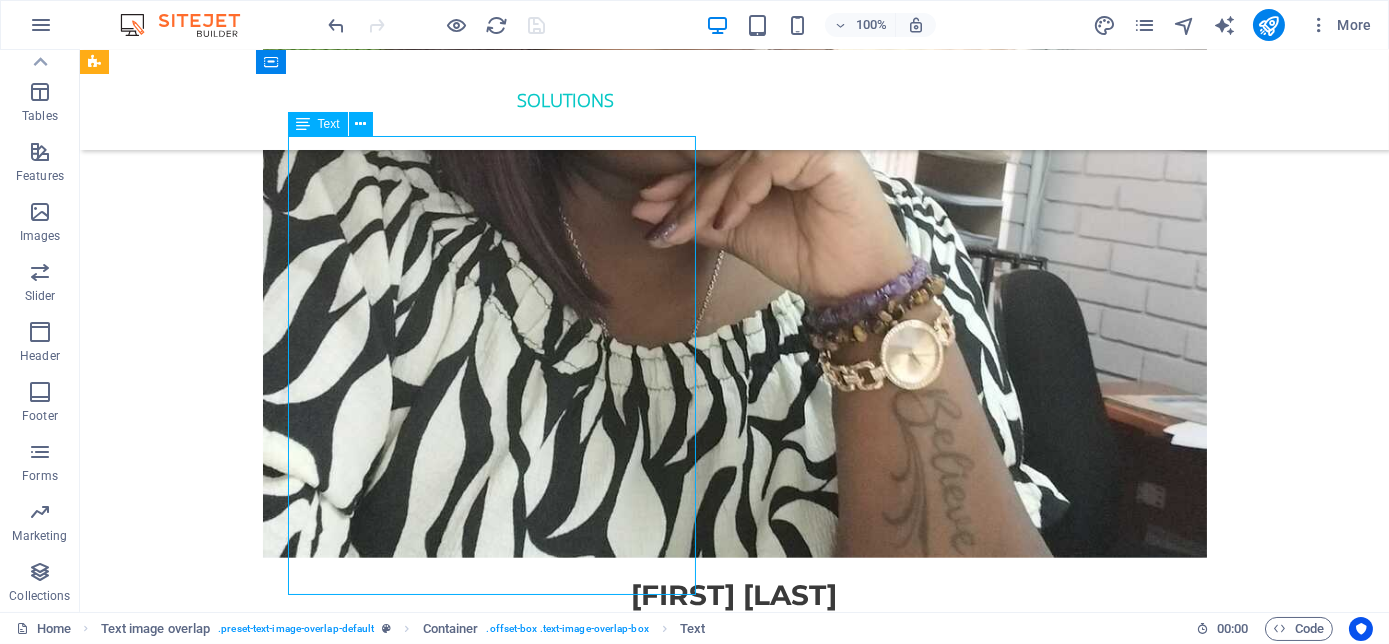 click on "THE MILLENNIAL SUCCESS CODE - Inspire, Enlighten, Transform, is a powerful book that speaks directly to the hearts and minds of our youth. Through authentic storytelling and transformative principles, [FIRST] [LAST] empowers the youth to rise above limitations, discover their inner purpose, and take control of their future. Rooted in mindset mastery, emotional intelligence and resilience, this book is a brilliant tool for realising their true potential and cultivating their lifelong success. It includes powerful success principles, a success mindset framework, daily mantras, and reflective exercises designed to challenge limiting beliefs and build self-awareness. It serves as a bridge between formal education and the real world readiness, inspiring students to lead lives of impact and intention." at bounding box center [499, 4852] 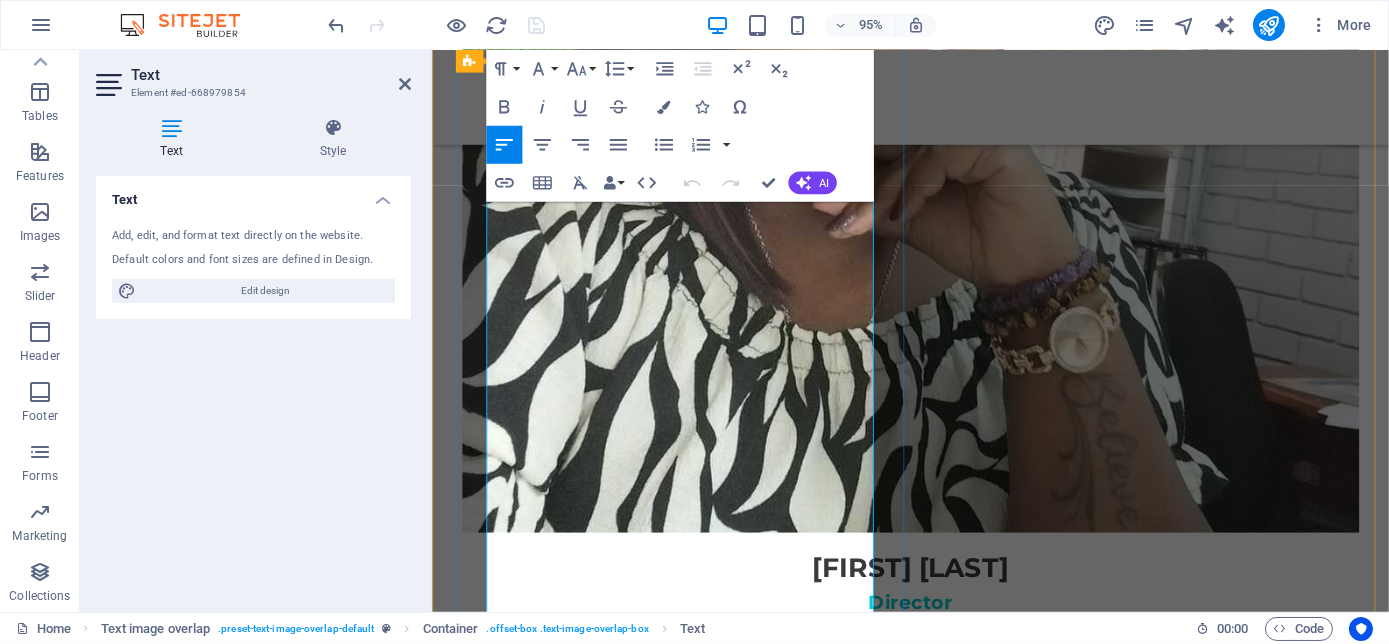 scroll, scrollTop: 4272, scrollLeft: 0, axis: vertical 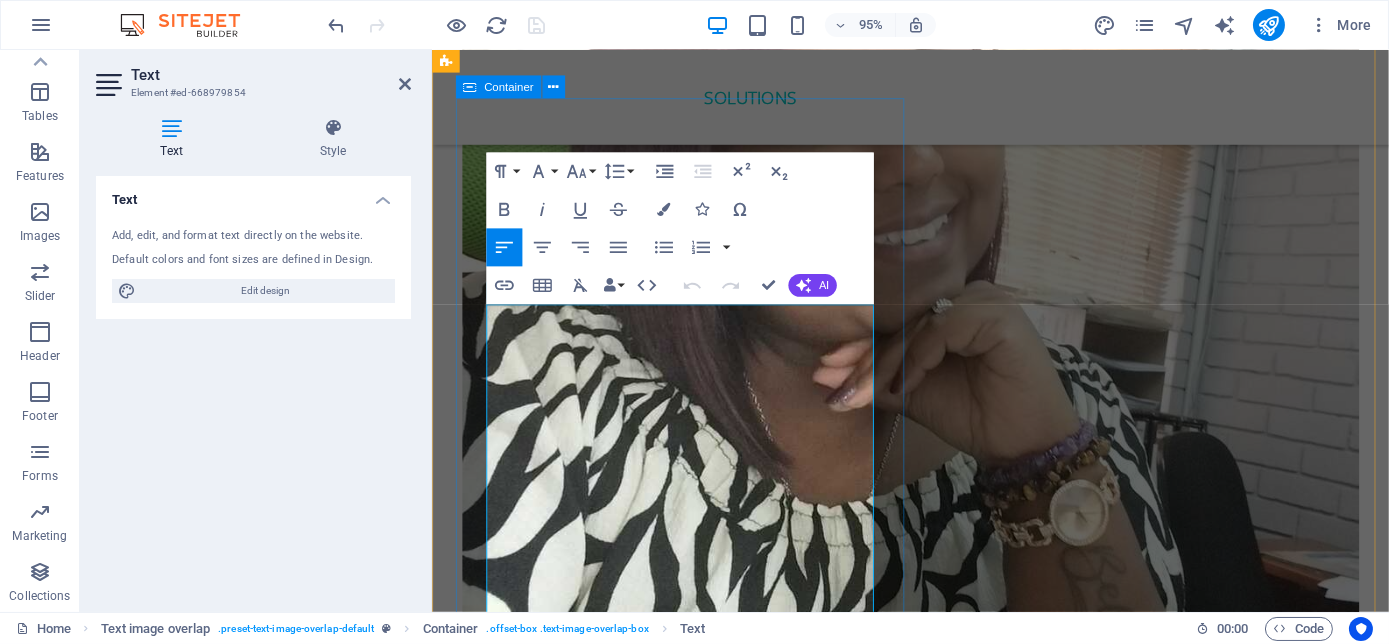 drag, startPoint x: 656, startPoint y: 360, endPoint x: 479, endPoint y: 329, distance: 179.69418 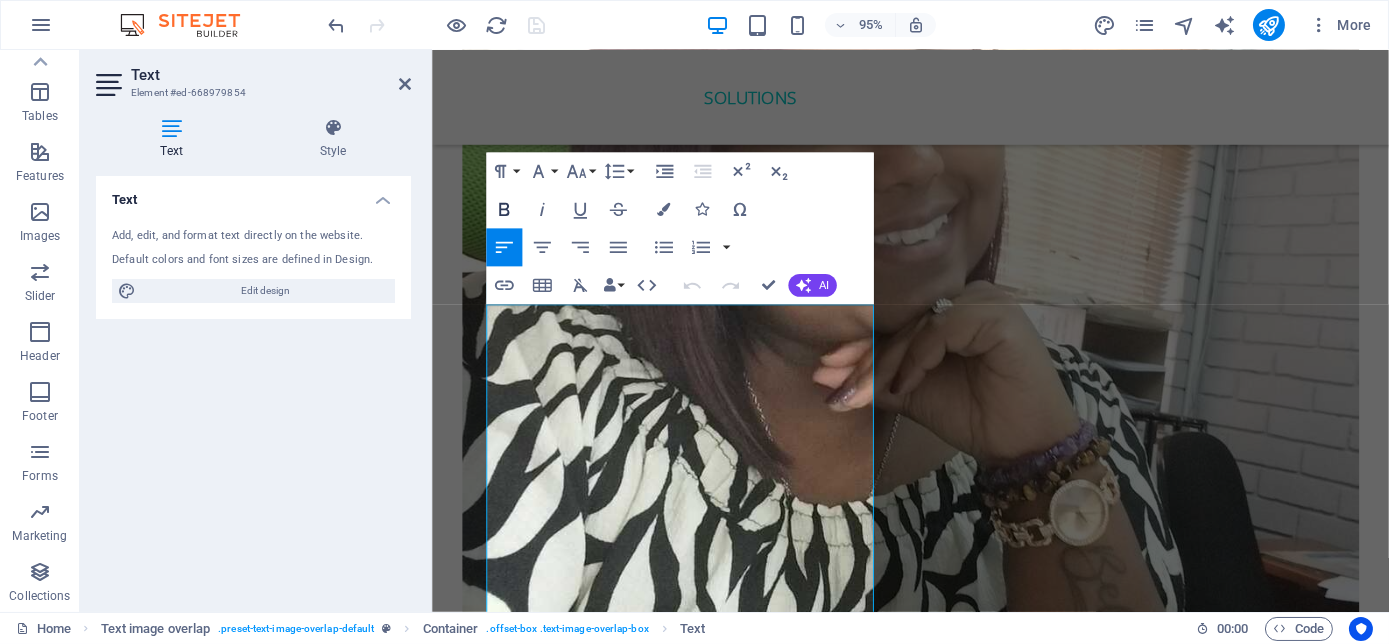 click 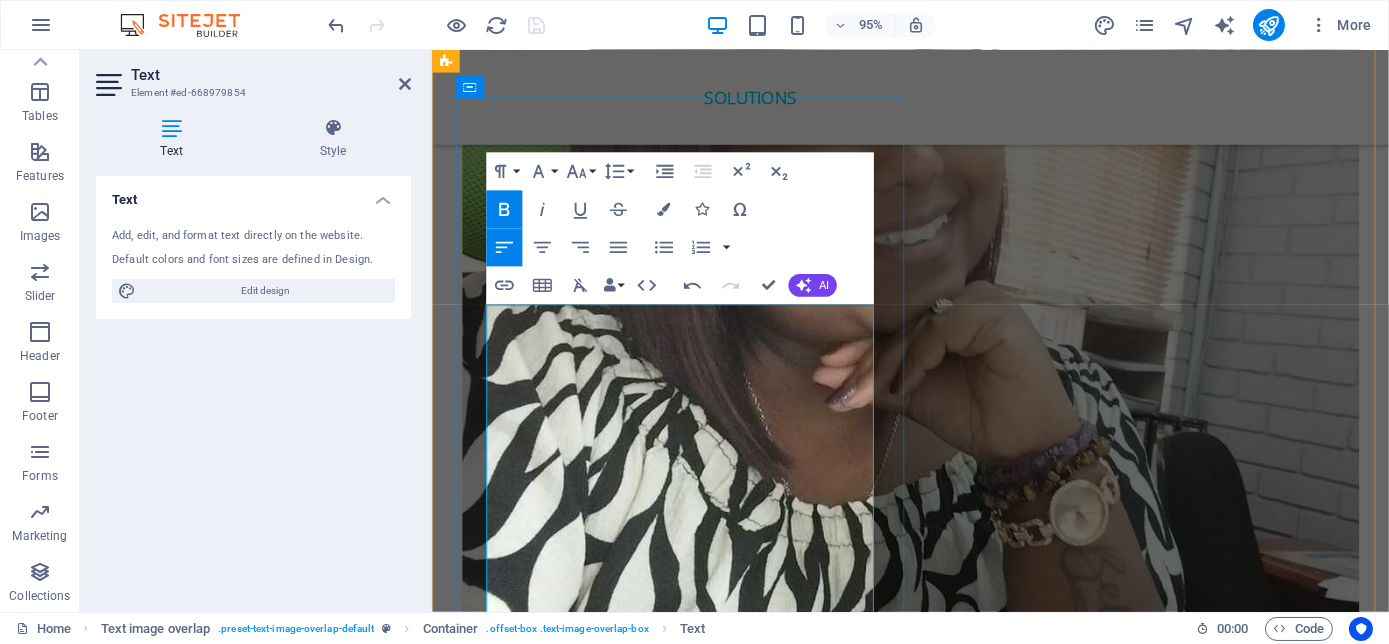 drag, startPoint x: 698, startPoint y: 445, endPoint x: 796, endPoint y: 444, distance: 98.005104 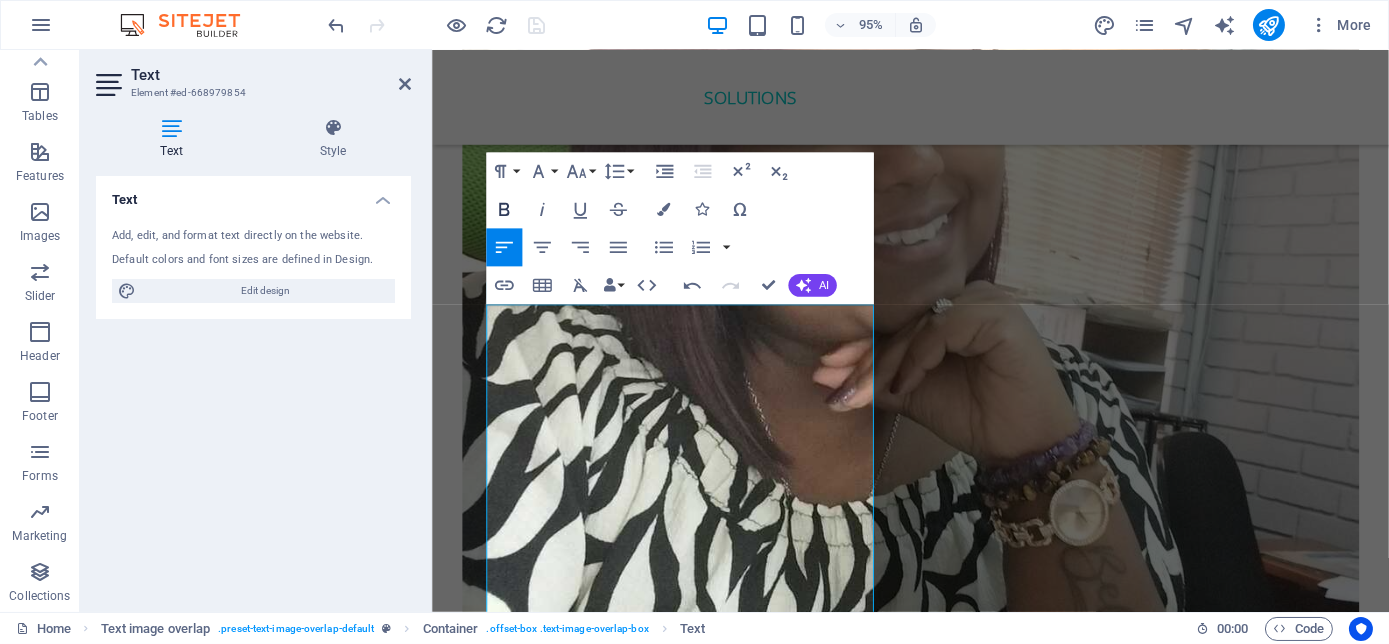 click 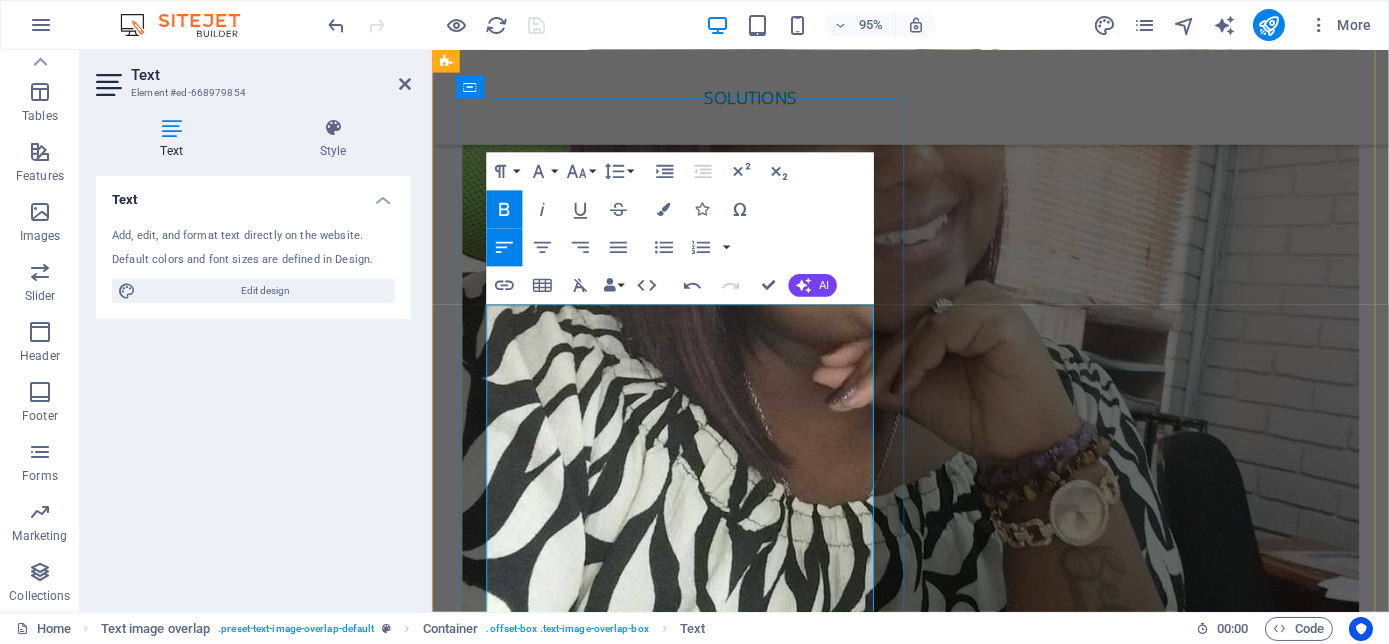 drag, startPoint x: 768, startPoint y: 324, endPoint x: 659, endPoint y: 363, distance: 115.767006 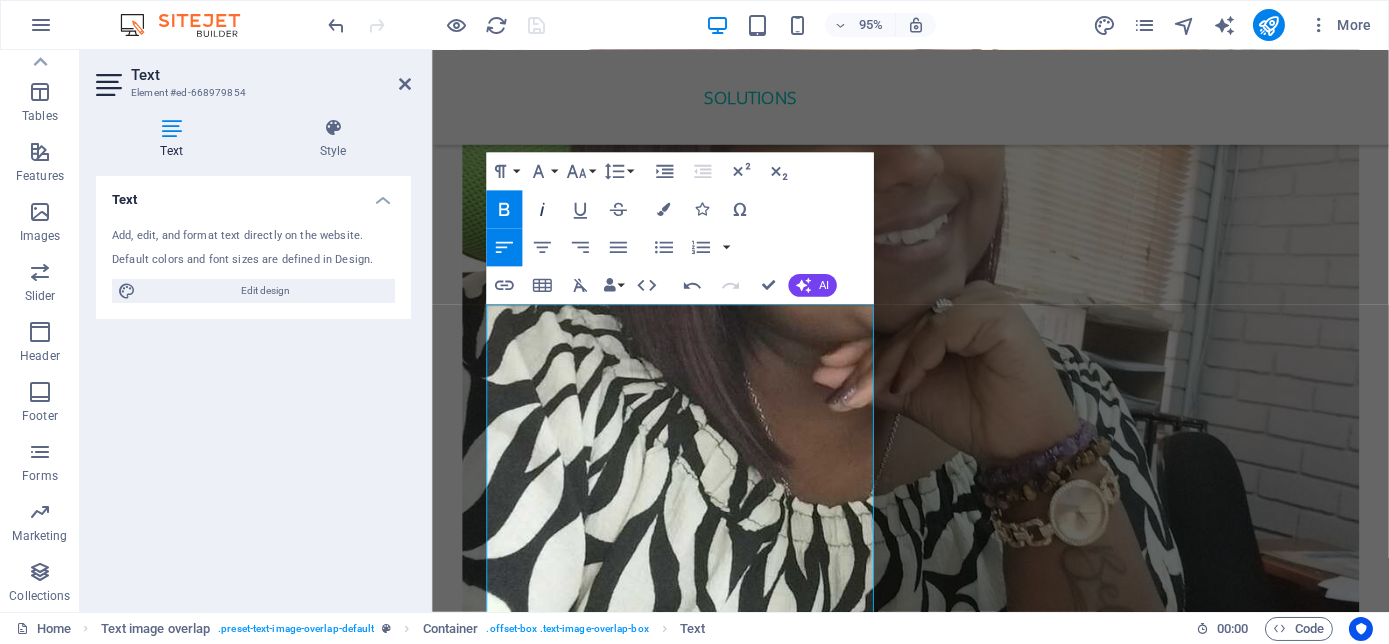click 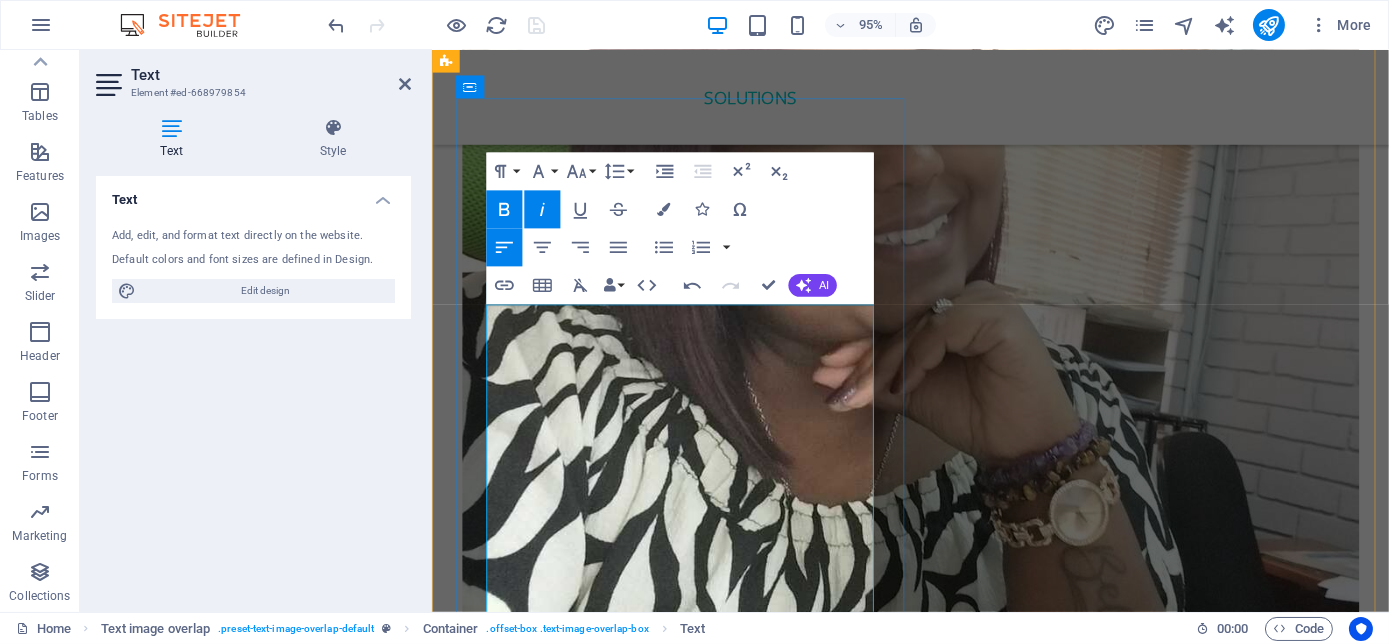 click on "THE MILLENNIAL SUCCESS CODE -  Inspire, Enlighten, Transform ,  is a powerful book that speaks directly to the hearts and minds of our youth. Through authentic storytelling and transformative principles,  [FIRST] [LAST]  empowers the youth to rise above limitations, discover their inner purpose, and take control of their future. Rooted in mindset mastery, emotional intelligence and resilience, this book is a brilliant tool for realising their true potential and cultivating their lifelong success. It includes powerful success principles, a success mindset framework, daily mantras, and reflective exercises designed to challenge limiting beliefs and build self-awareness. It serves as a bridge between formal education and the real world readiness, inspiring students to lead lives of impact and intention." at bounding box center (699, 5034) 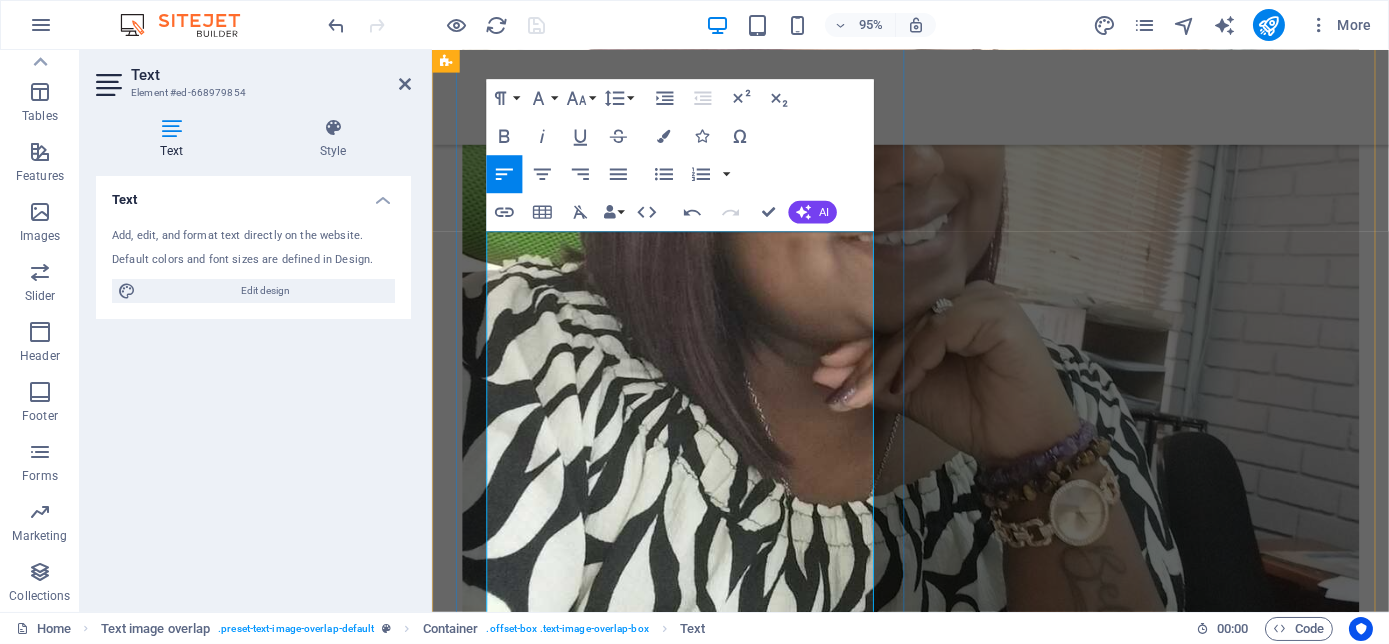 scroll, scrollTop: 4545, scrollLeft: 0, axis: vertical 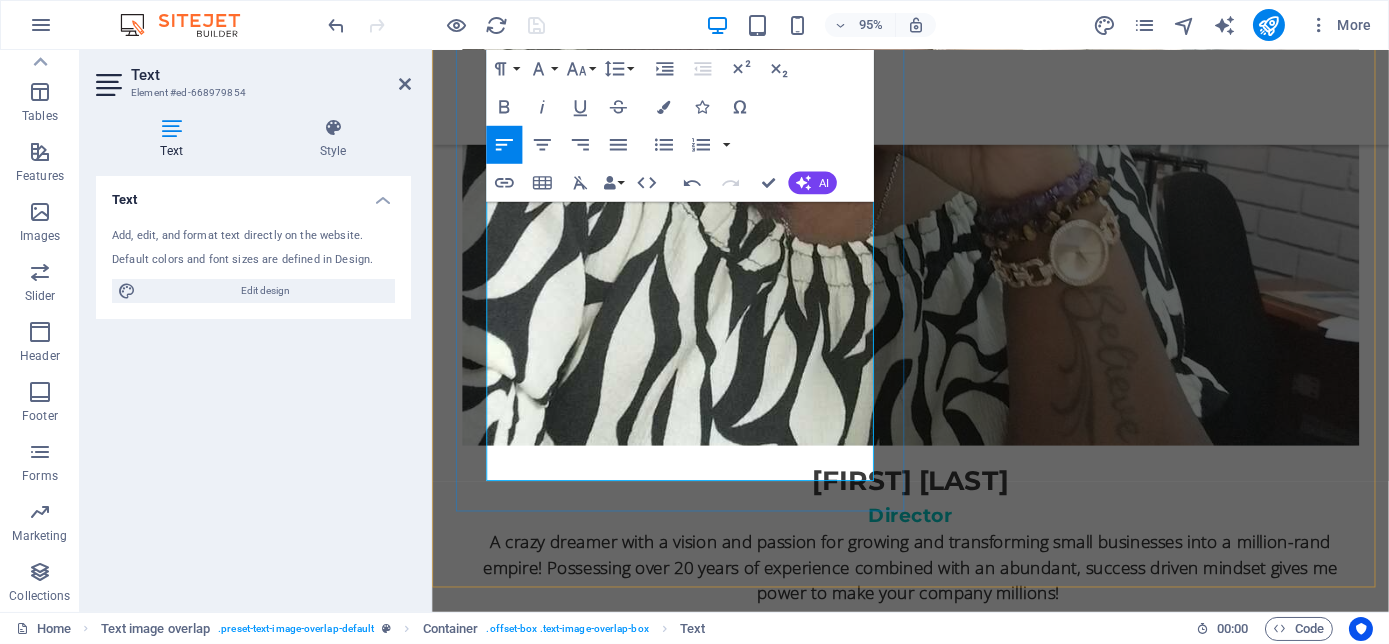 drag, startPoint x: 490, startPoint y: 320, endPoint x: 784, endPoint y: 487, distance: 338.1198 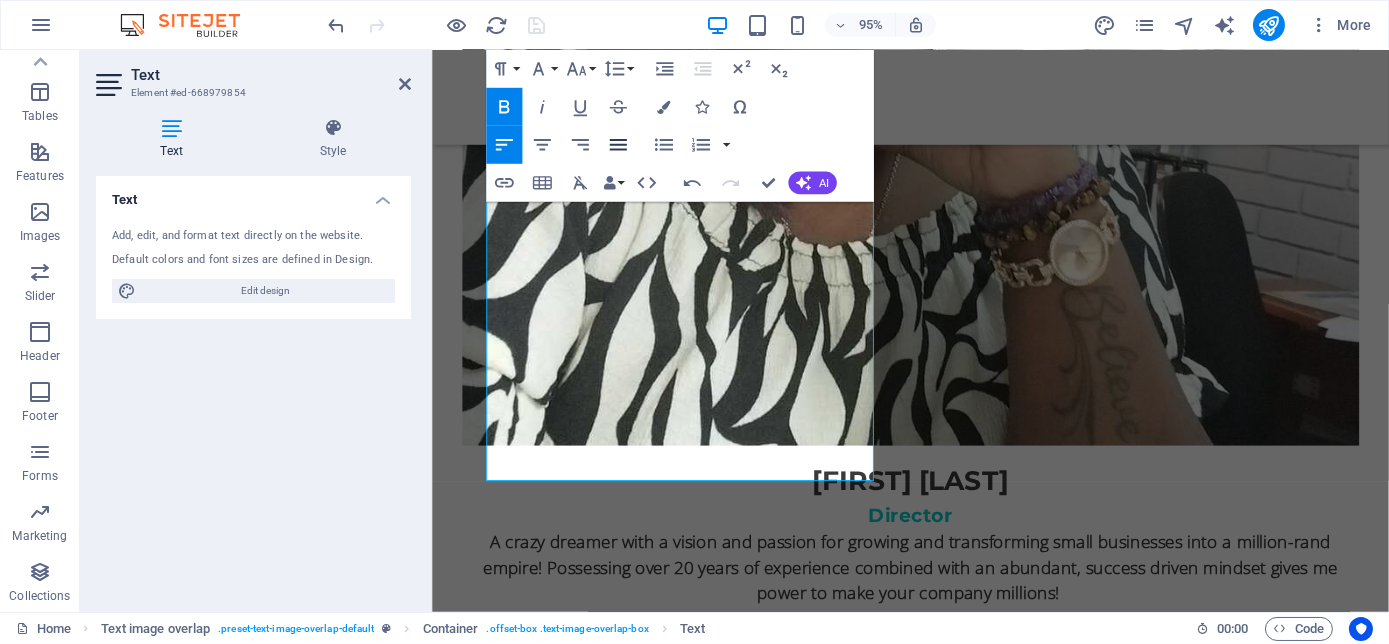 click 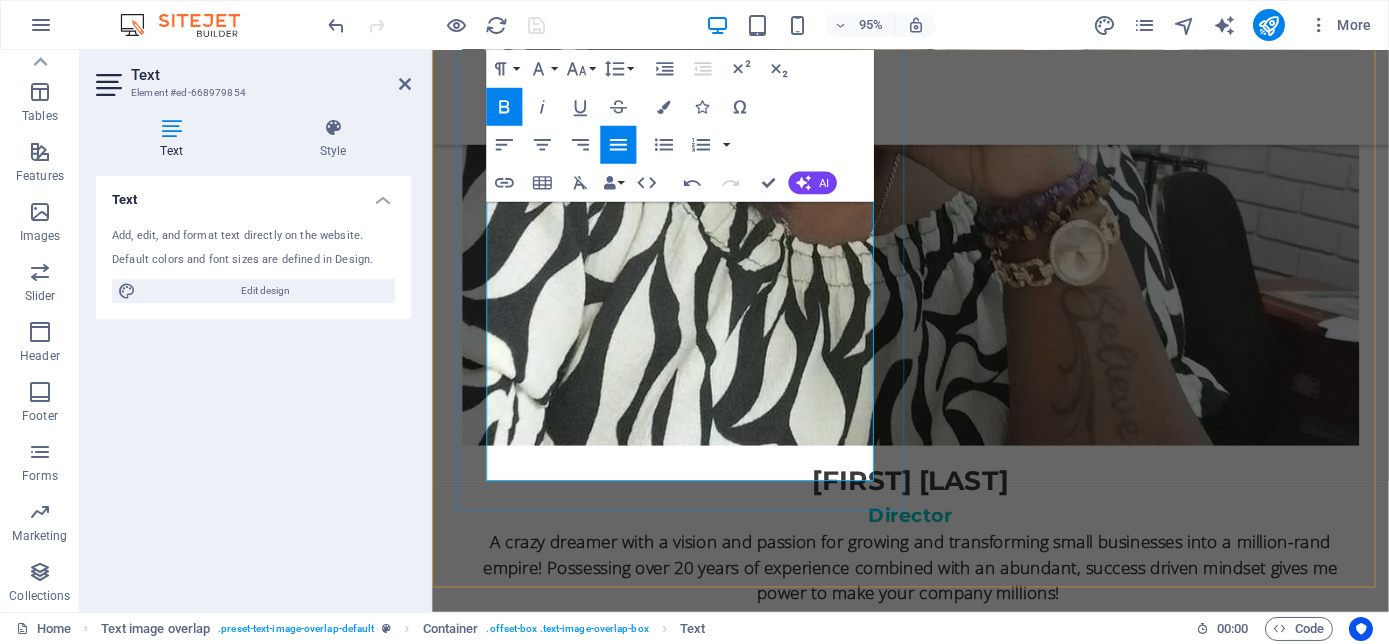 click on "THE MILLENNIAL SUCCESS CODE -  Inspire, Enlighten, Transform ,  is a powerful book that speaks directly to the hearts and minds of our youth. Through authentic storytelling and transformative principles,  [FIRST] [LAST]  empowers the youth to rise above limitations, discover their inner purpose, and take control of their future. Rooted in mindset mastery, emotional intelligence and resilience, this book is a brilliant tool for realising their true potential and cultivating their lifelong success. It includes powerful success principles, a success mindset framework, daily mantras, and reflective exercises designed to challenge limiting beliefs and build self-awareness. It serves as a bridge between formal education and the real world readiness, inspiring students to lead lives of impact and intention." at bounding box center (699, 4761) 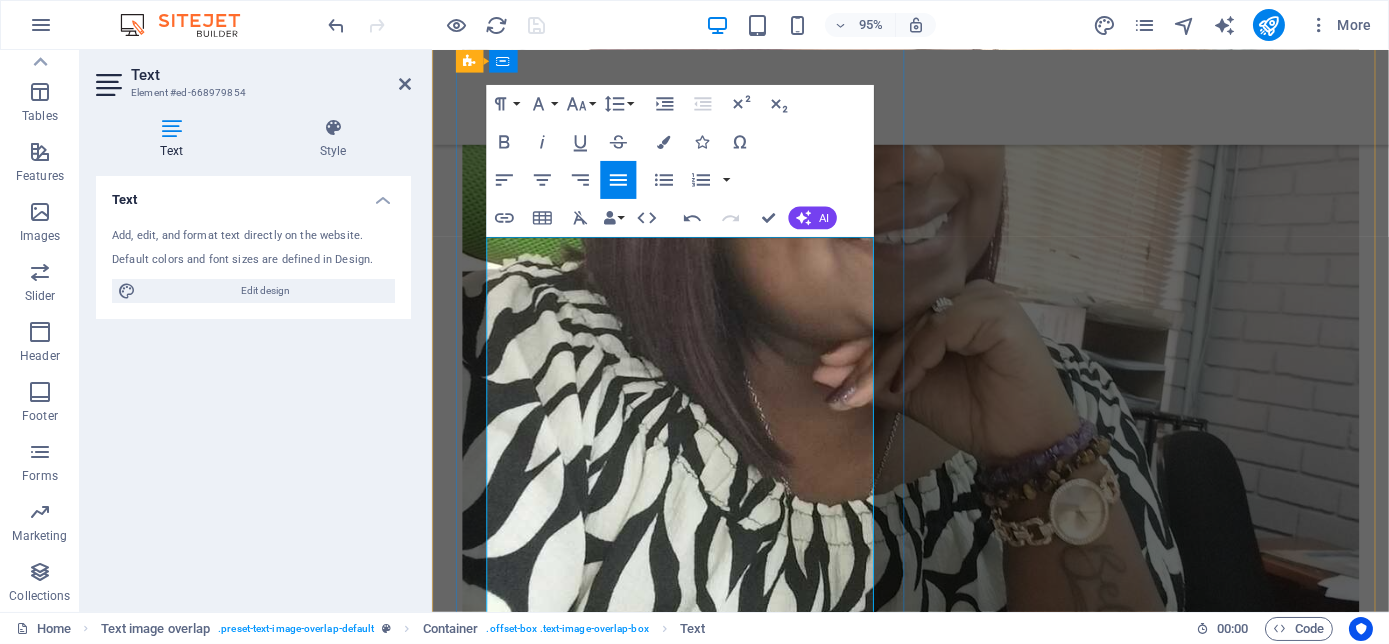 scroll, scrollTop: 4272, scrollLeft: 0, axis: vertical 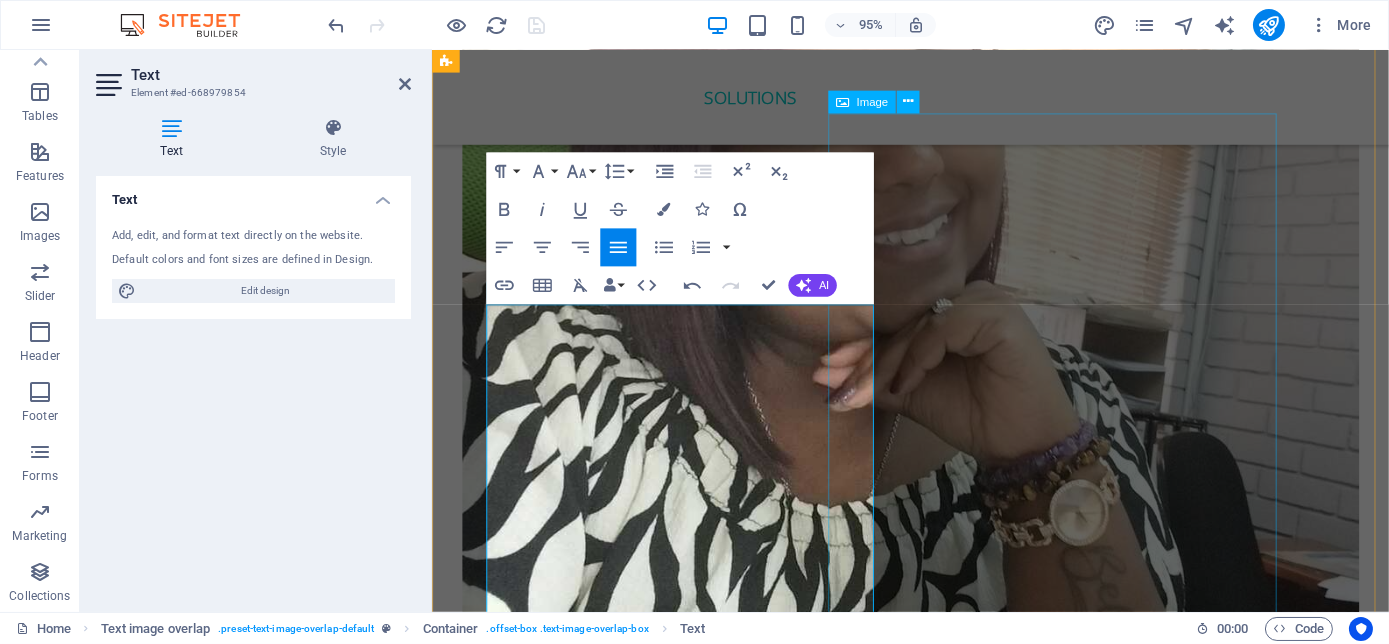 click at bounding box center (935, 5985) 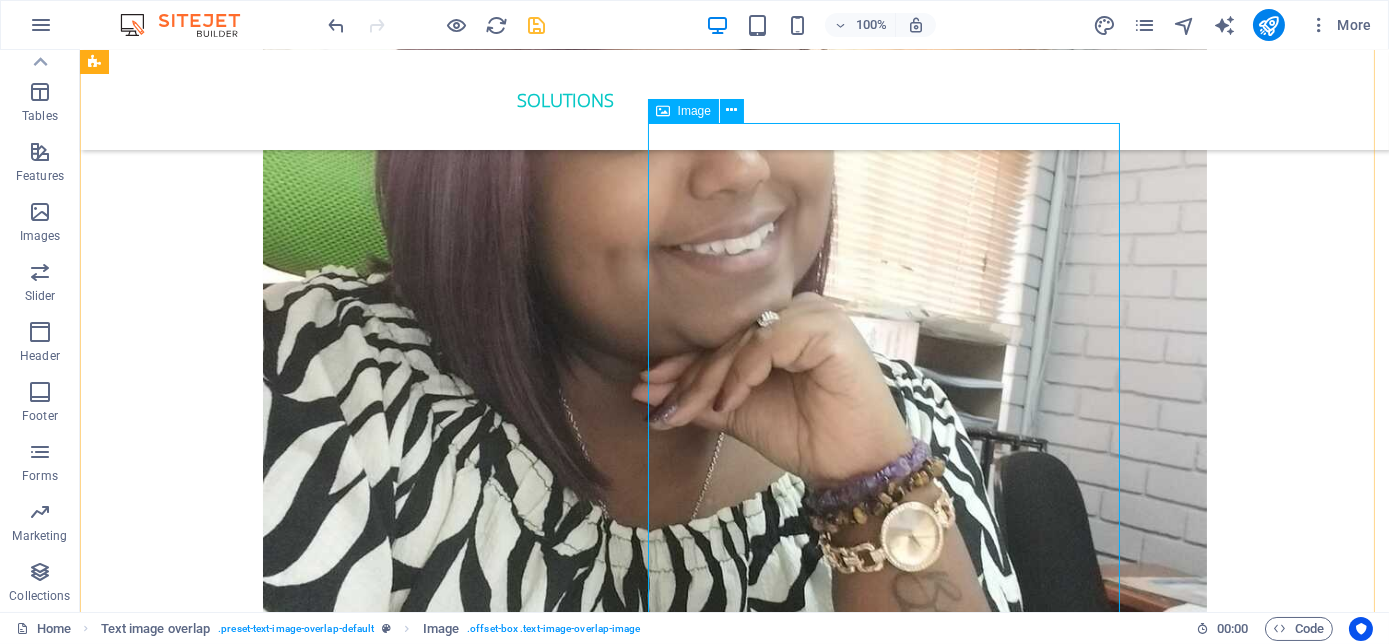 scroll, scrollTop: 4090, scrollLeft: 0, axis: vertical 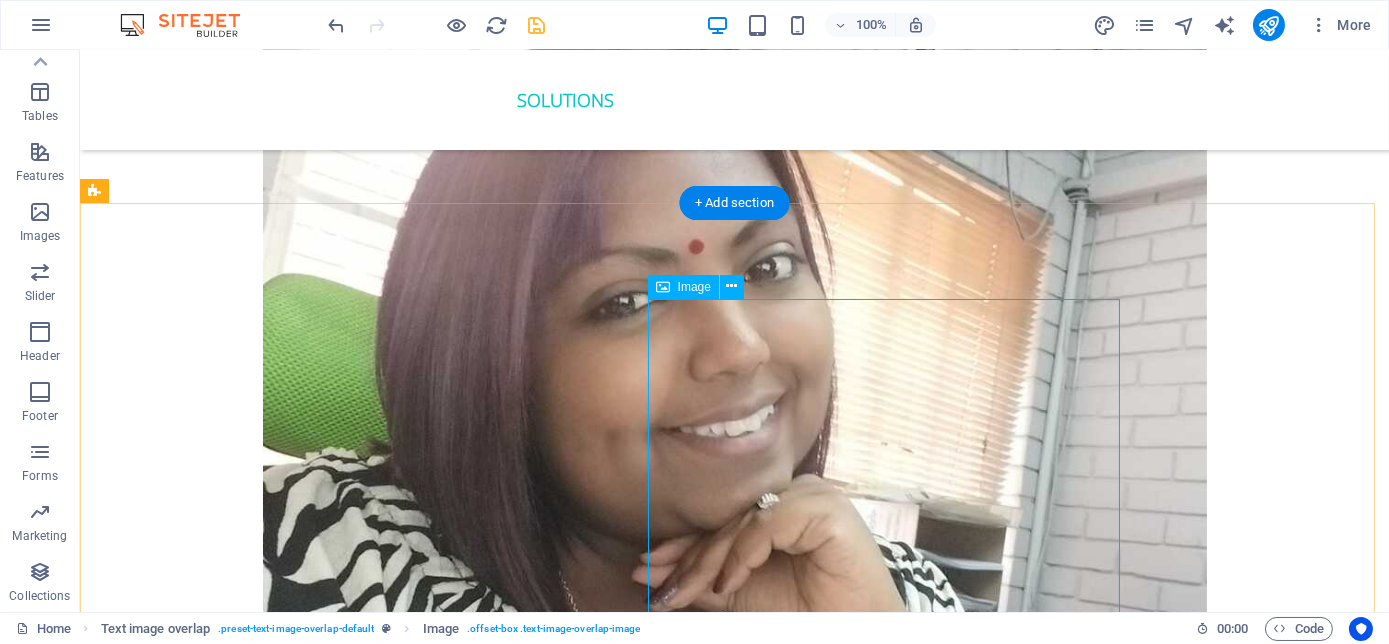 click at bounding box center [735, 6167] 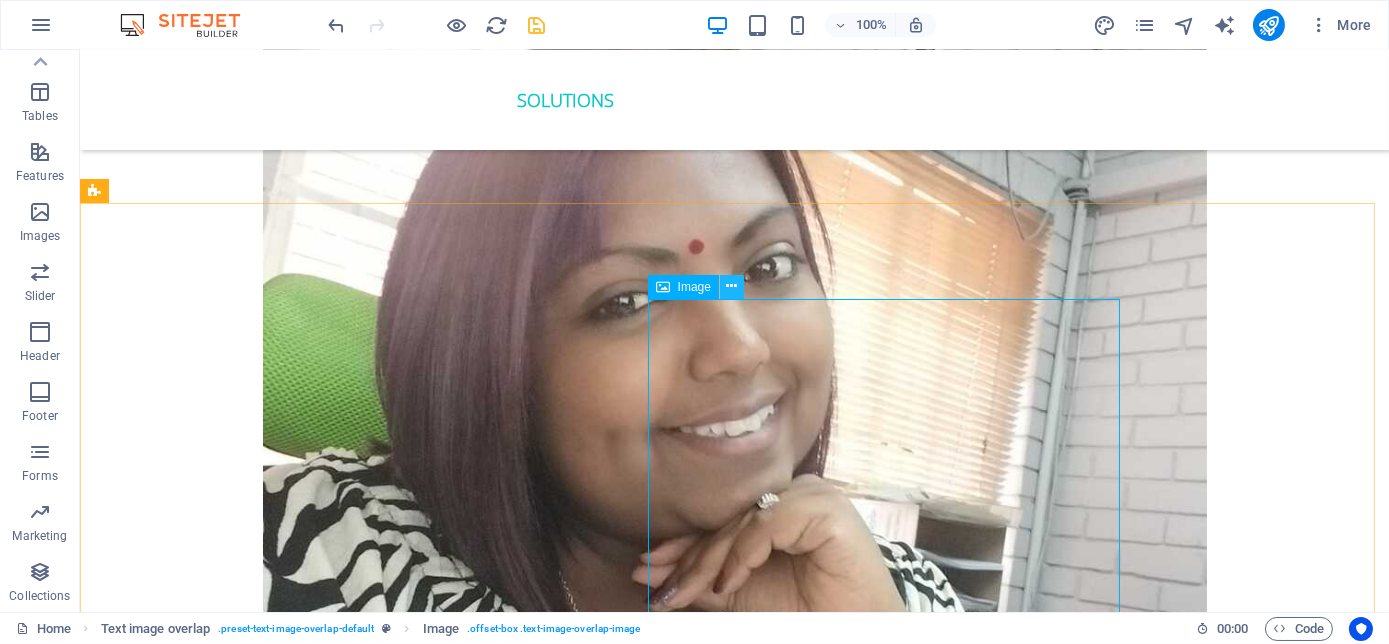 click at bounding box center (731, 286) 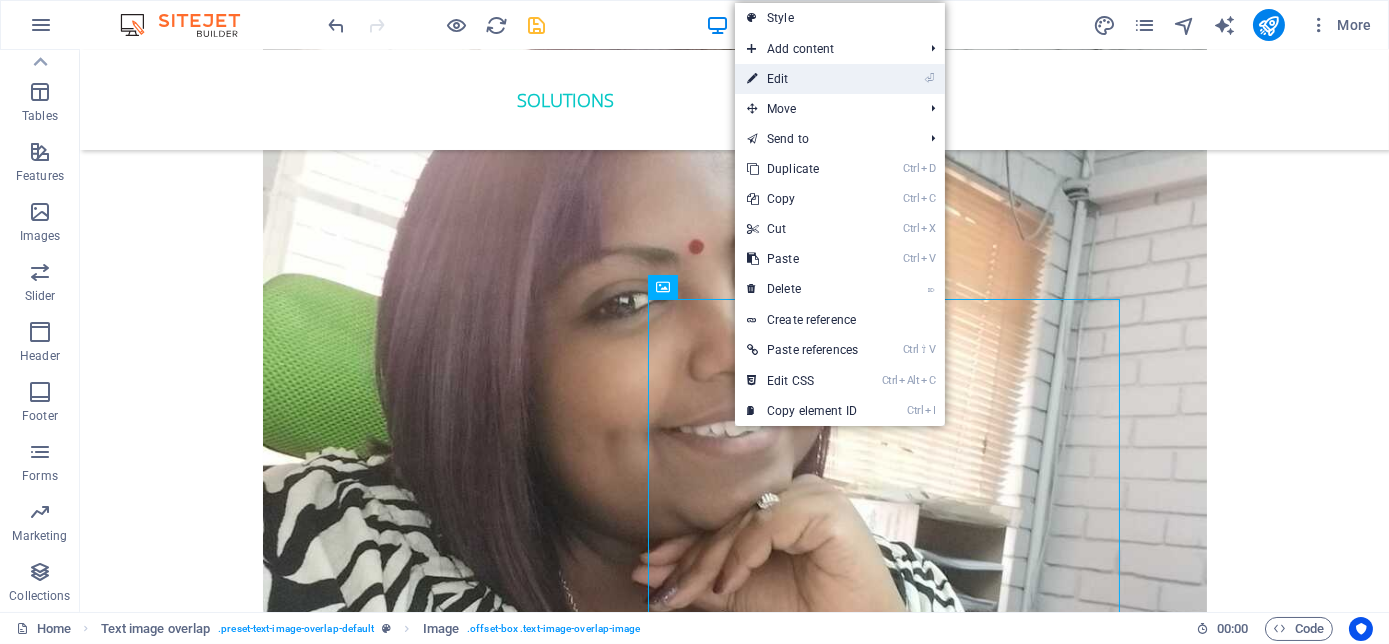 click on "⏎  Edit" at bounding box center (802, 79) 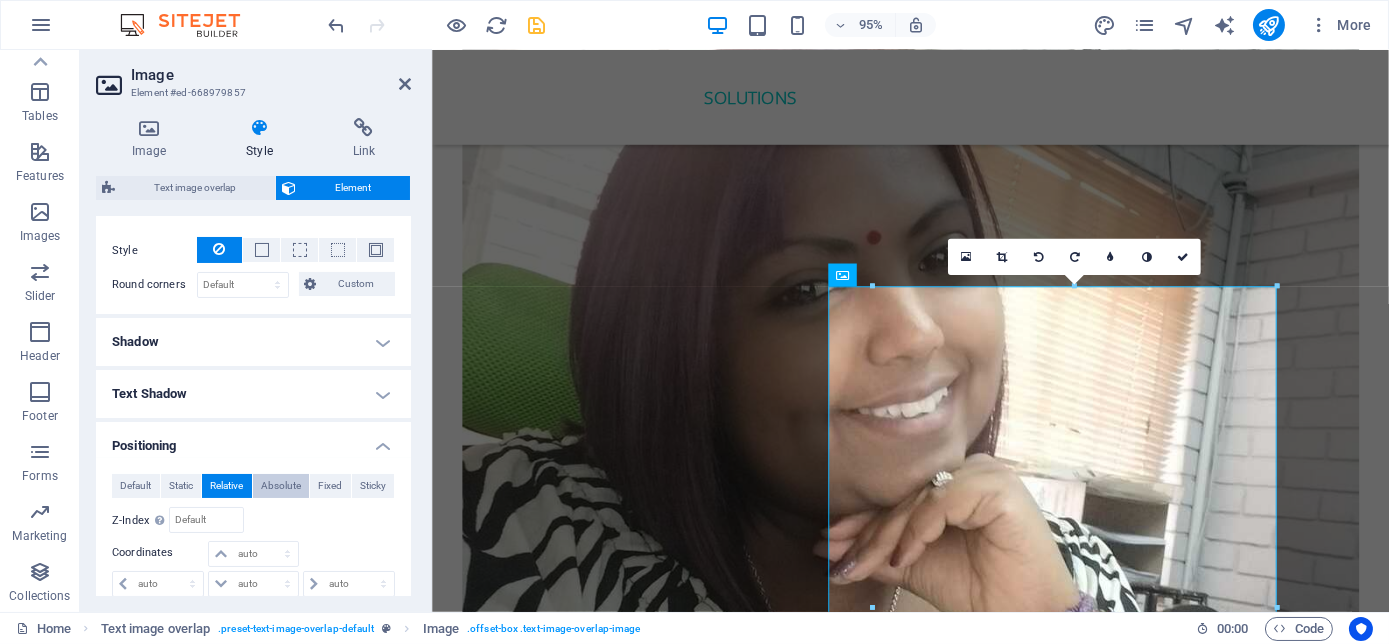 scroll, scrollTop: 636, scrollLeft: 0, axis: vertical 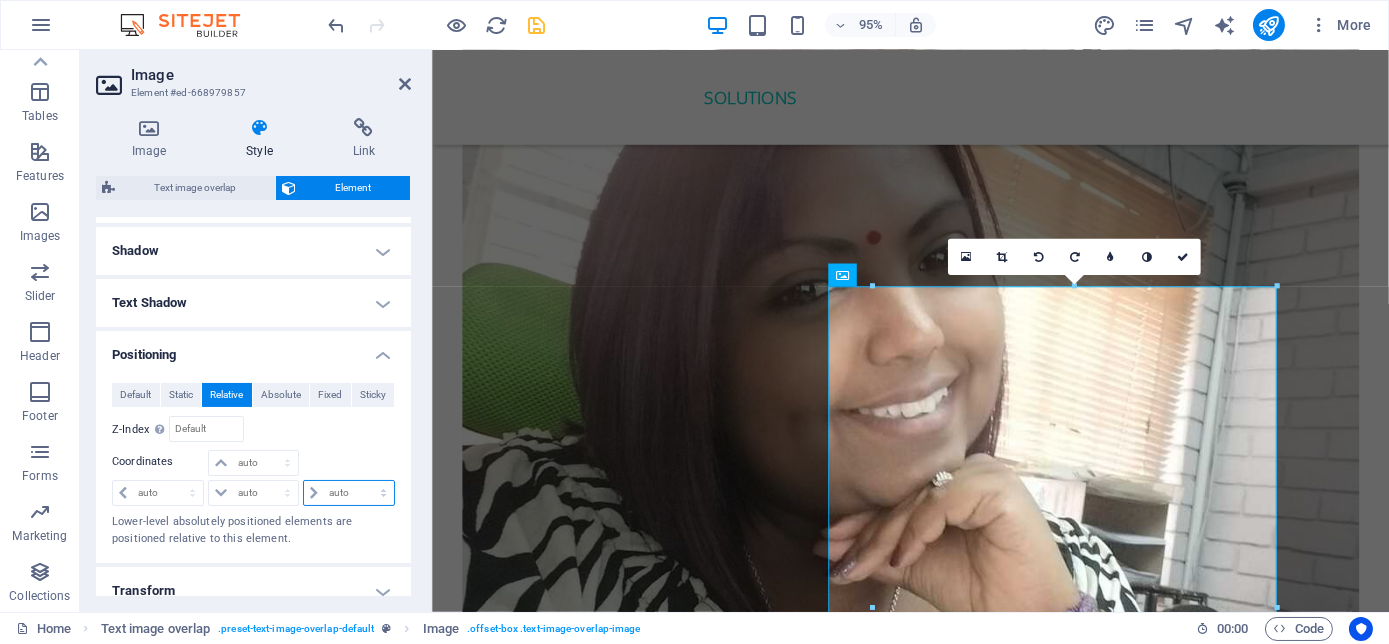 click on "auto px rem % em" at bounding box center [349, 493] 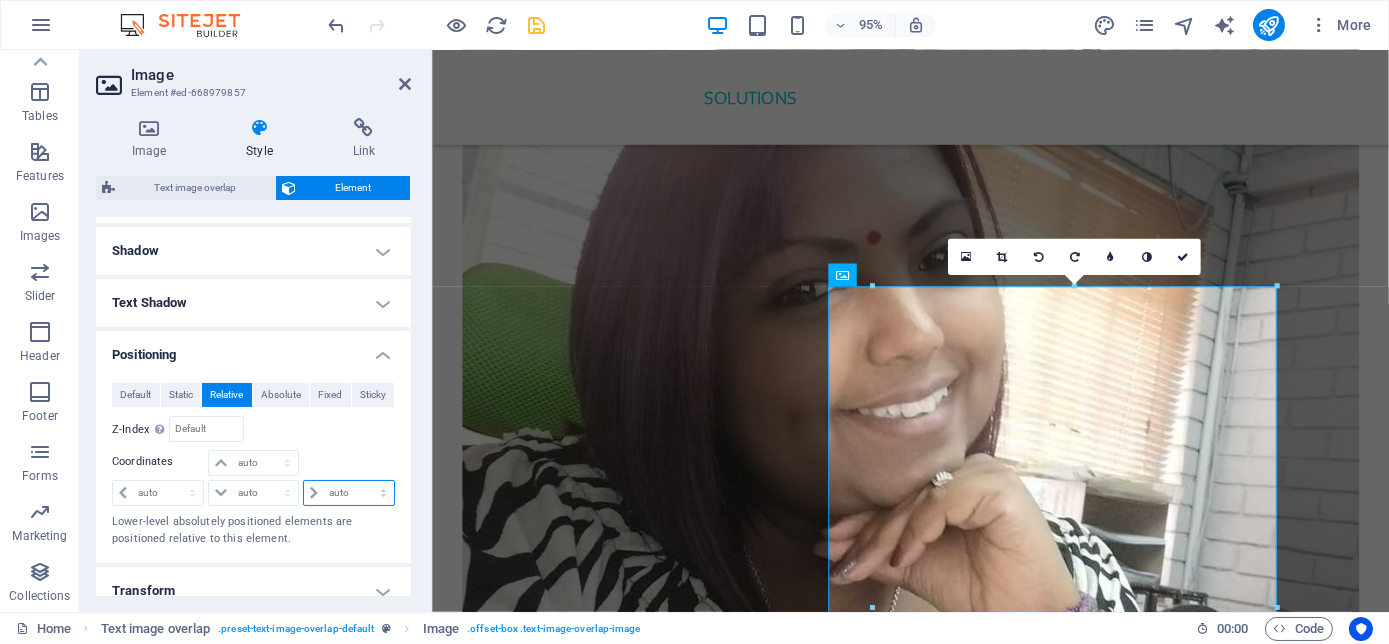 click on "auto px rem % em" at bounding box center (349, 493) 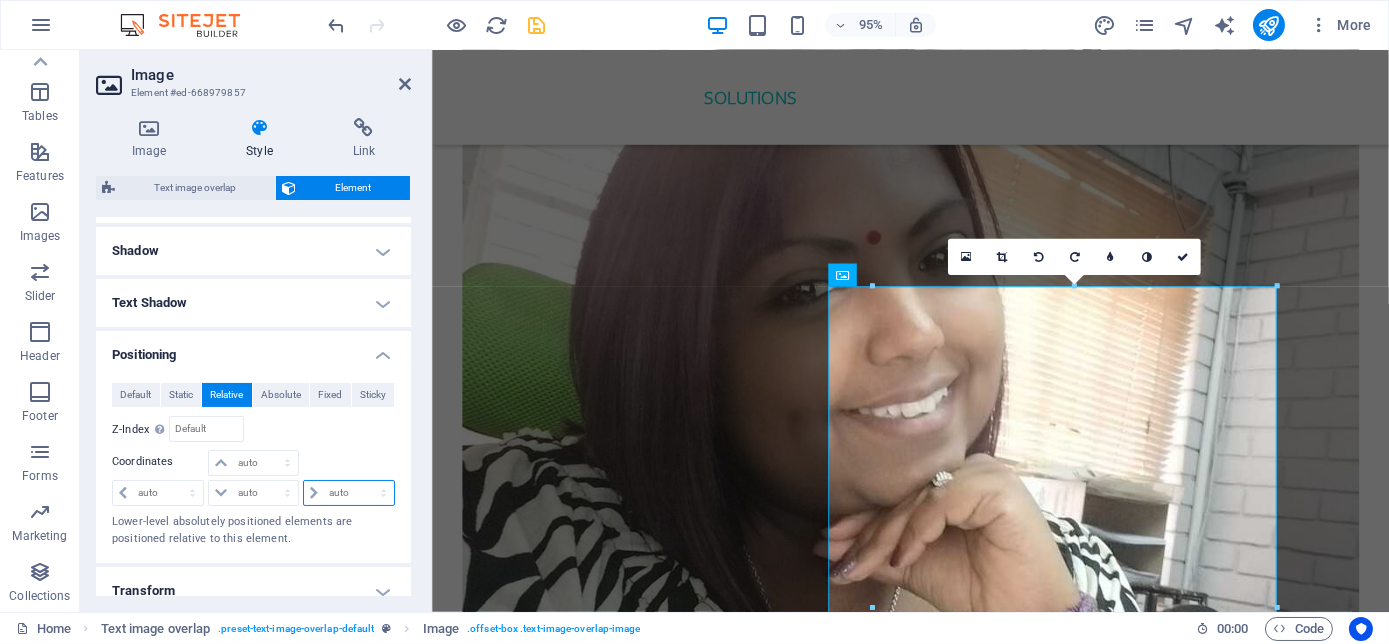 select on "%" 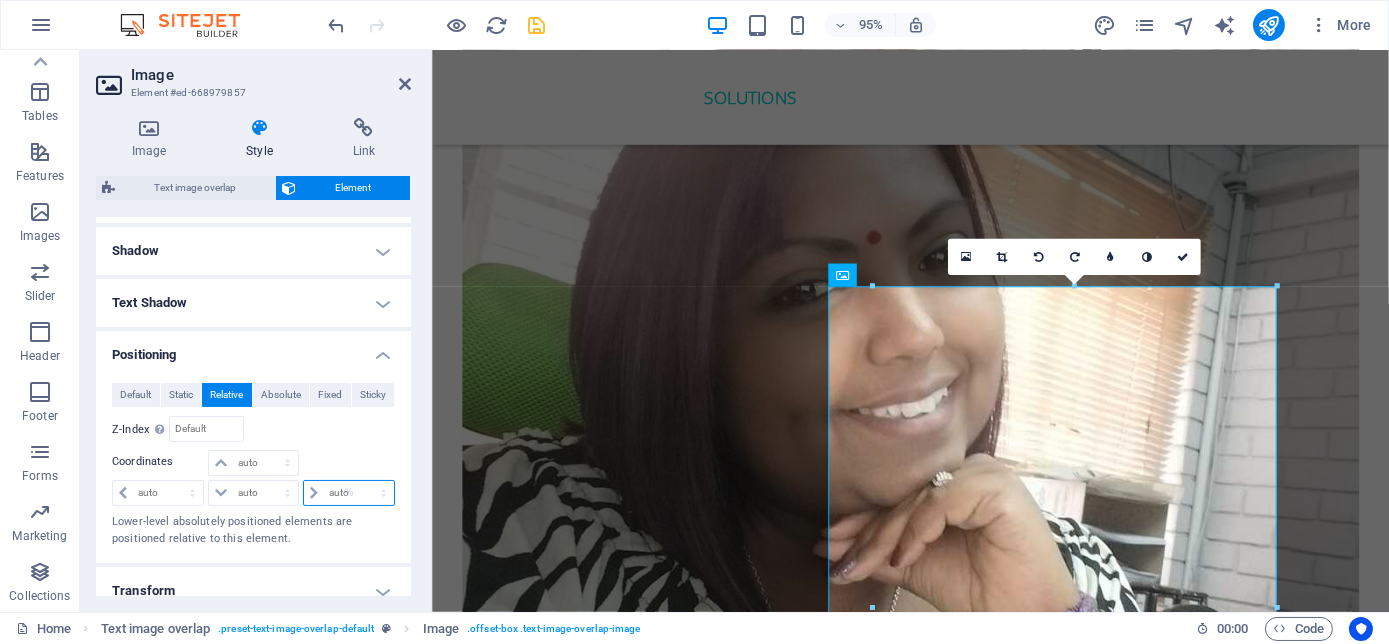 click on "auto px rem % em" at bounding box center [349, 493] 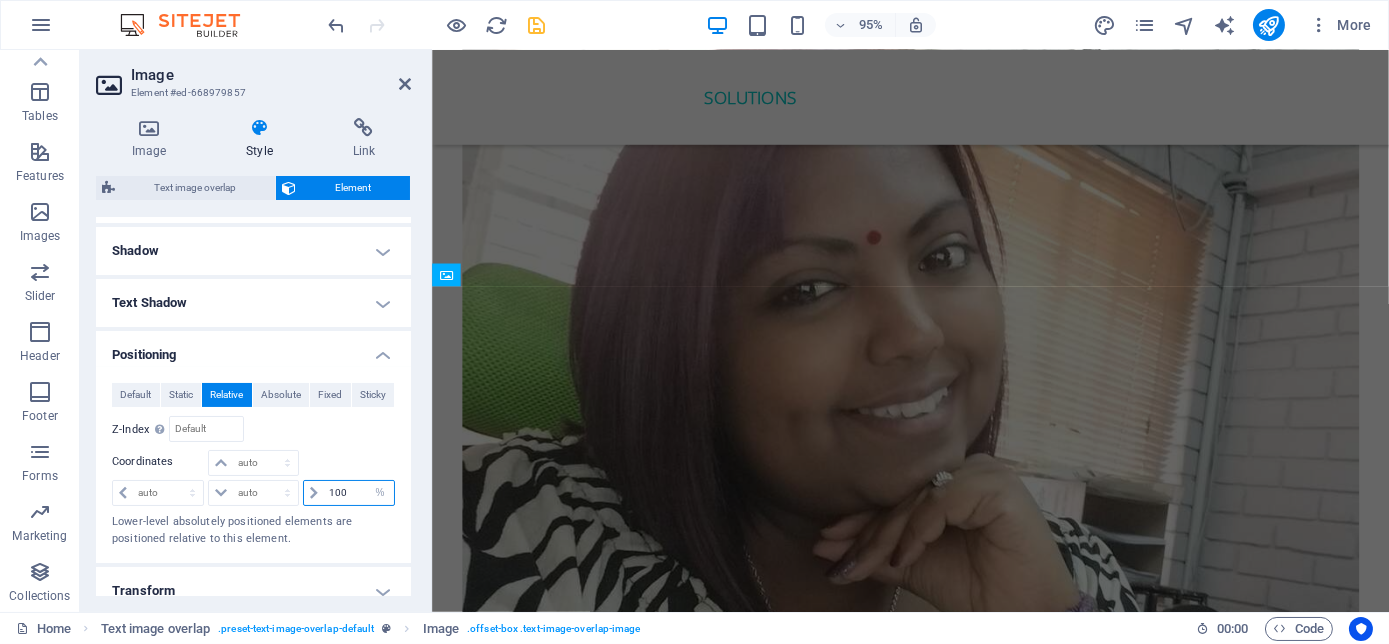 click at bounding box center [359, 493] 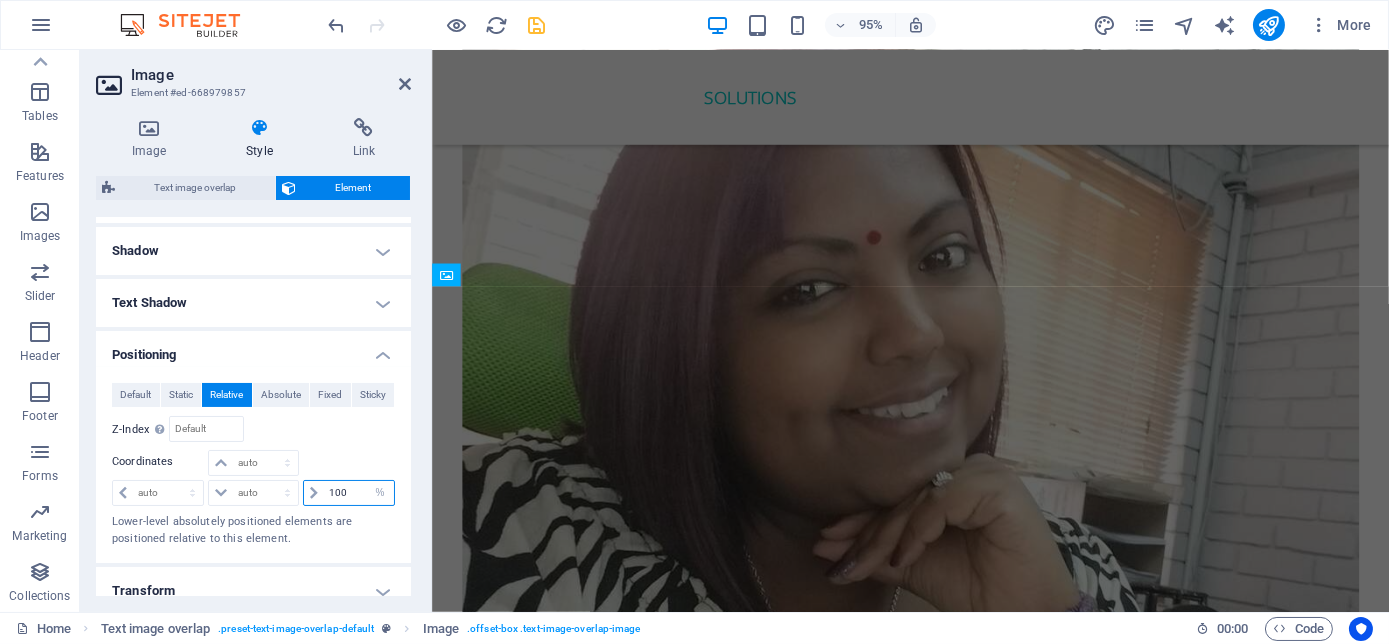 click at bounding box center [359, 493] 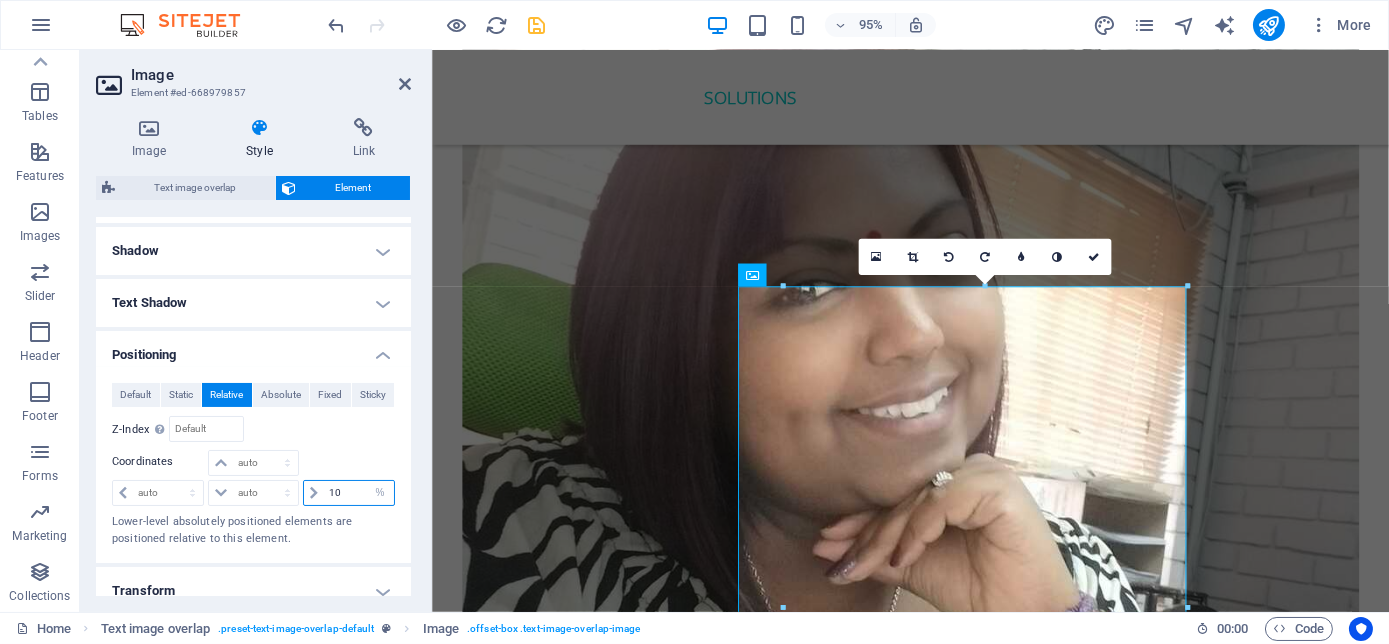 type on "1" 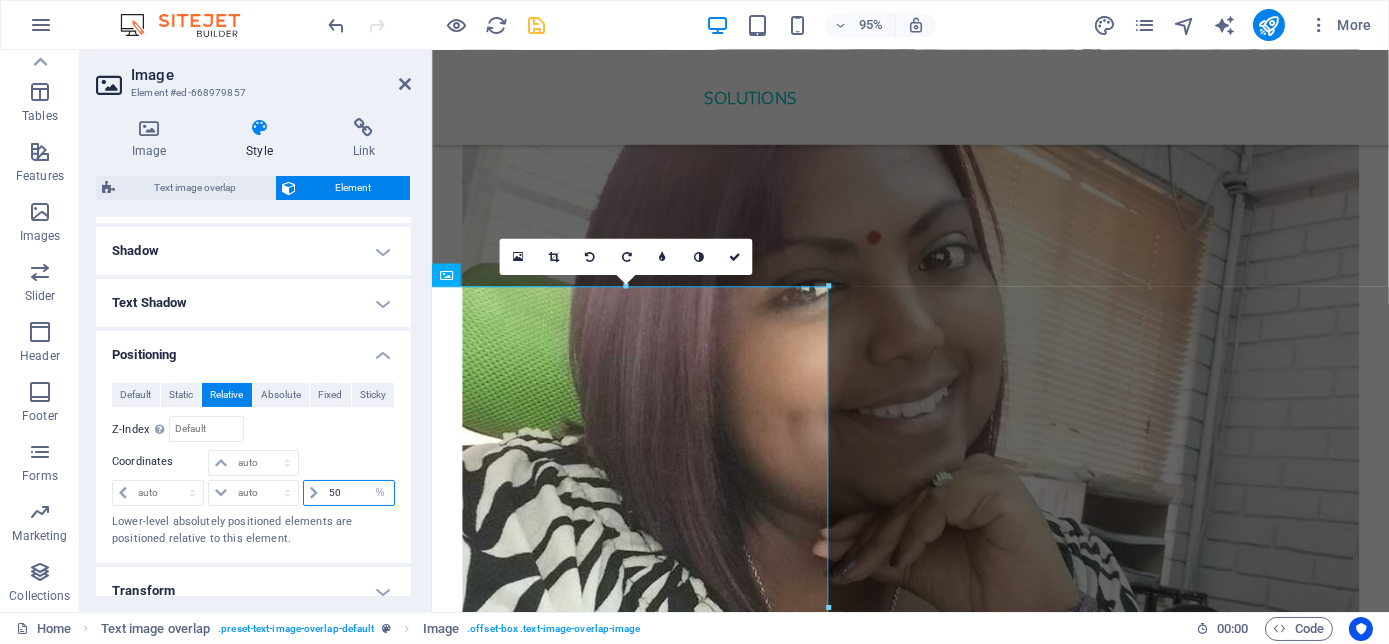 click on "50" at bounding box center (359, 493) 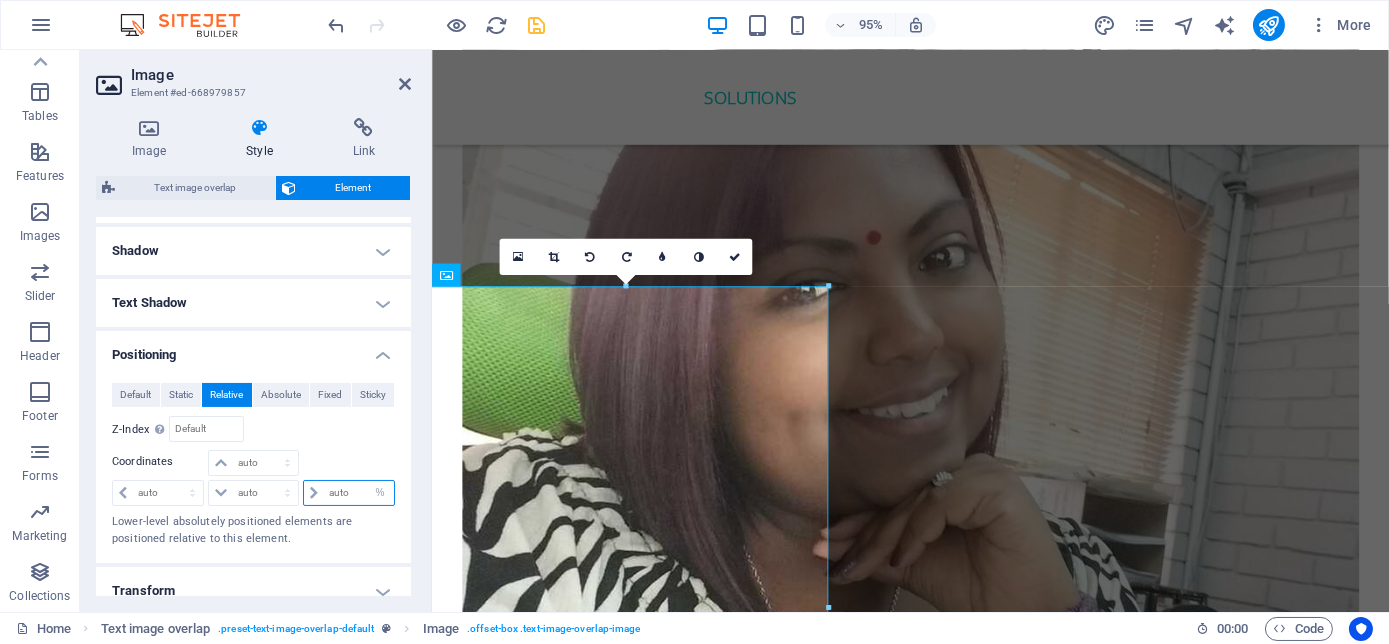 type on "5" 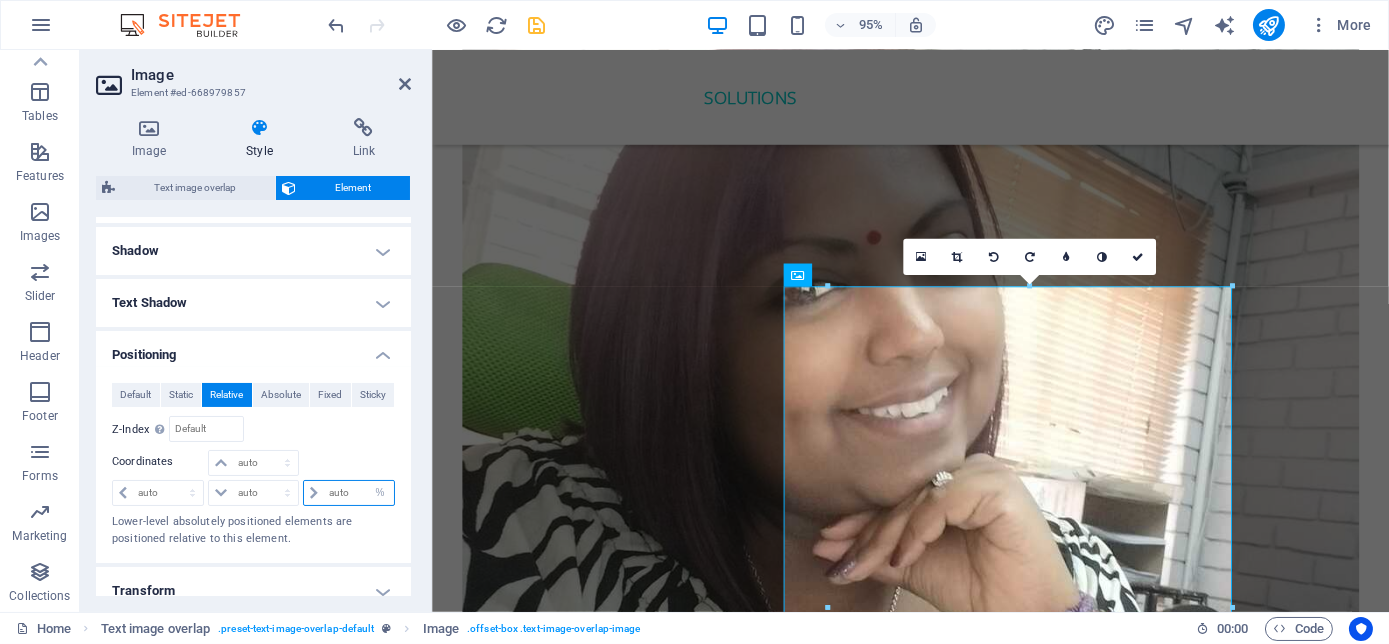 type on "1" 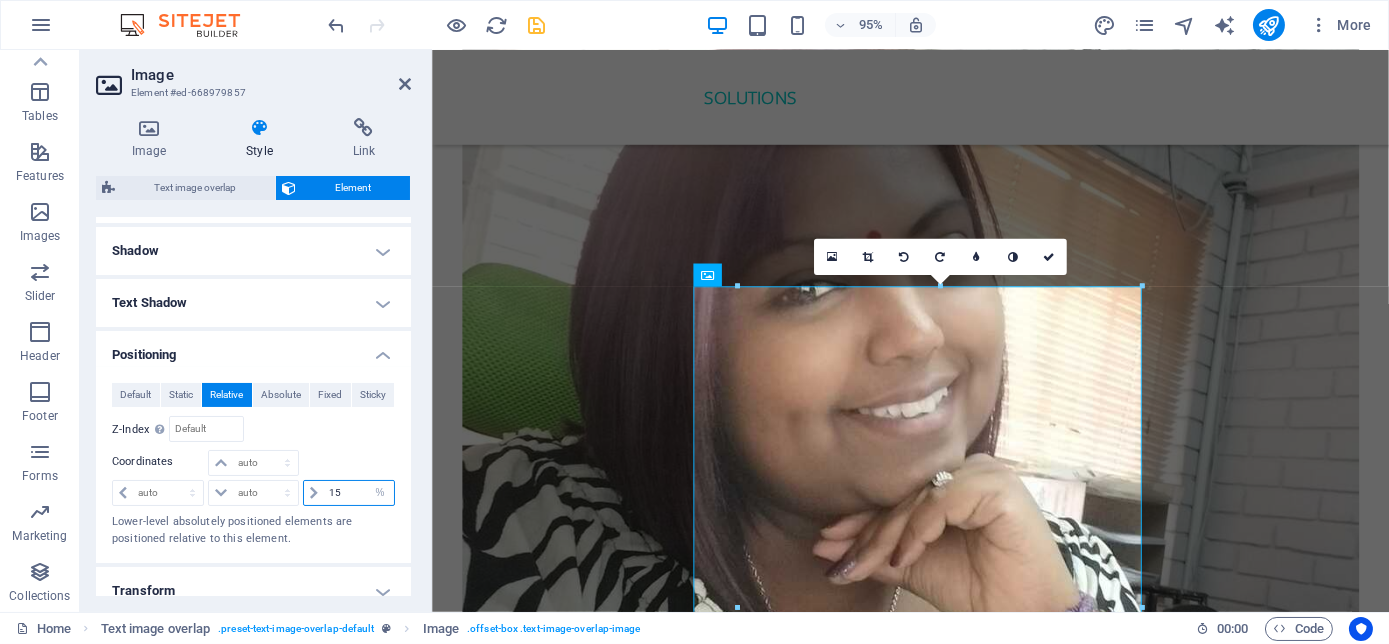 type on "1" 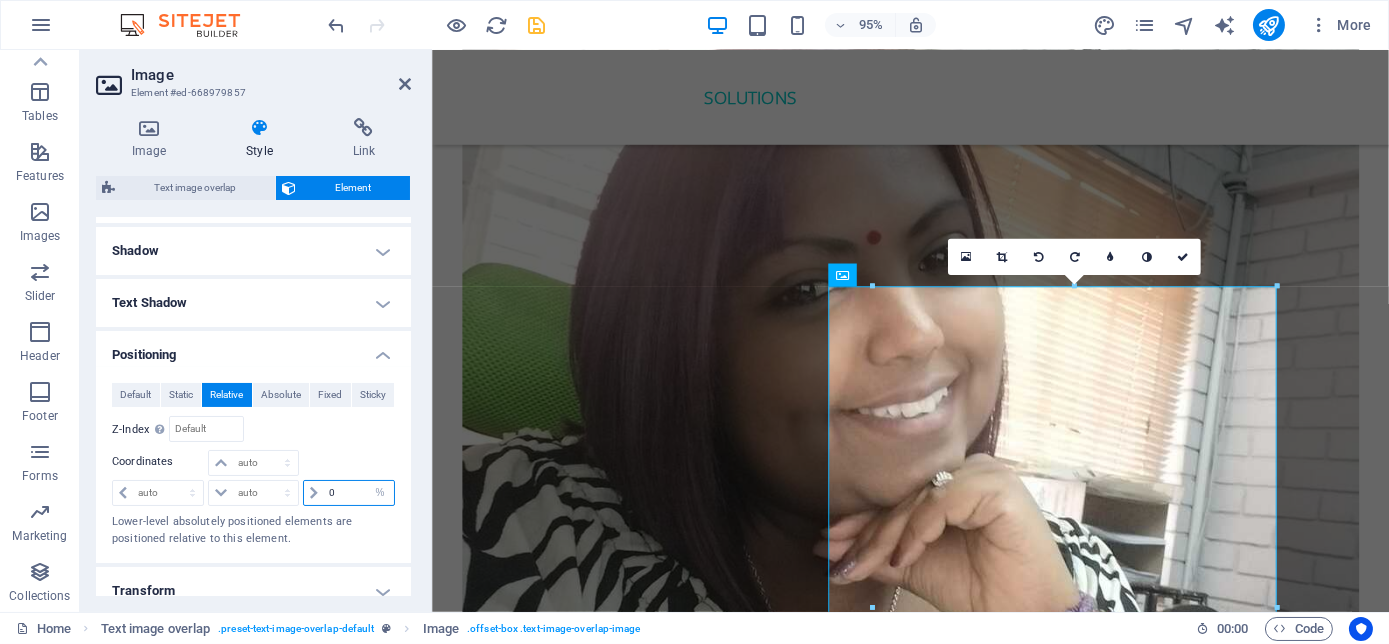 type on "0" 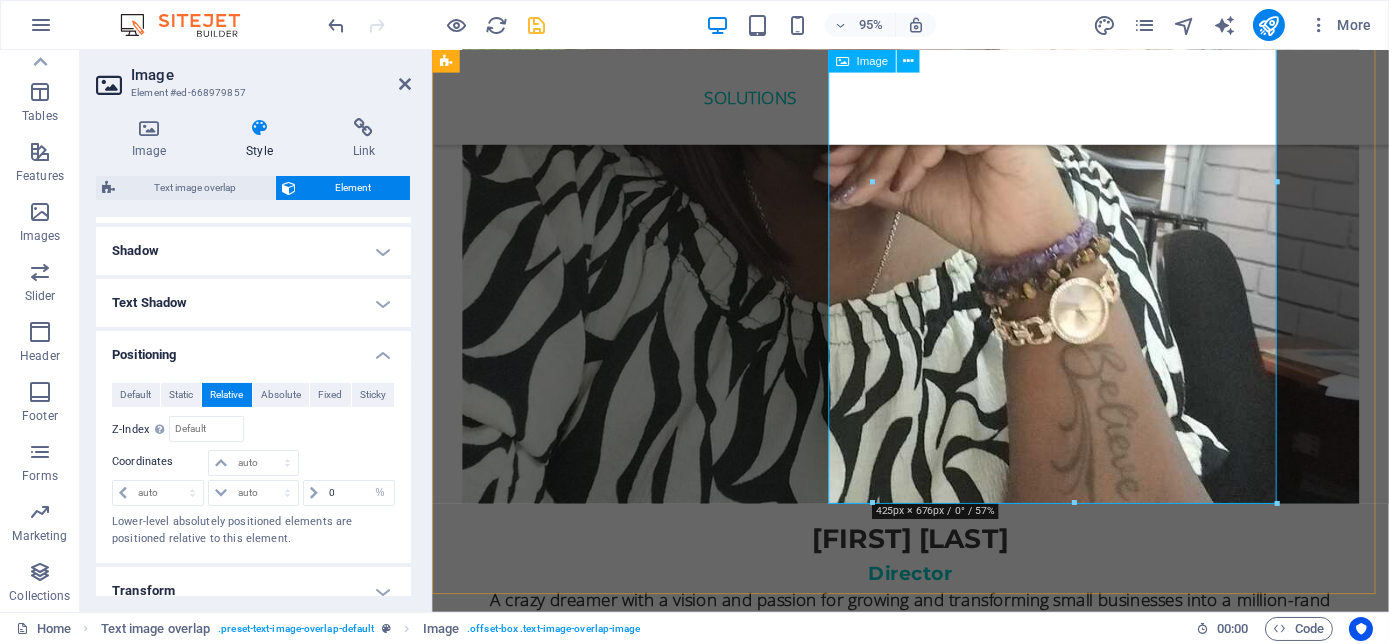scroll, scrollTop: 4454, scrollLeft: 0, axis: vertical 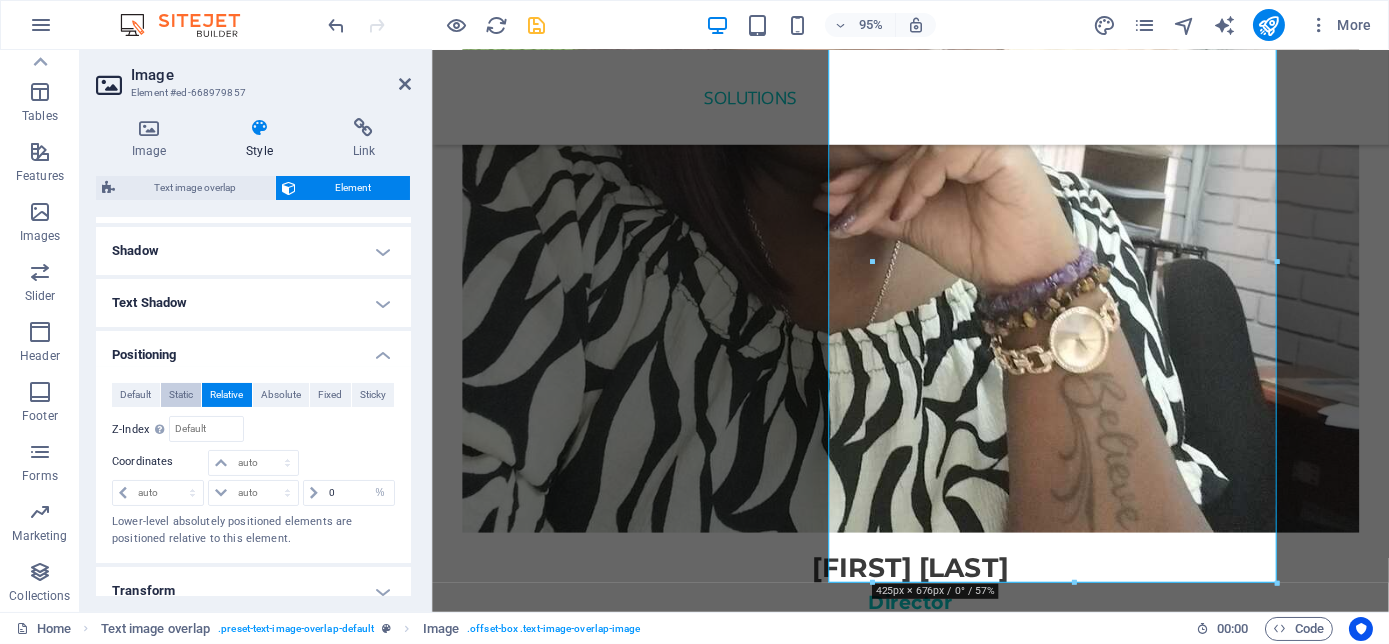 click on "Static" at bounding box center [181, 395] 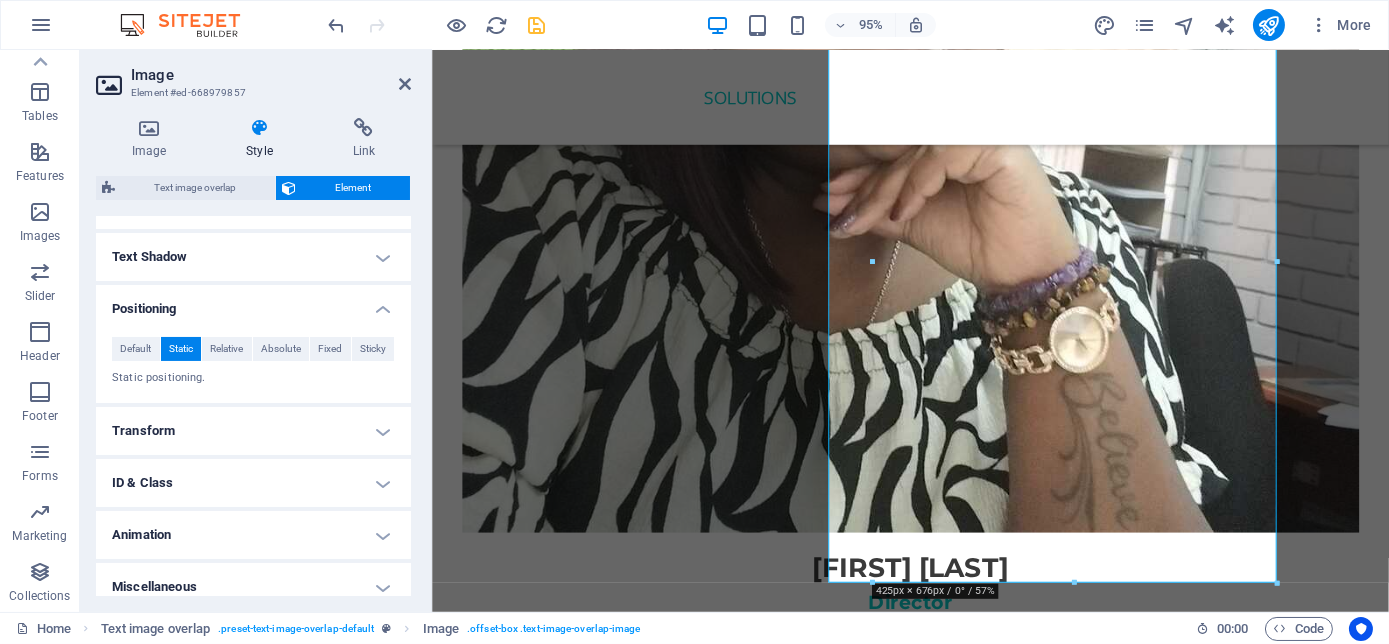 scroll, scrollTop: 694, scrollLeft: 0, axis: vertical 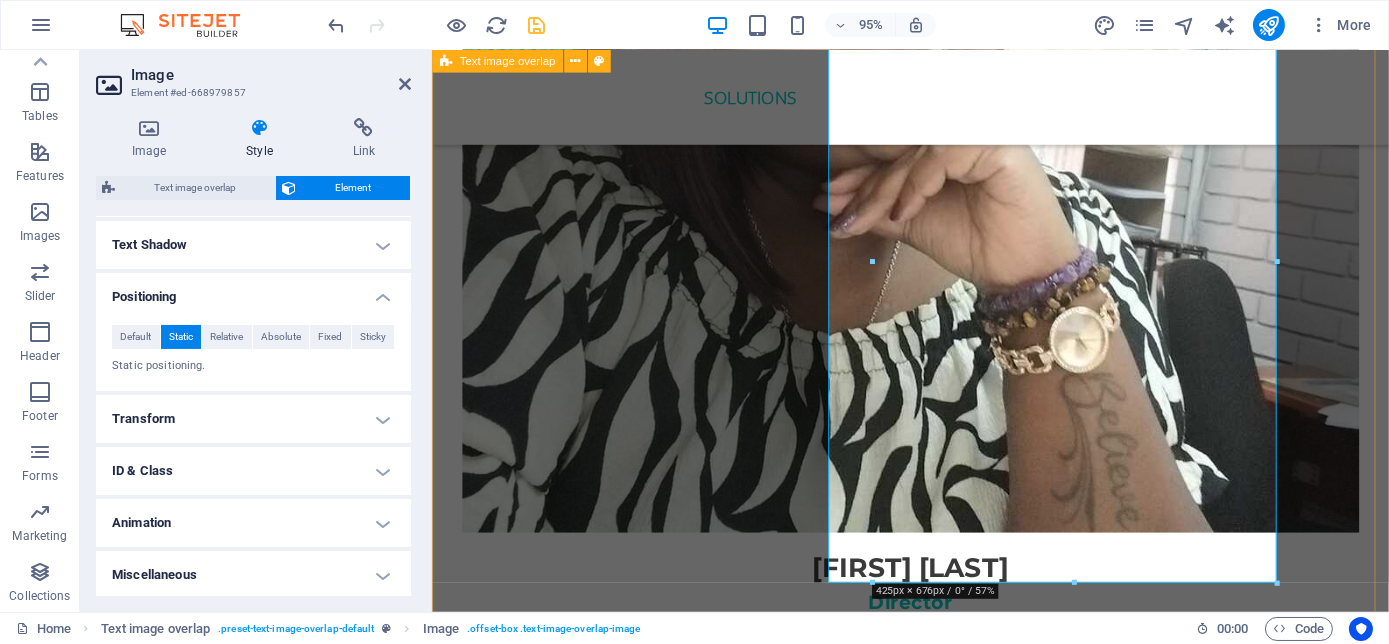 click on "ORder YOUR COPY NOW! The Millennial Success Code THE MILLENNIAL SUCCESS CODE - Inspire, Enlighten, Transform , is a powerful book that speaks directly to the hearts and minds of our youth. Through authentic storytelling and transformative principles, [FIRST] [LAST] empowers the youth to rise above limitations, discover their inner purpose, and take control of their future. Rooted in mindset mastery, emotional intelligence and resilience, this book is a brilliant tool for realising their true potential and cultivating their lifelong success. It includes powerful success principles, a success mindset framework, daily mantras, and reflective exercises designed to challenge limiting beliefs and build self-awareness. It serves as a bridge between formal education and the real world readiness, inspiring students to lead lives of impact and intention." at bounding box center [934, 5435] 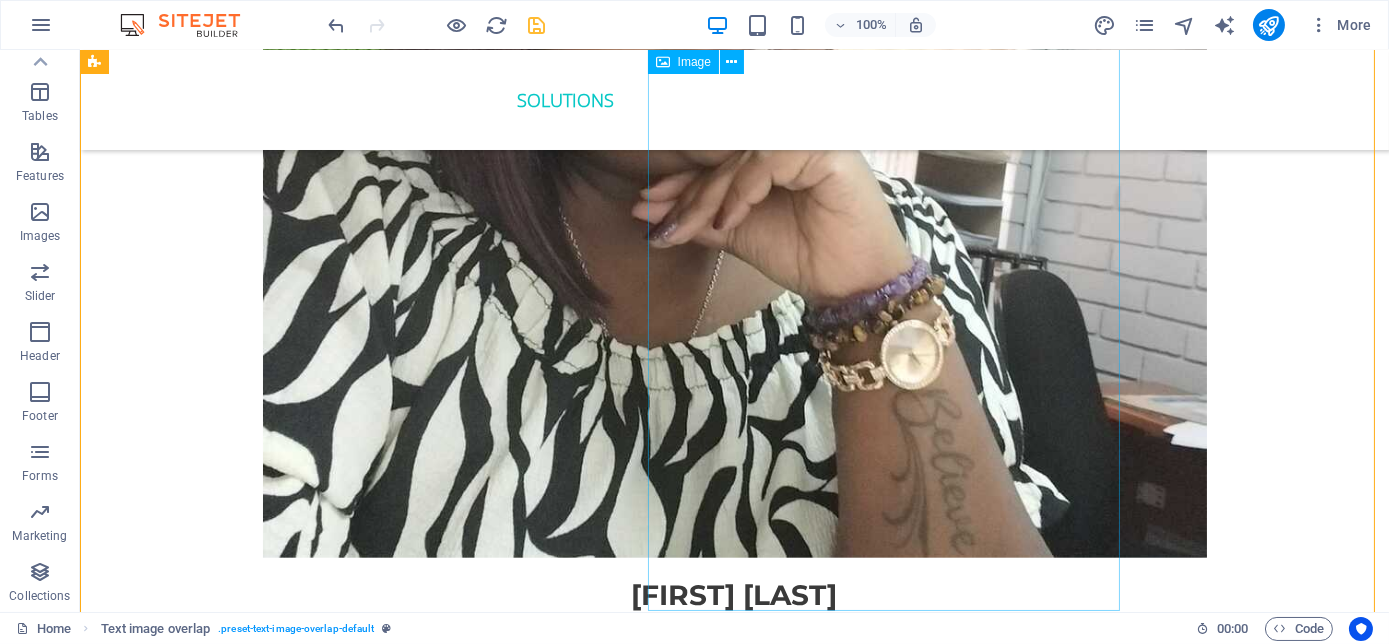 click at bounding box center (735, 5803) 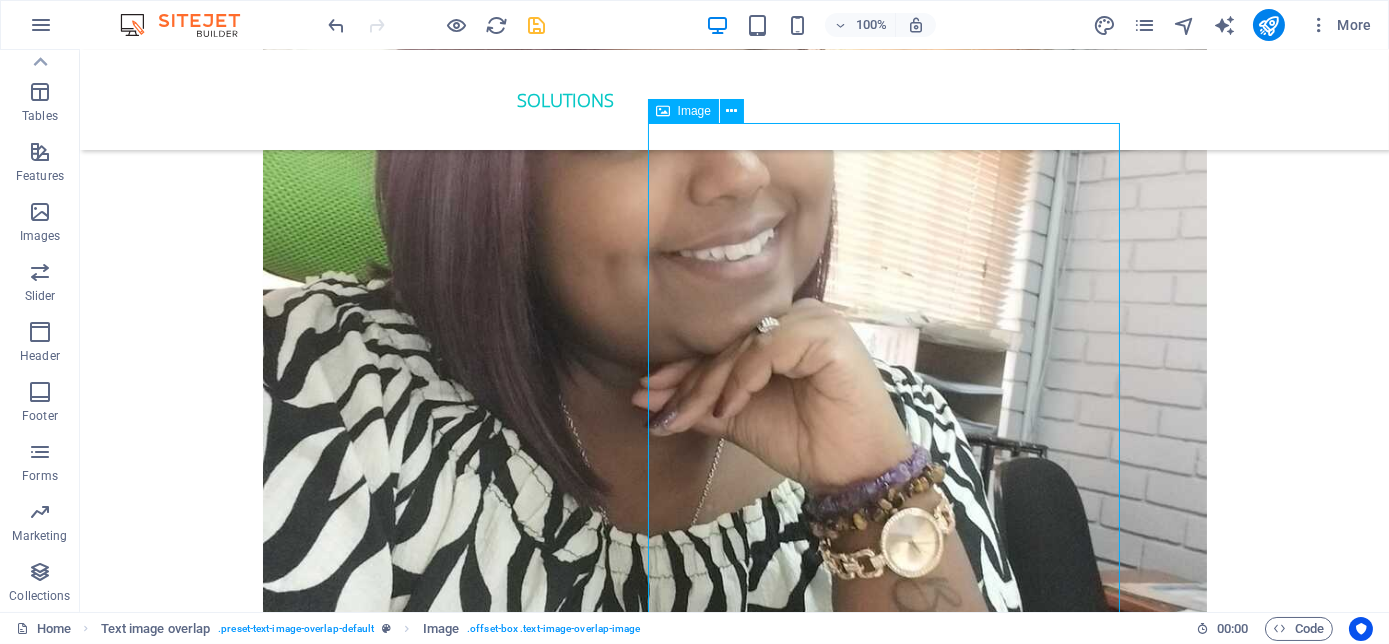 scroll, scrollTop: 4363, scrollLeft: 0, axis: vertical 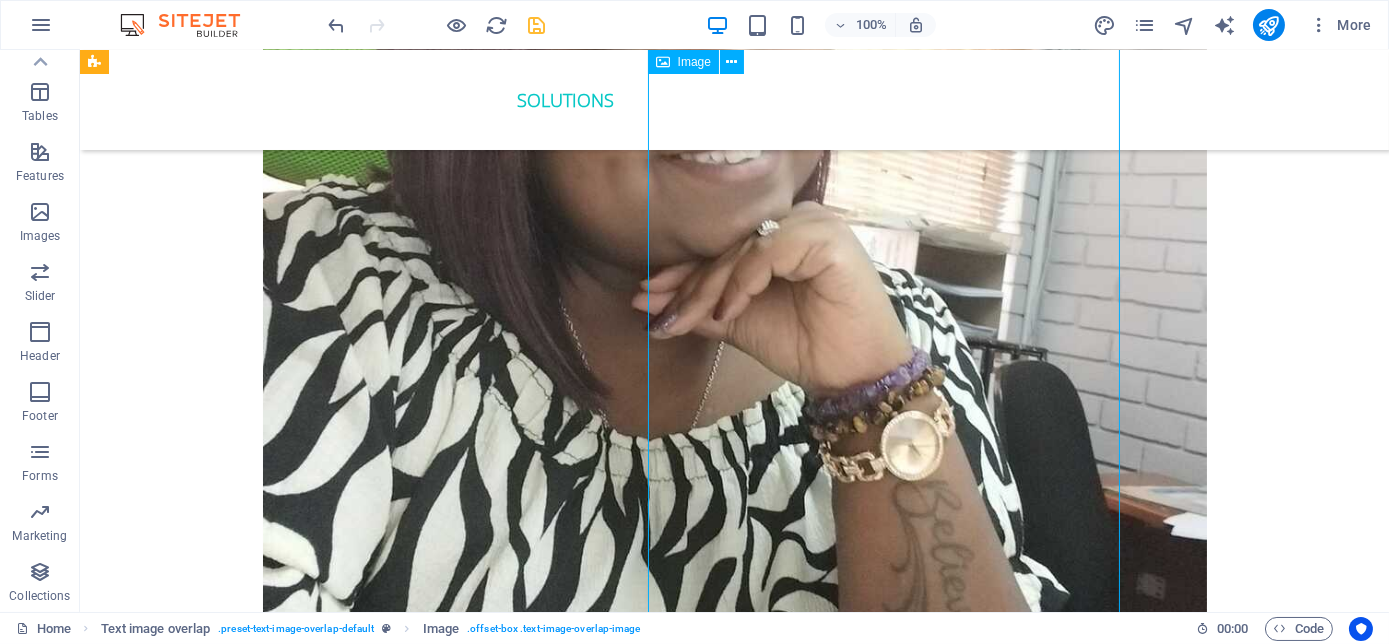 click at bounding box center (735, 5894) 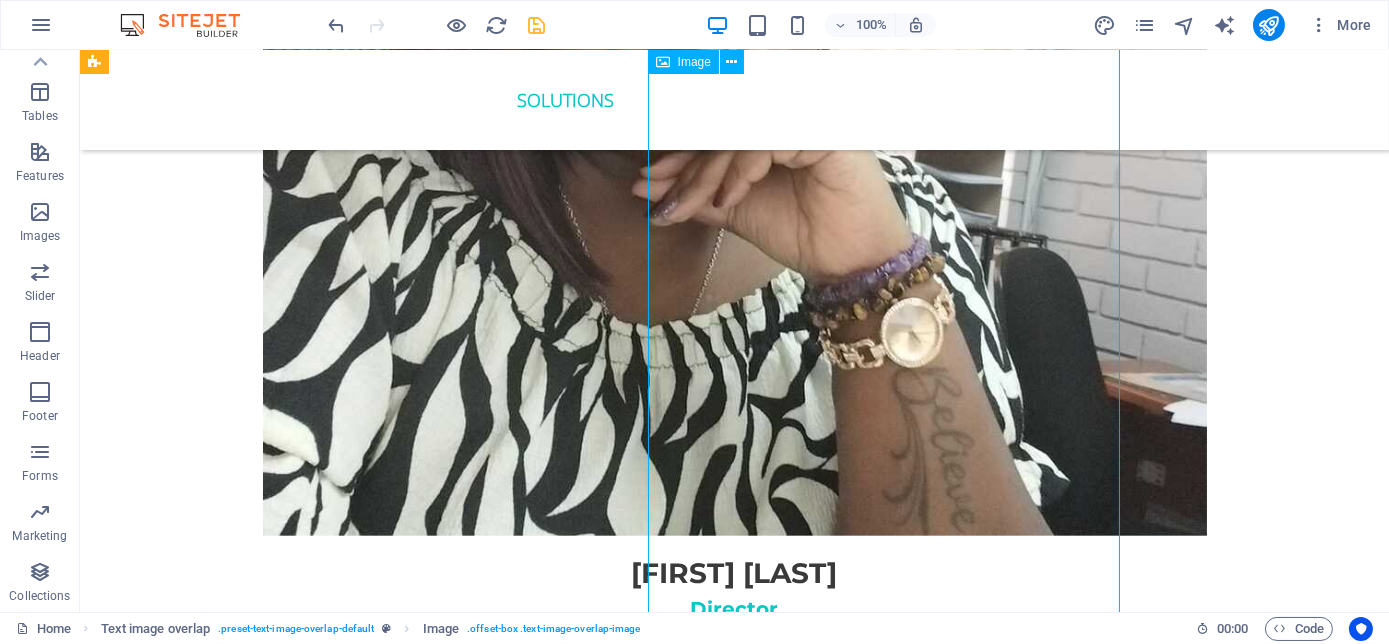 scroll, scrollTop: 4545, scrollLeft: 0, axis: vertical 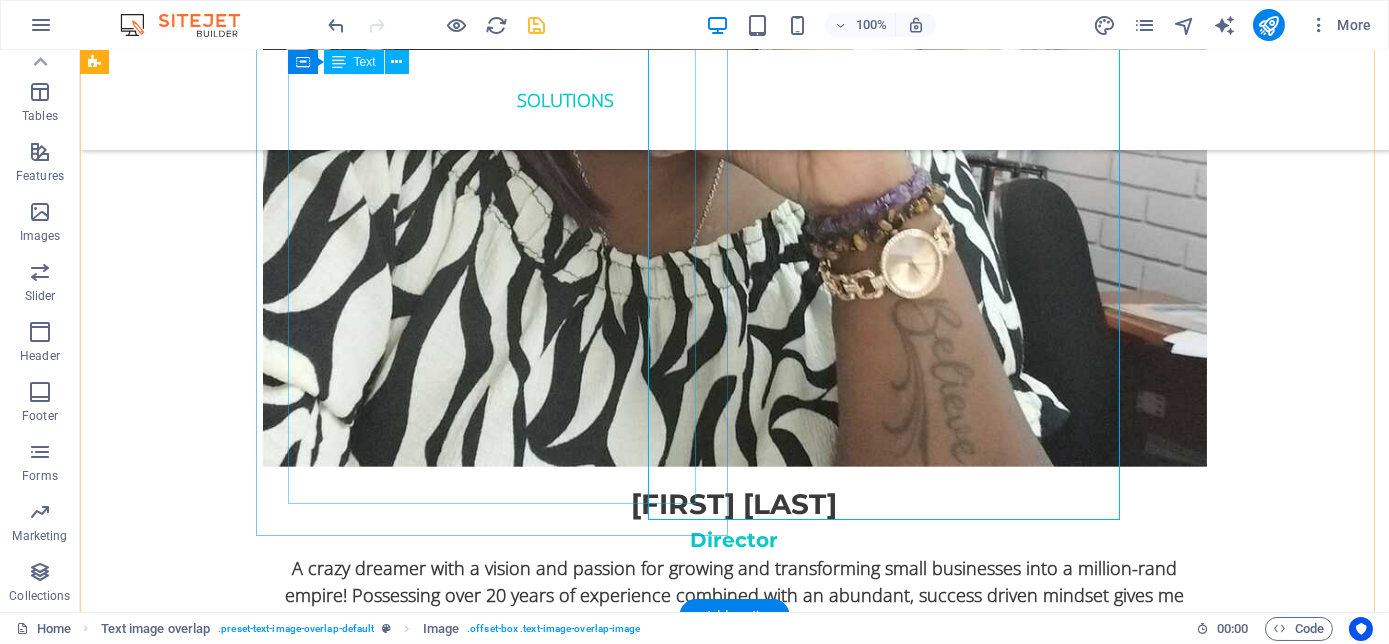 click on "THE MILLENNIAL SUCCESS CODE -  Inspire, Enlighten, Transform ,  is a powerful book that speaks directly to the hearts and minds of our youth. Through authentic storytelling and transformative principles,  [FIRST] [LAST]  empowers the youth to rise above limitations, discover their inner purpose, and take control of their future. Rooted in mindset mastery, emotional intelligence and resilience, this book is a brilliant tool for realising their true potential and cultivating their lifelong success. It includes powerful success principles, a success mindset framework, daily mantras, and reflective exercises designed to challenge limiting beliefs and build self-awareness. It serves as a bridge between formal education and the real world readiness, inspiring students to lead lives of impact and intention." at bounding box center (499, 4761) 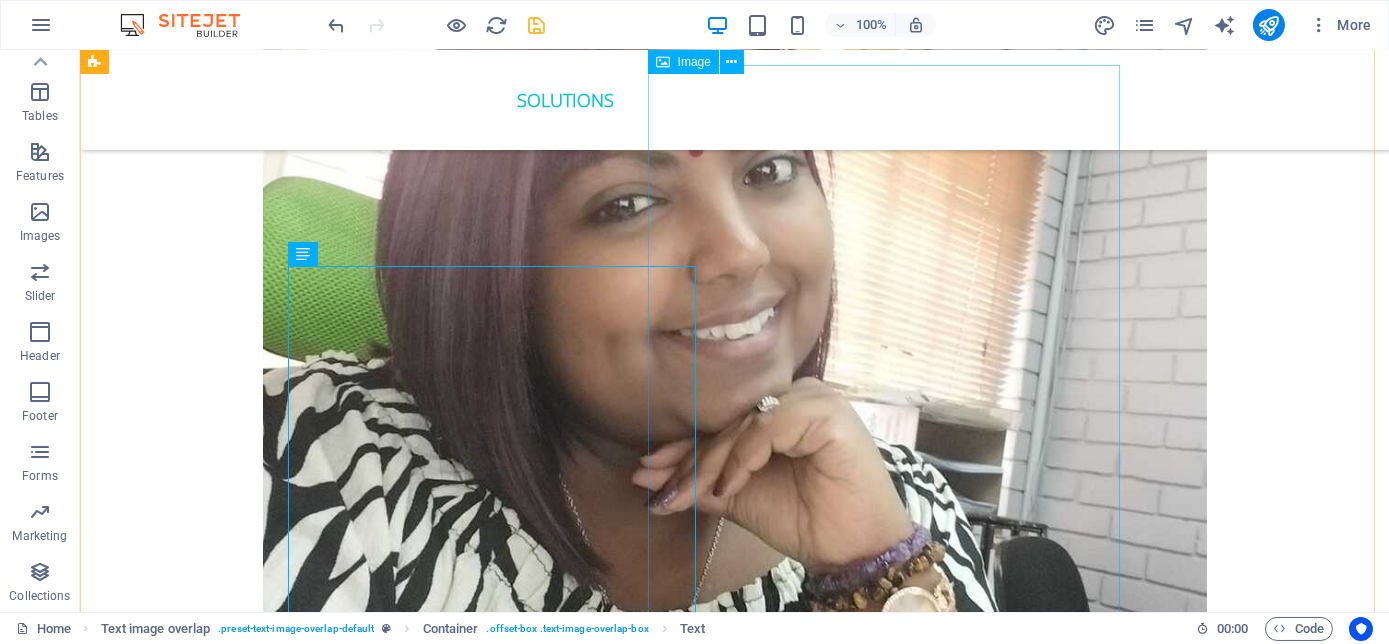 scroll, scrollTop: 4181, scrollLeft: 0, axis: vertical 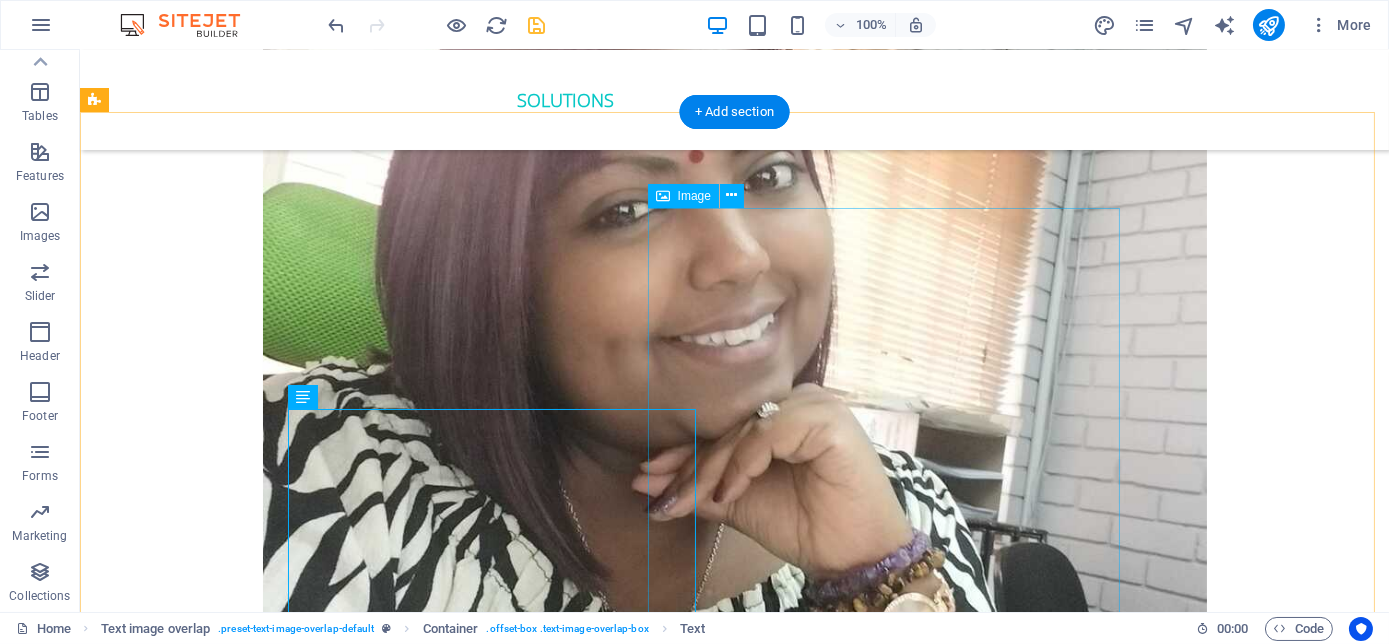 click at bounding box center [735, 6076] 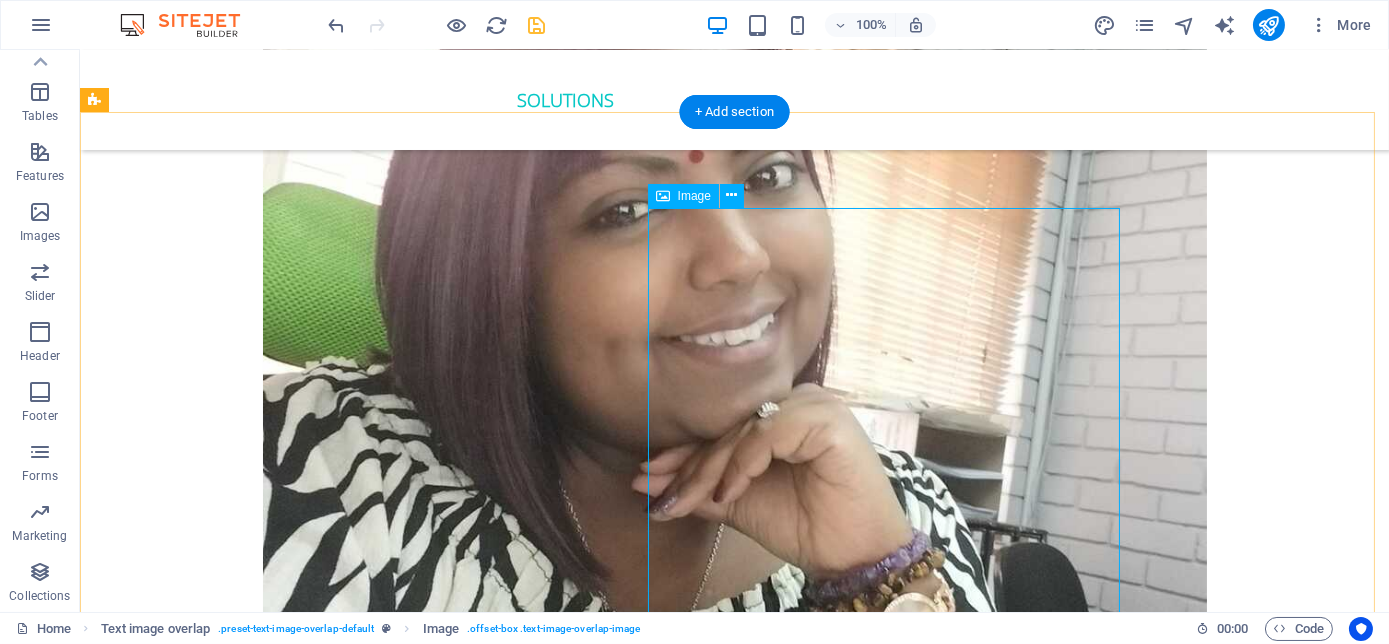click at bounding box center [735, 6076] 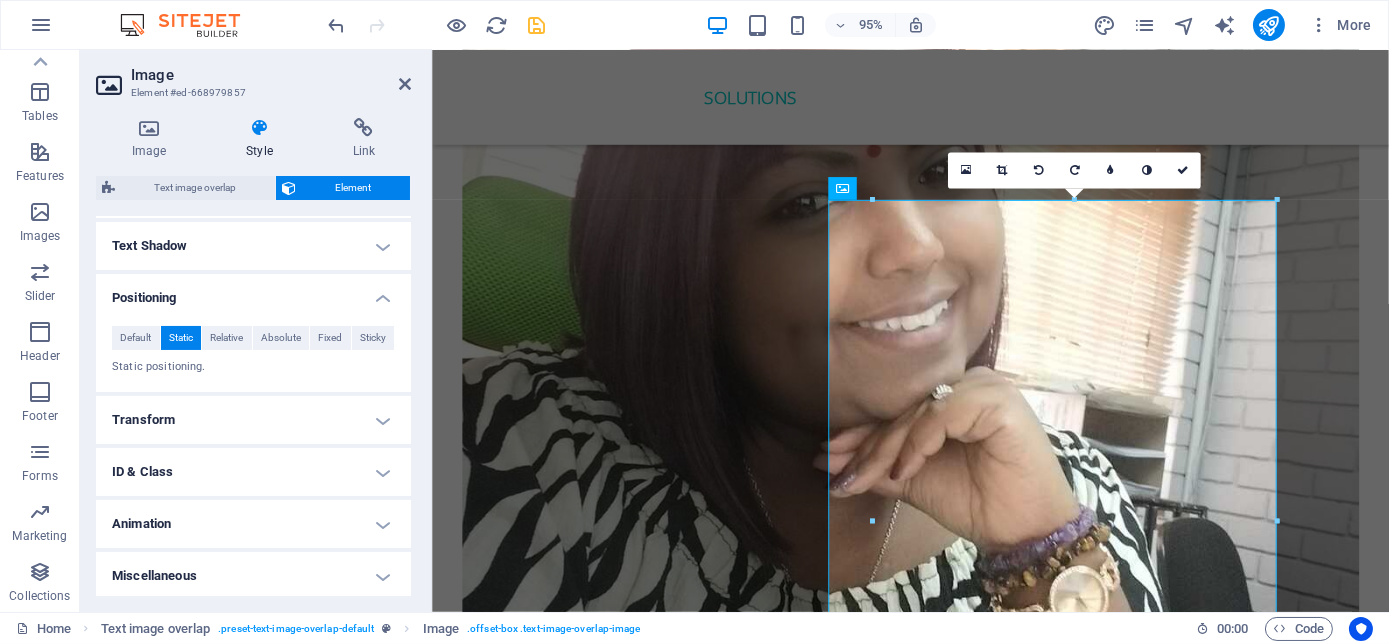 scroll, scrollTop: 694, scrollLeft: 0, axis: vertical 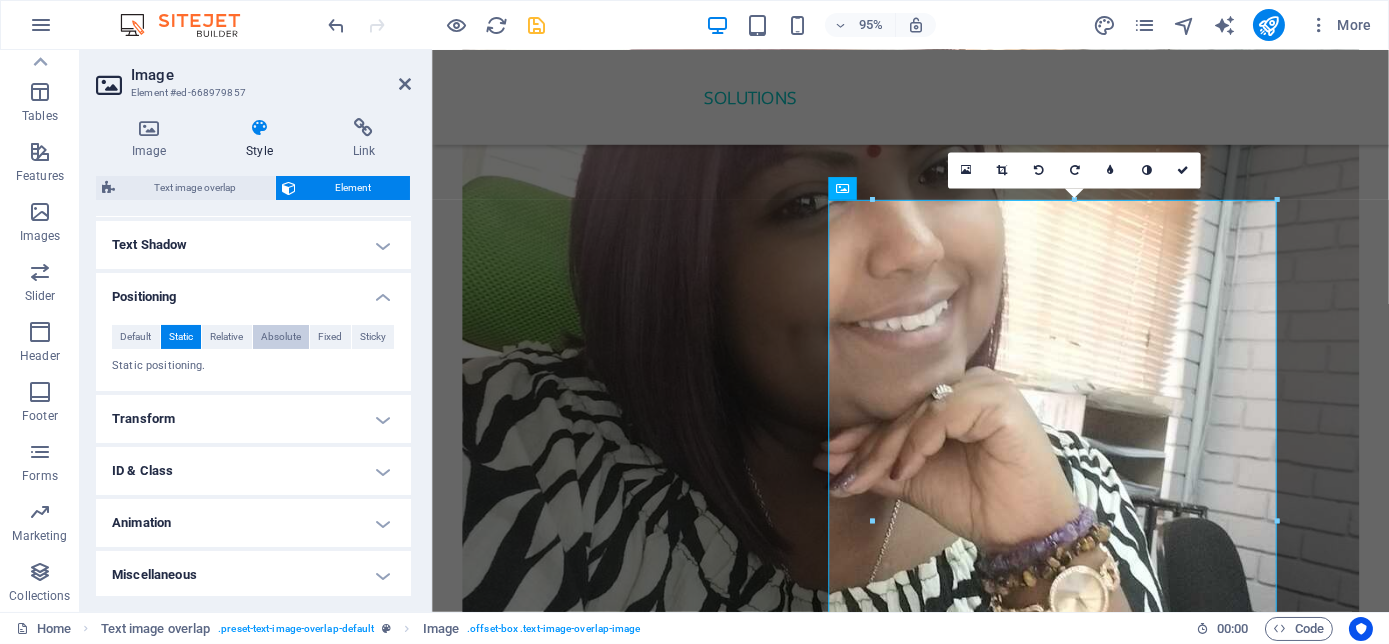 click on "Absolute" at bounding box center (281, 337) 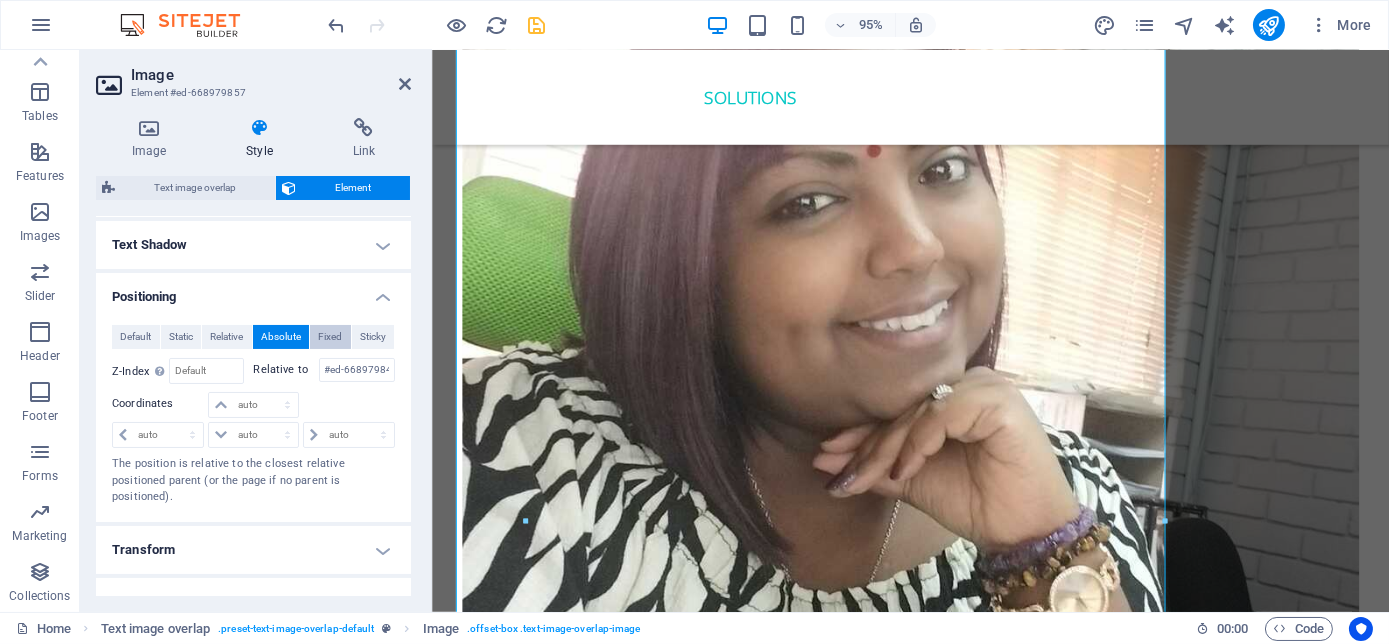 click on "Fixed" at bounding box center [330, 337] 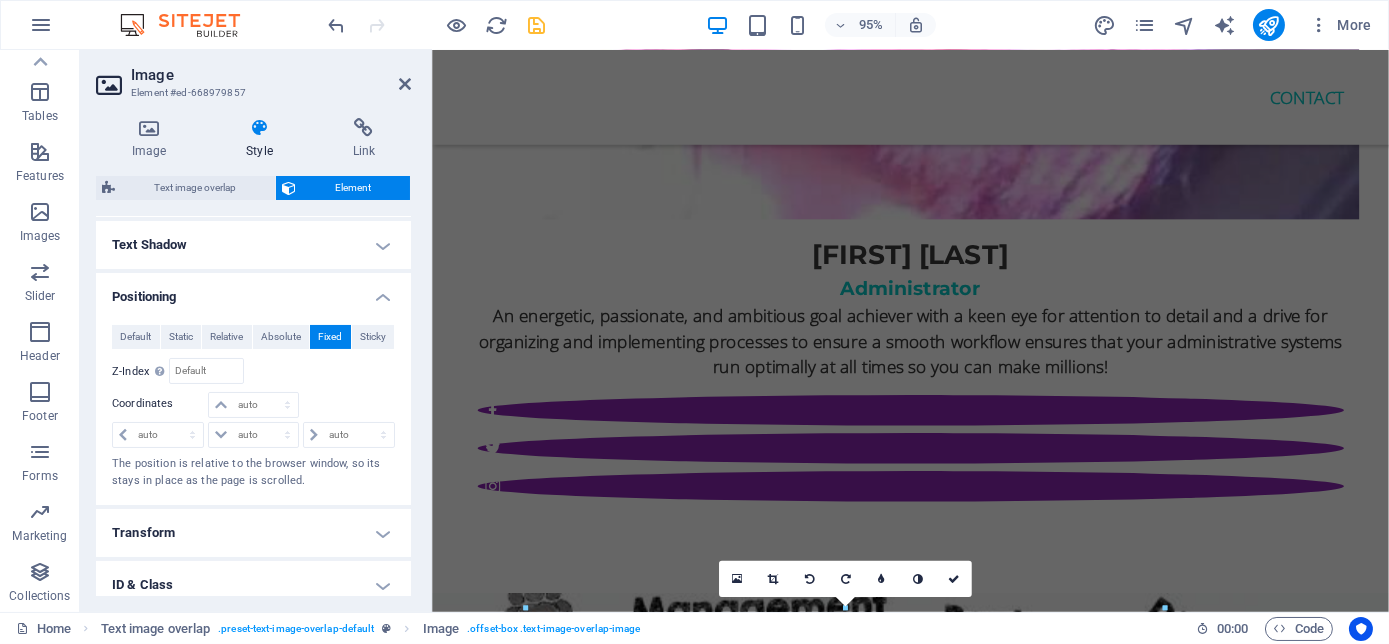scroll, scrollTop: 7736, scrollLeft: 0, axis: vertical 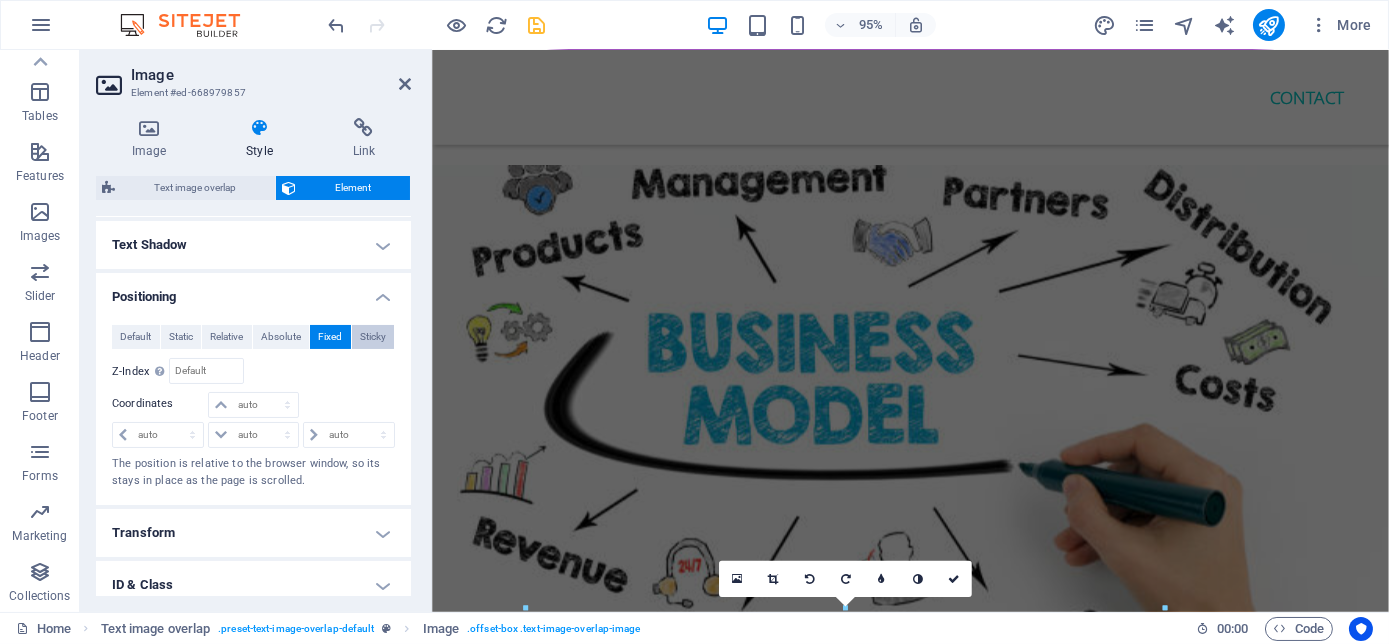 click on "Sticky" at bounding box center [373, 337] 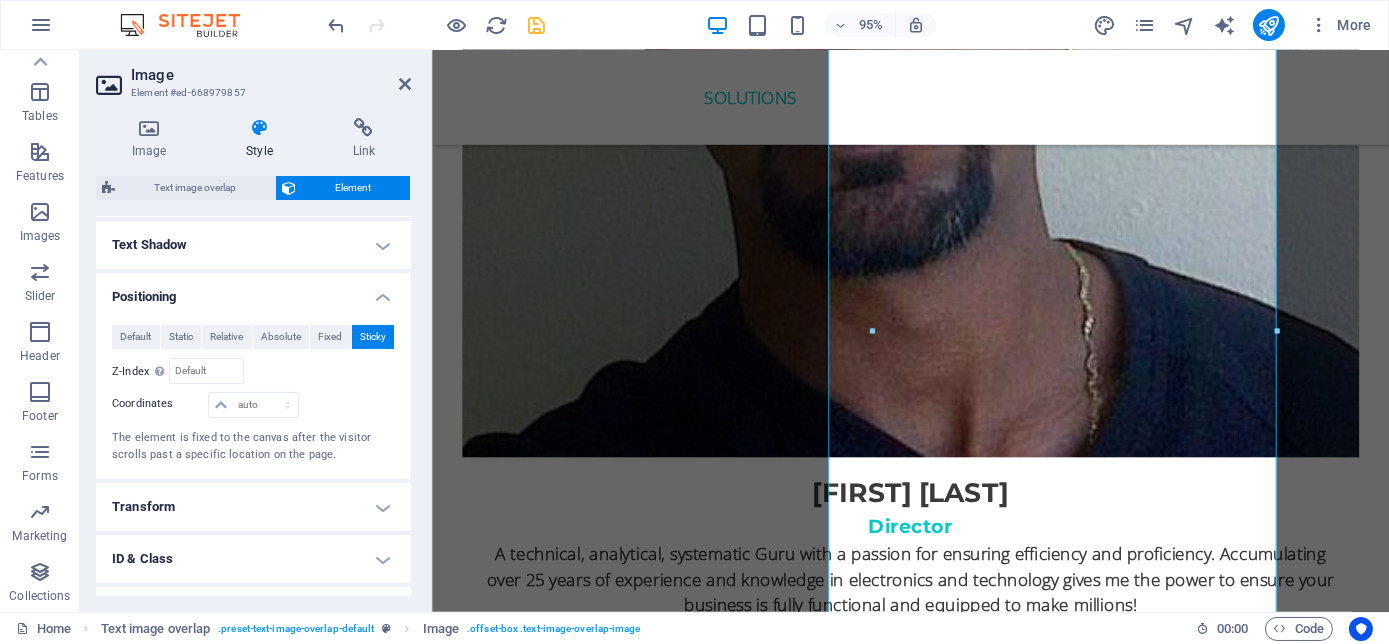 scroll, scrollTop: 4381, scrollLeft: 0, axis: vertical 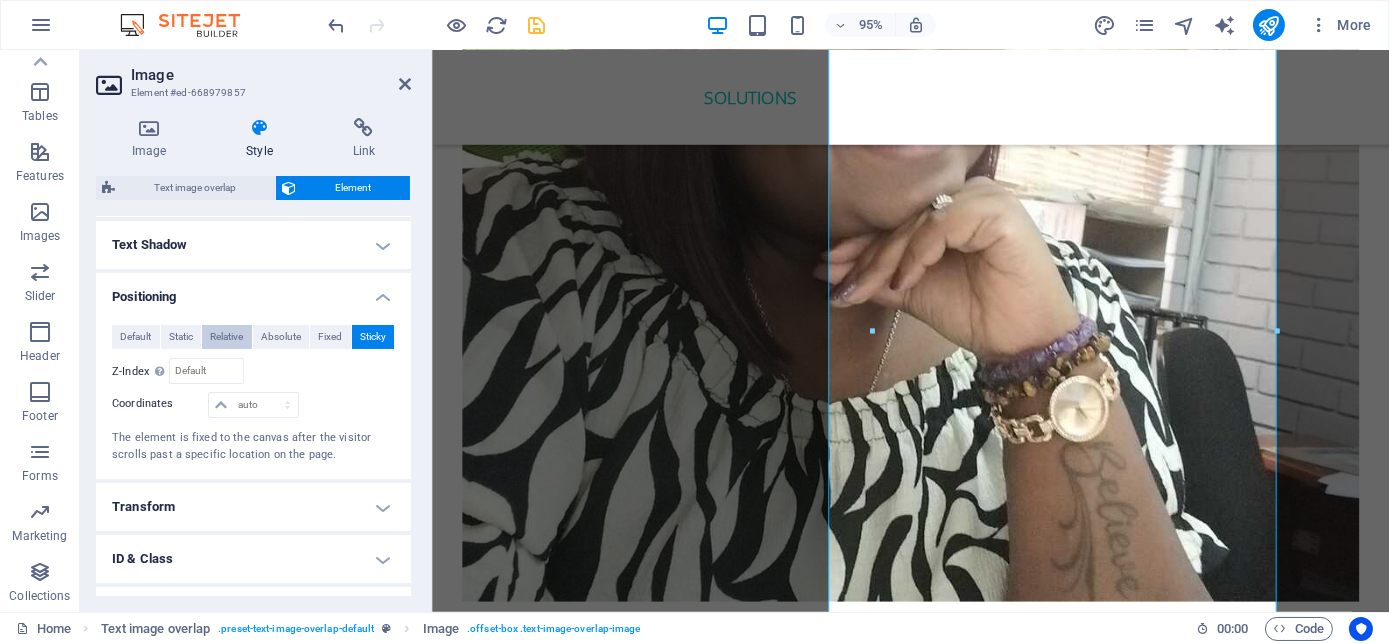 click on "Relative" at bounding box center (226, 337) 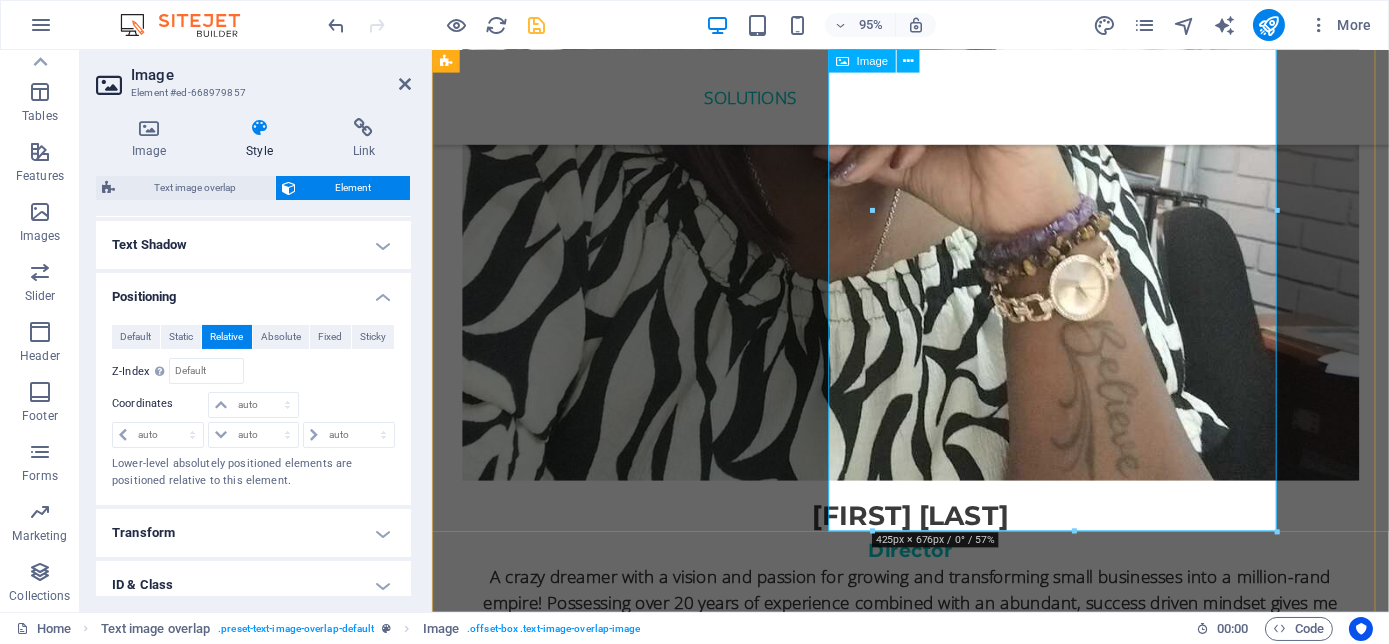 scroll, scrollTop: 4654, scrollLeft: 0, axis: vertical 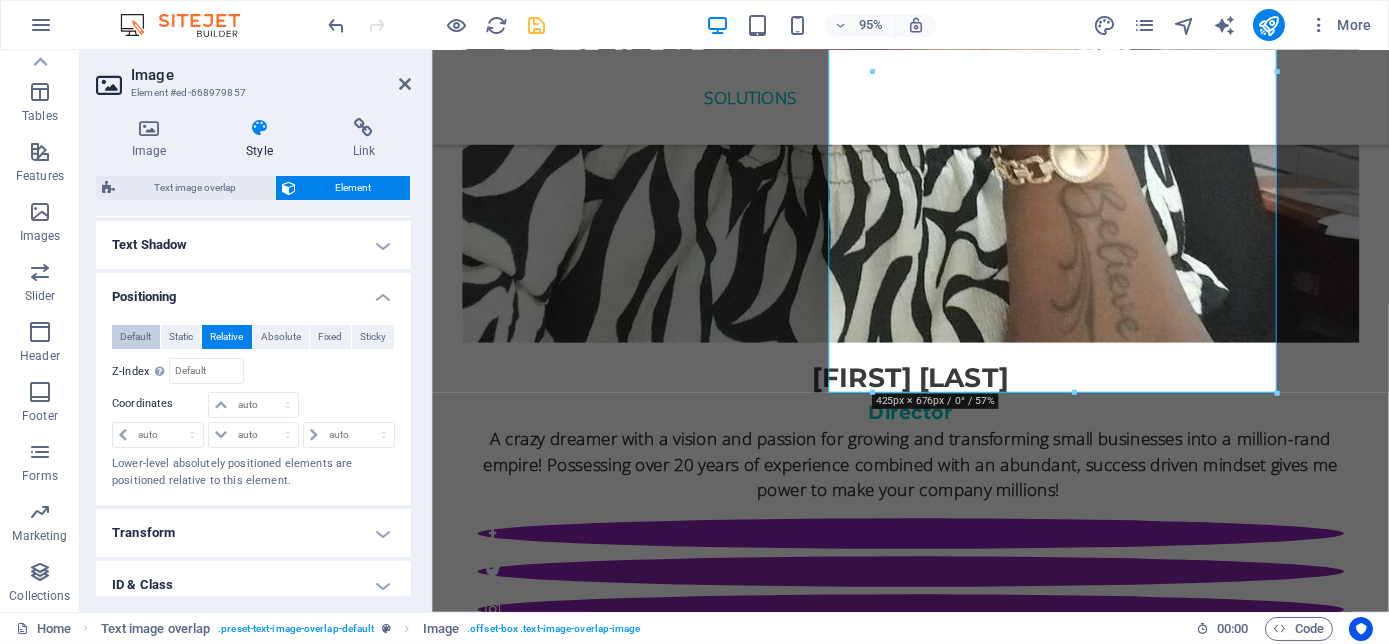click on "Default" at bounding box center [135, 337] 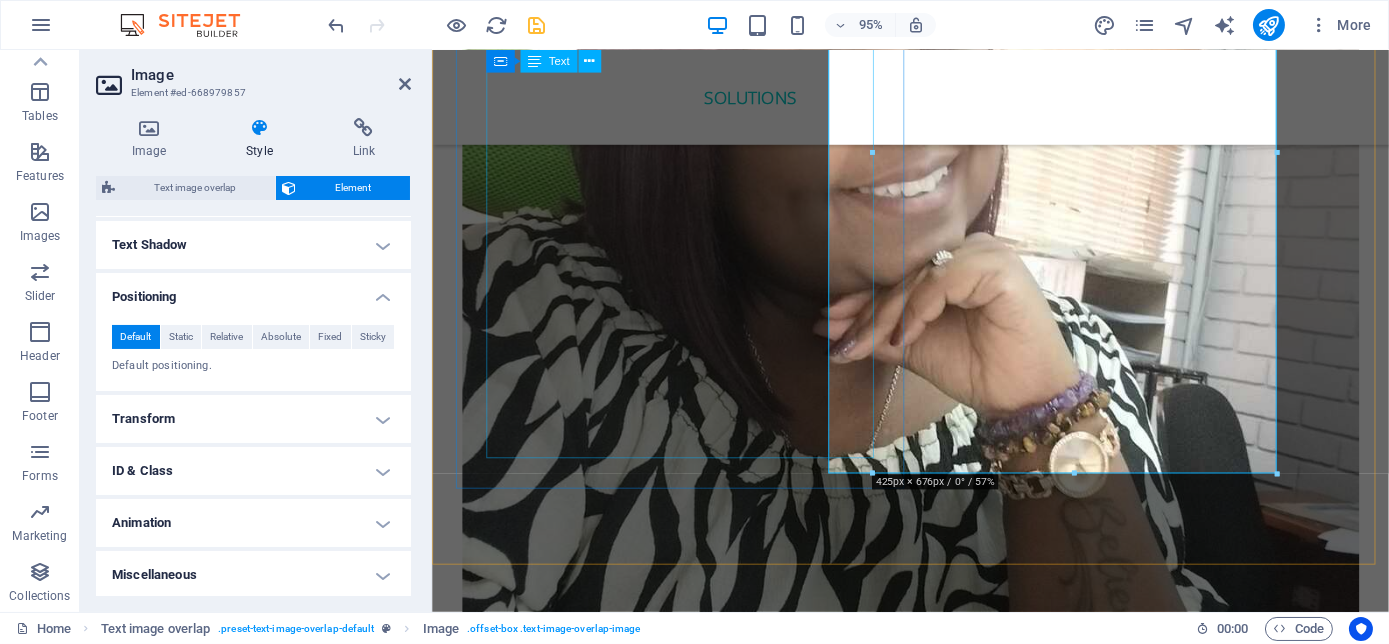 scroll, scrollTop: 4290, scrollLeft: 0, axis: vertical 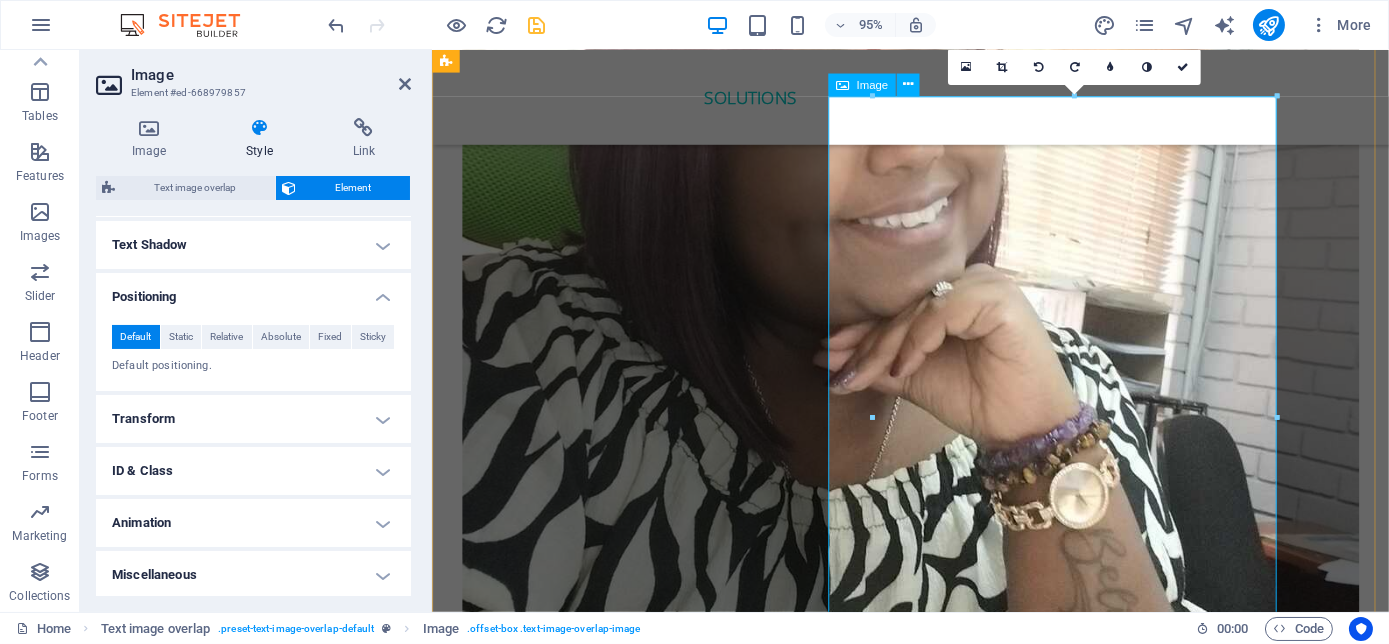 click at bounding box center [935, 5967] 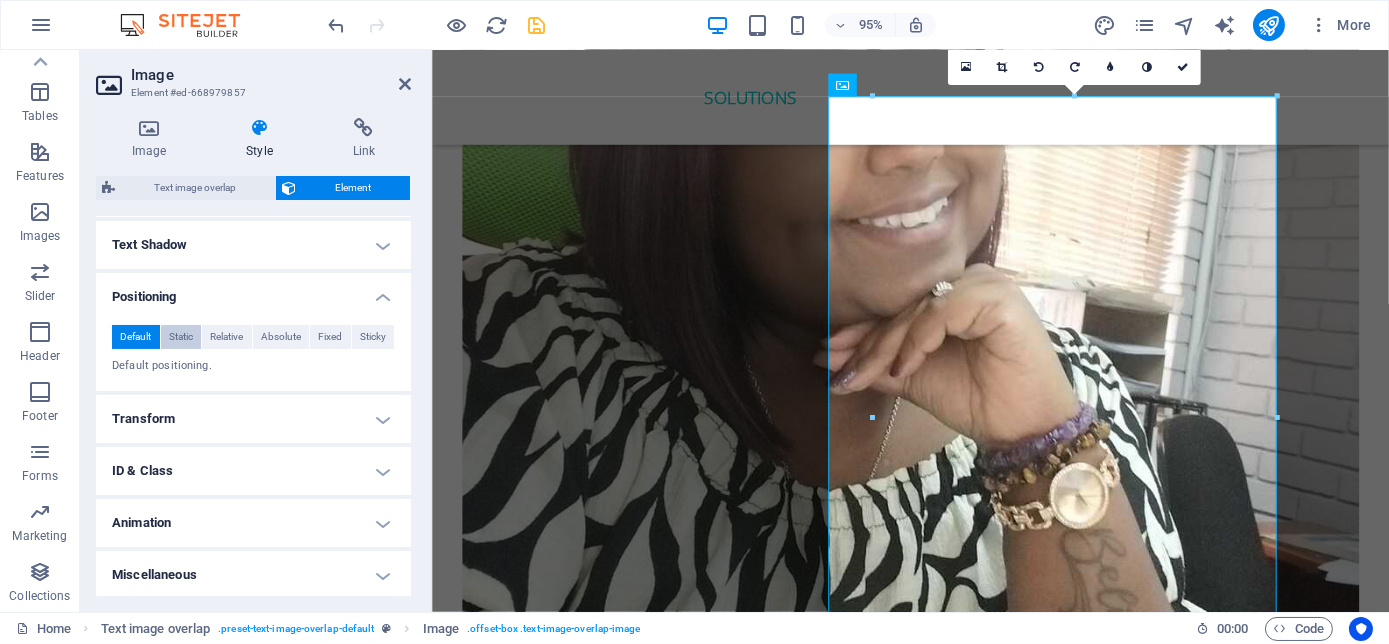 click on "Static" at bounding box center (181, 337) 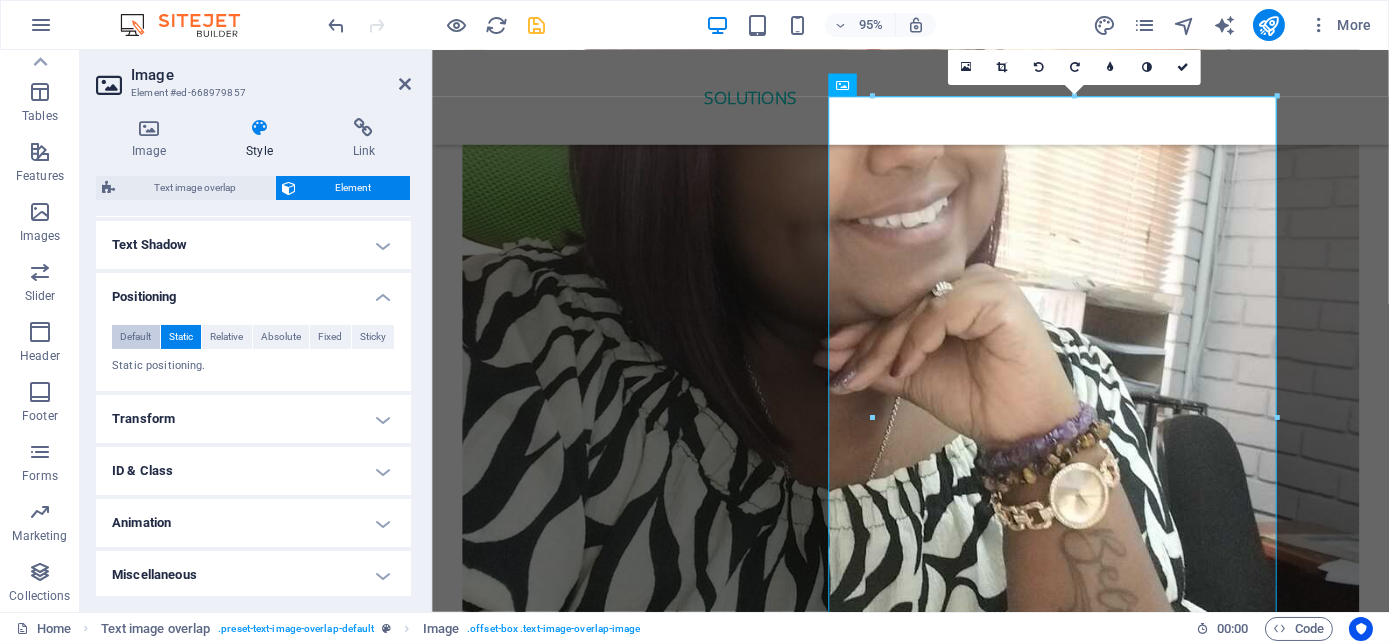 click on "Default" at bounding box center [135, 337] 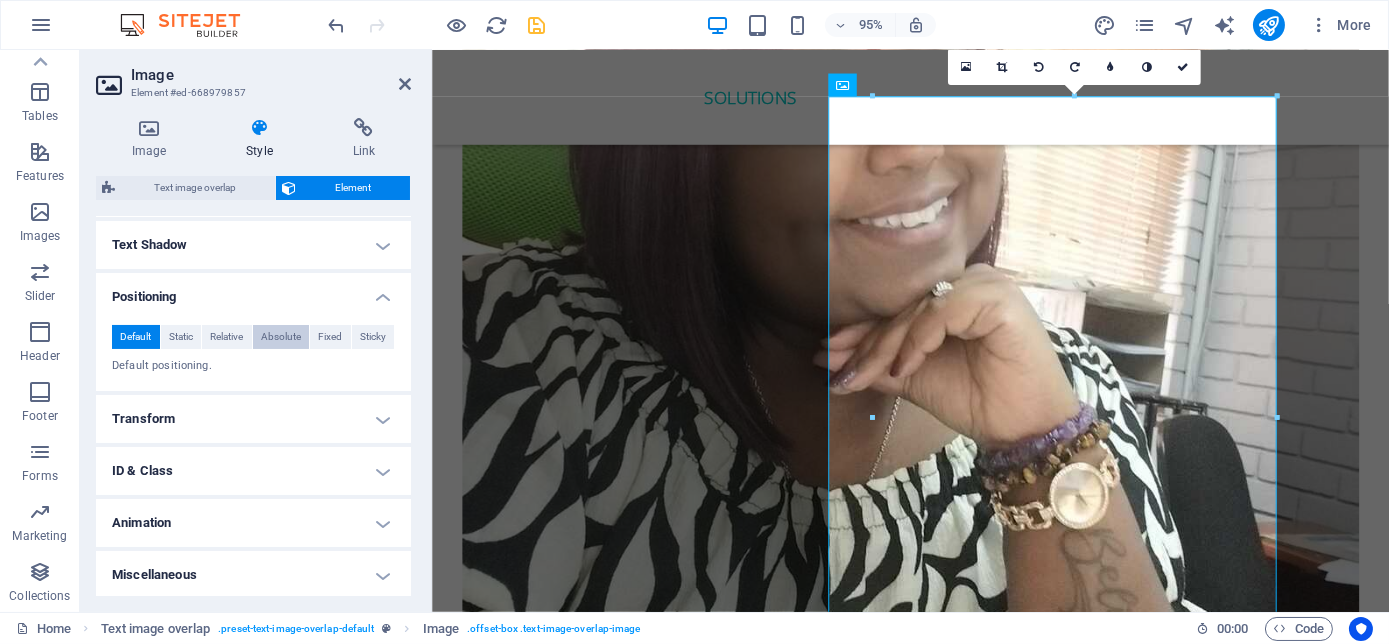 click on "Absolute" at bounding box center (281, 337) 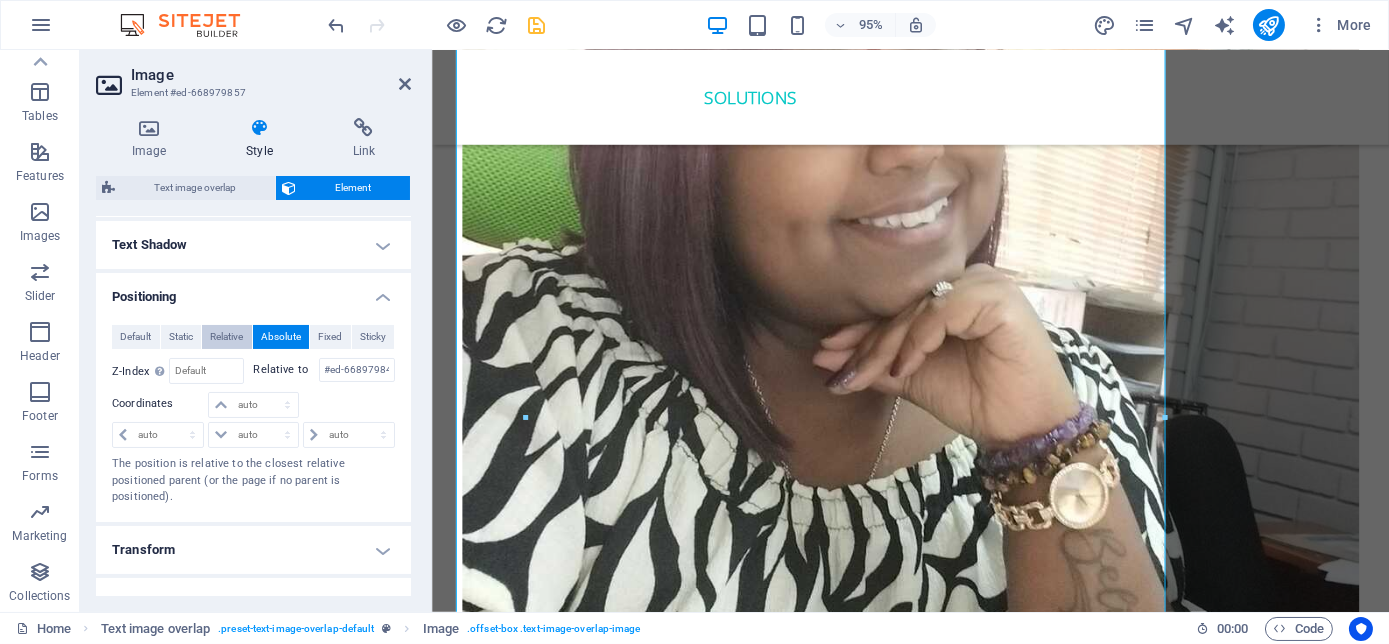 click on "Relative" at bounding box center (226, 337) 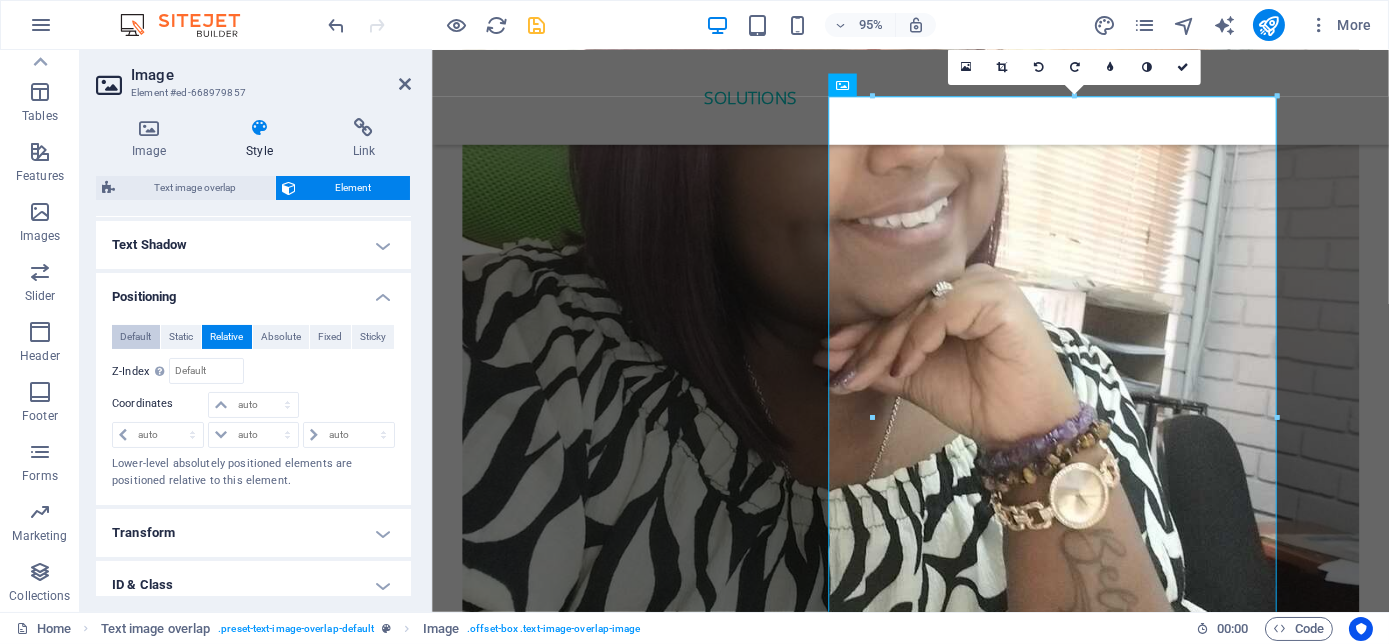 click on "Default" at bounding box center (135, 337) 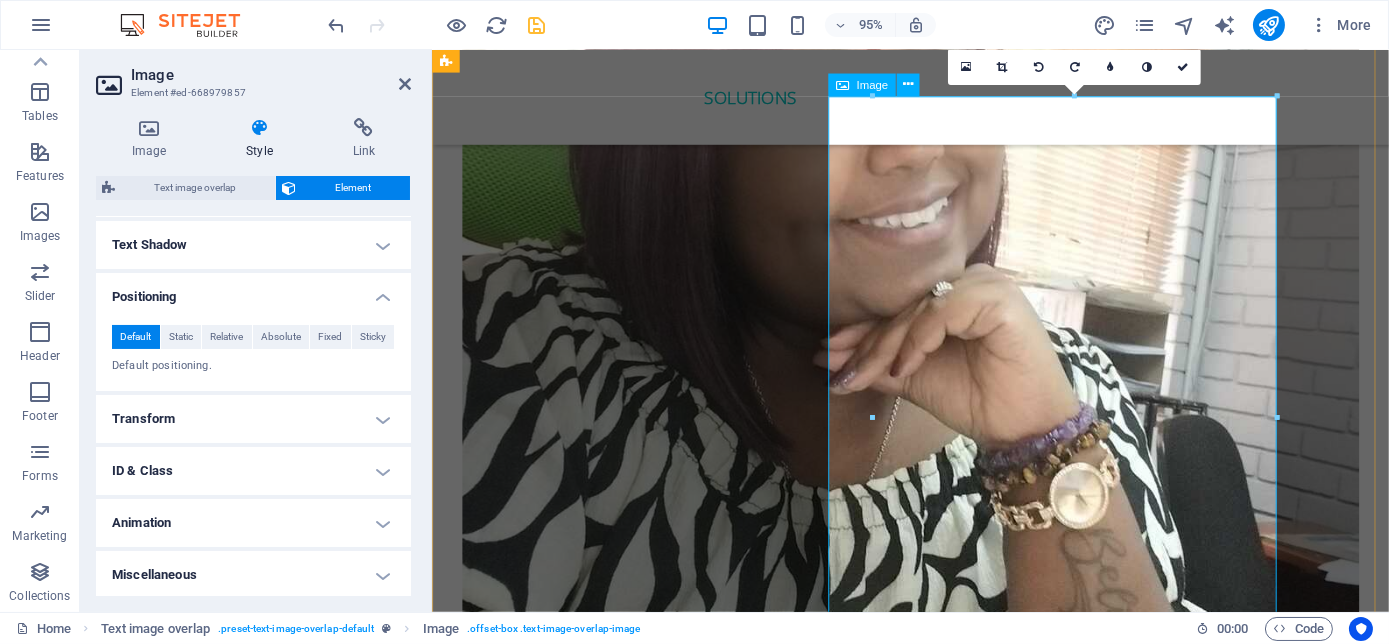 click at bounding box center [935, 5967] 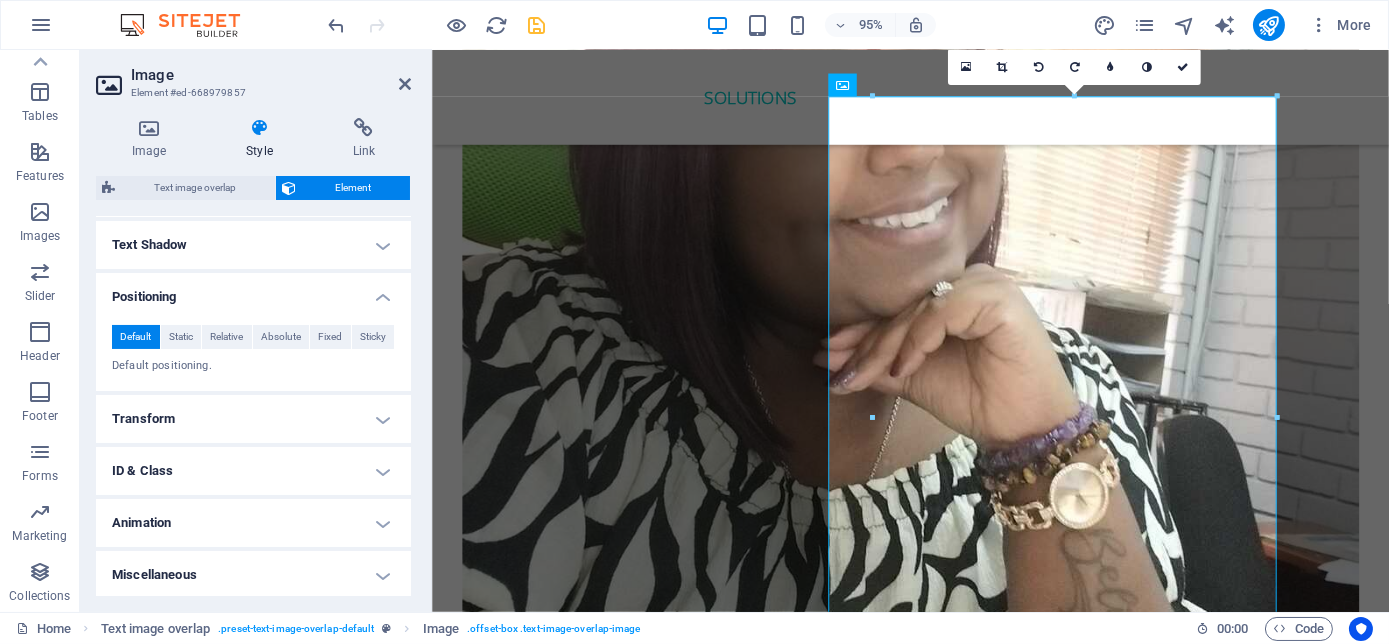 click at bounding box center (1277, 417) 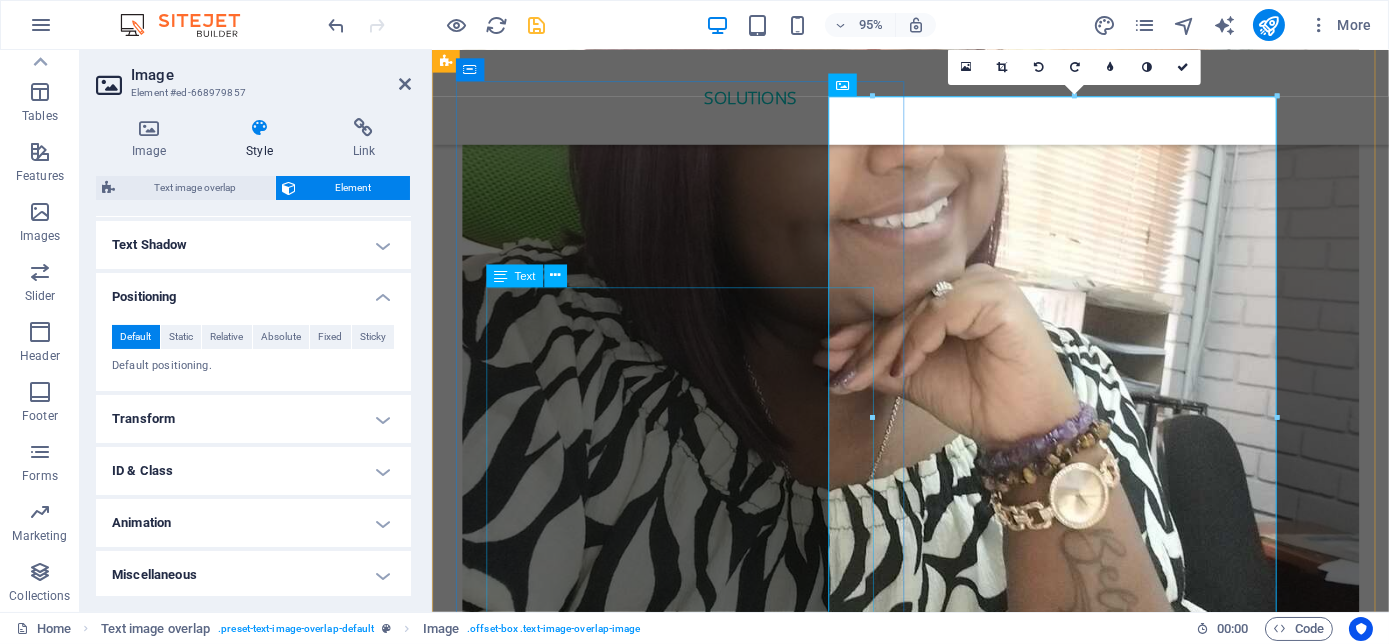 click on "THE MILLENNIAL SUCCESS CODE -  Inspire, Enlighten, Transform ,  is a powerful book that speaks directly to the hearts and minds of our youth. Through authentic storytelling and transformative principles,  [FIRST] [LAST]  empowers the youth to rise above limitations, discover their inner purpose, and take control of their future. Rooted in mindset mastery, emotional intelligence and resilience, this book is a brilliant tool for realising their true potential and cultivating their lifelong success. It includes powerful success principles, a success mindset framework, daily mantras, and reflective exercises designed to challenge limiting beliefs and build self-awareness. It serves as a bridge between formal education and the real world readiness, inspiring students to lead lives of impact and intention." at bounding box center (699, 5016) 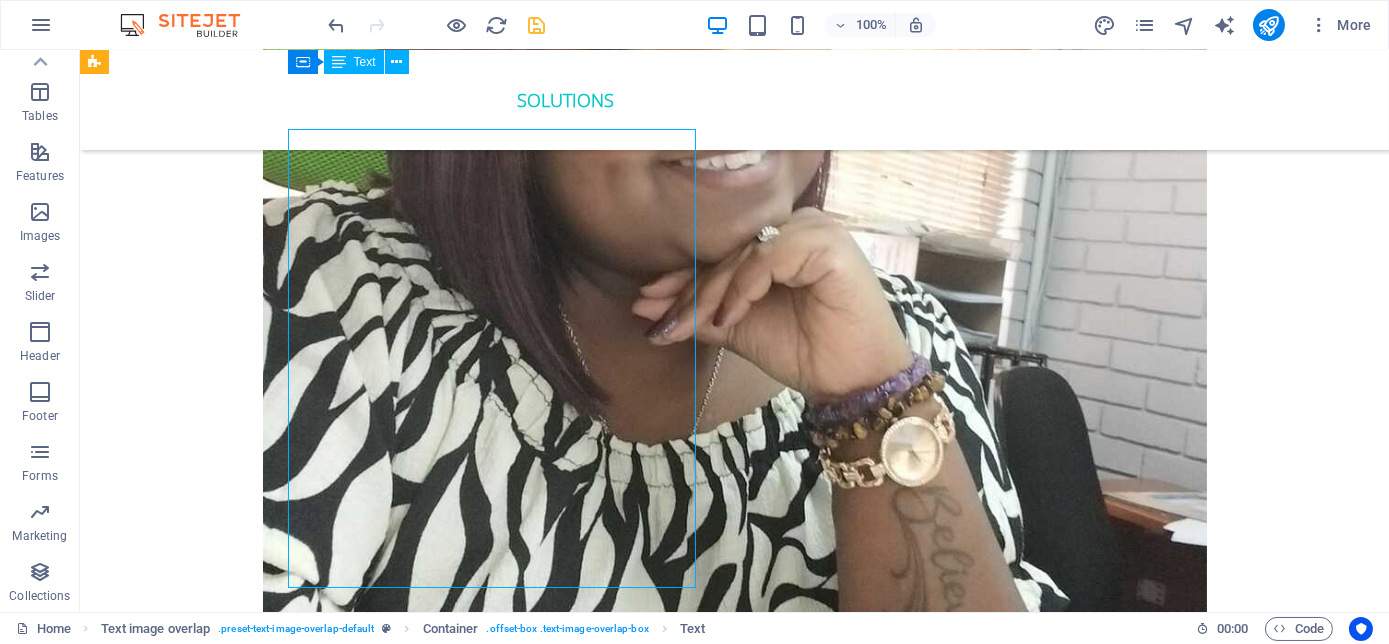 scroll, scrollTop: 4200, scrollLeft: 0, axis: vertical 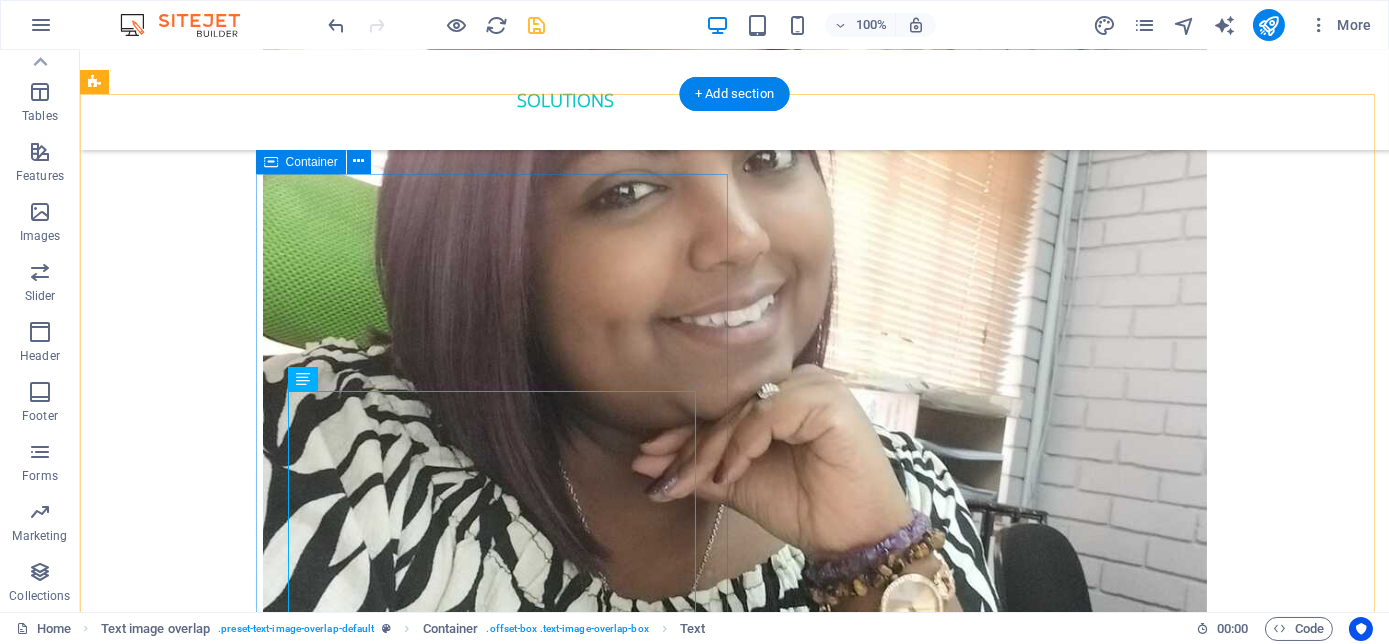 click on "Button" at bounding box center [0, 0] 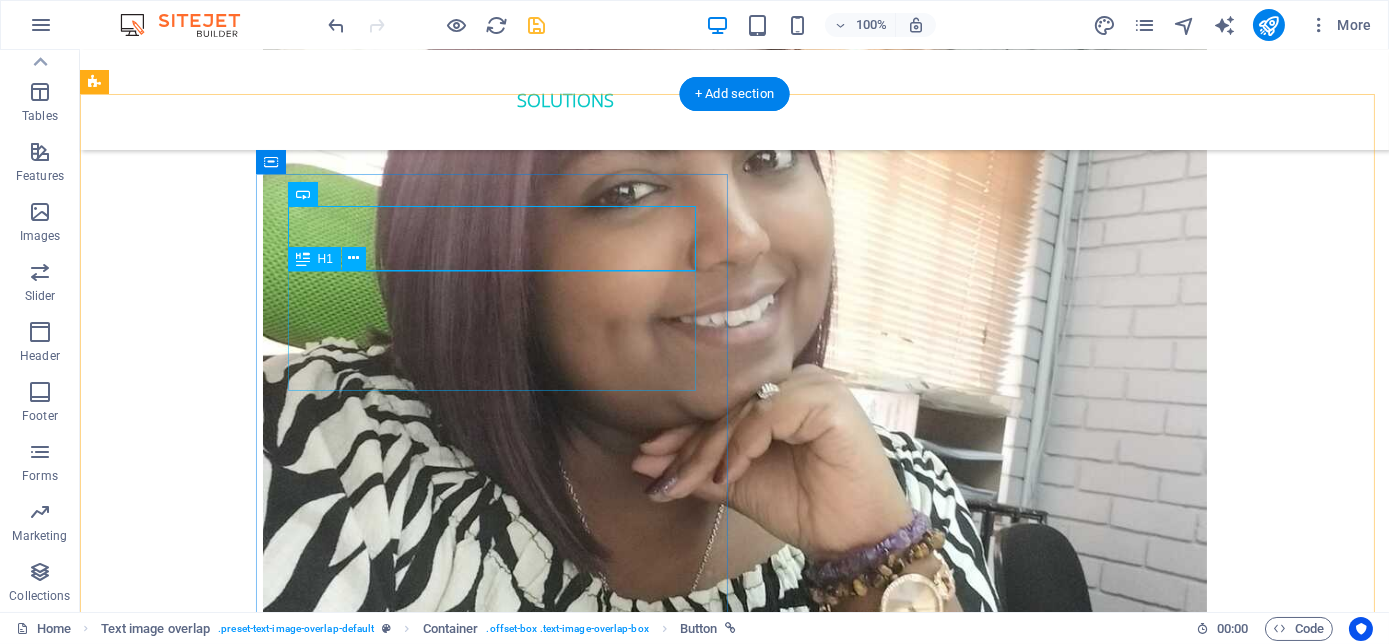 click on "The Millennial Success Code" at bounding box center (499, 4803) 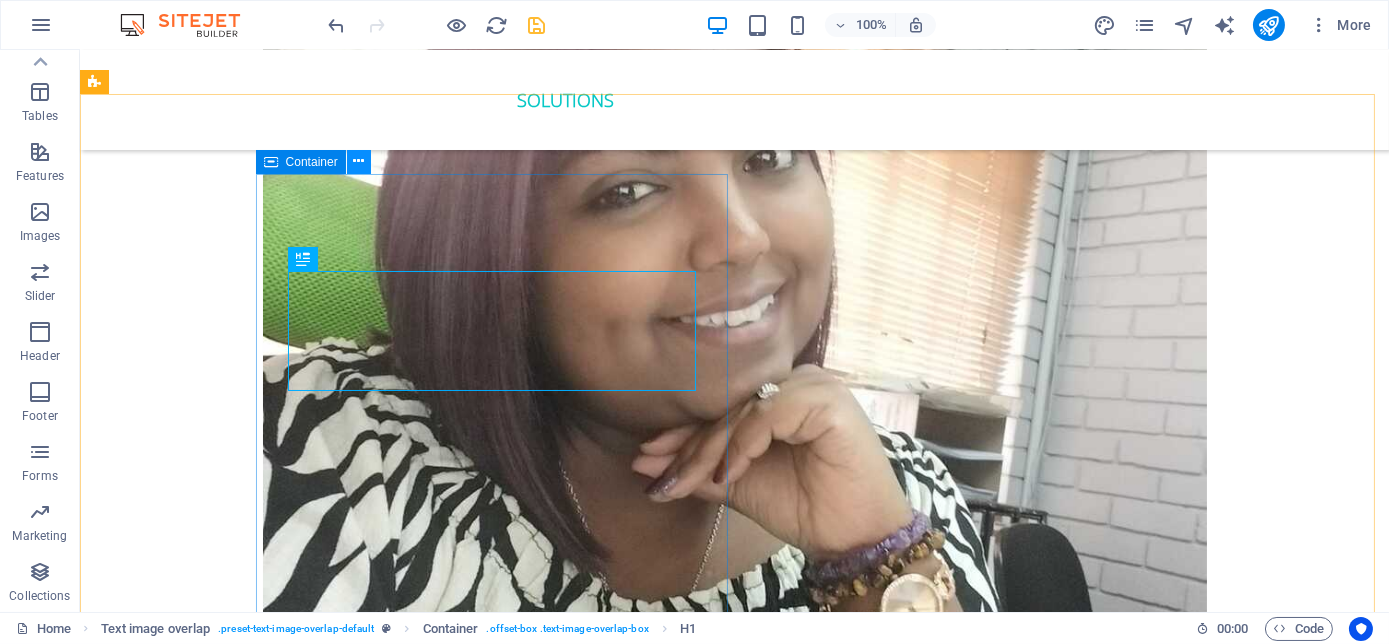 click at bounding box center [358, 161] 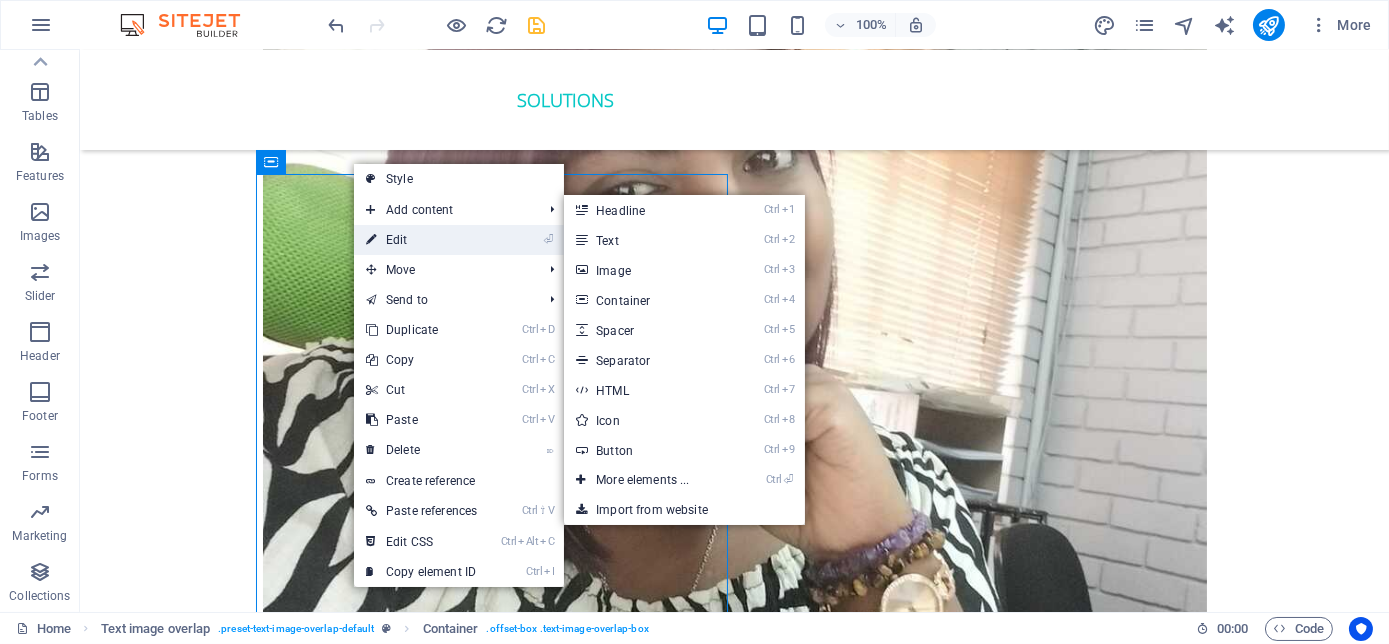 click on "⏎  Edit" at bounding box center (421, 240) 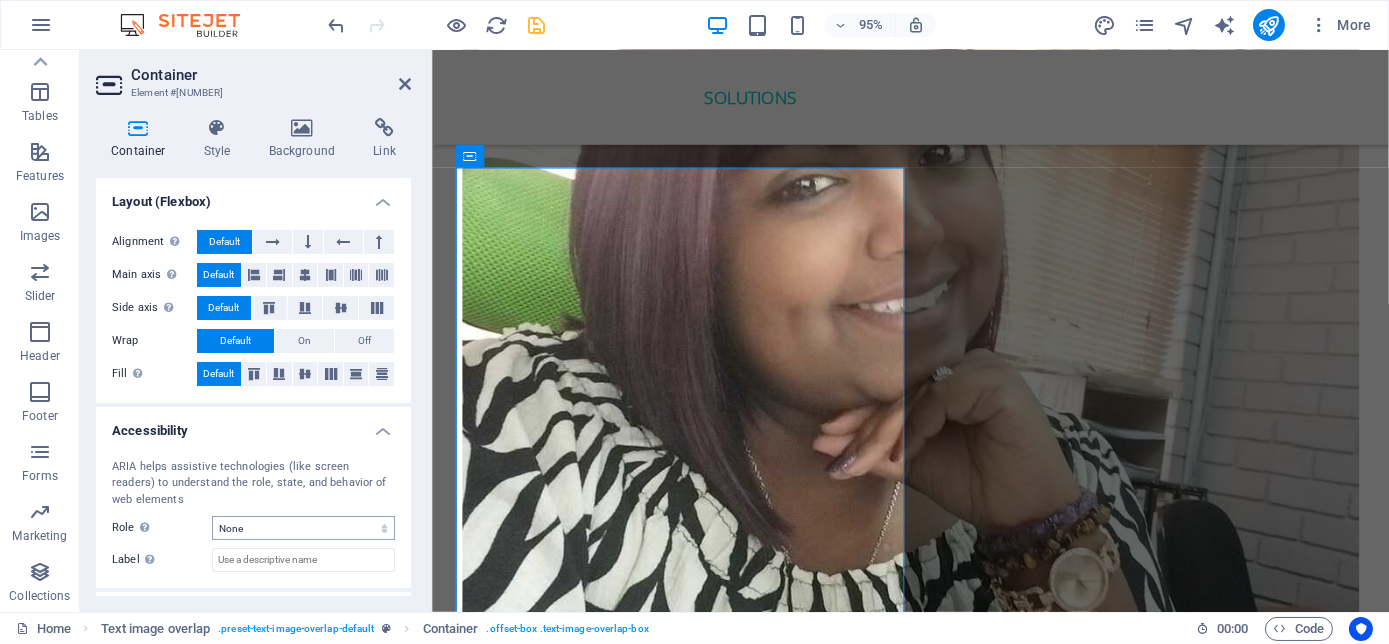 scroll, scrollTop: 205, scrollLeft: 0, axis: vertical 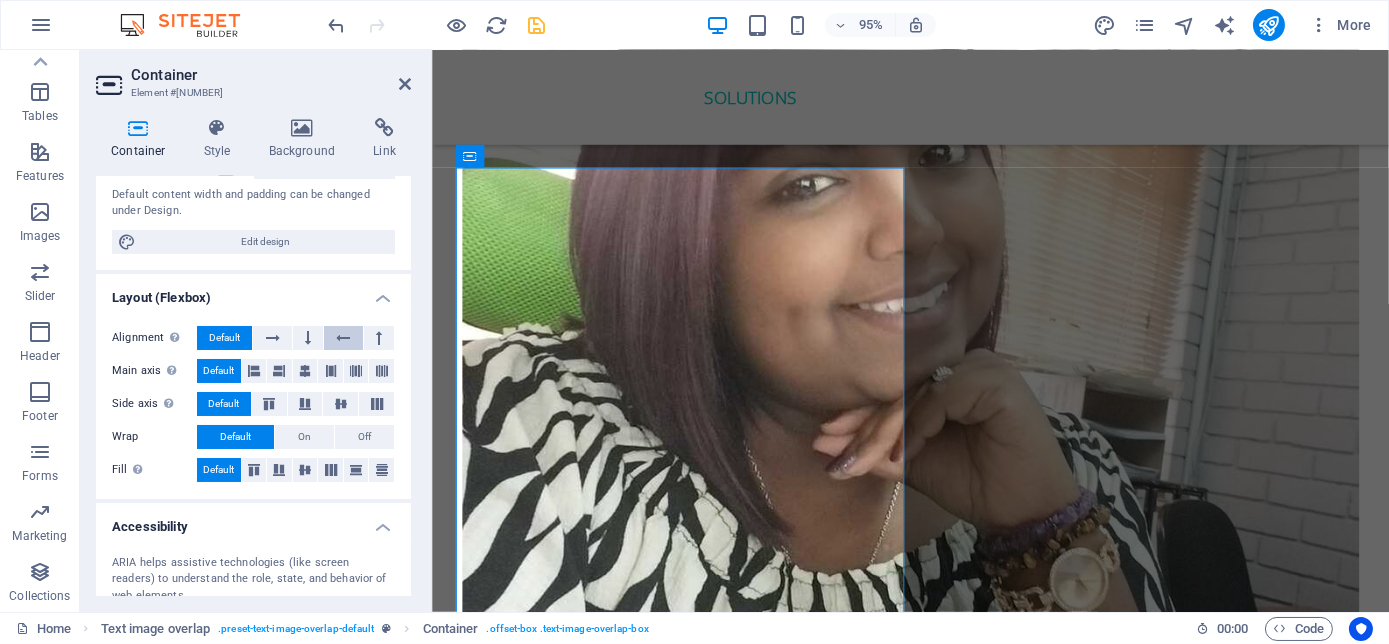click at bounding box center [343, 338] 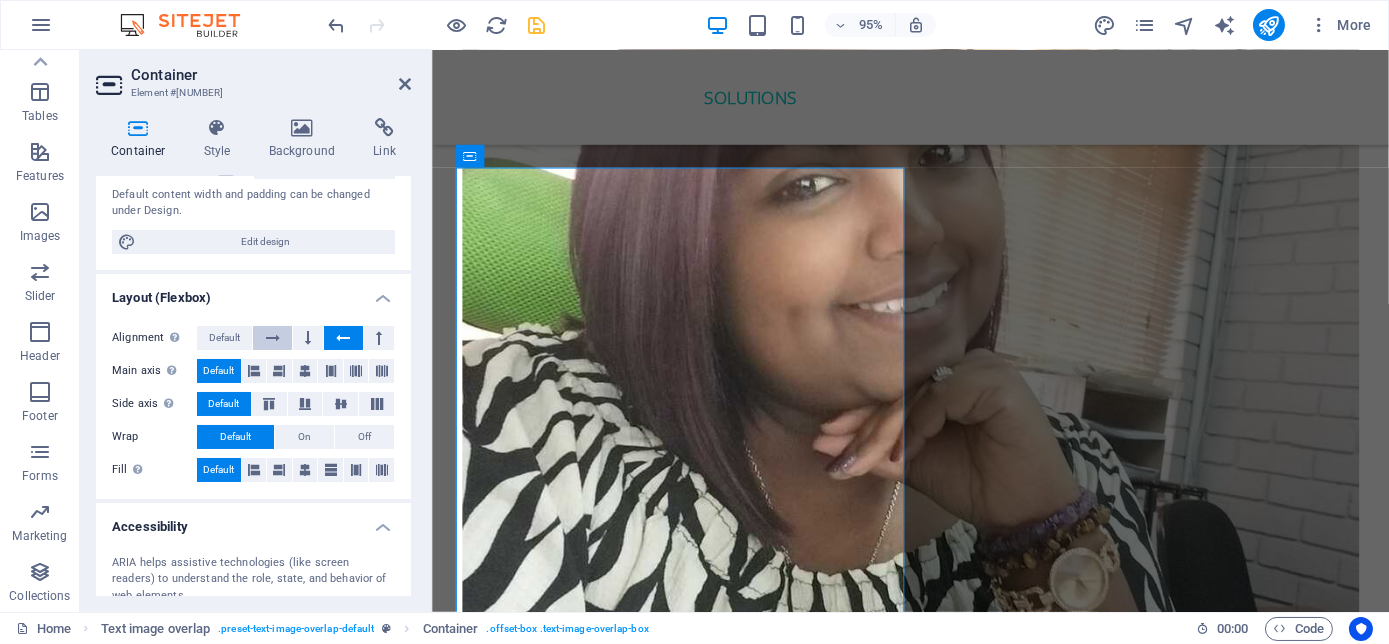 click at bounding box center (273, 338) 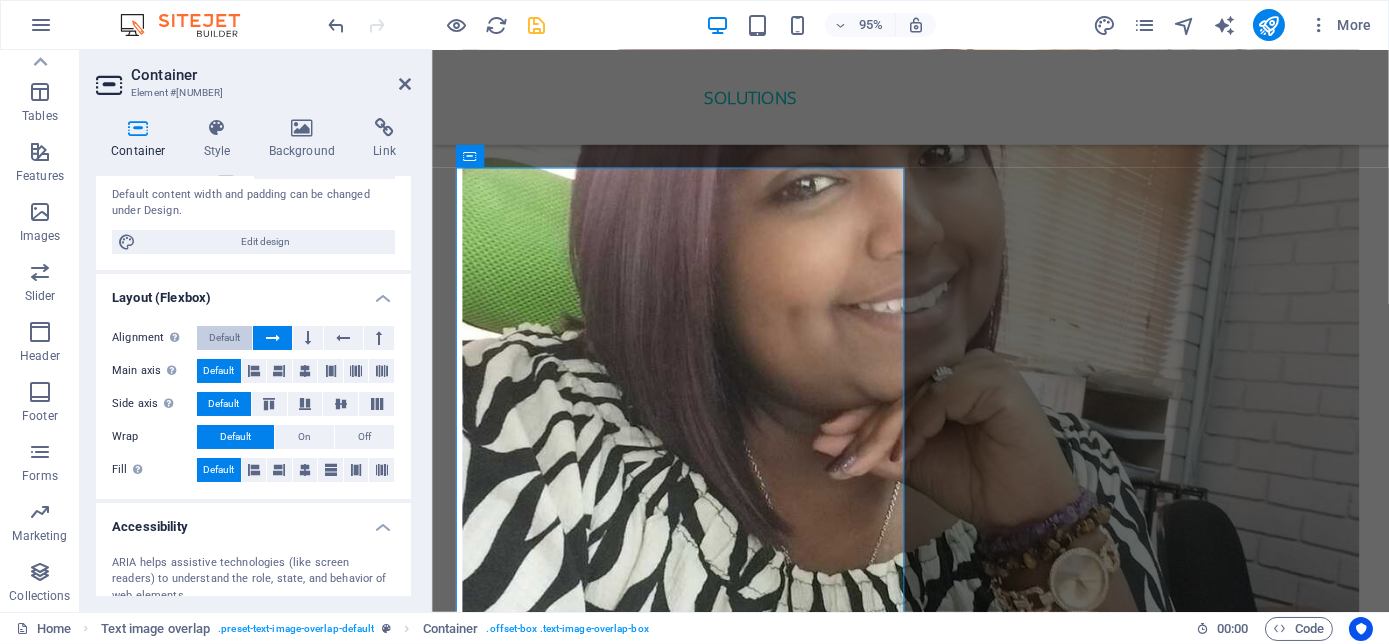 click on "Default" at bounding box center [224, 338] 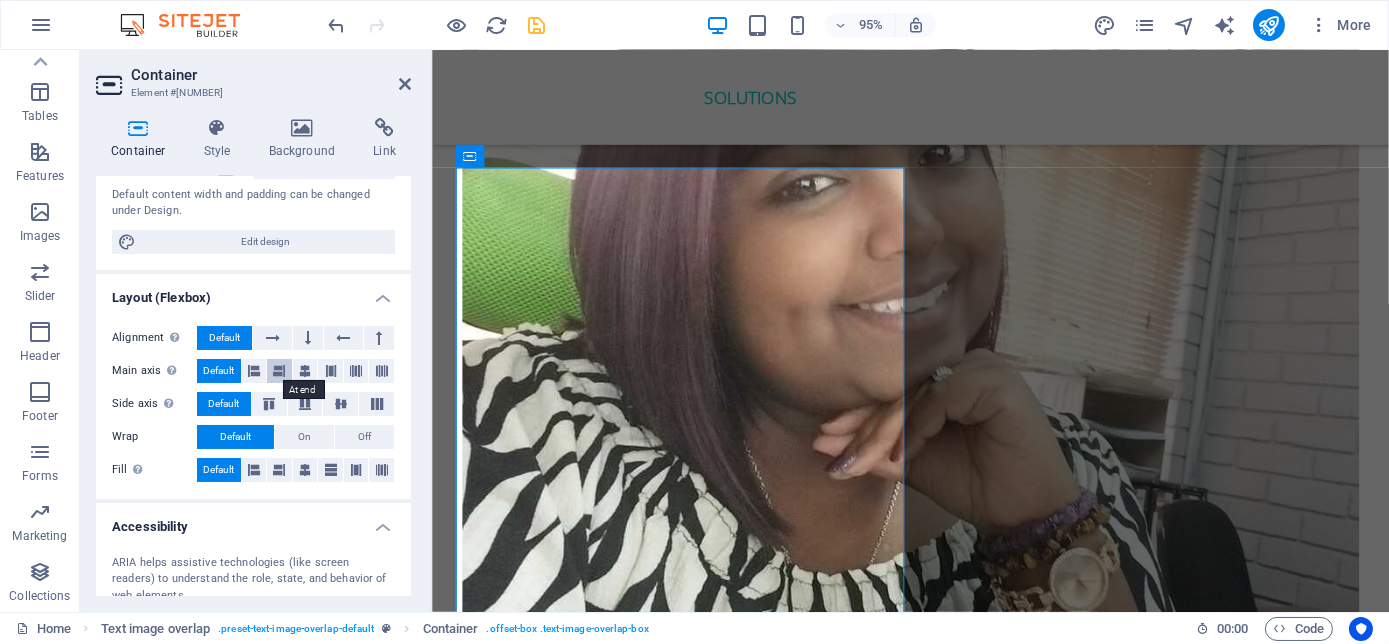 click at bounding box center (279, 371) 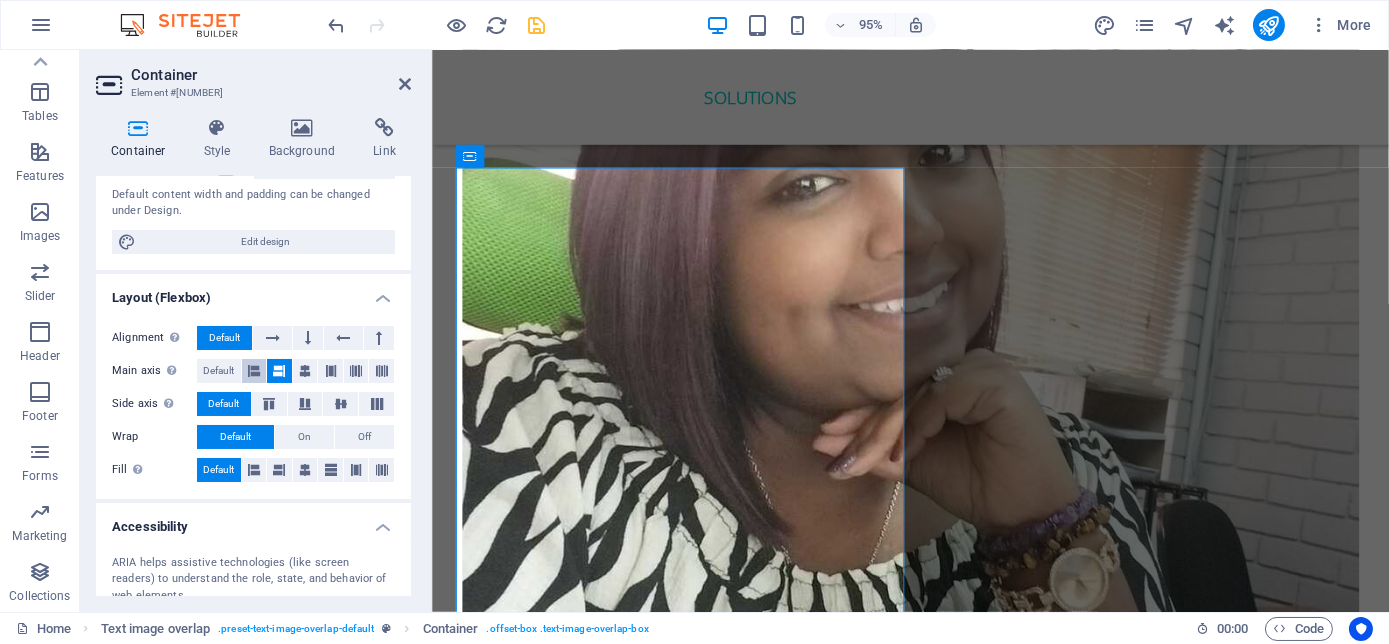 click at bounding box center [254, 371] 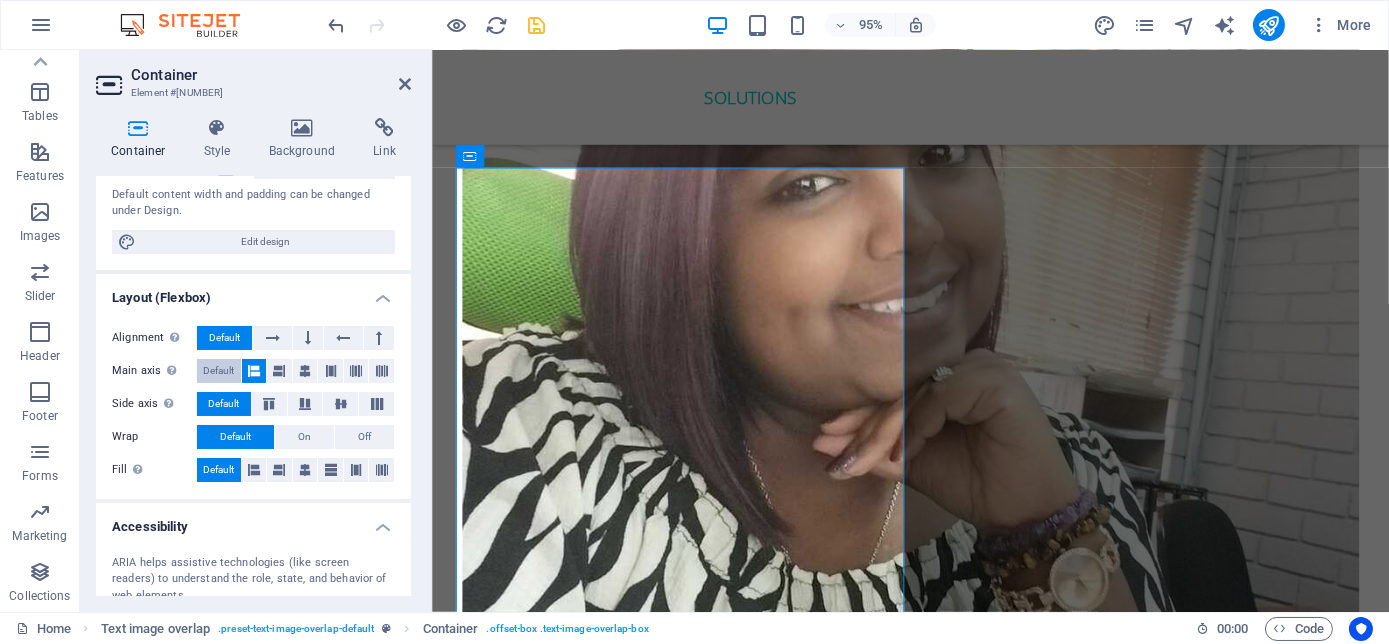 click on "Default" at bounding box center (218, 371) 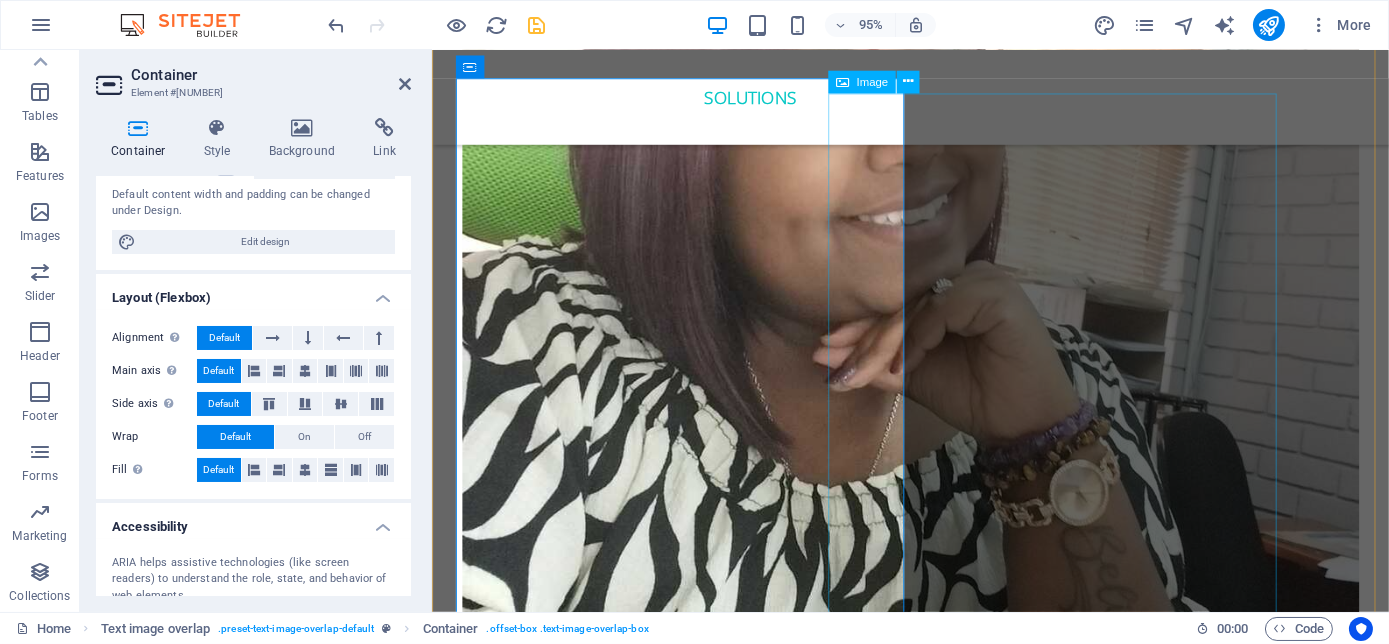 scroll, scrollTop: 4381, scrollLeft: 0, axis: vertical 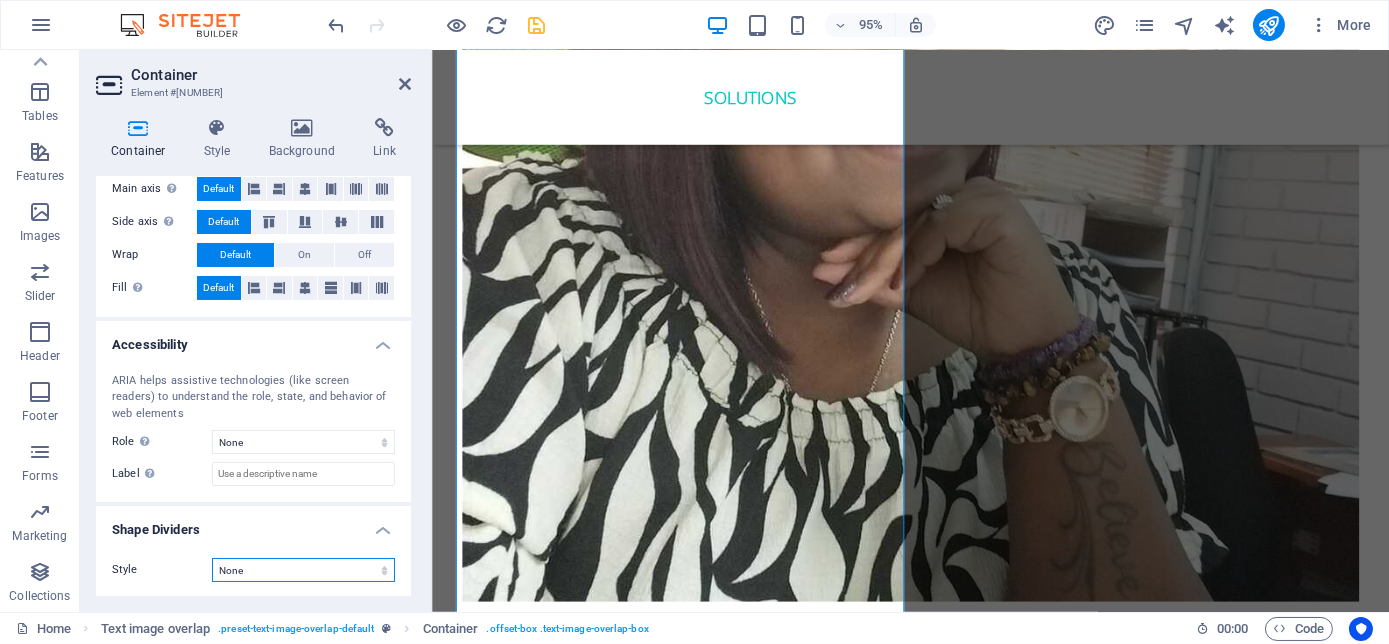 click on "None Triangle Square Diagonal Polygon 1 Polygon 2 Zigzag Multiple Zigzags Waves Multiple Waves Half Circle Circle Circle Shadow Blocks Hexagons Clouds Multiple Clouds Fan Pyramids Book Paint Drip Fire Shredded Paper Arrow" at bounding box center [303, 570] 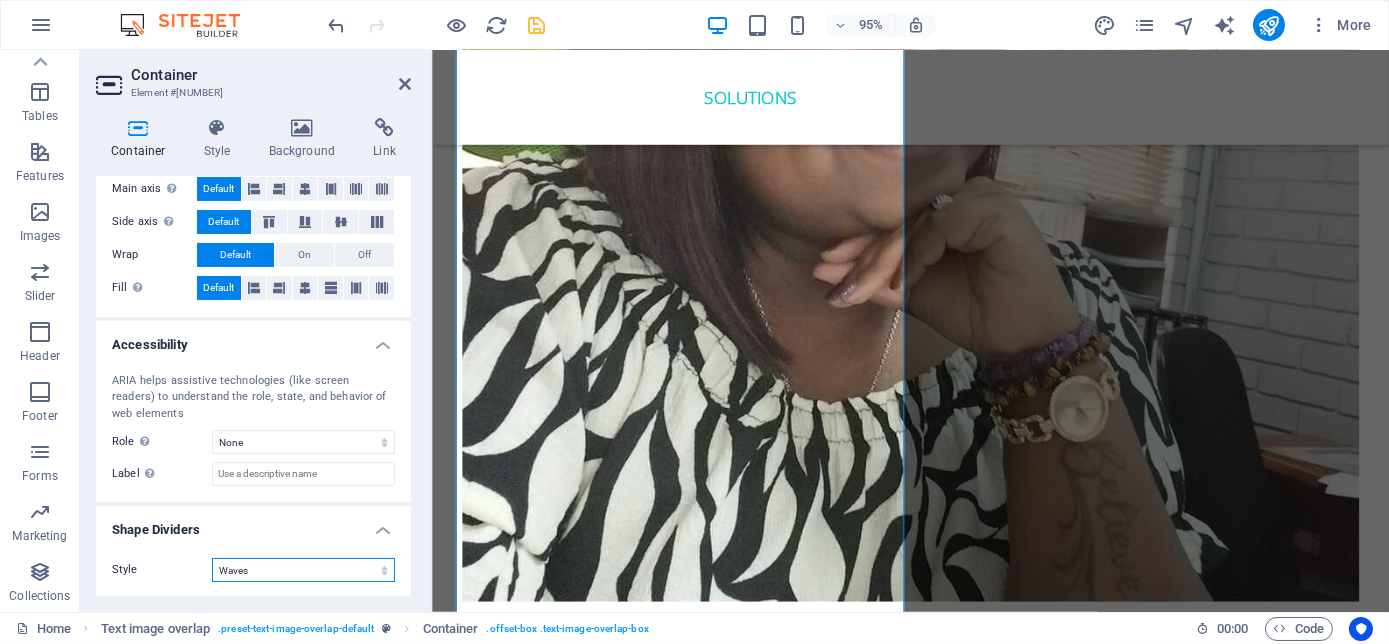 click on "None Triangle Square Diagonal Polygon 1 Polygon 2 Zigzag Multiple Zigzags Waves Multiple Waves Half Circle Circle Circle Shadow Blocks Hexagons Clouds Multiple Clouds Fan Pyramids Book Paint Drip Fire Shredded Paper Arrow" at bounding box center (303, 570) 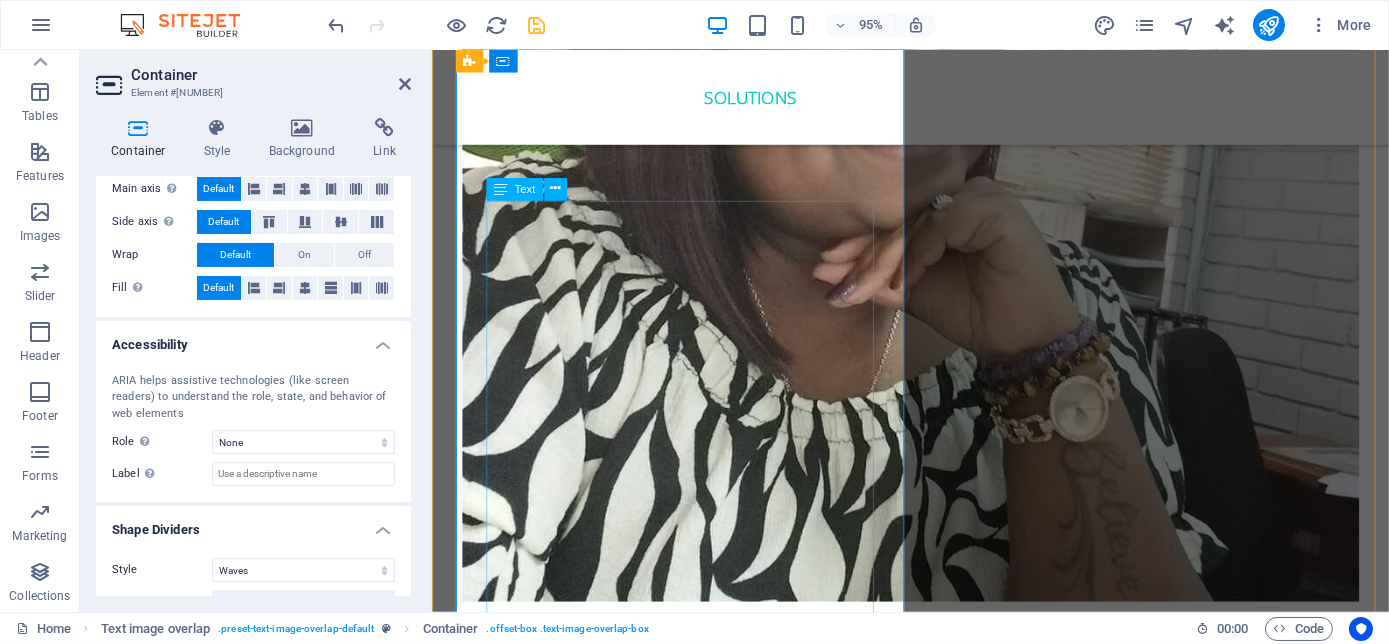 click on "THE MILLENNIAL SUCCESS CODE -  Inspire, Enlighten, Transform ,  is a powerful book that speaks directly to the hearts and minds of our youth. Through authentic storytelling and transformative principles,  [FIRST] [LAST]  empowers the youth to rise above limitations, discover their inner purpose, and take control of their future. Rooted in mindset mastery, emotional intelligence and resilience, this book is a brilliant tool for realising their true potential and cultivating their lifelong success. It includes powerful success principles, a success mindset framework, daily mantras, and reflective exercises designed to challenge limiting beliefs and build self-awareness. It serves as a bridge between formal education and the real world readiness, inspiring students to lead lives of impact and intention." at bounding box center [699, 4957] 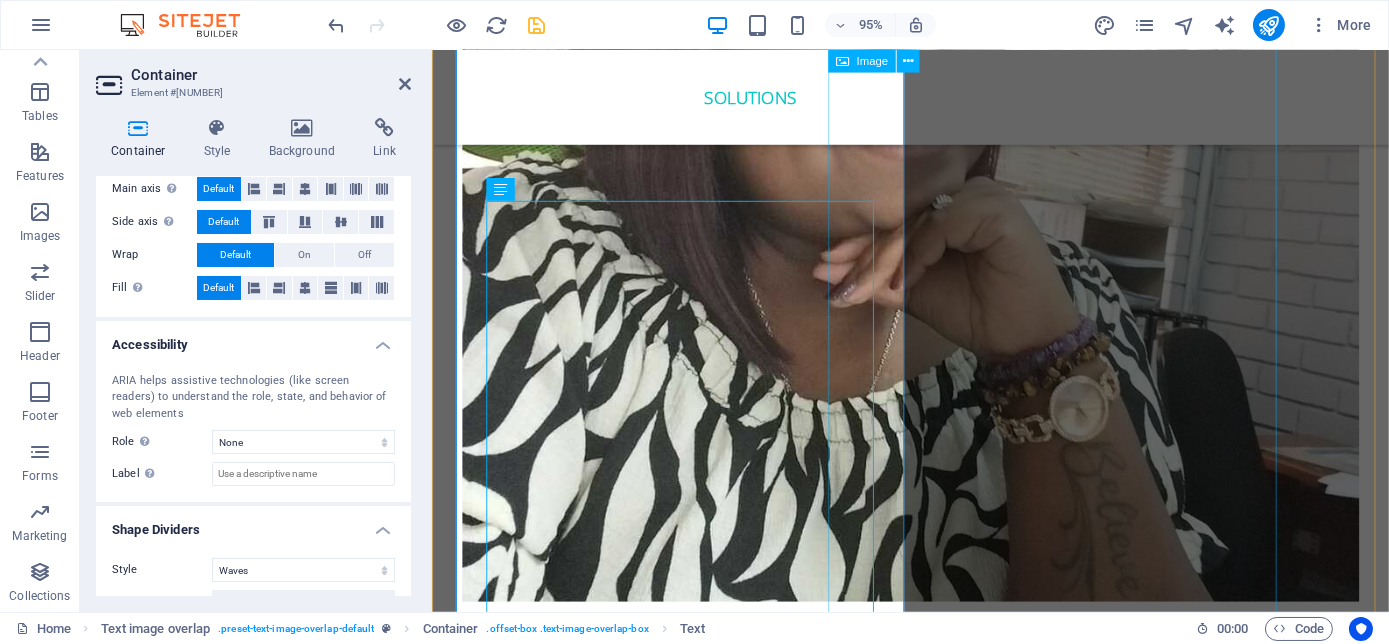 click at bounding box center (935, 5908) 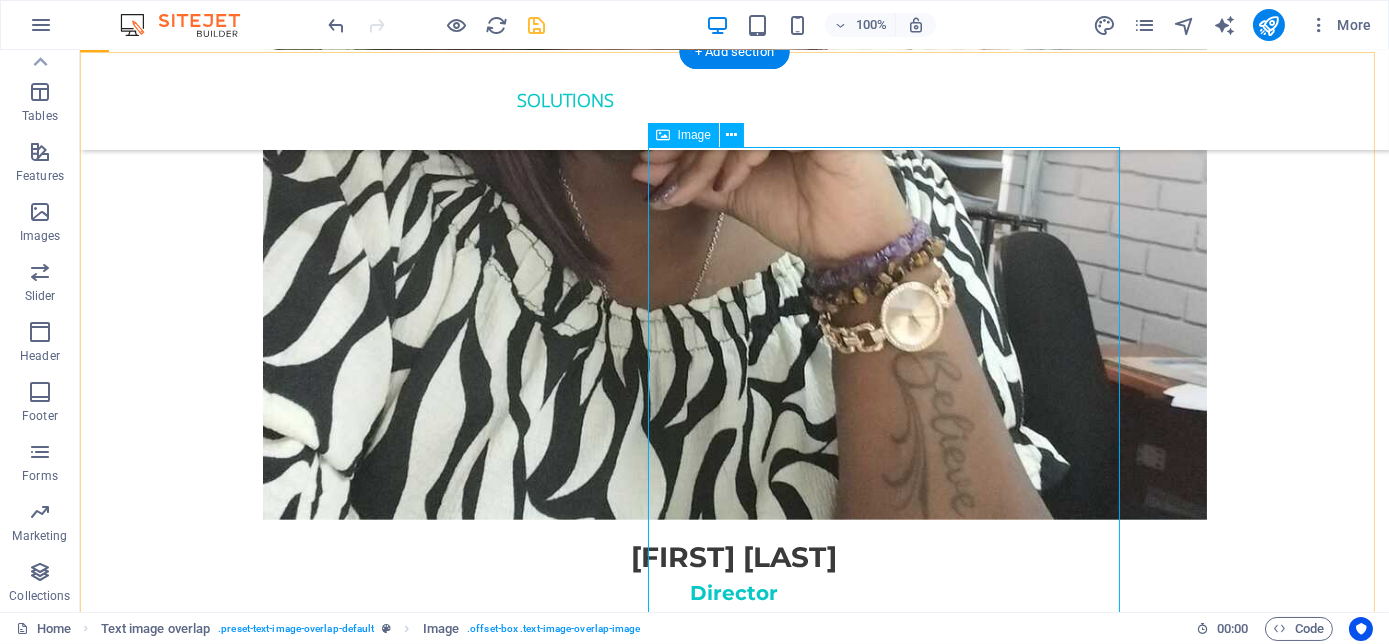 scroll, scrollTop: 4563, scrollLeft: 0, axis: vertical 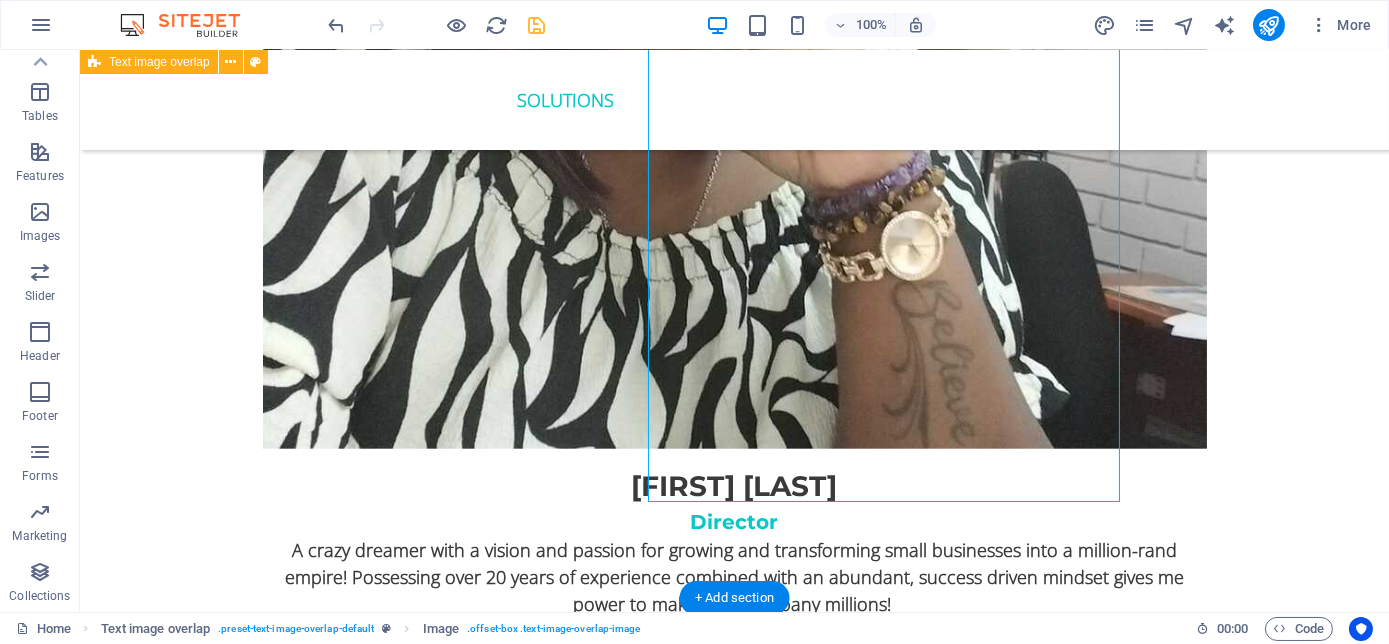 drag, startPoint x: 725, startPoint y: 507, endPoint x: 844, endPoint y: 515, distance: 119.26861 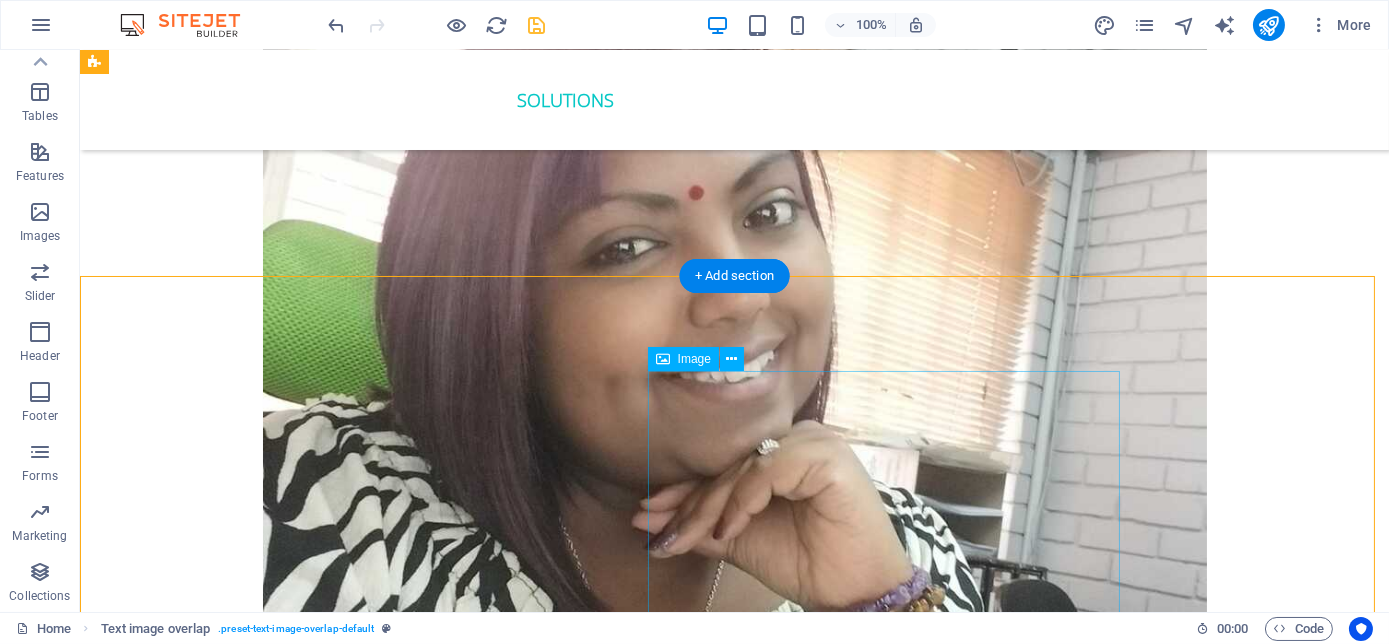 scroll, scrollTop: 4018, scrollLeft: 0, axis: vertical 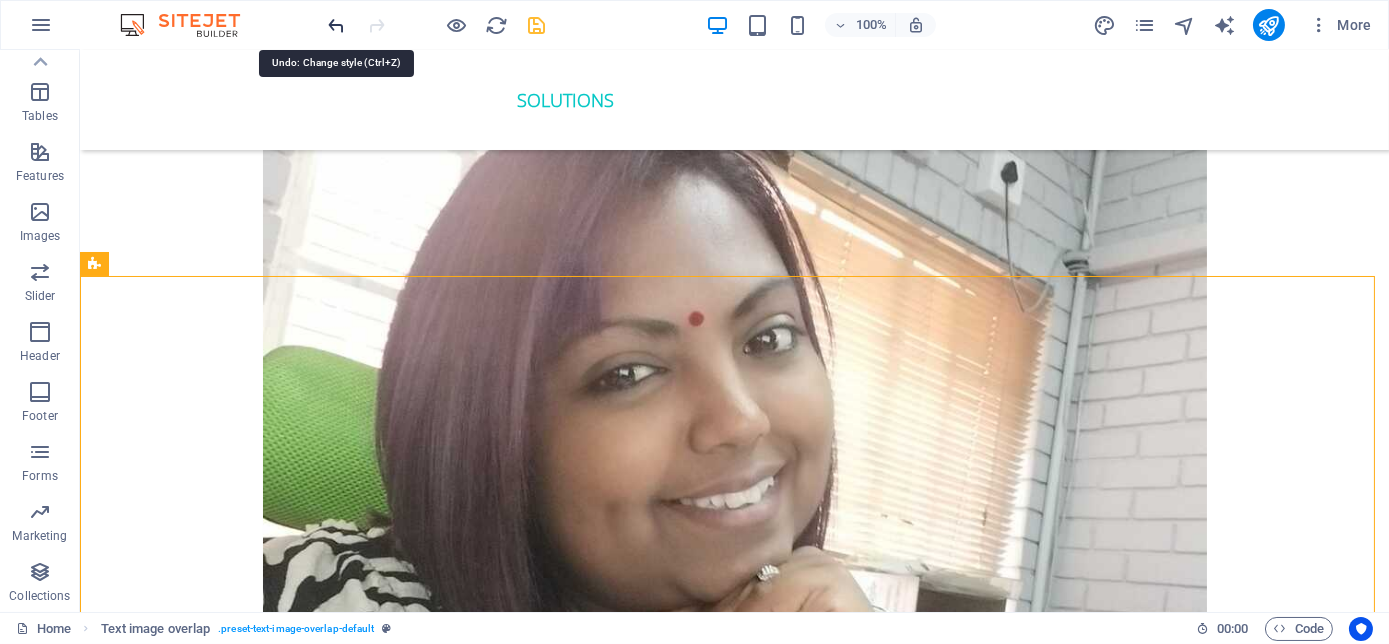 click at bounding box center [337, 25] 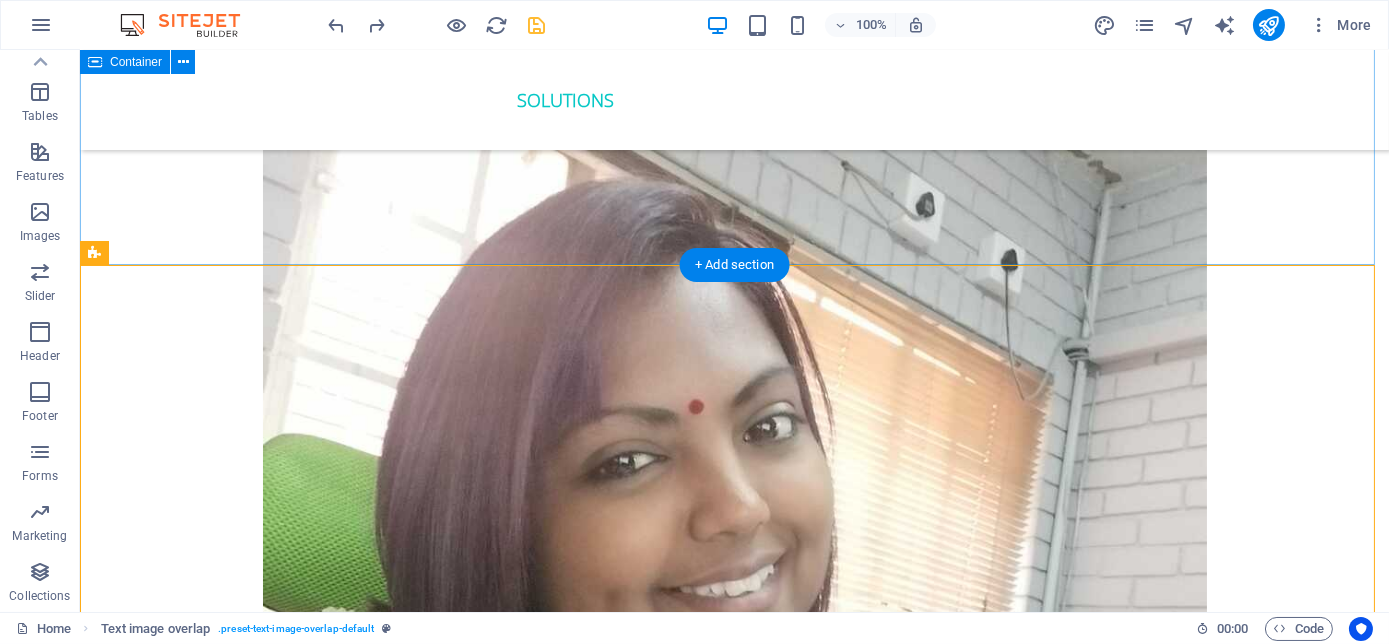 scroll, scrollTop: 3927, scrollLeft: 0, axis: vertical 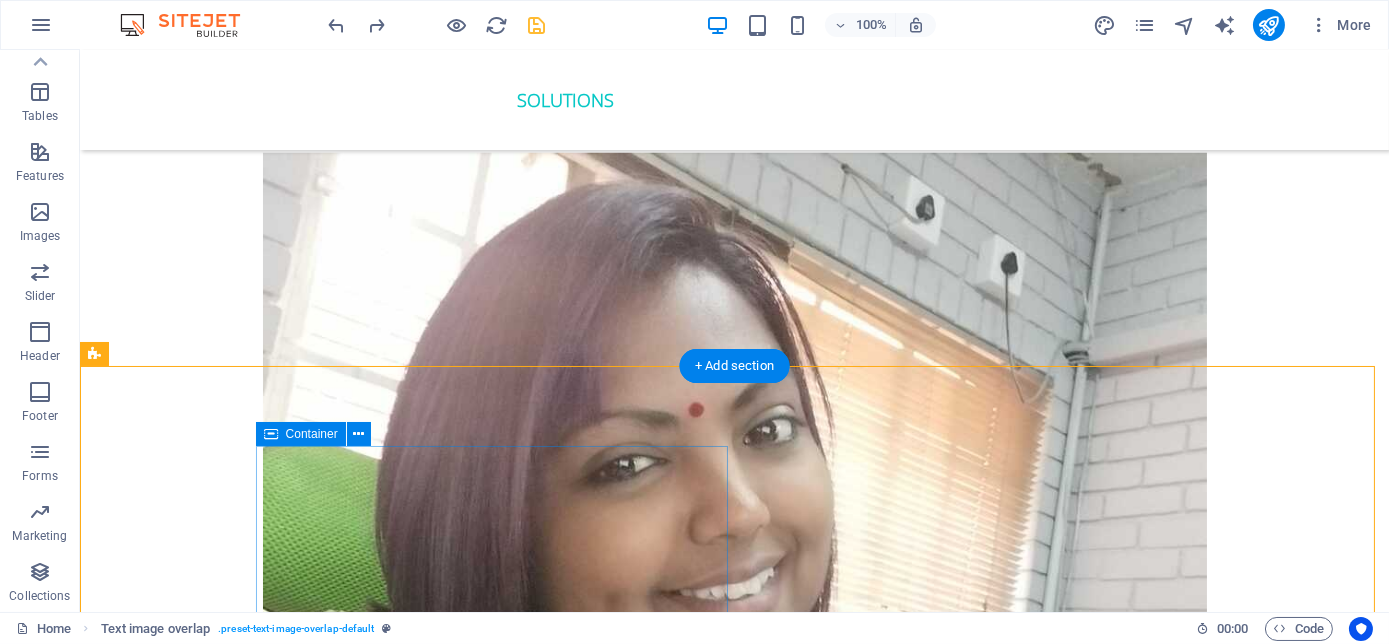 click on "ORder YOUR COPY NOW! The Millennial Success Code THE MILLENNIAL SUCCESS CODE - Inspire, Enlighten, Transform , is a powerful book that speaks directly to the hearts and minds of our youth. Through authentic storytelling and transformative principles, [FIRST] [LAST] empowers the youth to rise above limitations, discover their inner purpose, and take control of their future. Rooted in mindset mastery, emotional intelligence and resilience, this book is a brilliant tool for realising their true potential and cultivating their lifelong success. It includes powerful success principles, a success mindset framework, daily mantras, and reflective exercises designed to challenge limiting beliefs and build self-awareness. It serves as a bridge between formal education and the real world readiness, inspiring students to lead lives of impact and intention." at bounding box center [499, 5286] 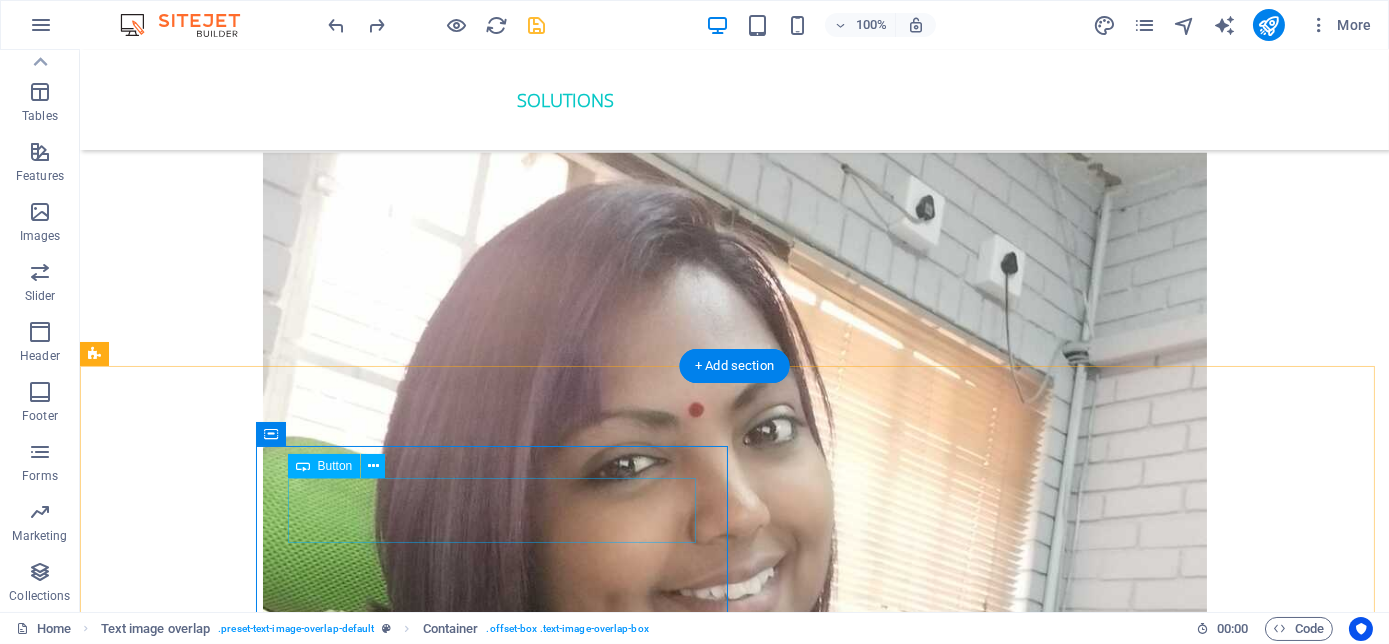 click on "ORder YOUR COPY NOW!" at bounding box center [499, 4983] 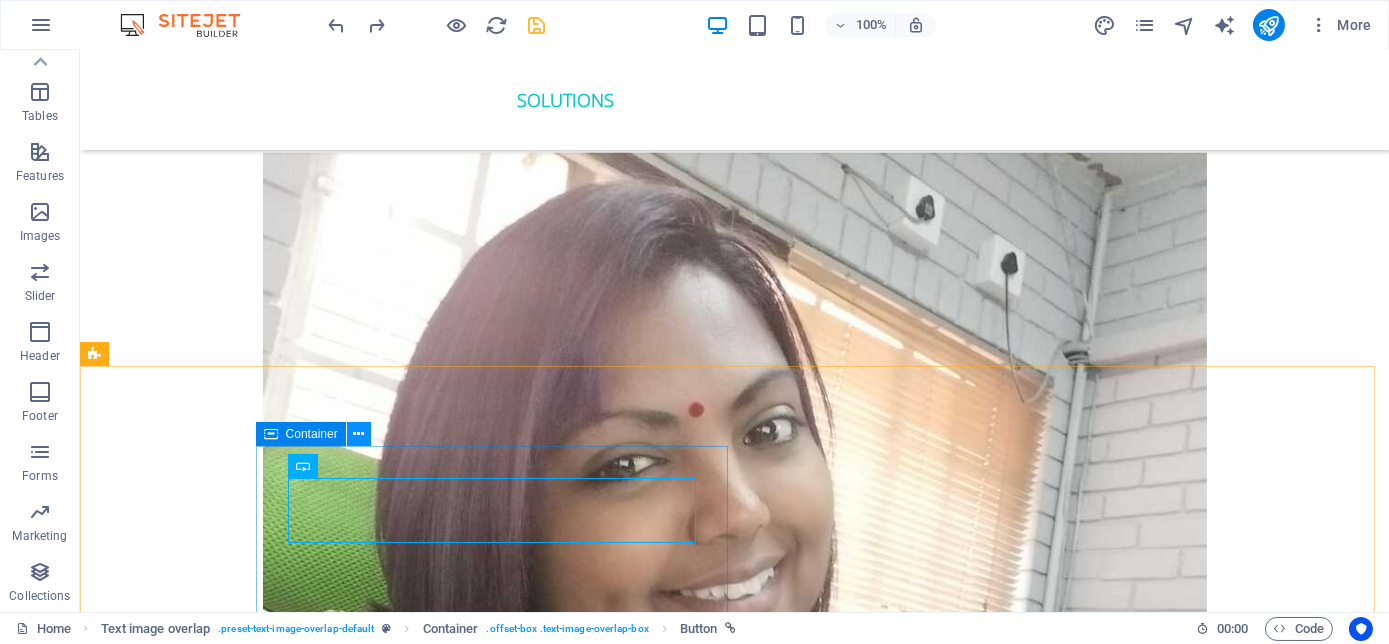 click at bounding box center [358, 434] 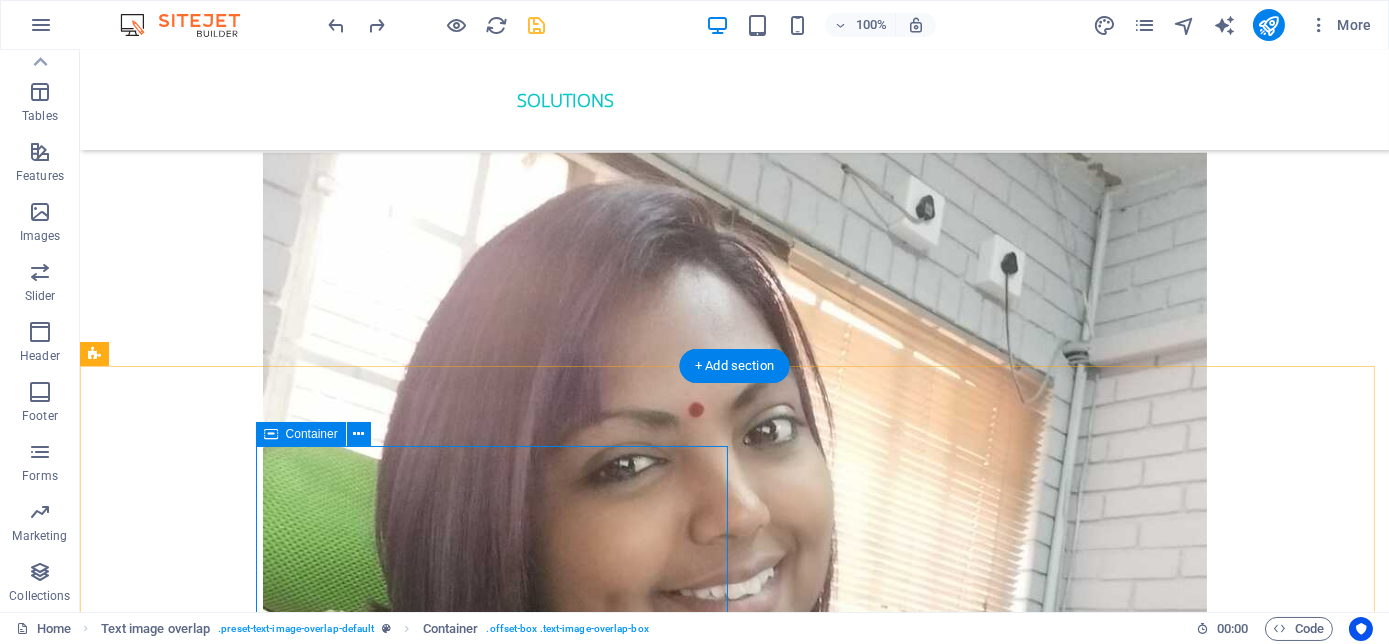 click on "ORder YOUR COPY NOW!" at bounding box center [499, 4983] 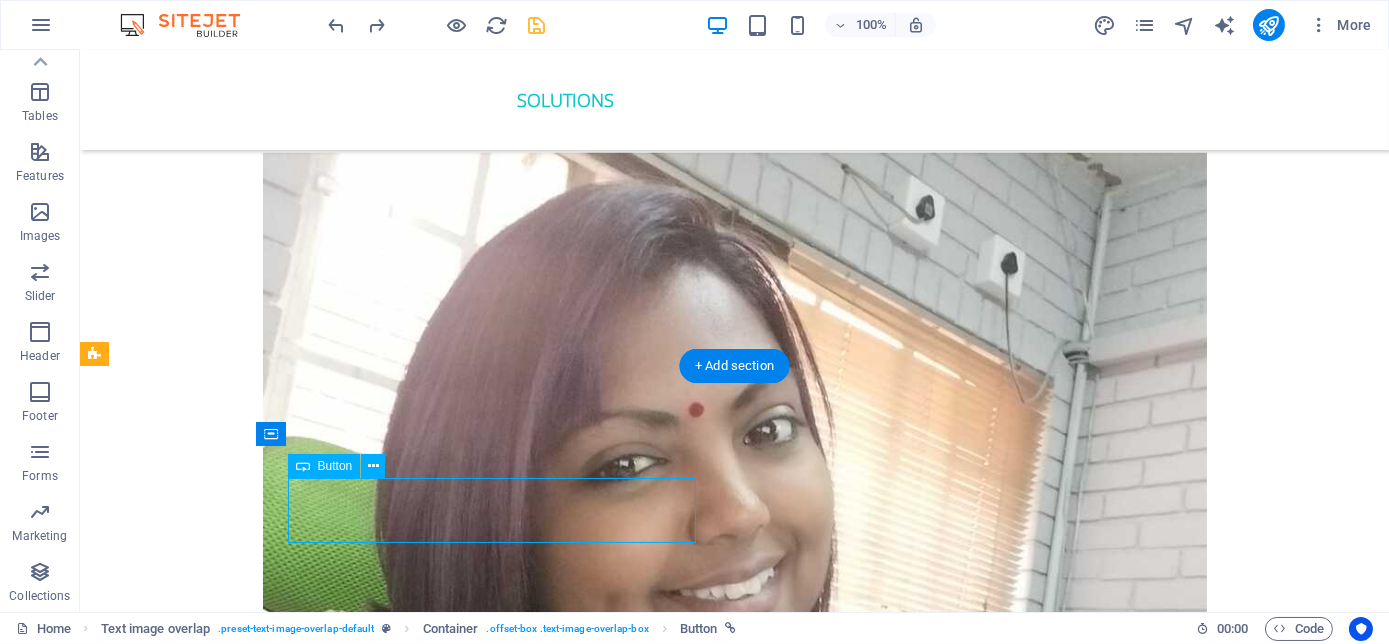 click on "ORder YOUR COPY NOW!" at bounding box center [499, 4983] 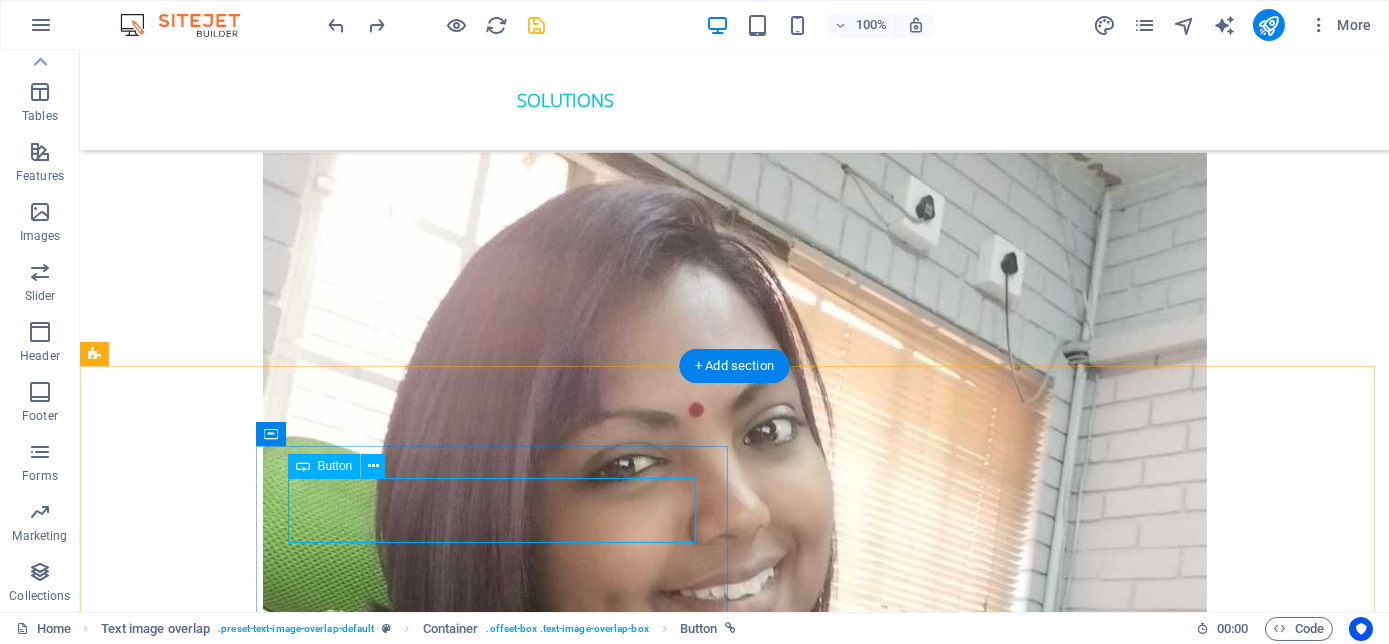 click on "ORder YOUR COPY NOW!" at bounding box center (499, 4983) 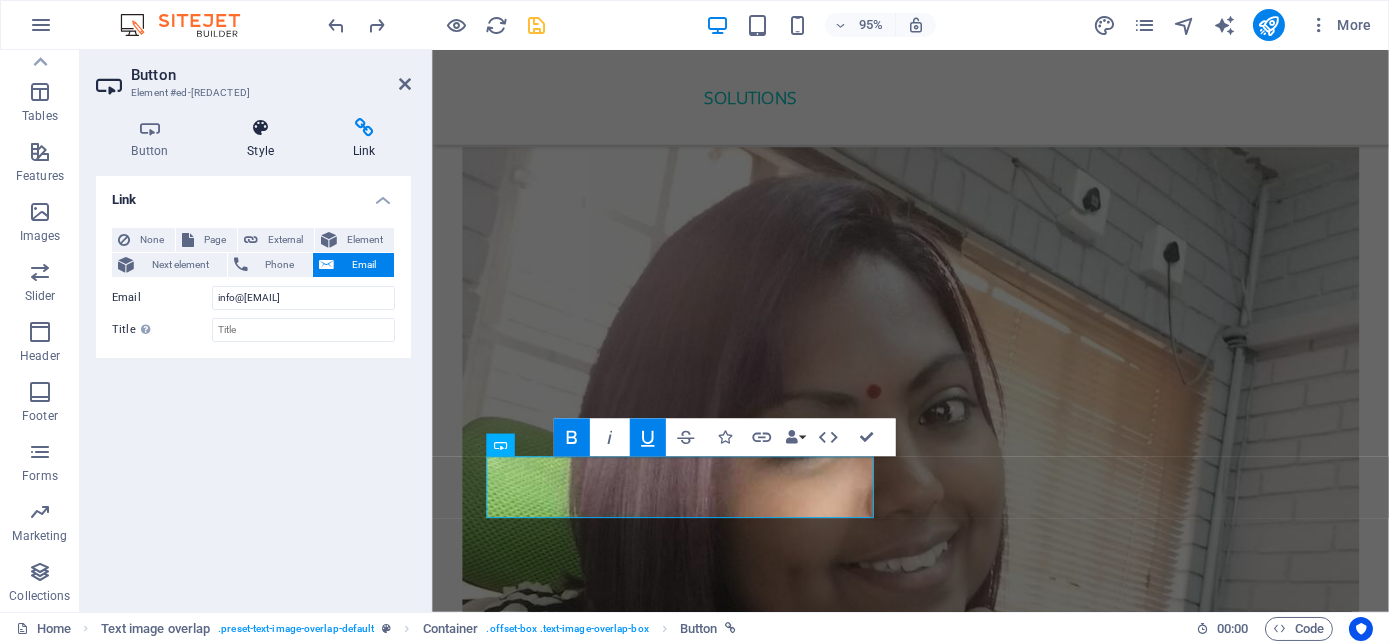 click at bounding box center (261, 128) 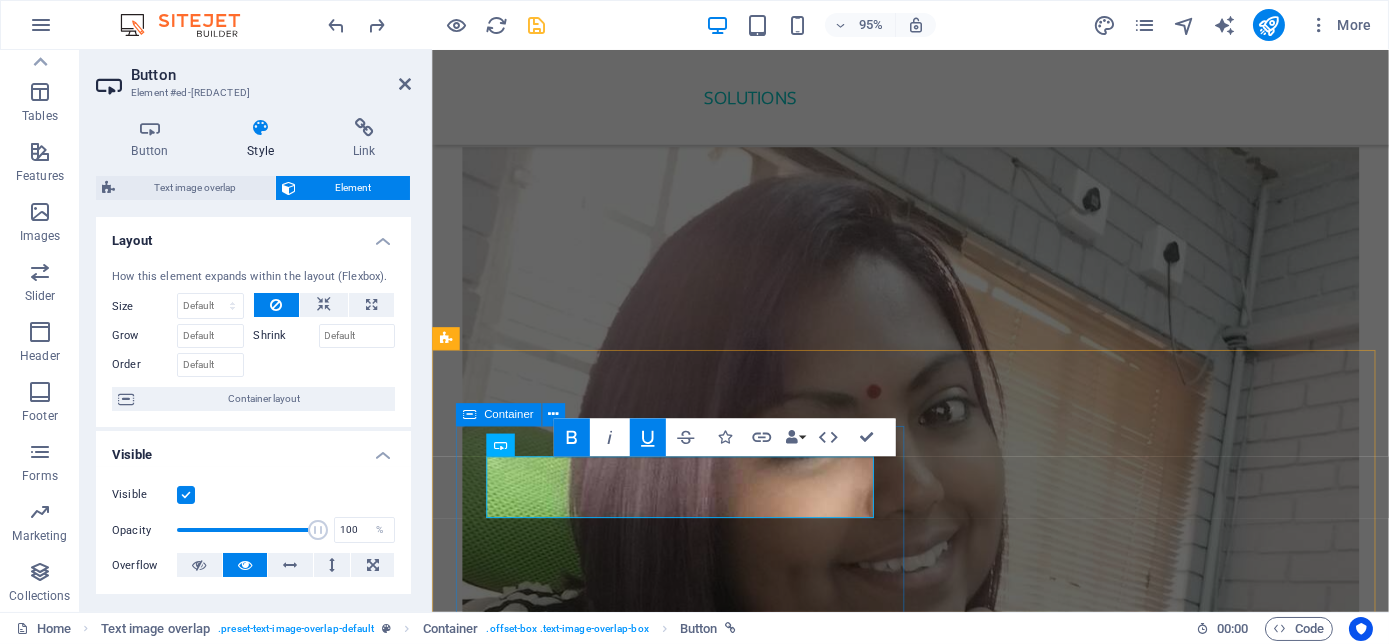 click on "ORder YOUR COPY NOW! The Millennial Success Code THE MILLENNIAL SUCCESS CODE - Inspire, Enlighten, Transform , is a powerful book that speaks directly to the hearts and minds of our youth. Through authentic storytelling and transformative principles, [FIRST] [LAST] empowers the youth to rise above limitations, discover their inner purpose, and take control of their future. Rooted in mindset mastery, emotional intelligence and resilience, this book is a brilliant tool for realising their true potential and cultivating their lifelong success. It includes powerful success principles, a success mindset framework, daily mantras, and reflective exercises designed to challenge limiting beliefs and build self-awareness. It serves as a bridge between formal education and the real world readiness, inspiring students to lead lives of impact and intention." at bounding box center [699, 5286] 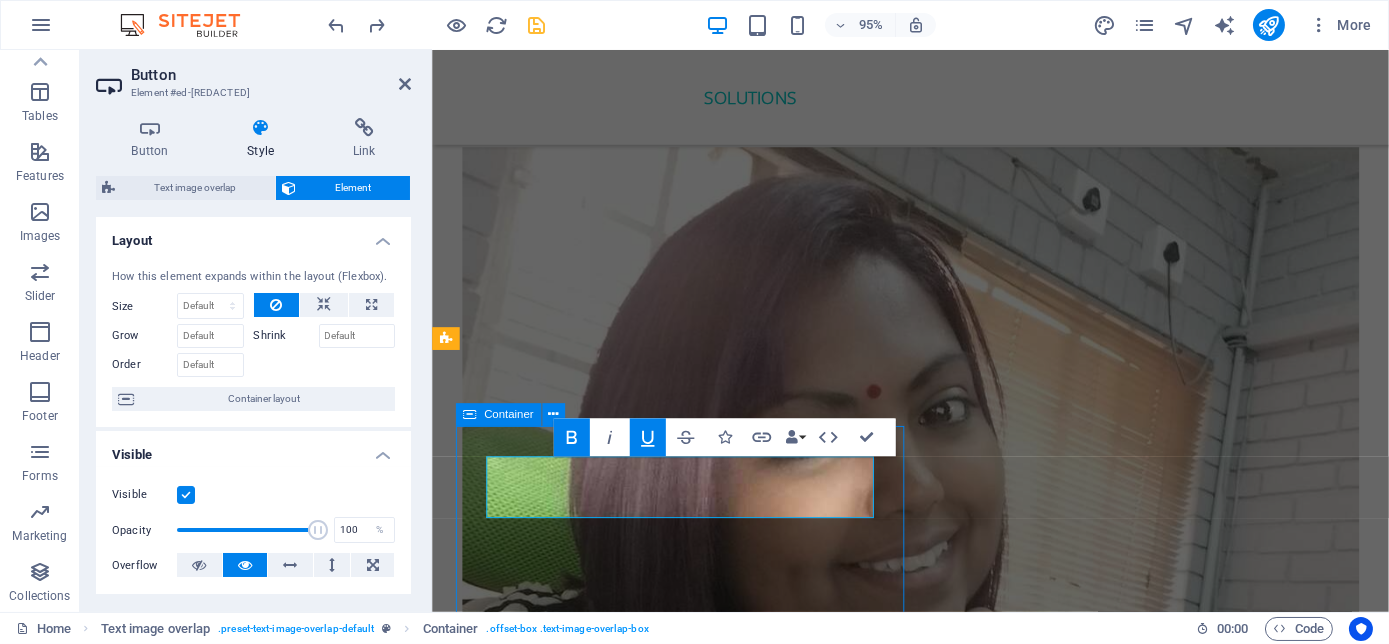click on "ORder YOUR COPY NOW! The Millennial Success Code THE MILLENNIAL SUCCESS CODE - Inspire, Enlighten, Transform , is a powerful book that speaks directly to the hearts and minds of our youth. Through authentic storytelling and transformative principles, [FIRST] [LAST] empowers the youth to rise above limitations, discover their inner purpose, and take control of their future. Rooted in mindset mastery, emotional intelligence and resilience, this book is a brilliant tool for realising their true potential and cultivating their lifelong success. It includes powerful success principles, a success mindset framework, daily mantras, and reflective exercises designed to challenge limiting beliefs and build self-awareness. It serves as a bridge between formal education and the real world readiness, inspiring students to lead lives of impact and intention." at bounding box center (699, 5286) 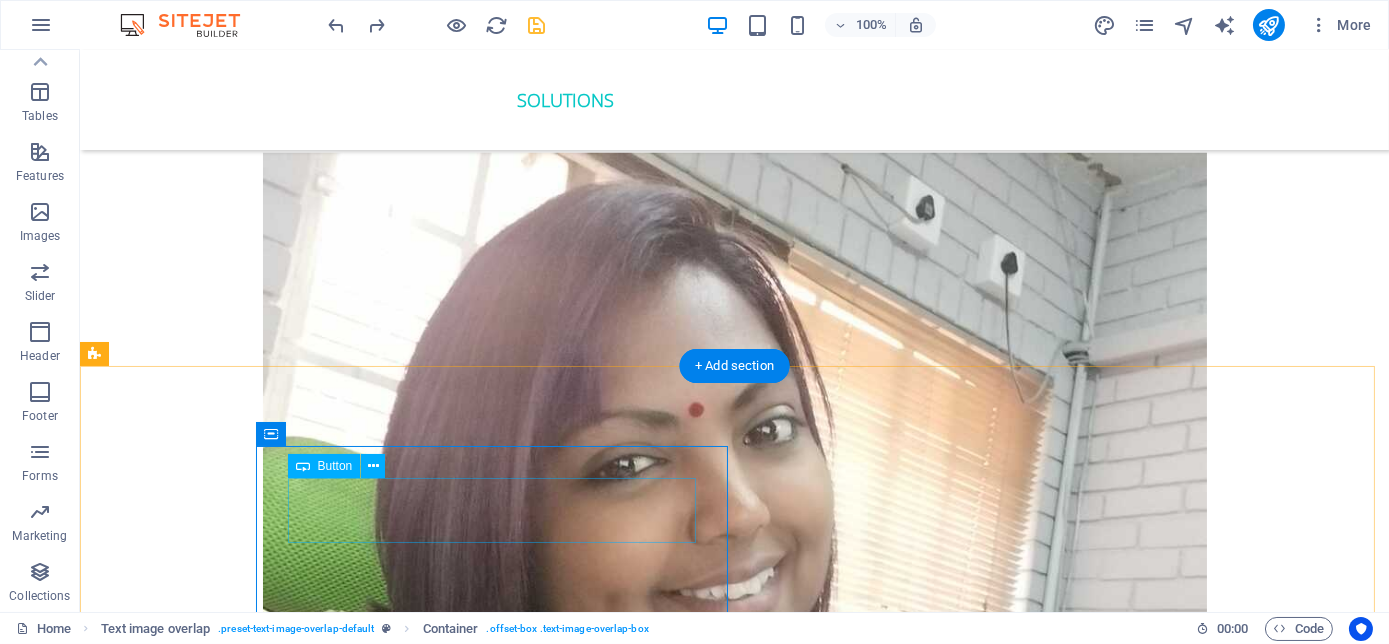 click on "ORder YOUR COPY NOW!" at bounding box center (499, 4983) 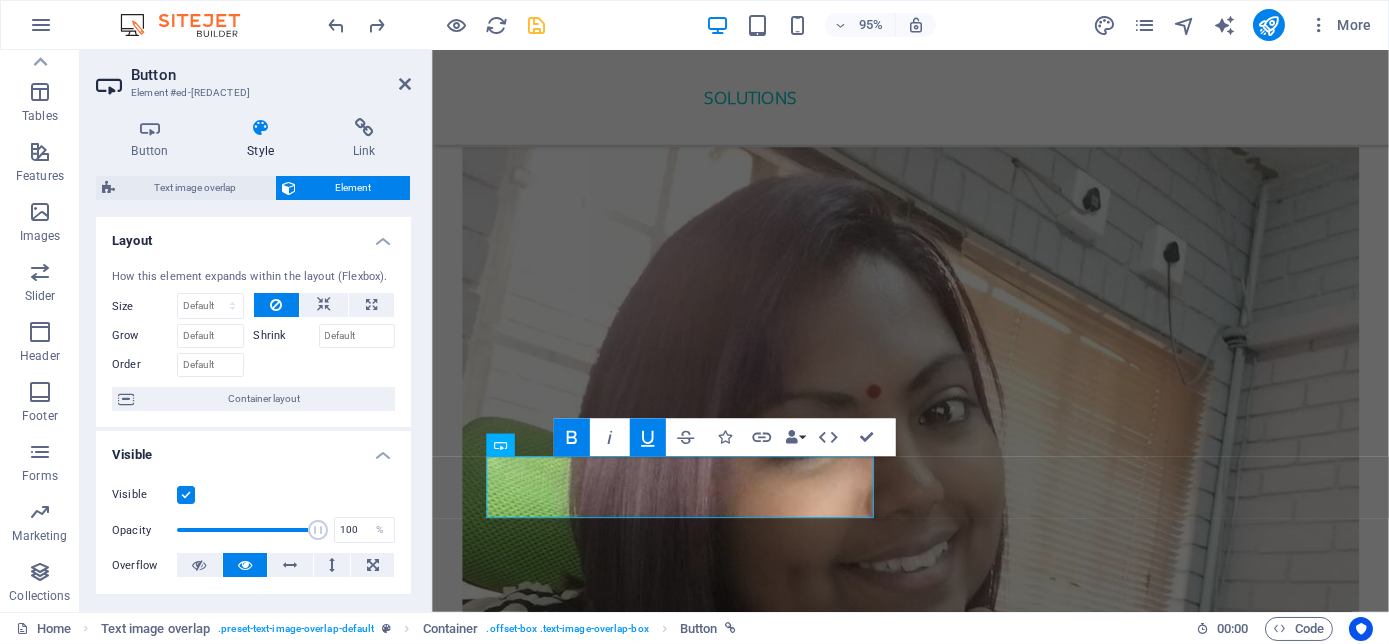 click at bounding box center [289, 188] 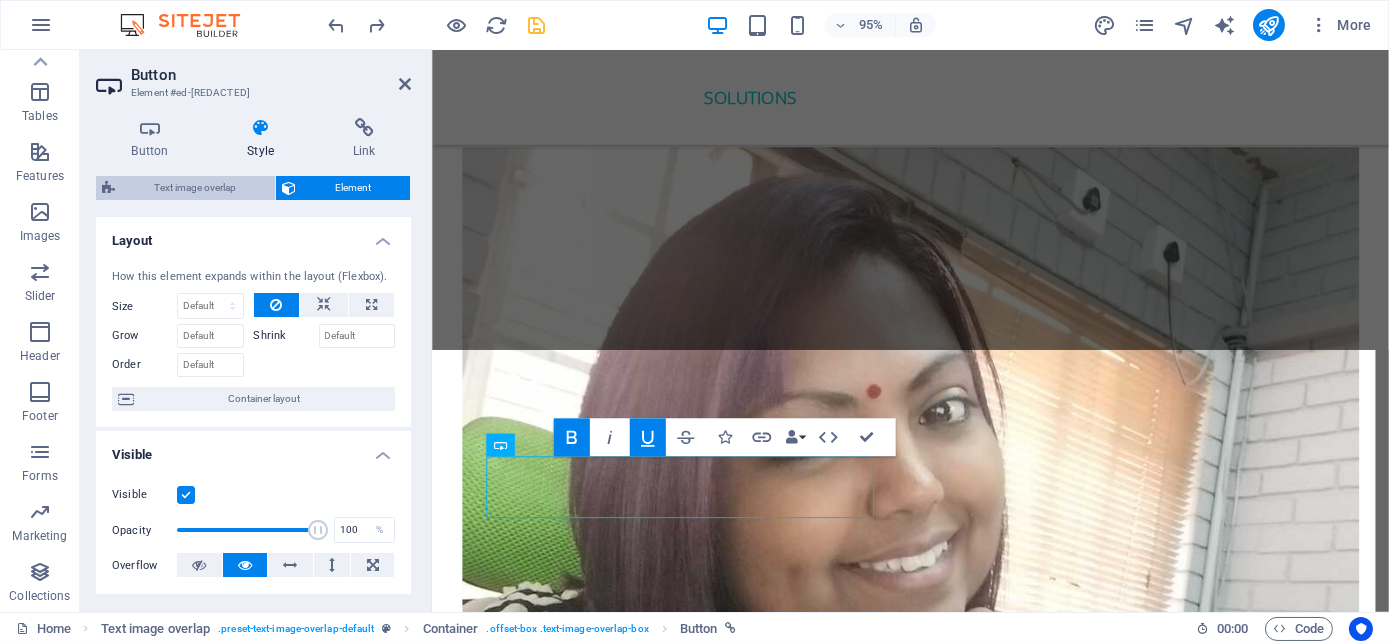 click on "Text image overlap" at bounding box center (195, 188) 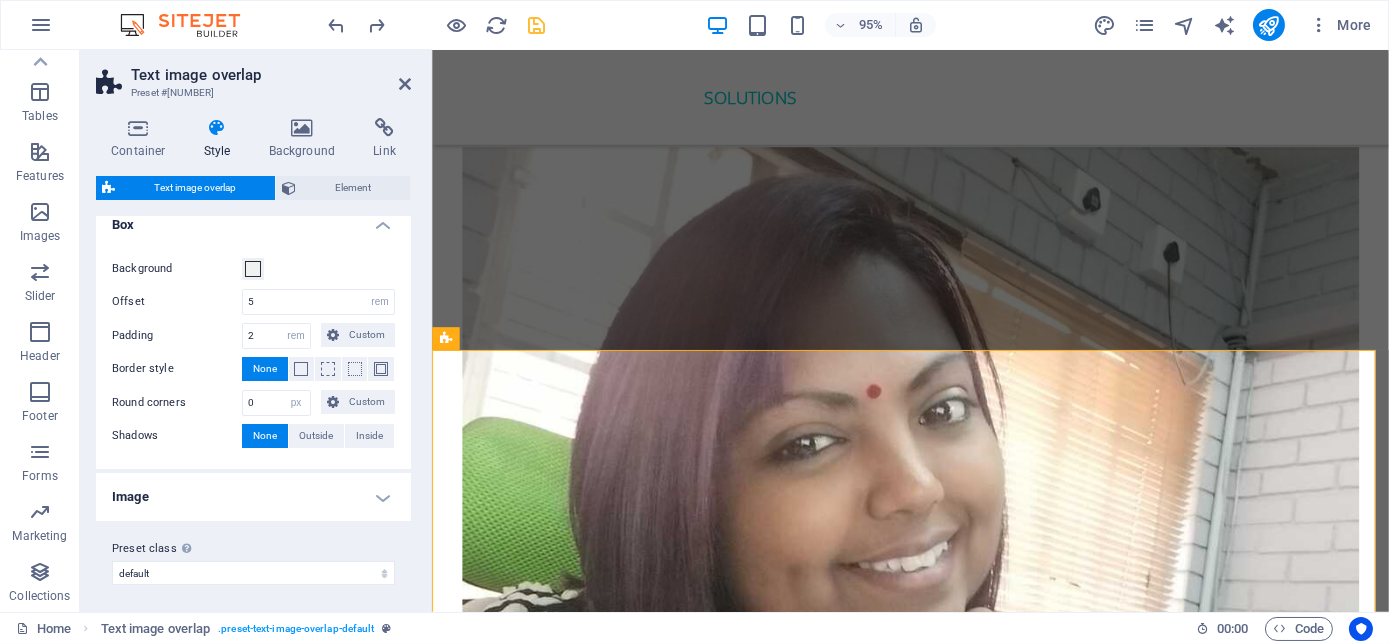 scroll, scrollTop: 19, scrollLeft: 0, axis: vertical 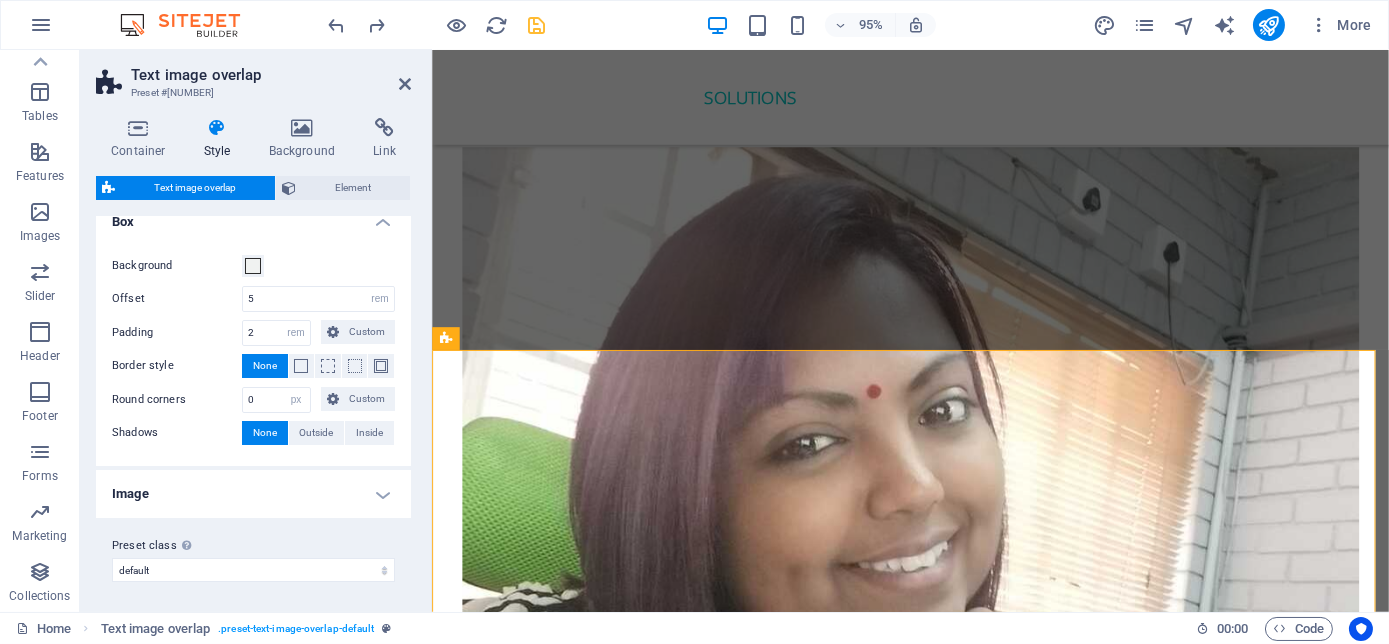 click on "Image" at bounding box center (253, 494) 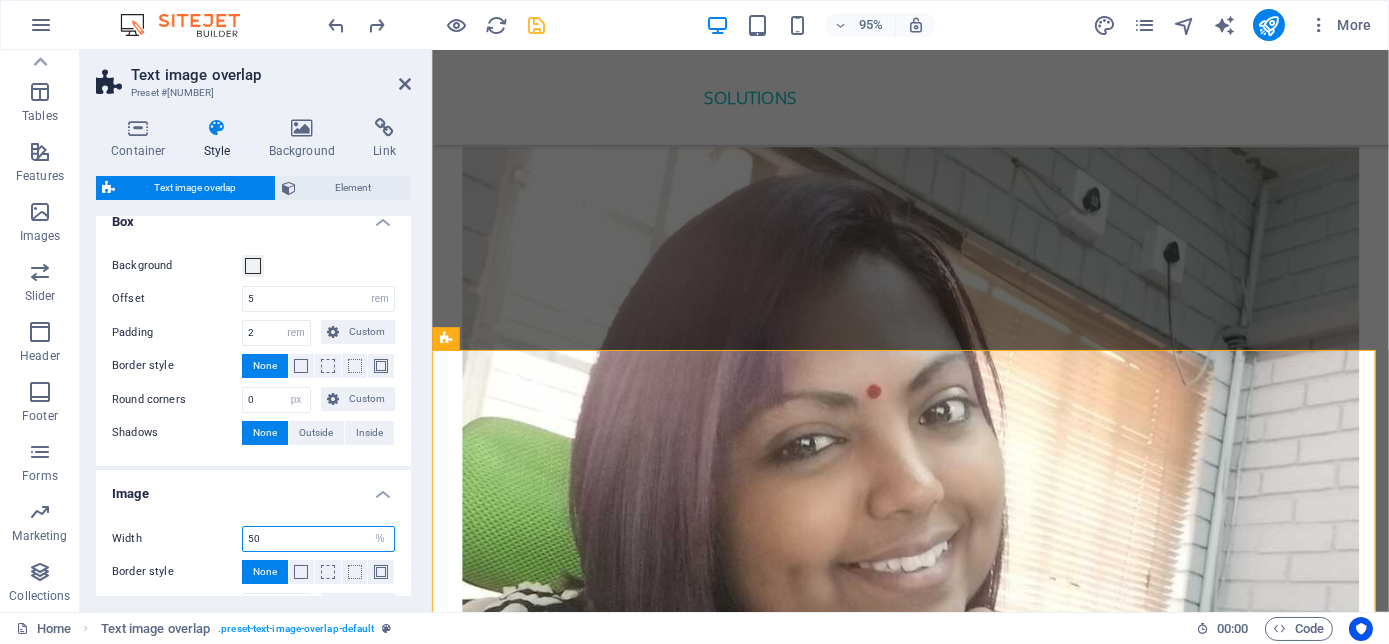 drag, startPoint x: 285, startPoint y: 533, endPoint x: 232, endPoint y: 533, distance: 53 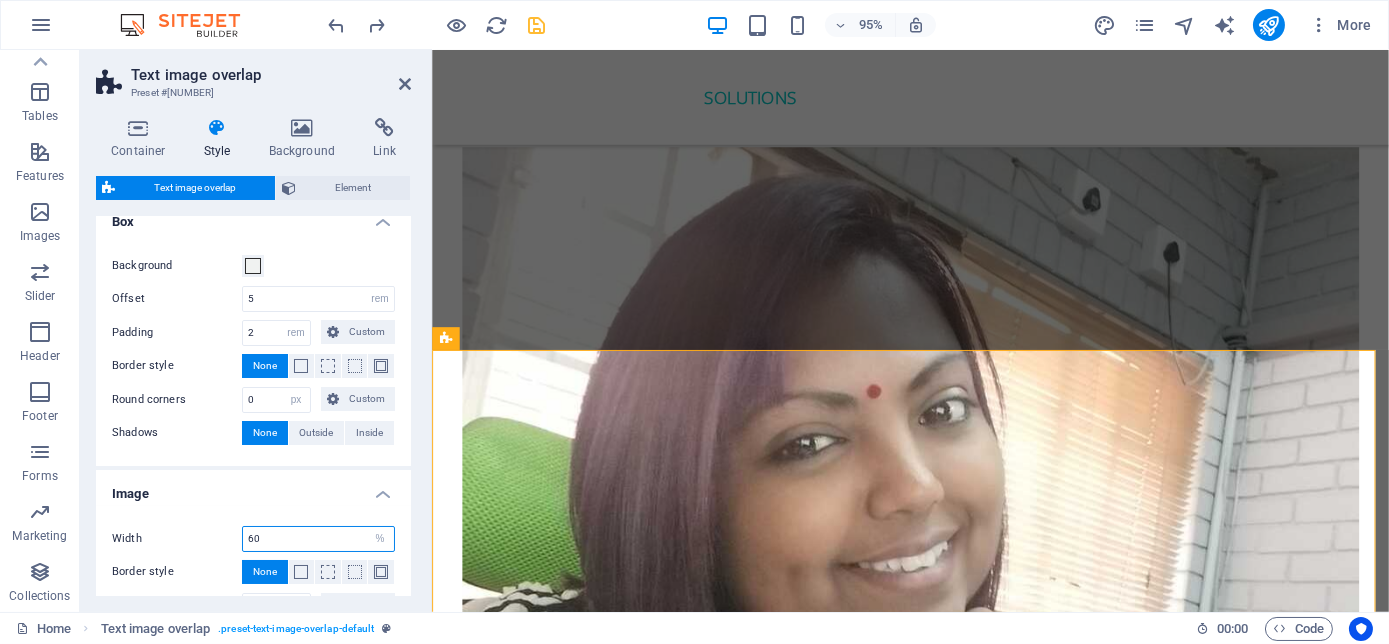 type on "60" 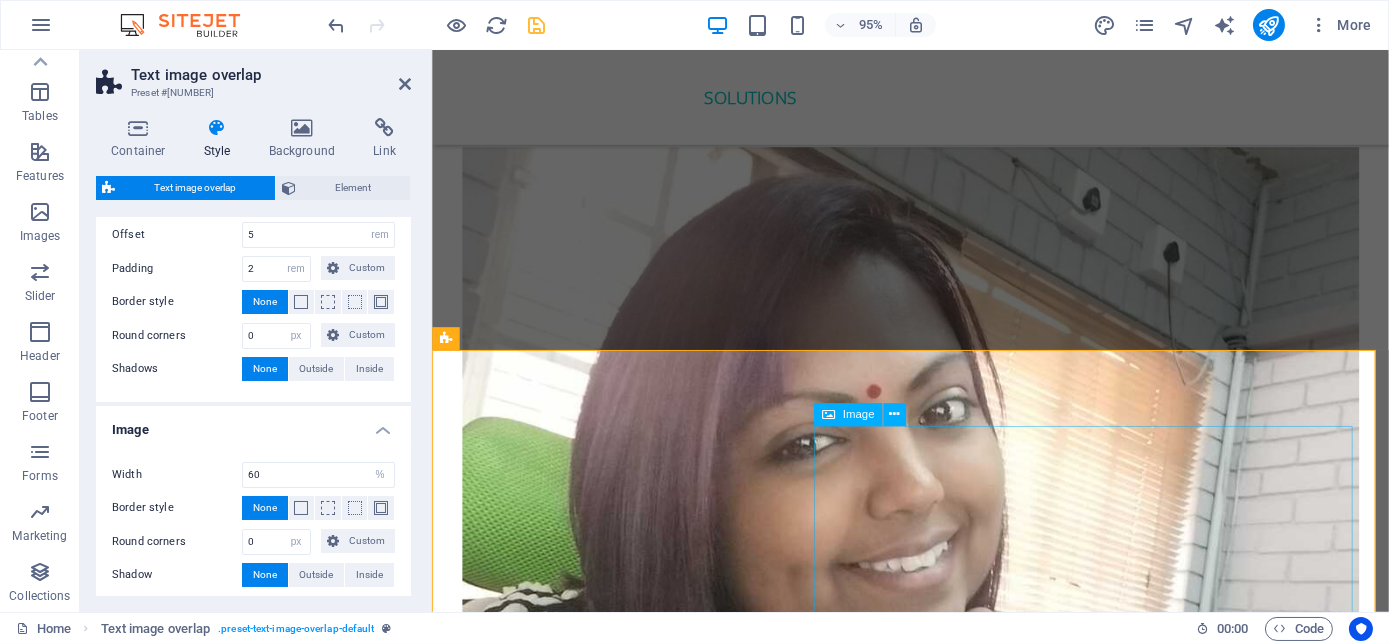 scroll, scrollTop: 110, scrollLeft: 0, axis: vertical 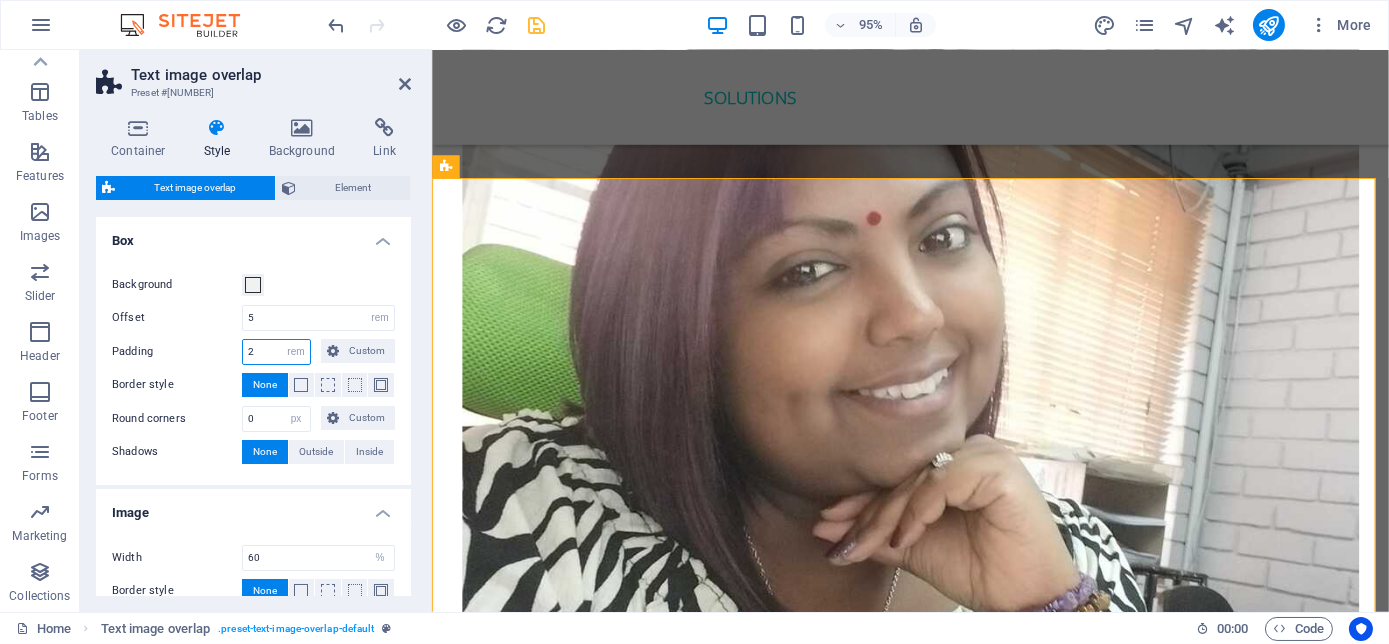 click on "2" at bounding box center (276, 352) 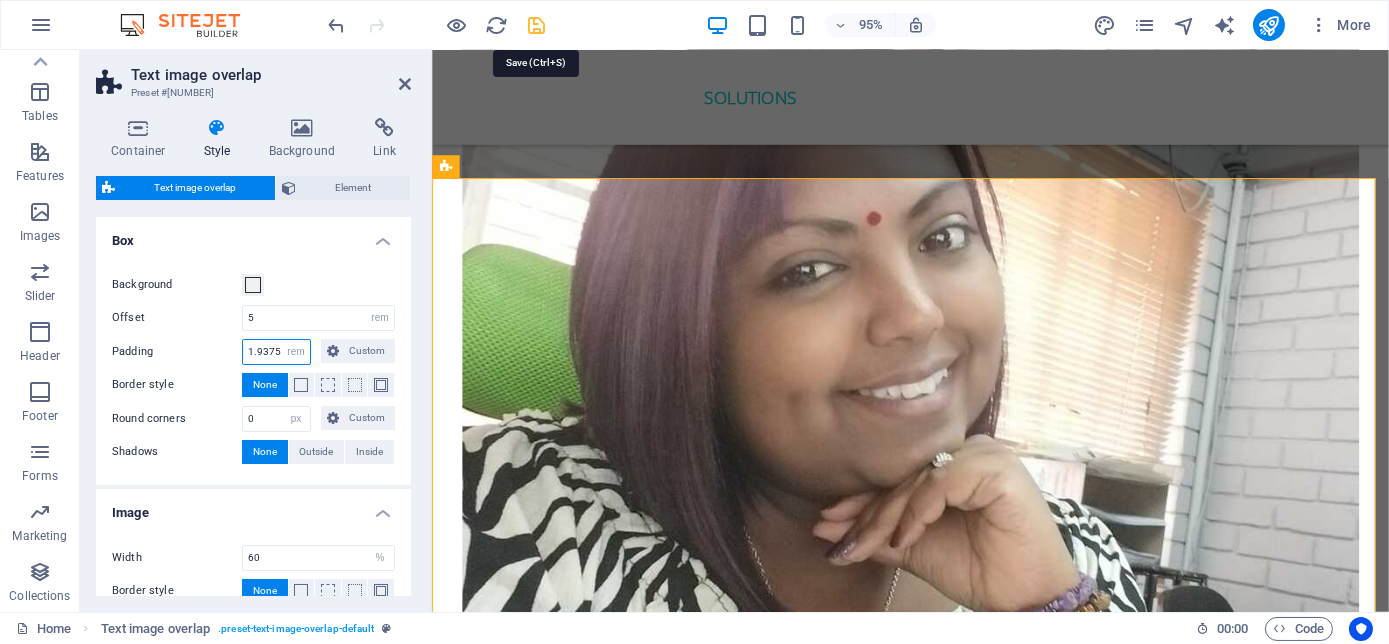 type on "1.9375" 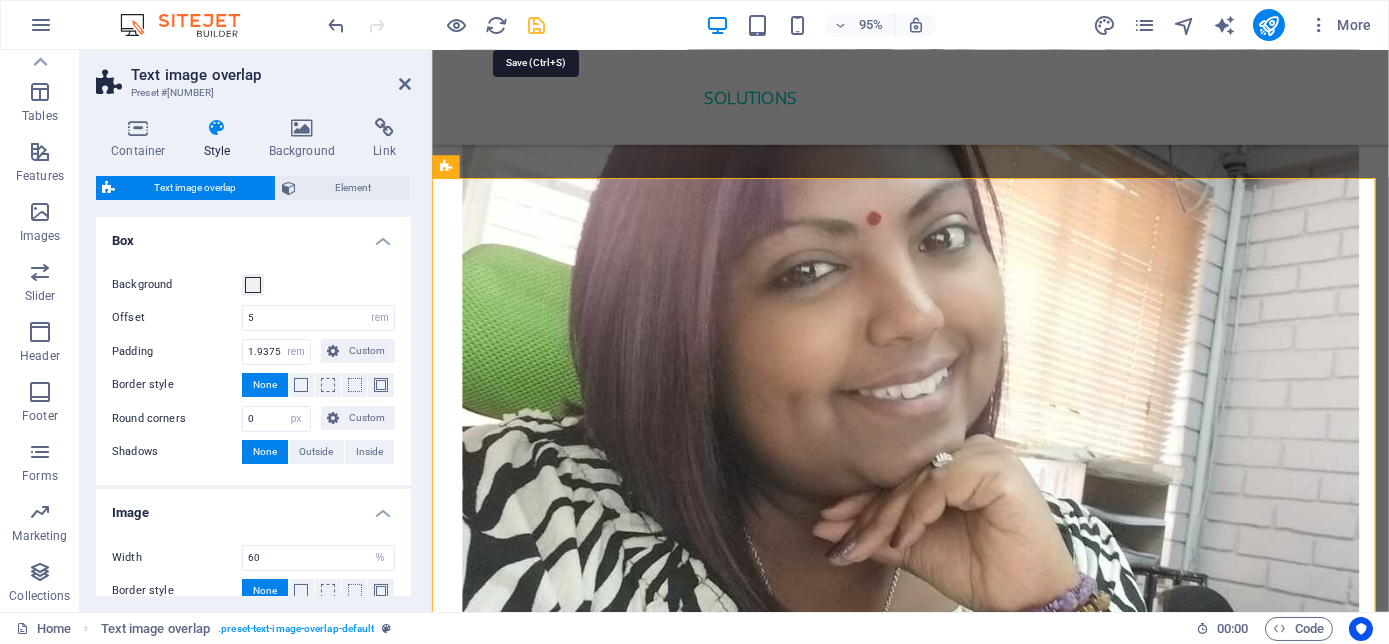 click at bounding box center [537, 25] 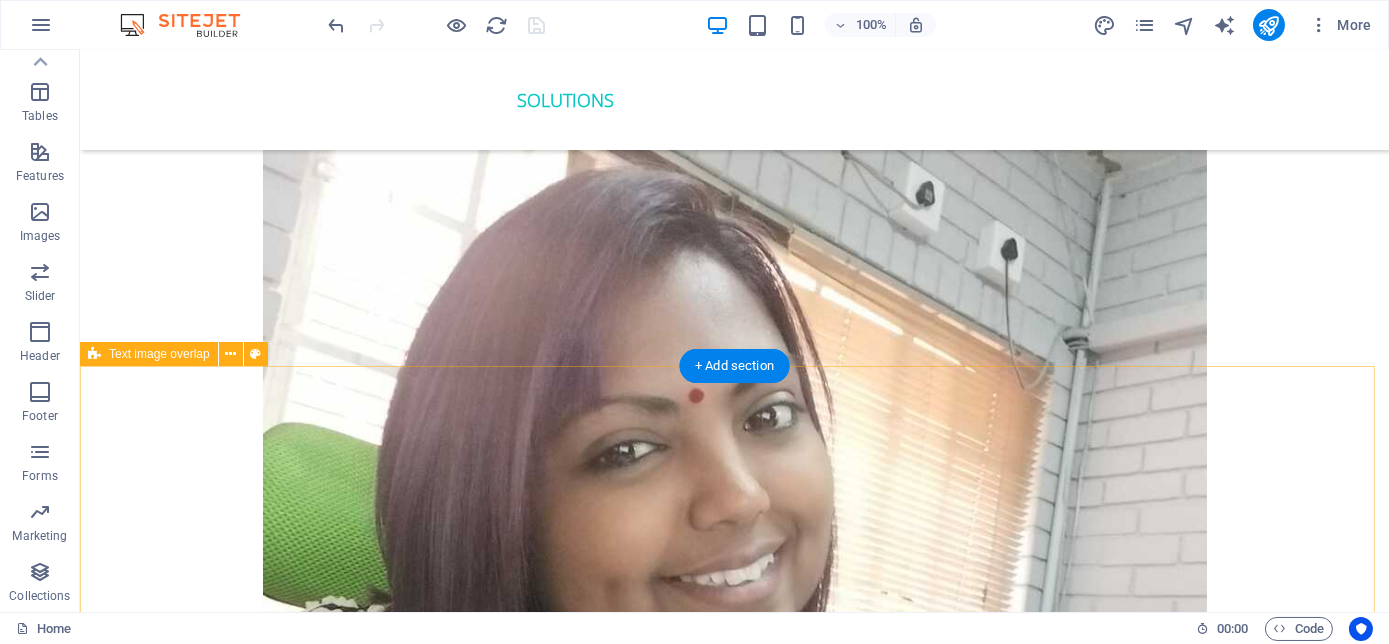 scroll, scrollTop: 3927, scrollLeft: 0, axis: vertical 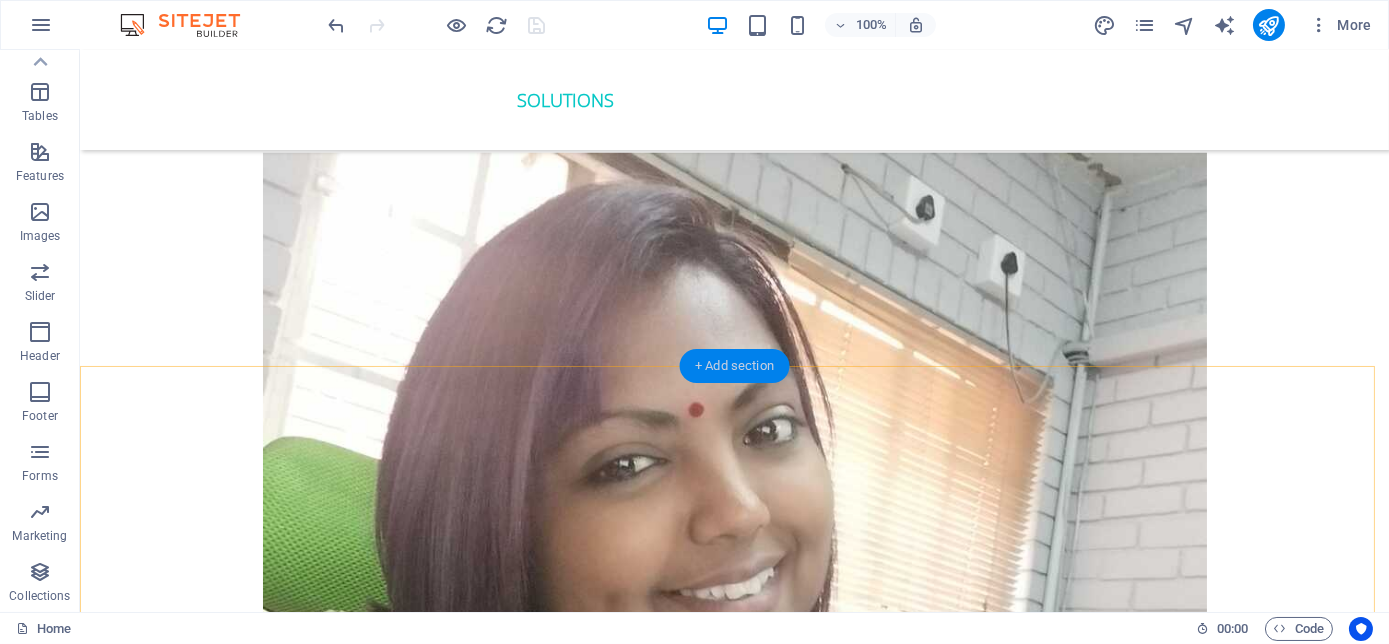 click on "+ Add section" at bounding box center (734, 366) 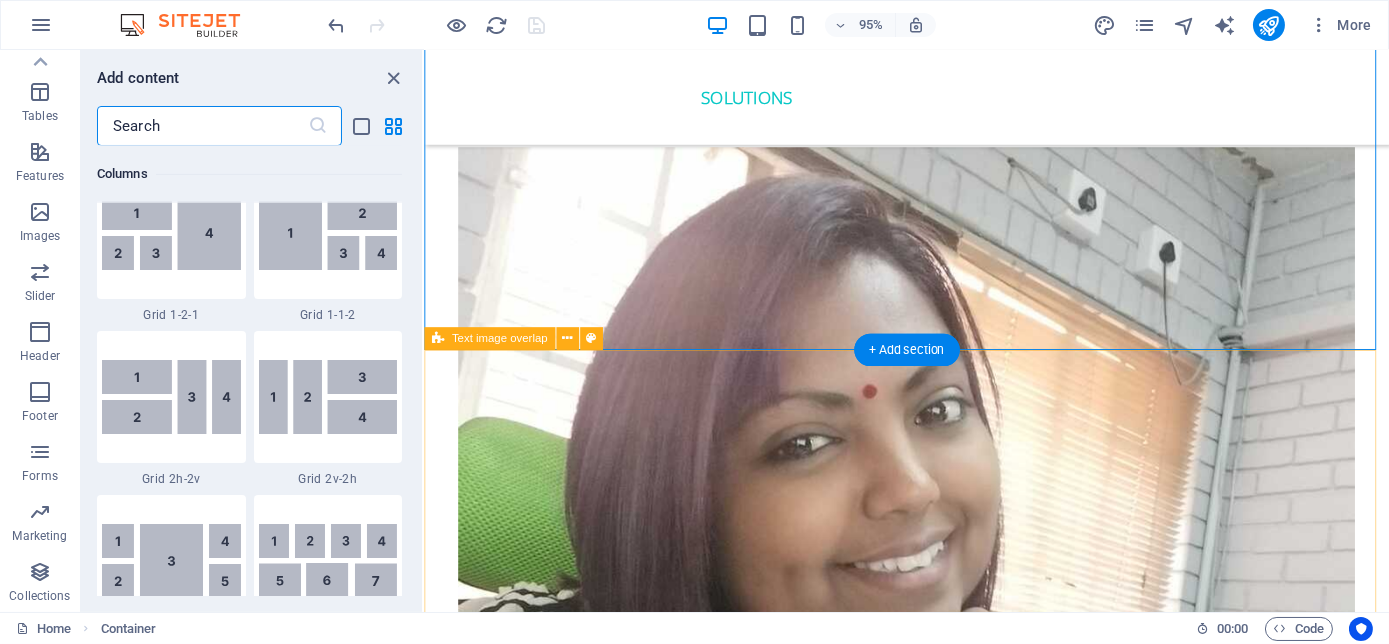 scroll, scrollTop: 3498, scrollLeft: 0, axis: vertical 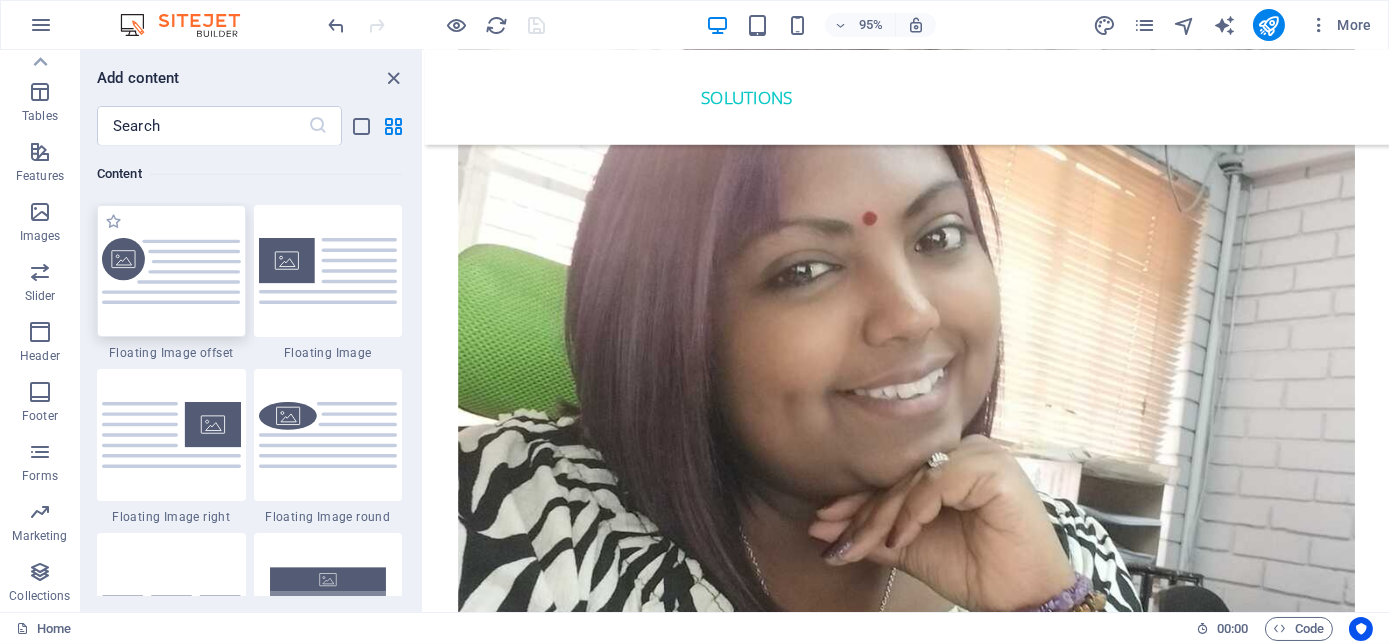 click at bounding box center (171, 271) 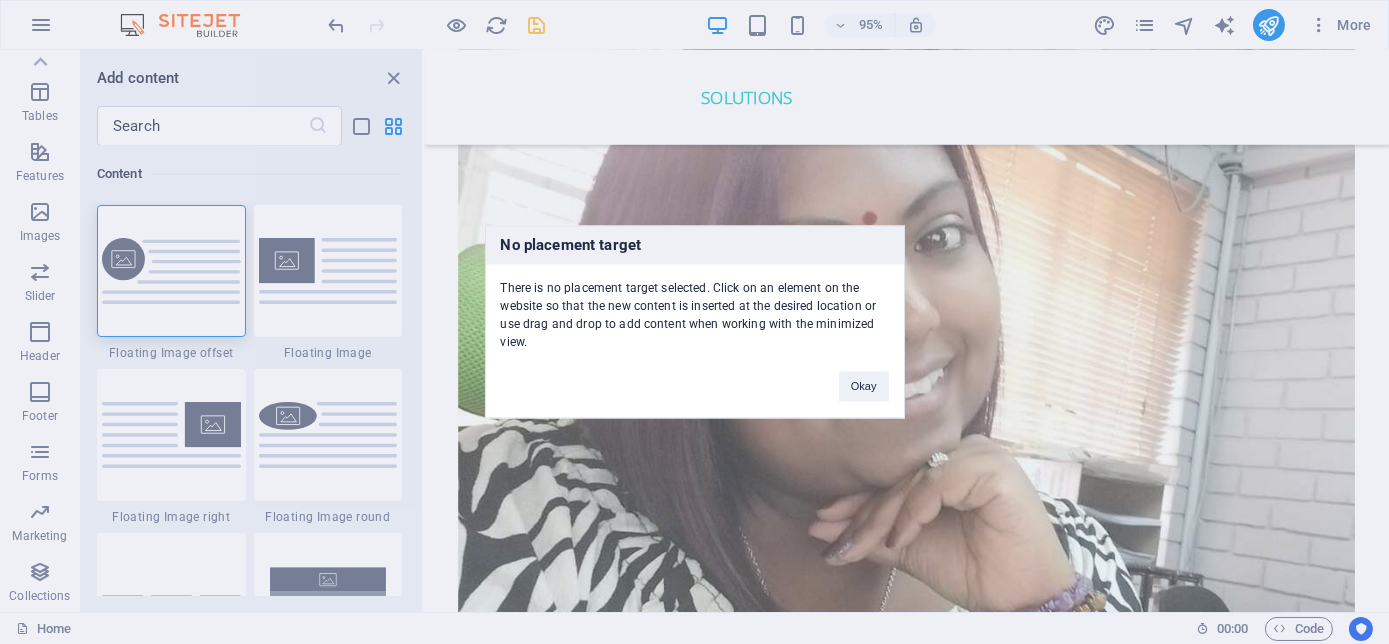 click on "Okay" at bounding box center [864, 377] 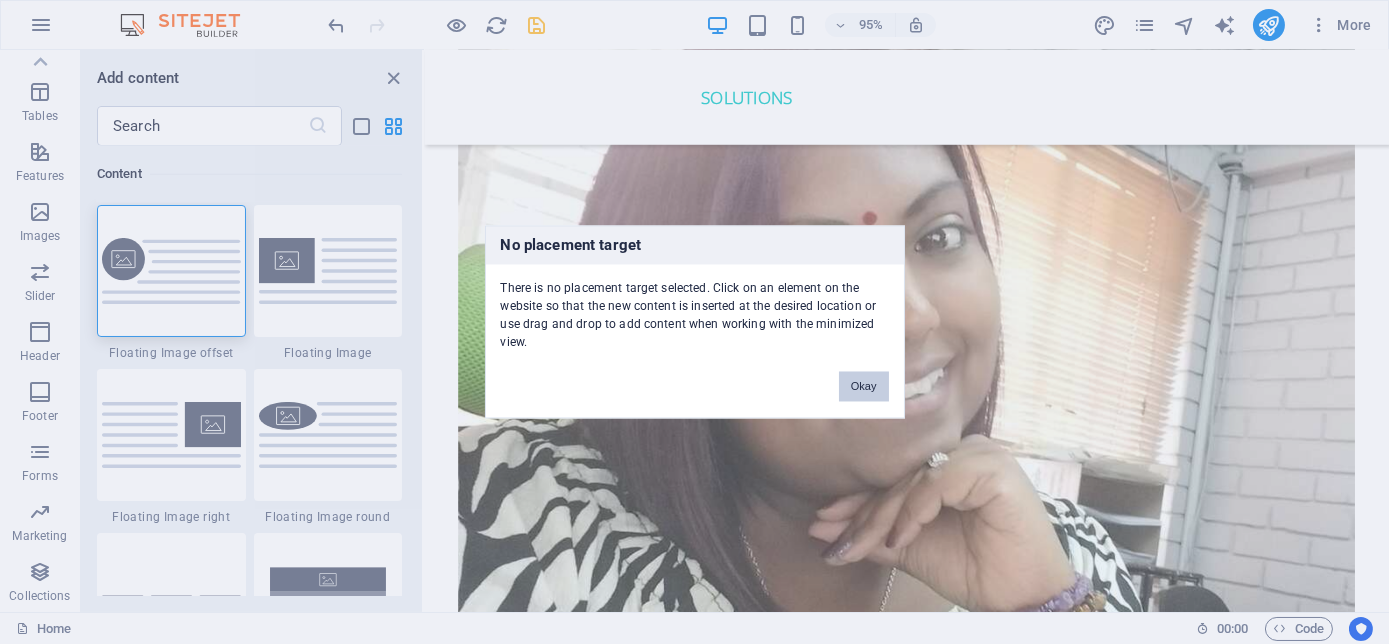 drag, startPoint x: 869, startPoint y: 398, endPoint x: 469, endPoint y: 367, distance: 401.19946 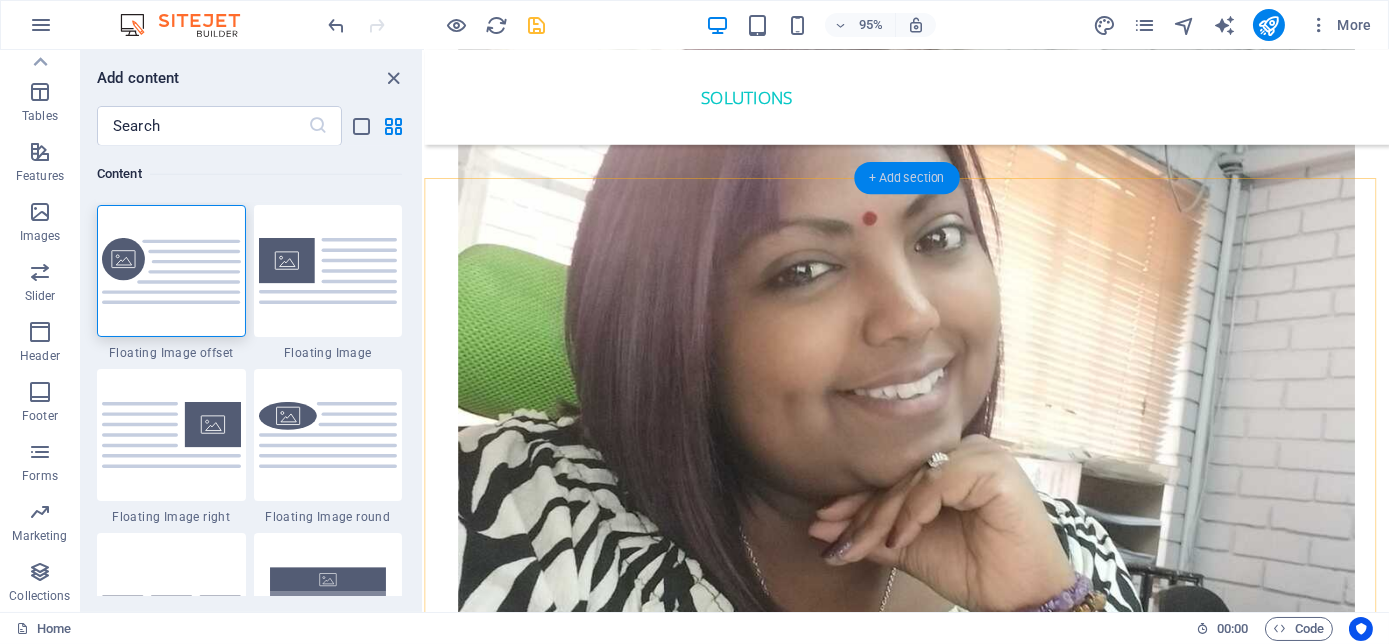 click on "+ Add section" at bounding box center (906, 178) 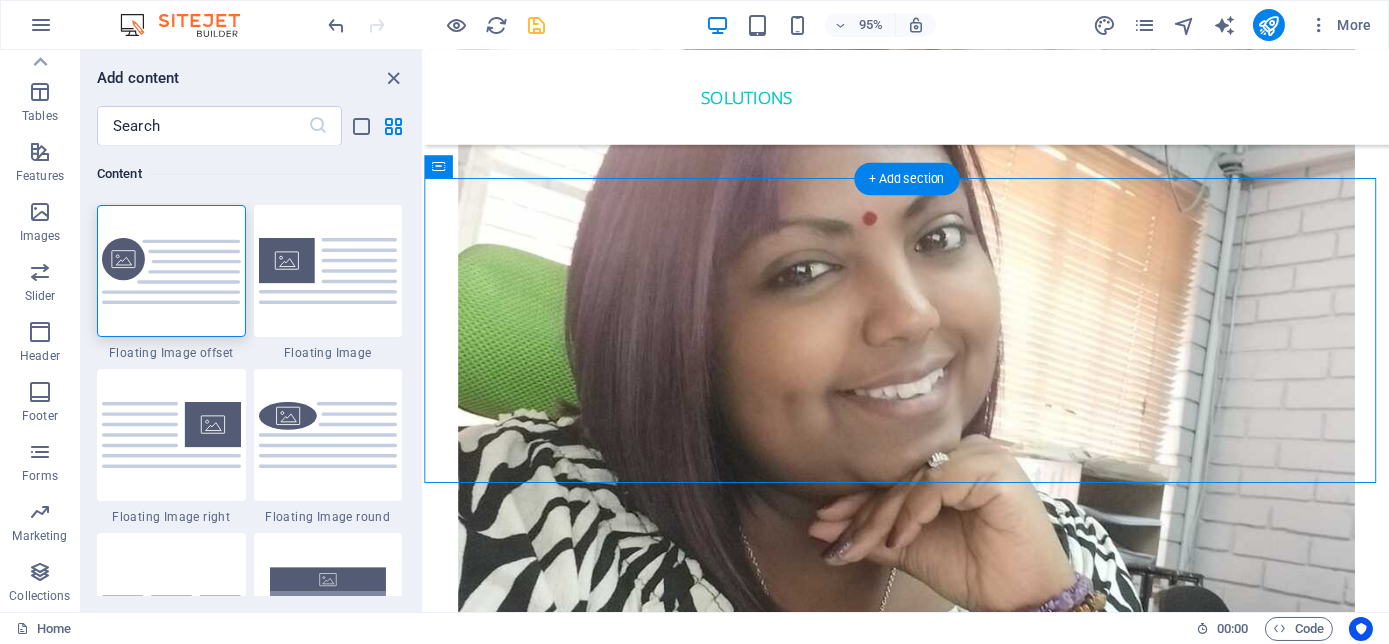 scroll, scrollTop: 3787, scrollLeft: 0, axis: vertical 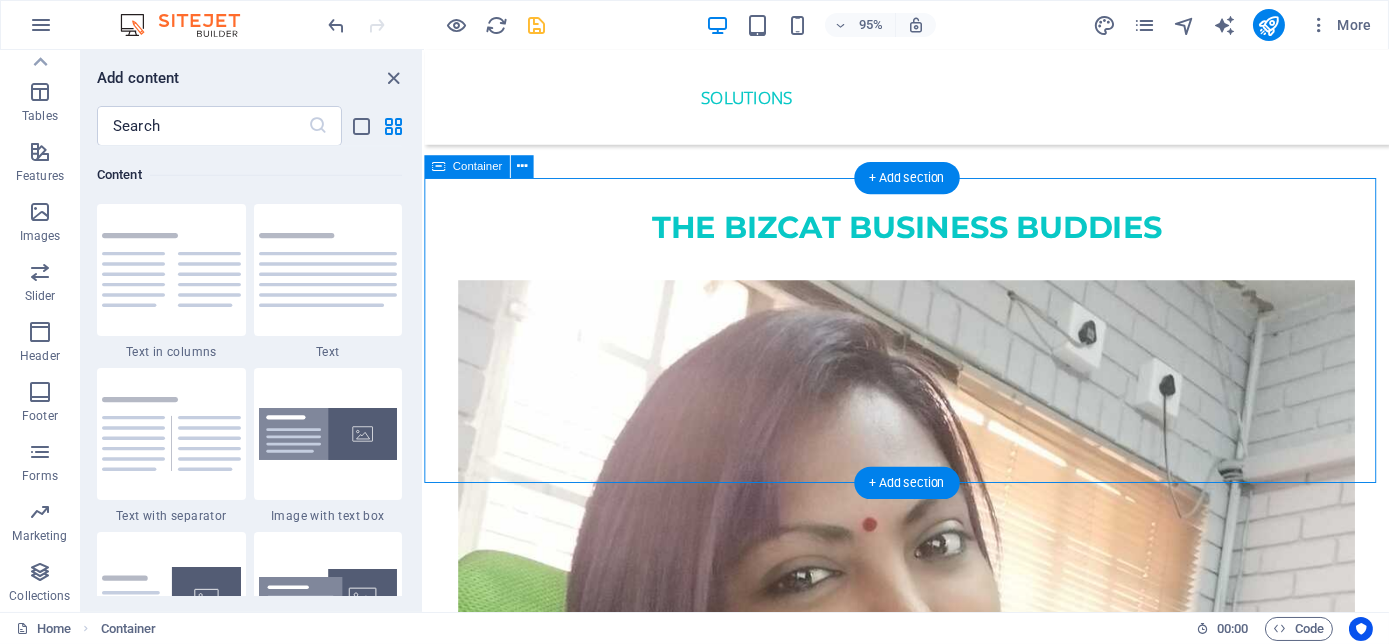 click on "All our Solutions for you Passionate about creating, developing, growing and sculpting your business to make Millions for you, by providing quality services and products that transform your business into the Empire you once envisioned!  Your Business Success is our prerogative!!!" at bounding box center [931, 4818] 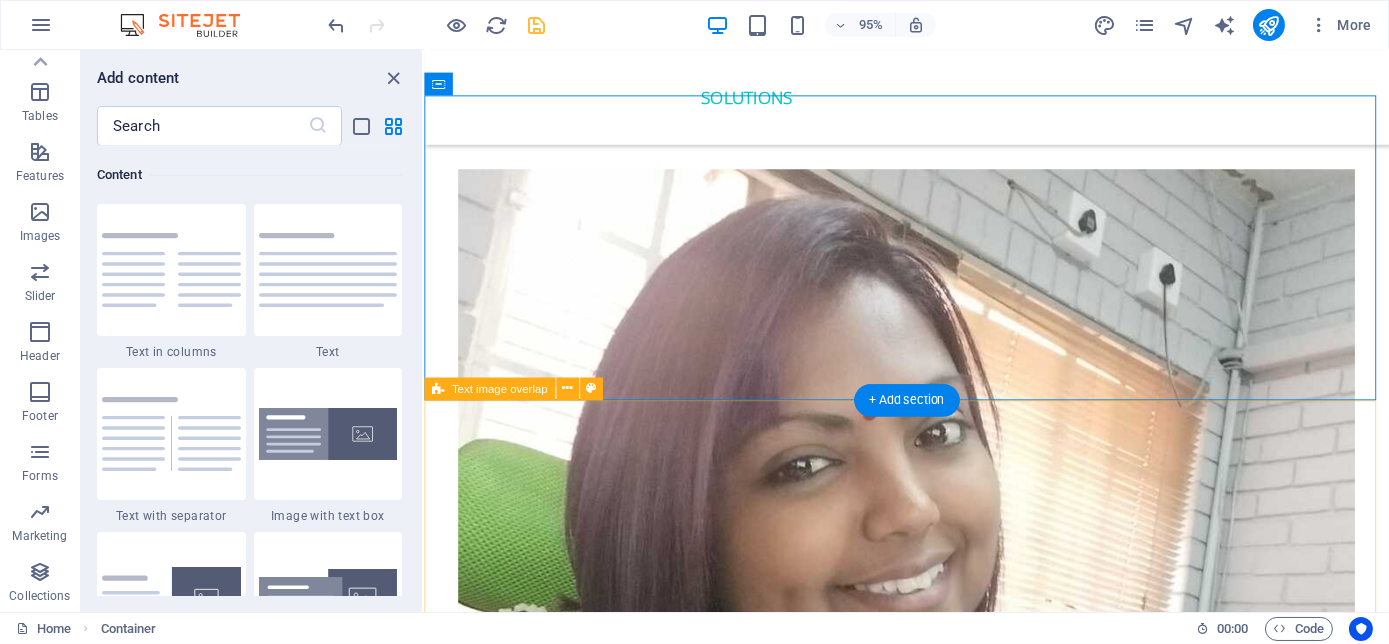 scroll, scrollTop: 3969, scrollLeft: 0, axis: vertical 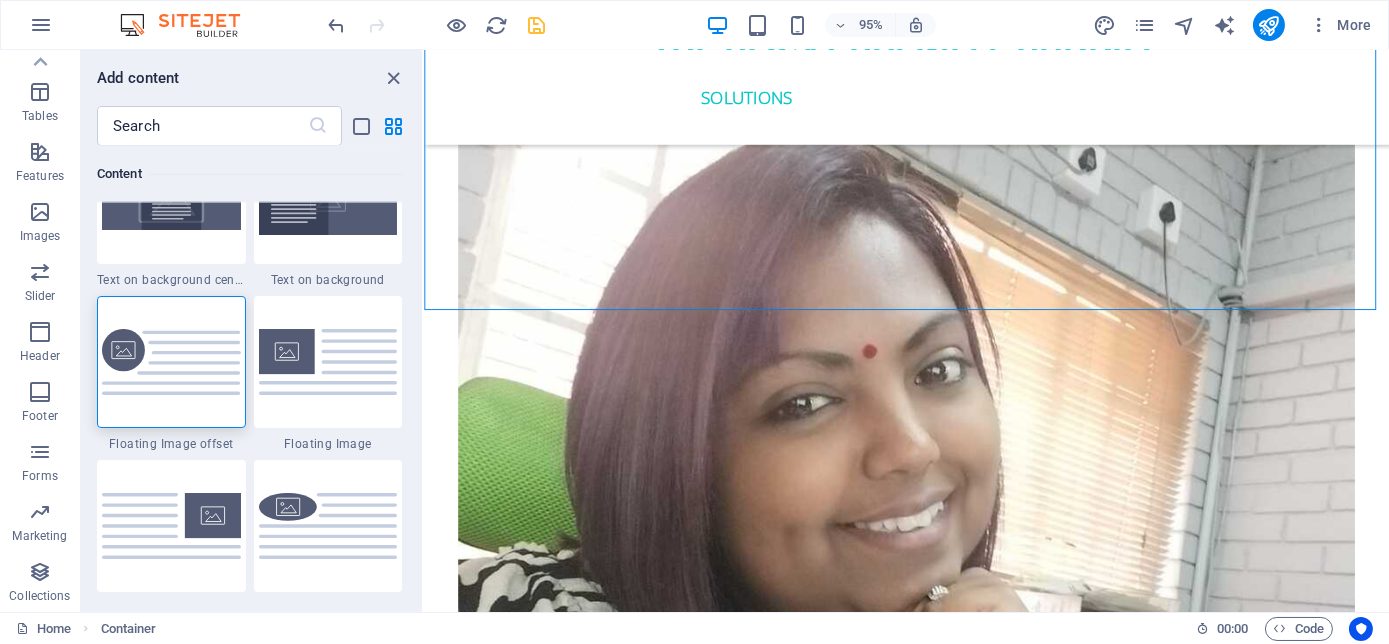 click at bounding box center (171, 362) 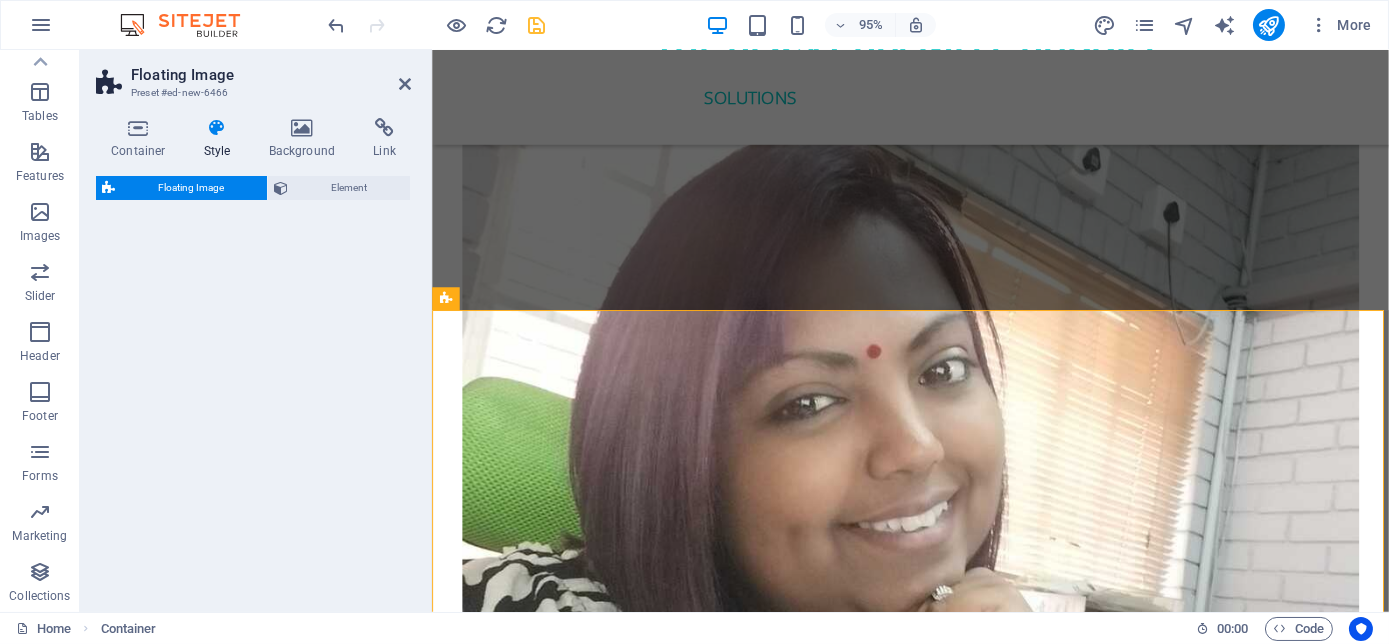 select on "%" 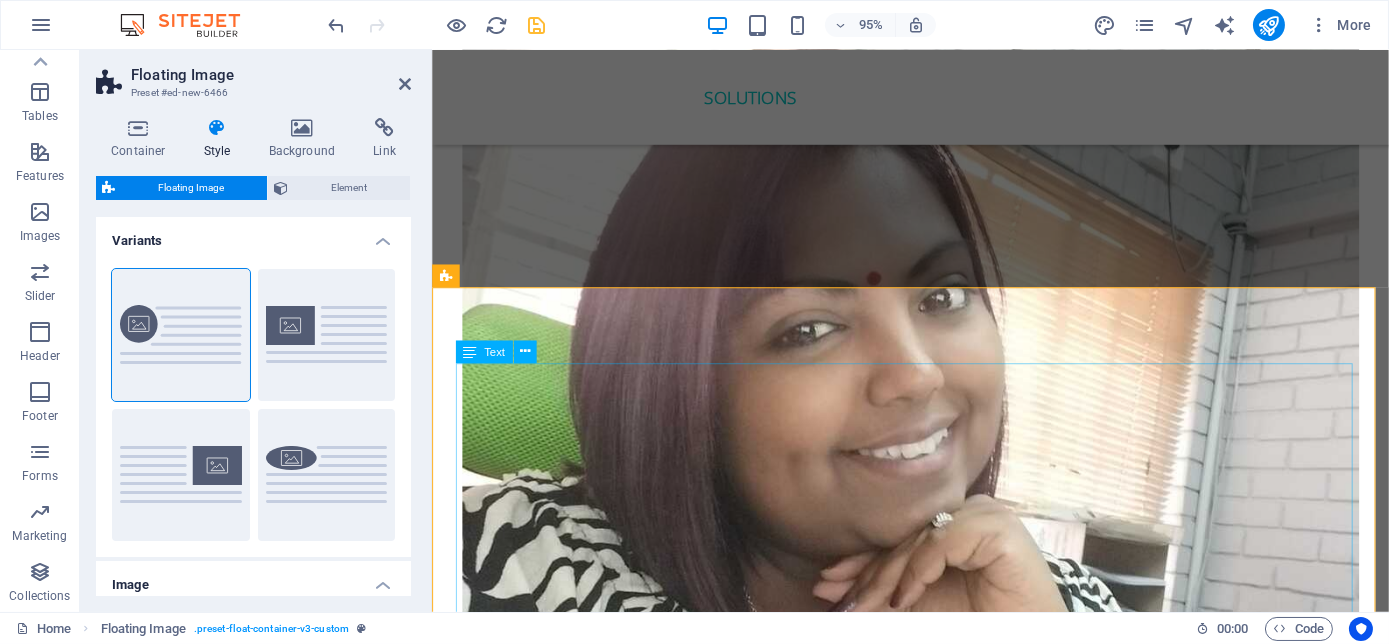 scroll, scrollTop: 4151, scrollLeft: 0, axis: vertical 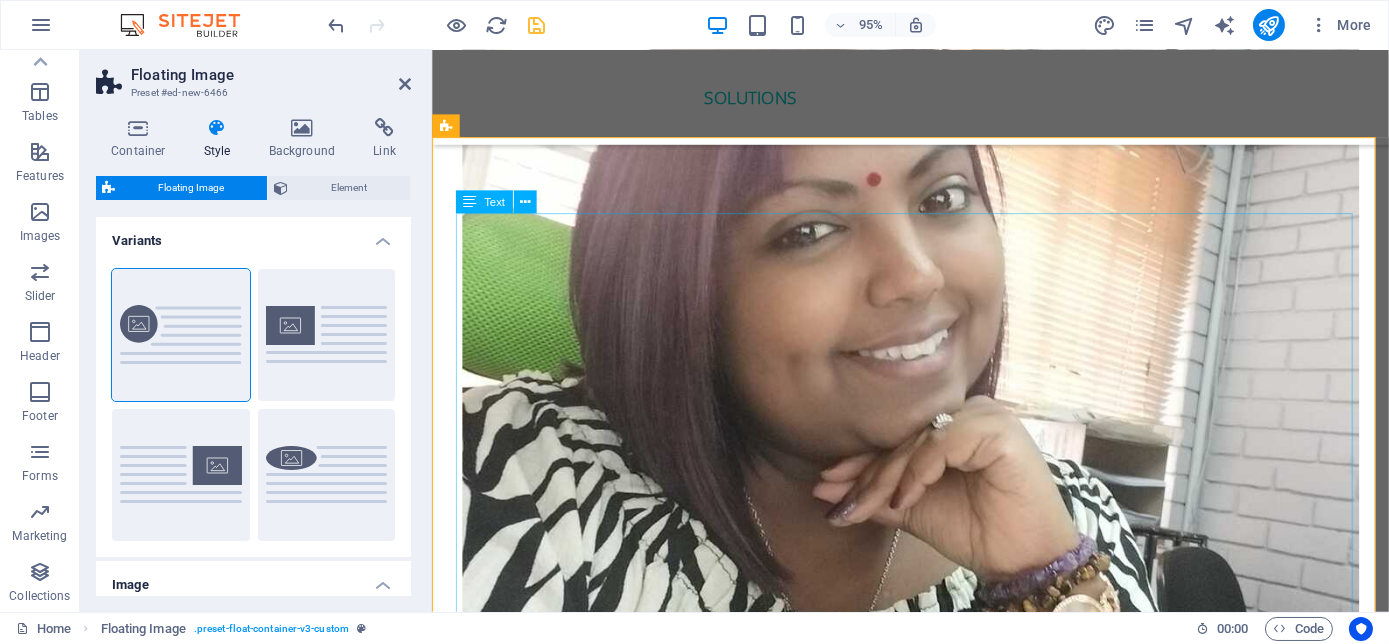 click at bounding box center [935, 4924] 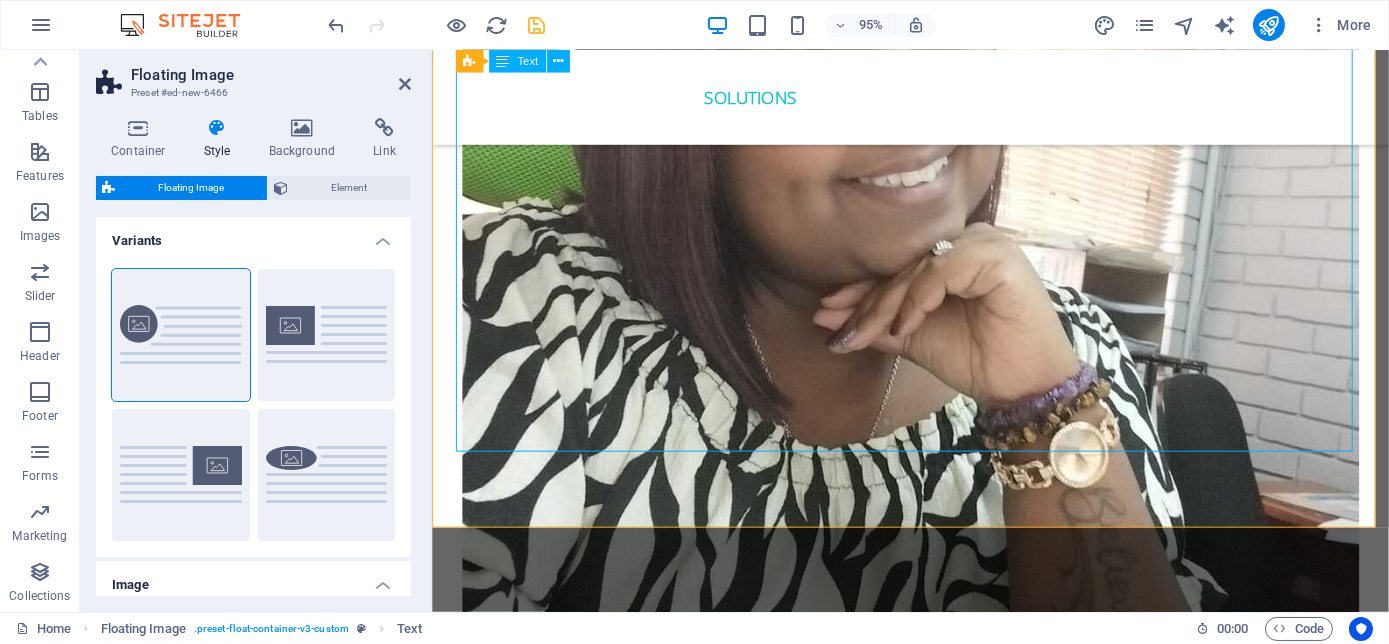 click at bounding box center (935, 4742) 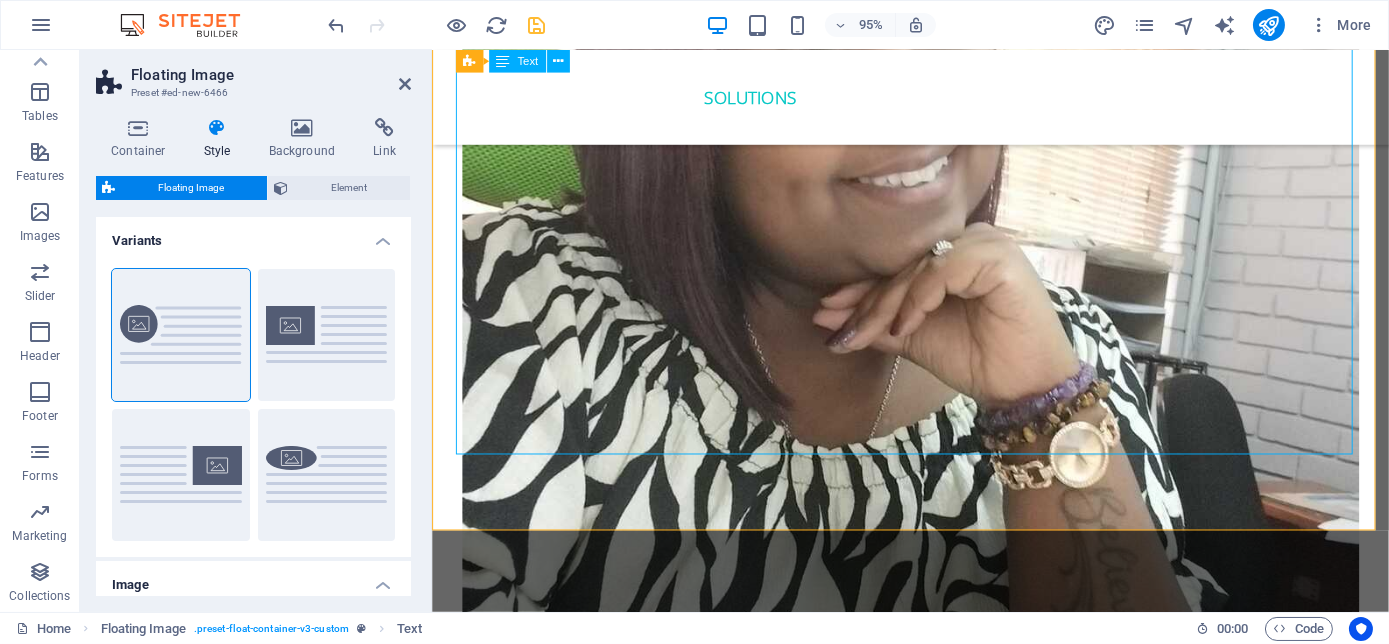 scroll, scrollTop: 4060, scrollLeft: 0, axis: vertical 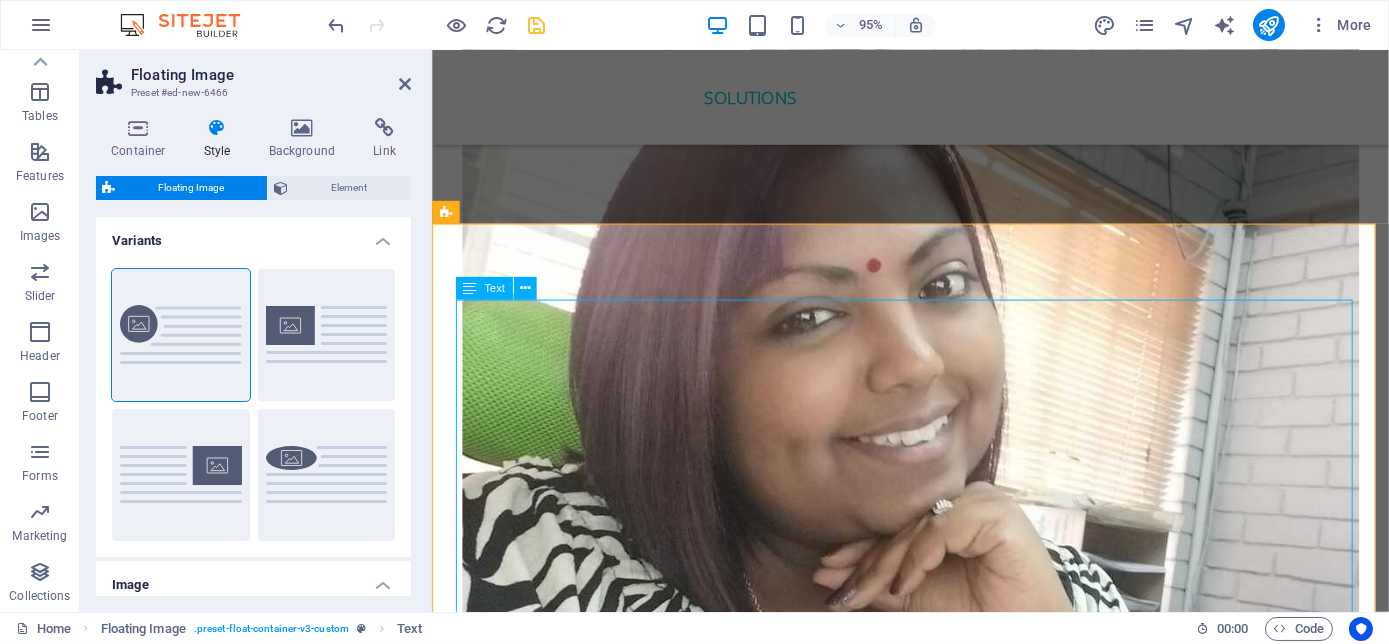 click at bounding box center [935, 5015] 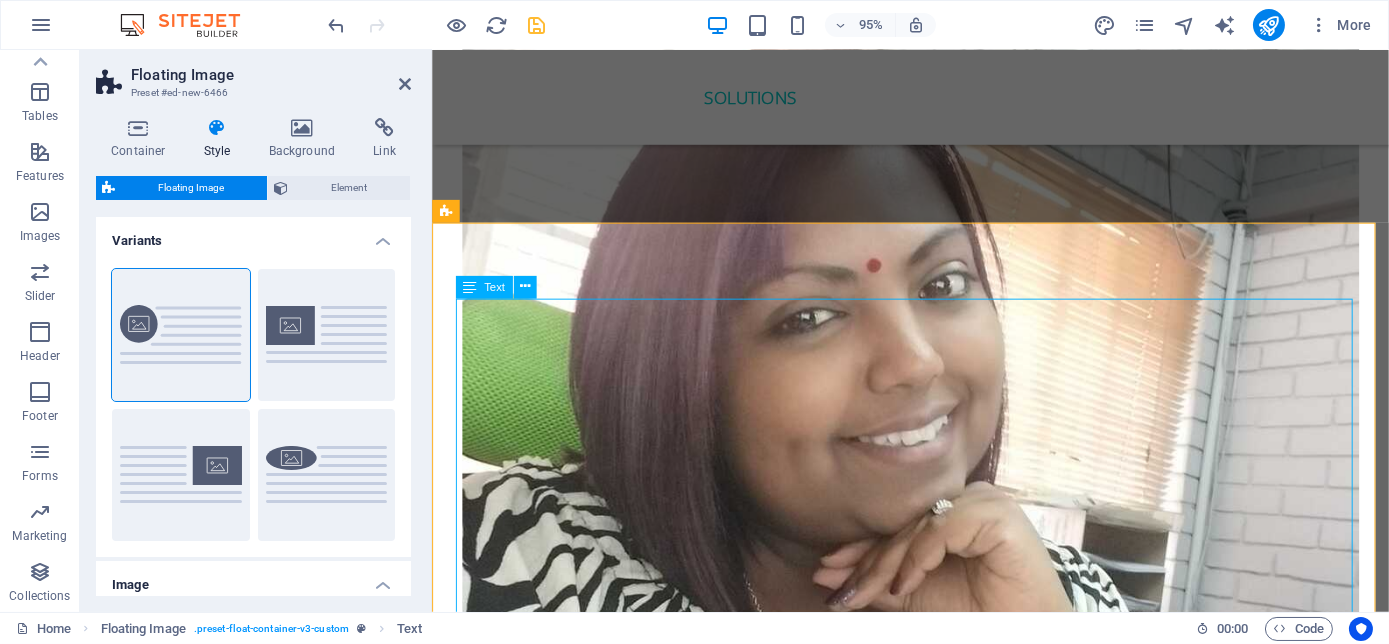 scroll, scrollTop: 4333, scrollLeft: 0, axis: vertical 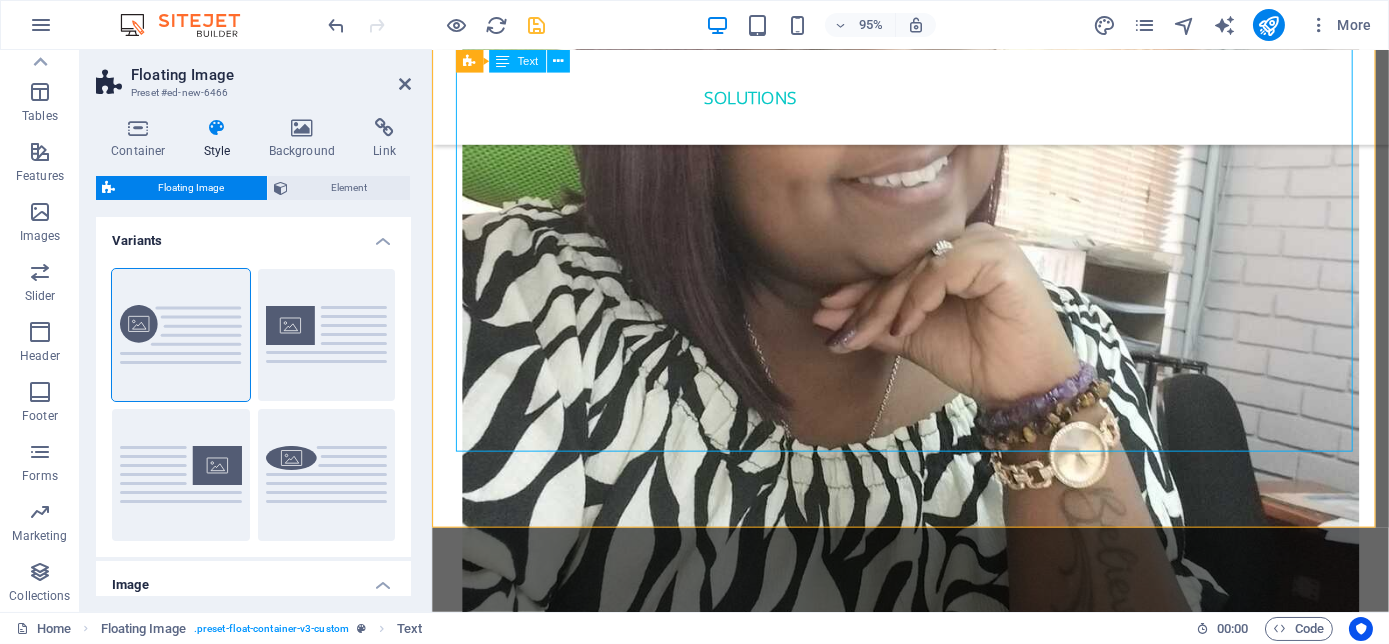 click at bounding box center (935, 4742) 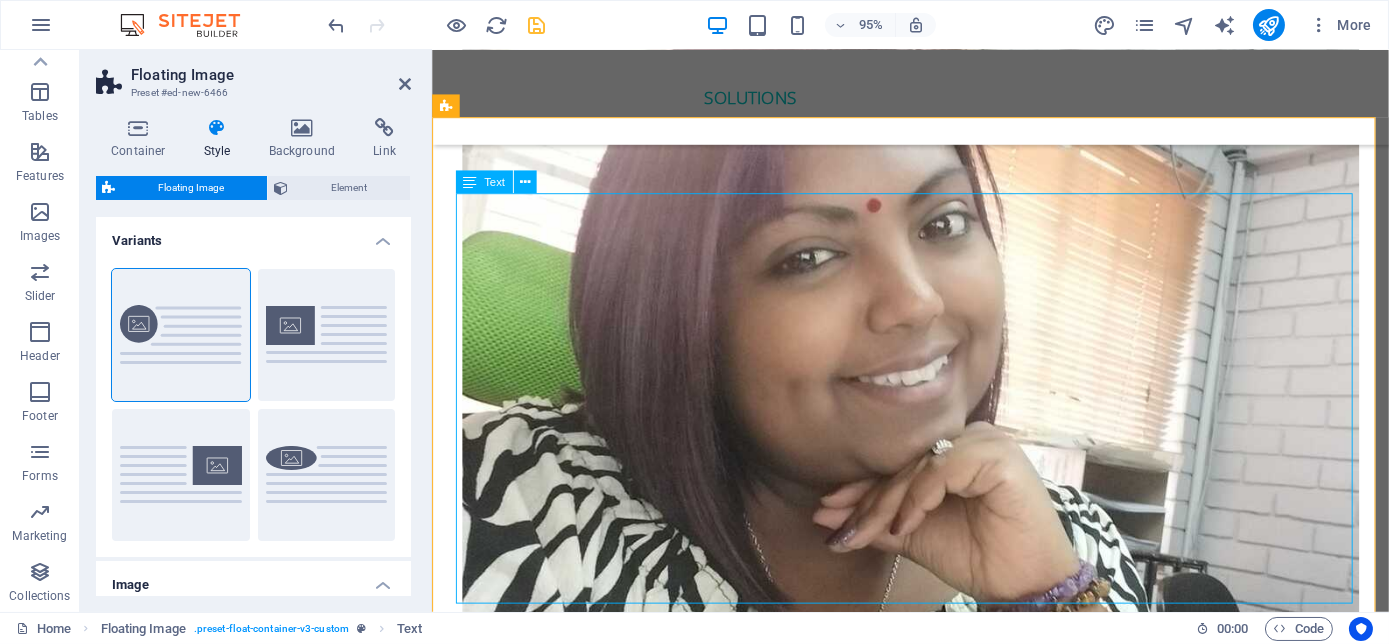 scroll, scrollTop: 4242, scrollLeft: 0, axis: vertical 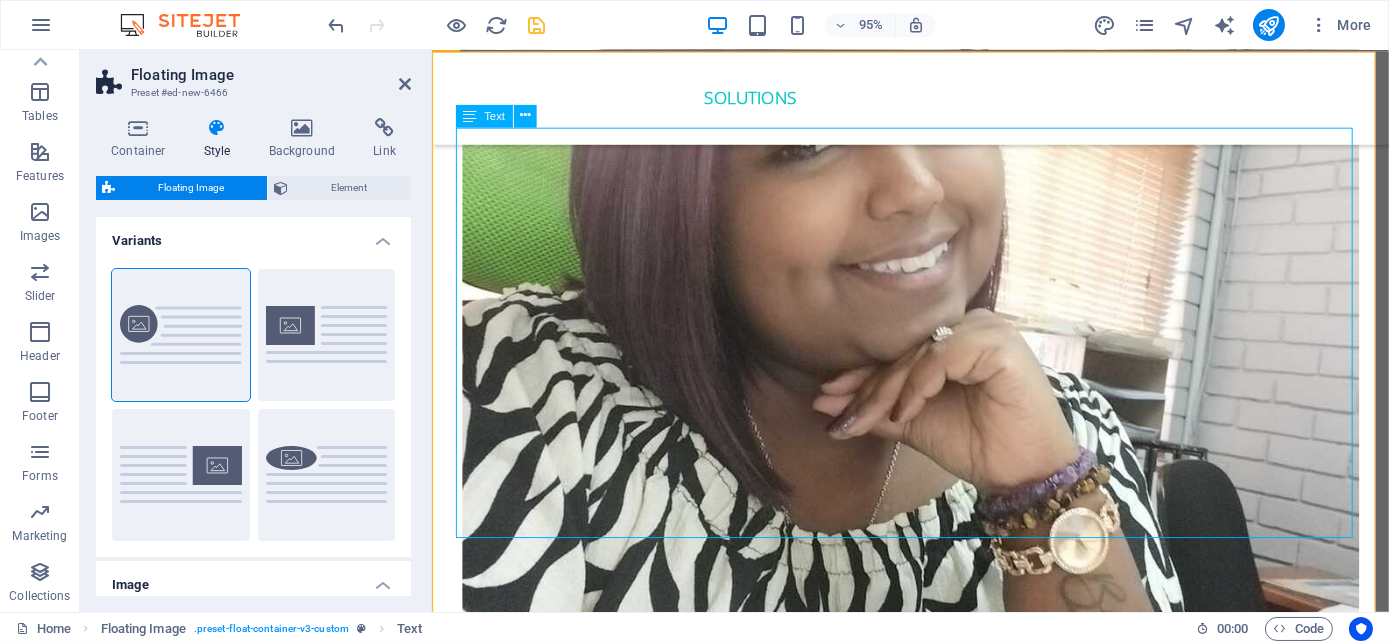 click at bounding box center [935, 4833] 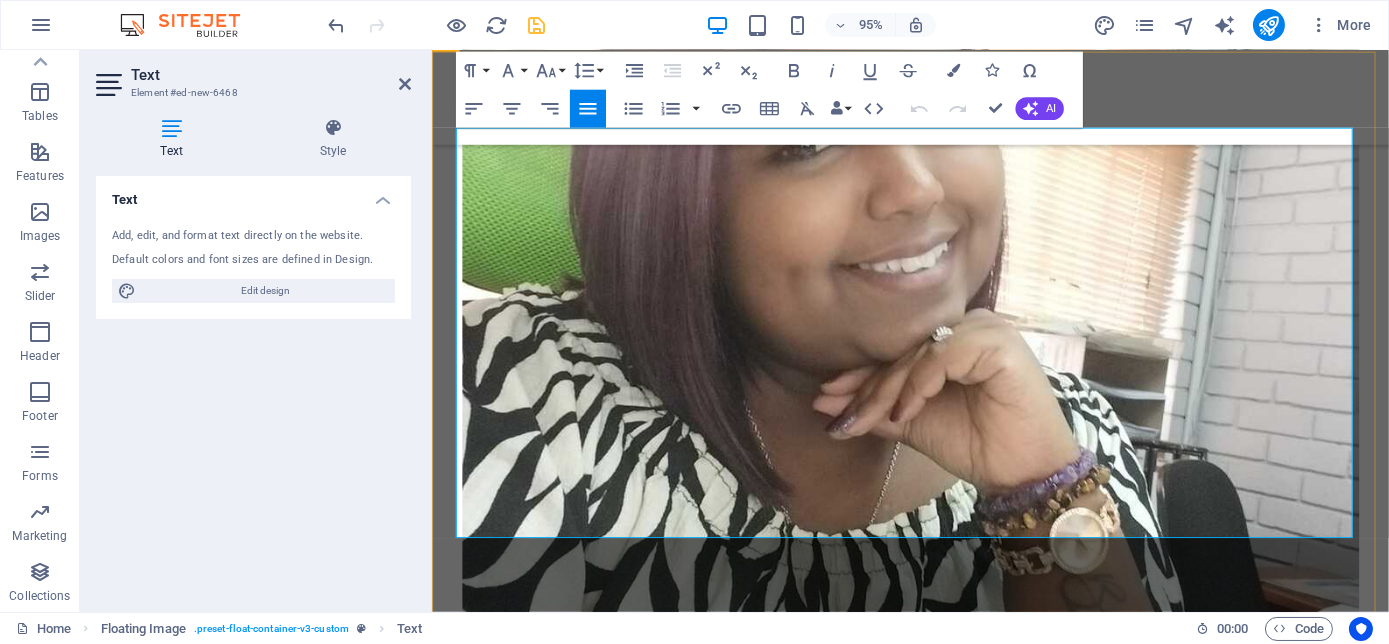 drag, startPoint x: 1378, startPoint y: 530, endPoint x: 741, endPoint y: 135, distance: 749.5292 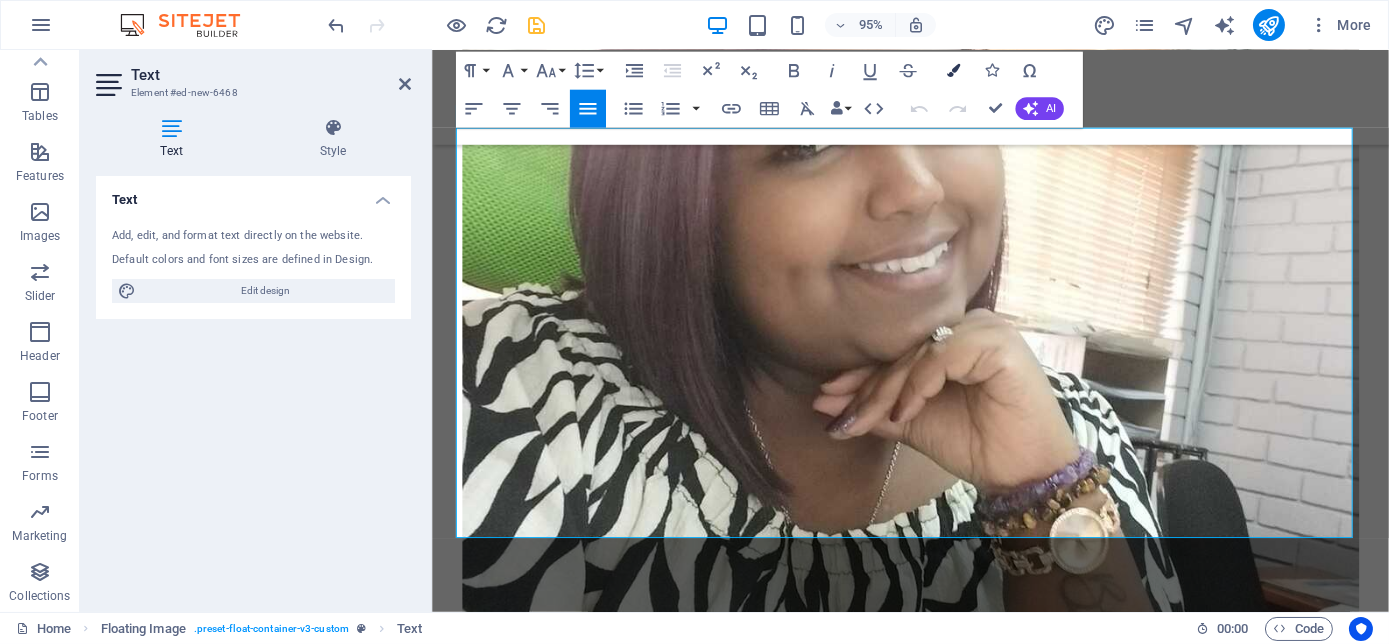 click at bounding box center [953, 70] 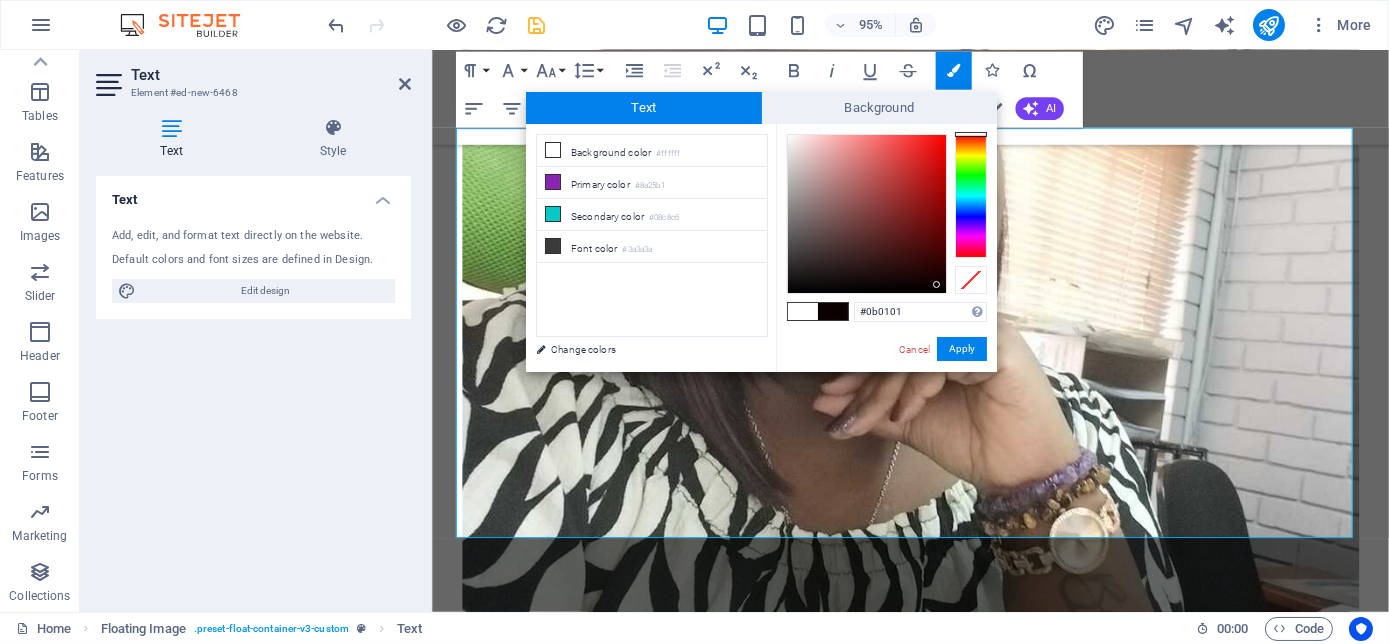 click at bounding box center [867, 214] 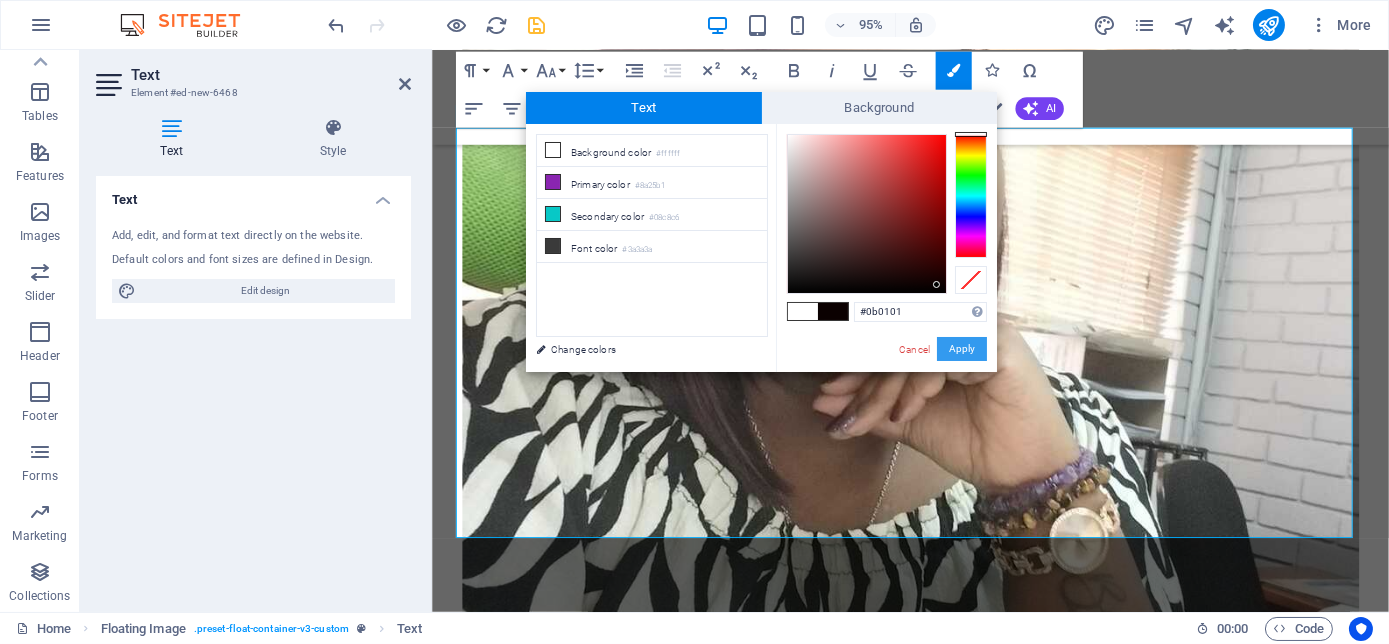 click on "Apply" at bounding box center (962, 349) 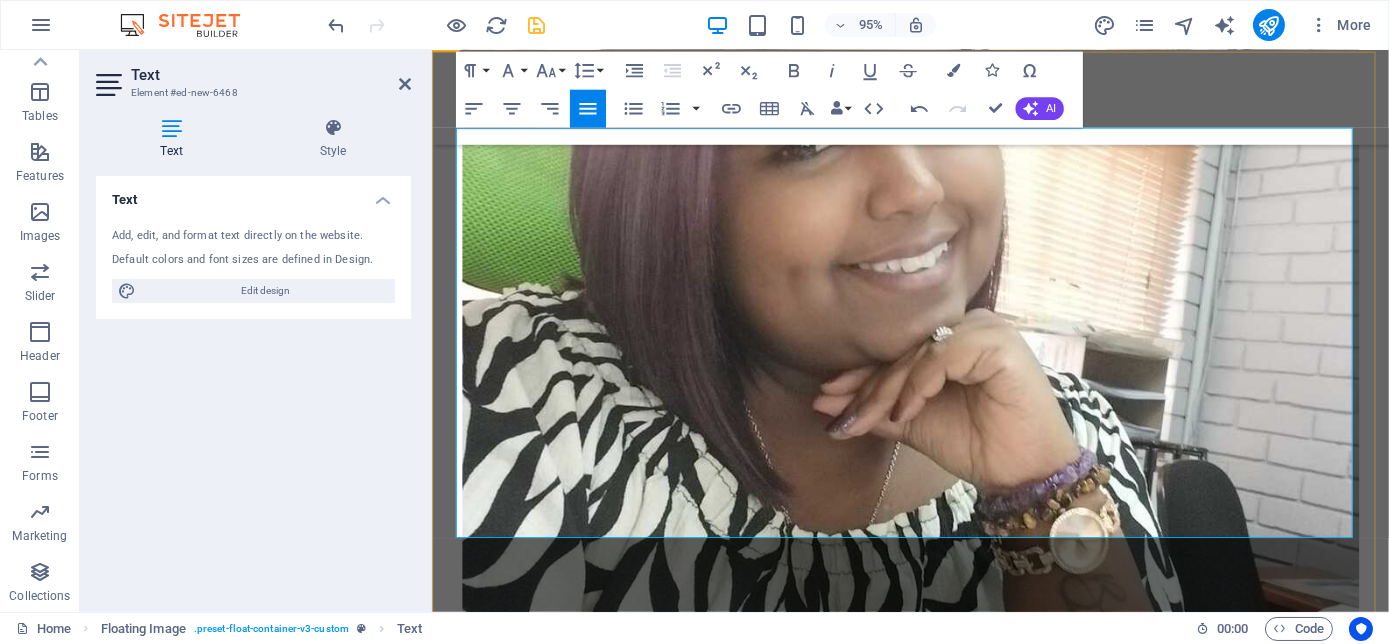 click at bounding box center (935, 4819) 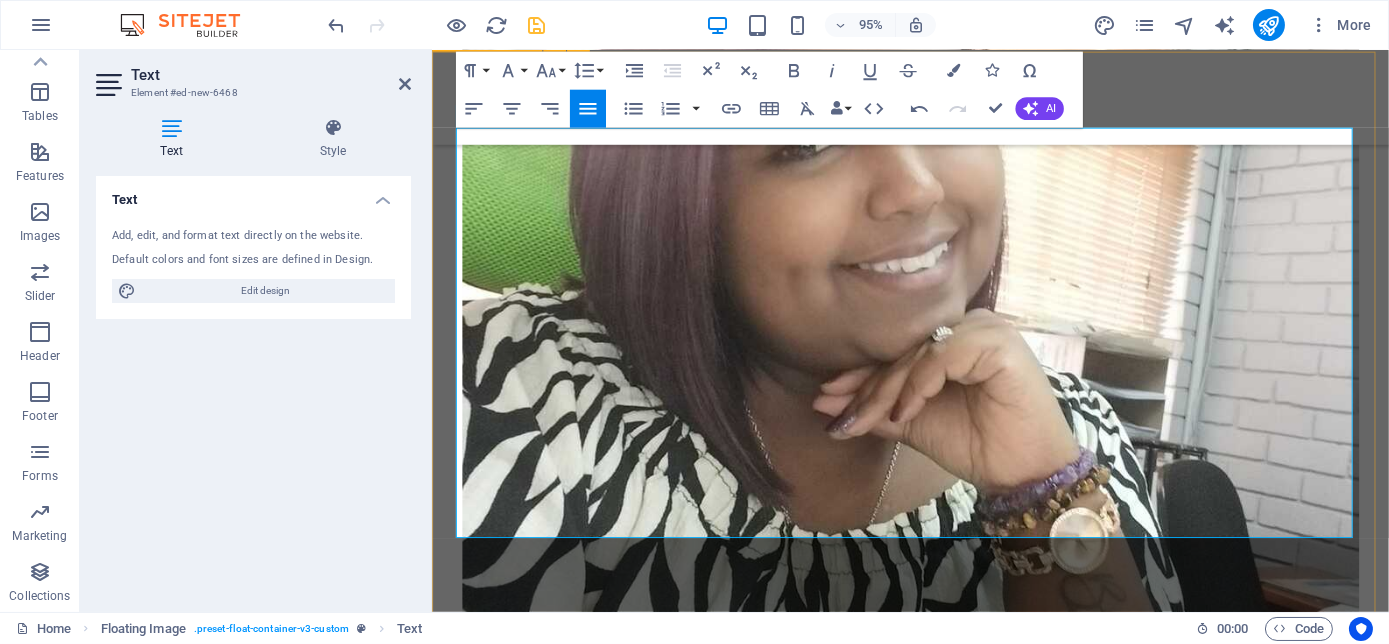 drag, startPoint x: 1371, startPoint y: 538, endPoint x: 440, endPoint y: 553, distance: 931.12085 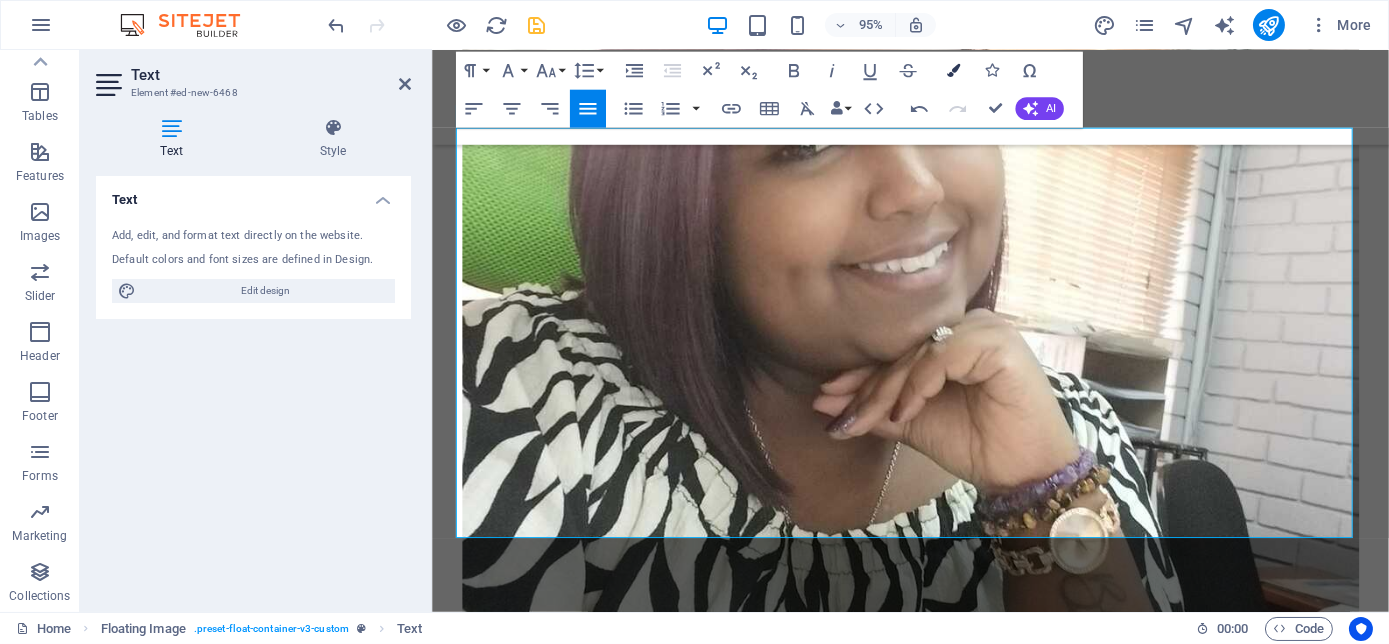 click at bounding box center (953, 70) 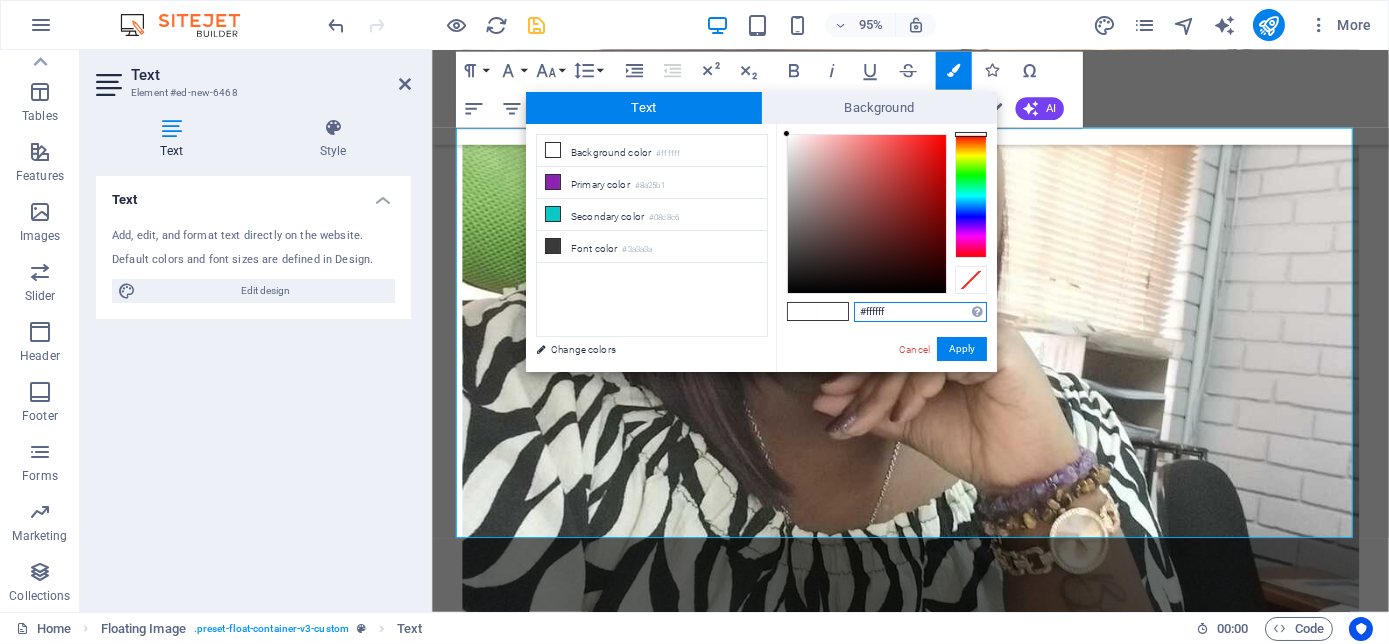 type on "#050000" 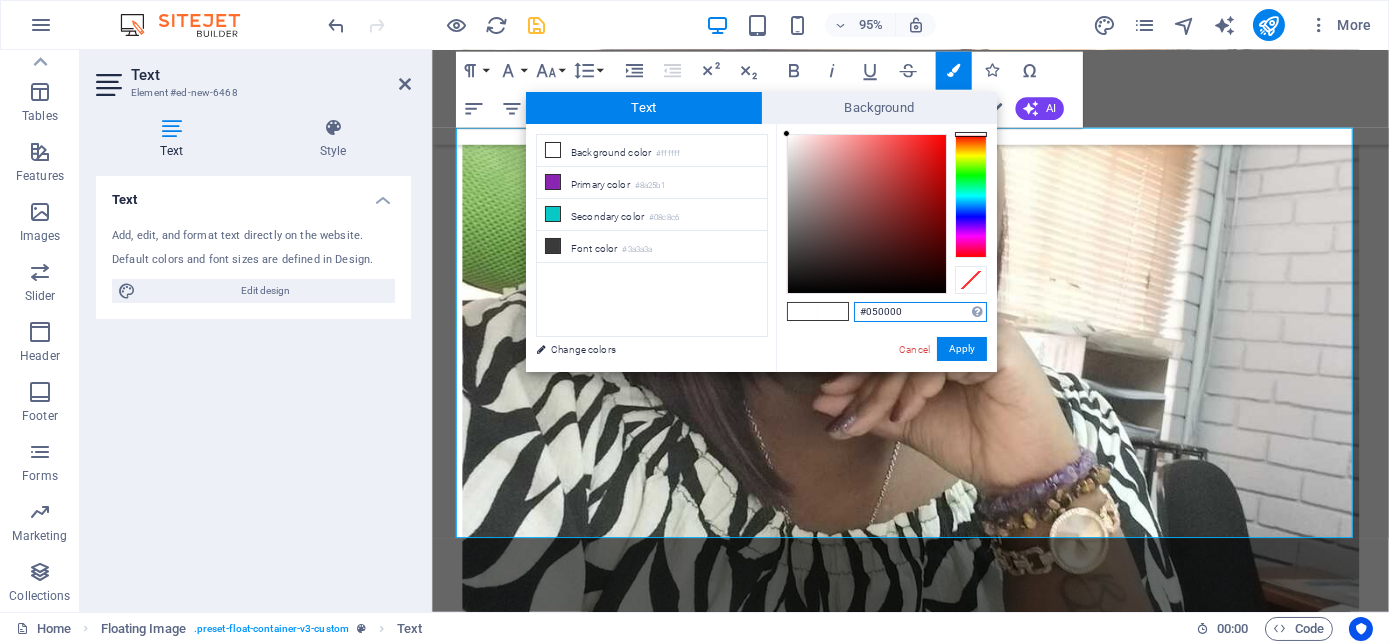 click at bounding box center [867, 214] 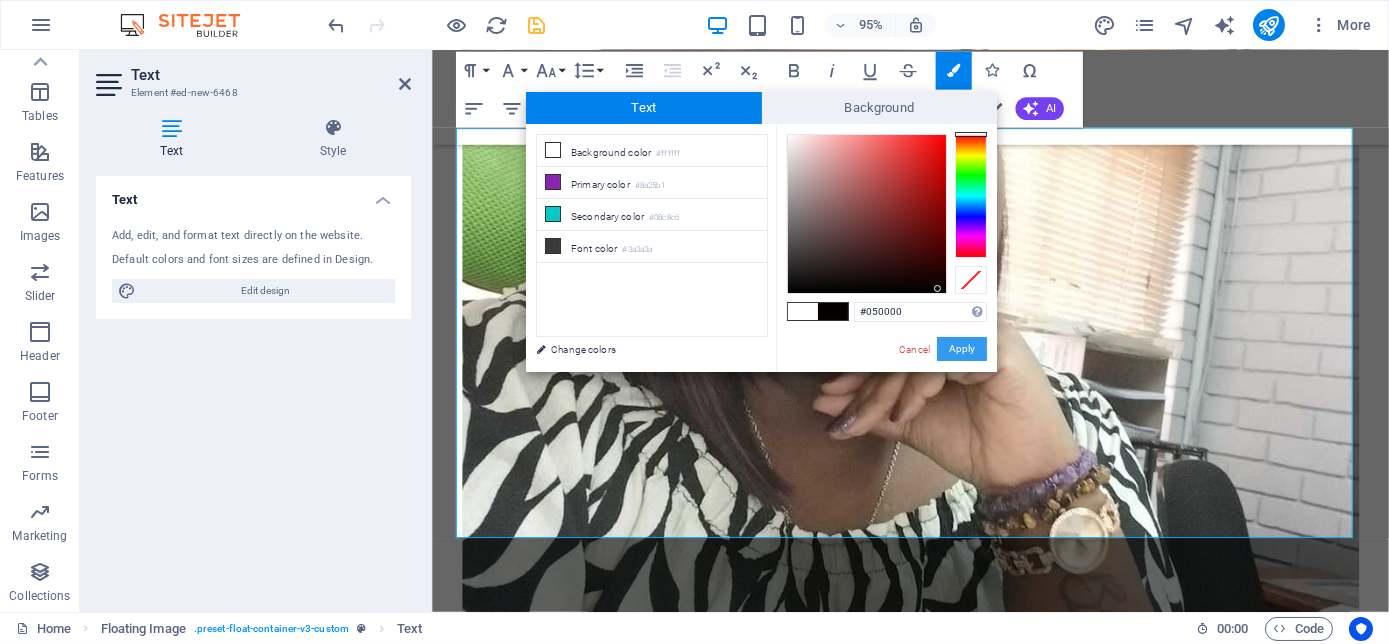 click on "Apply" at bounding box center (962, 349) 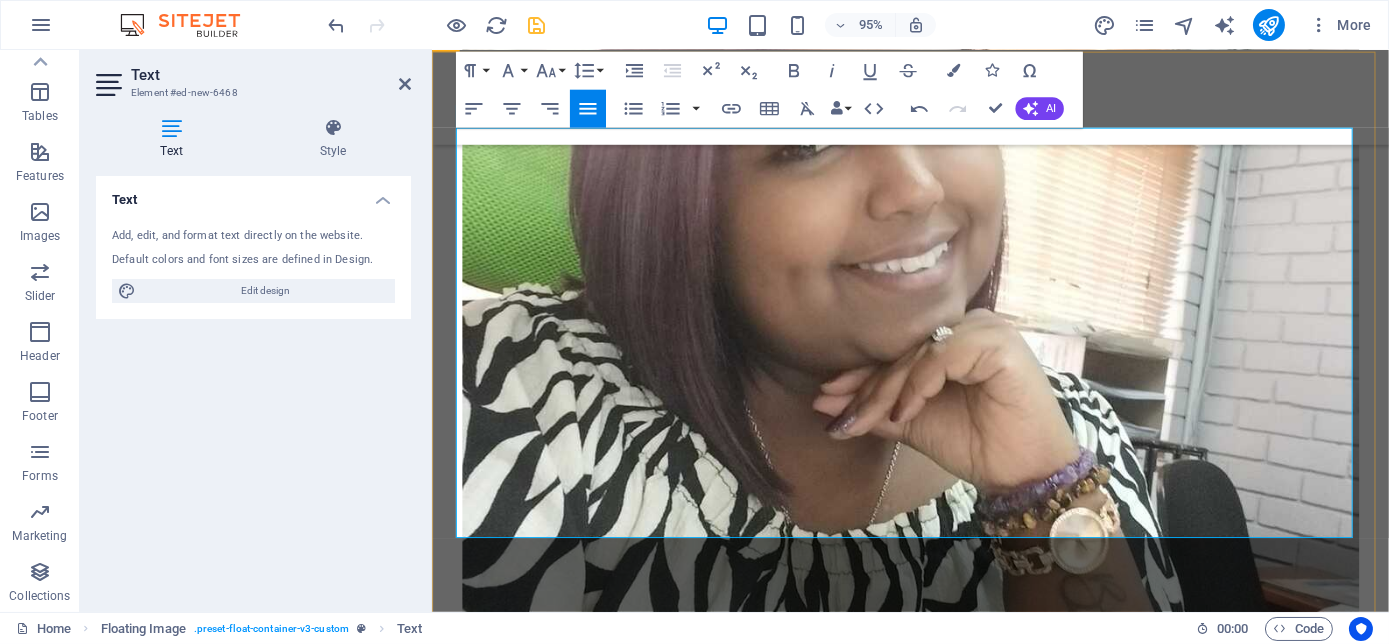 click at bounding box center (935, 4819) 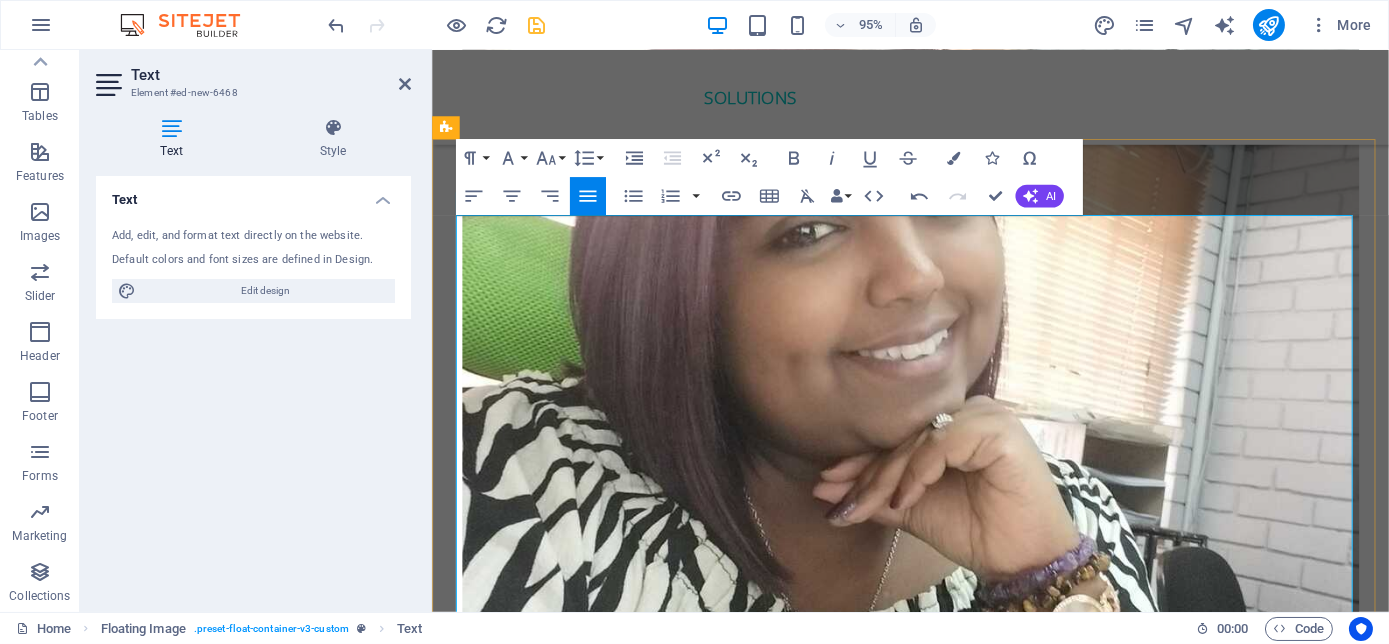 scroll, scrollTop: 3969, scrollLeft: 0, axis: vertical 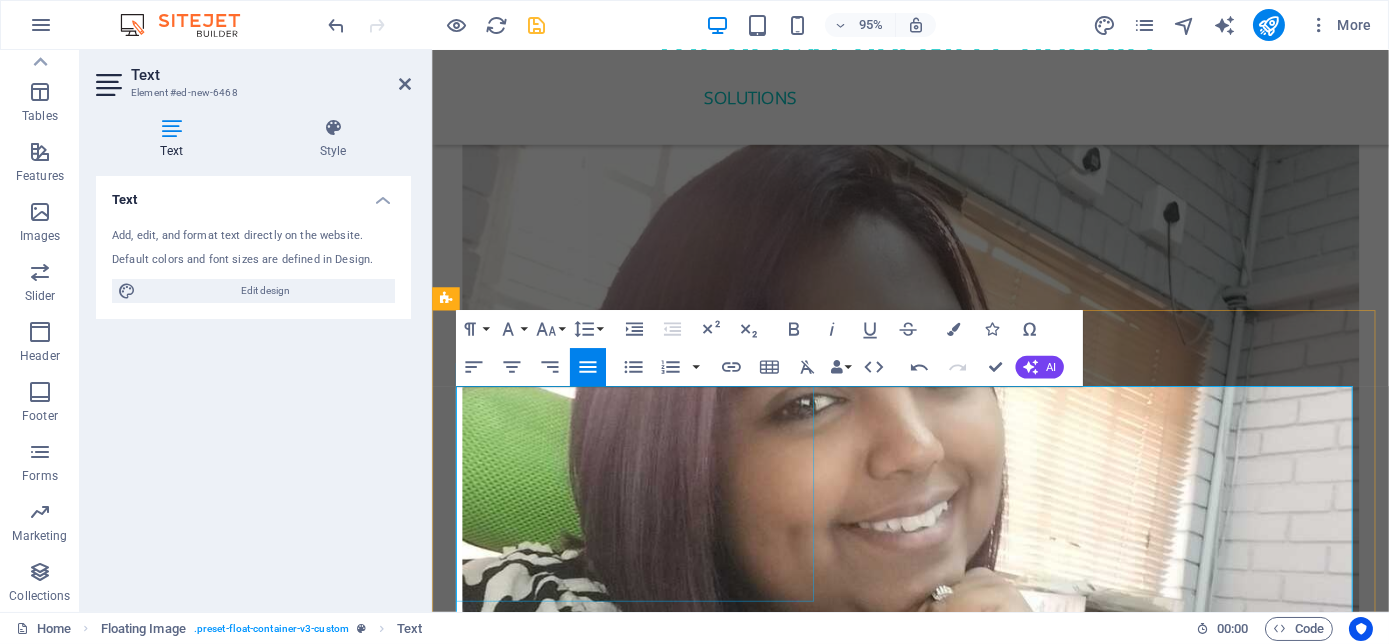click at bounding box center (652, 4990) 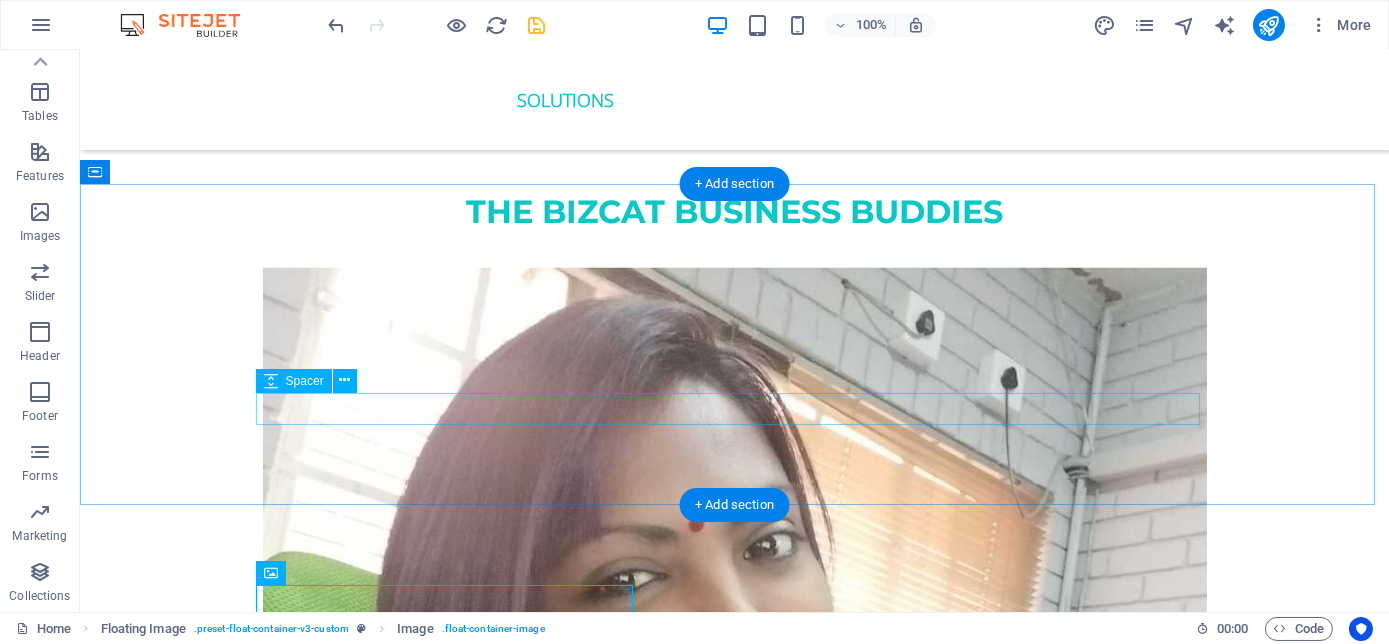 scroll, scrollTop: 3787, scrollLeft: 0, axis: vertical 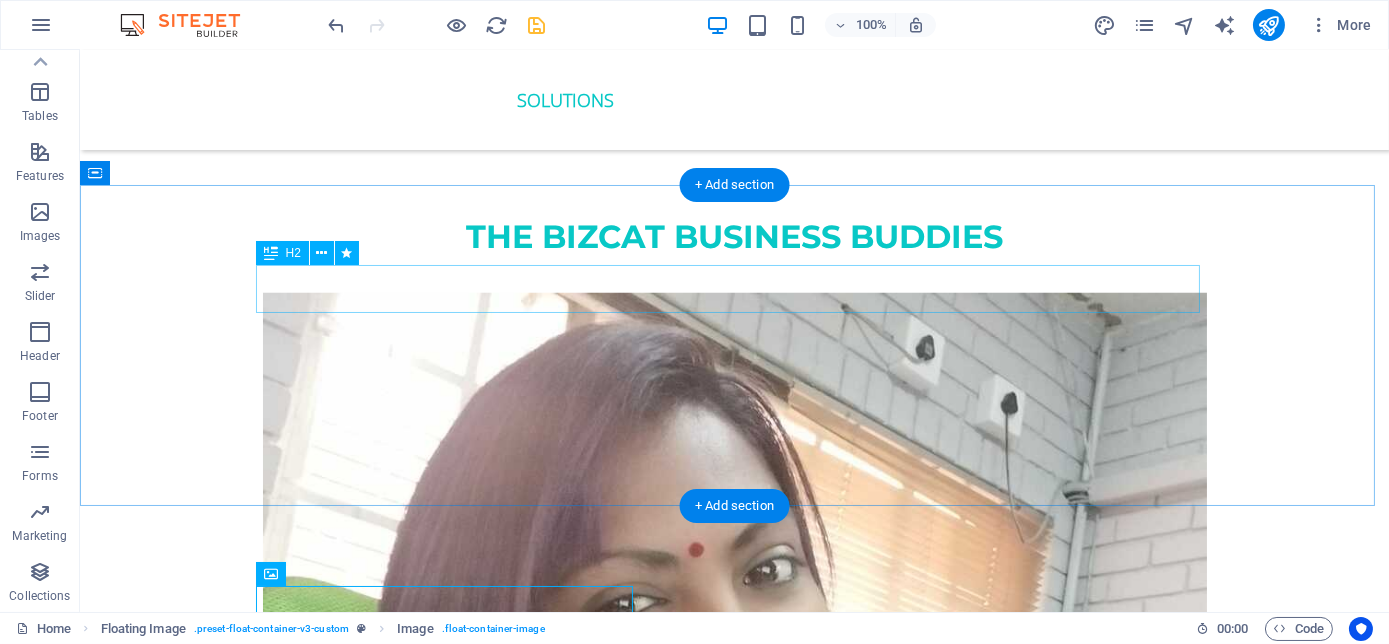 click on "All our Solutions for you" at bounding box center (735, 4762) 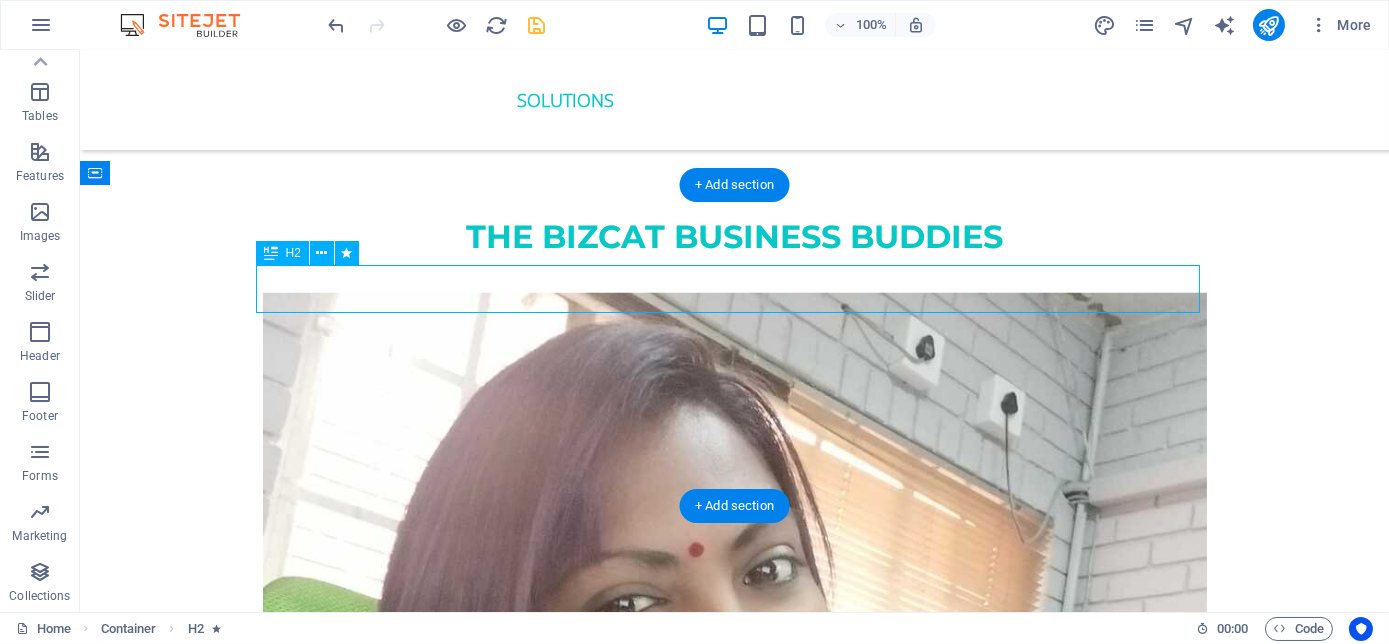 click on "All our Solutions for you" at bounding box center [735, 4762] 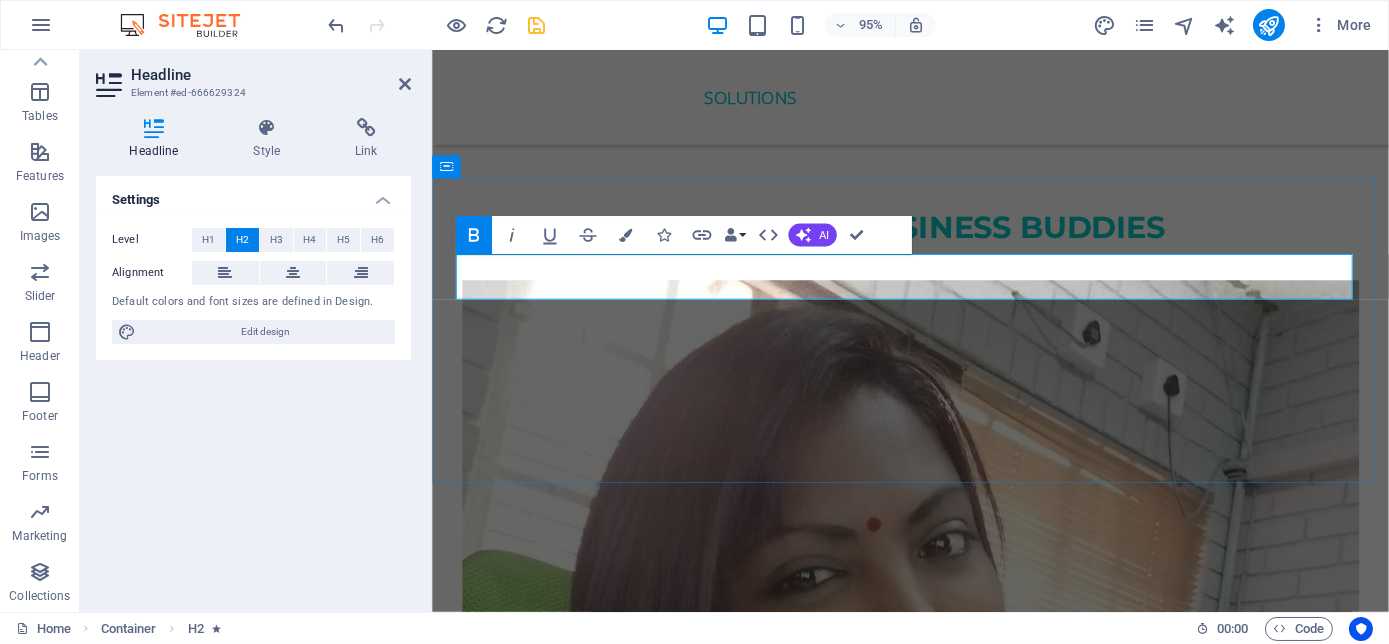 type 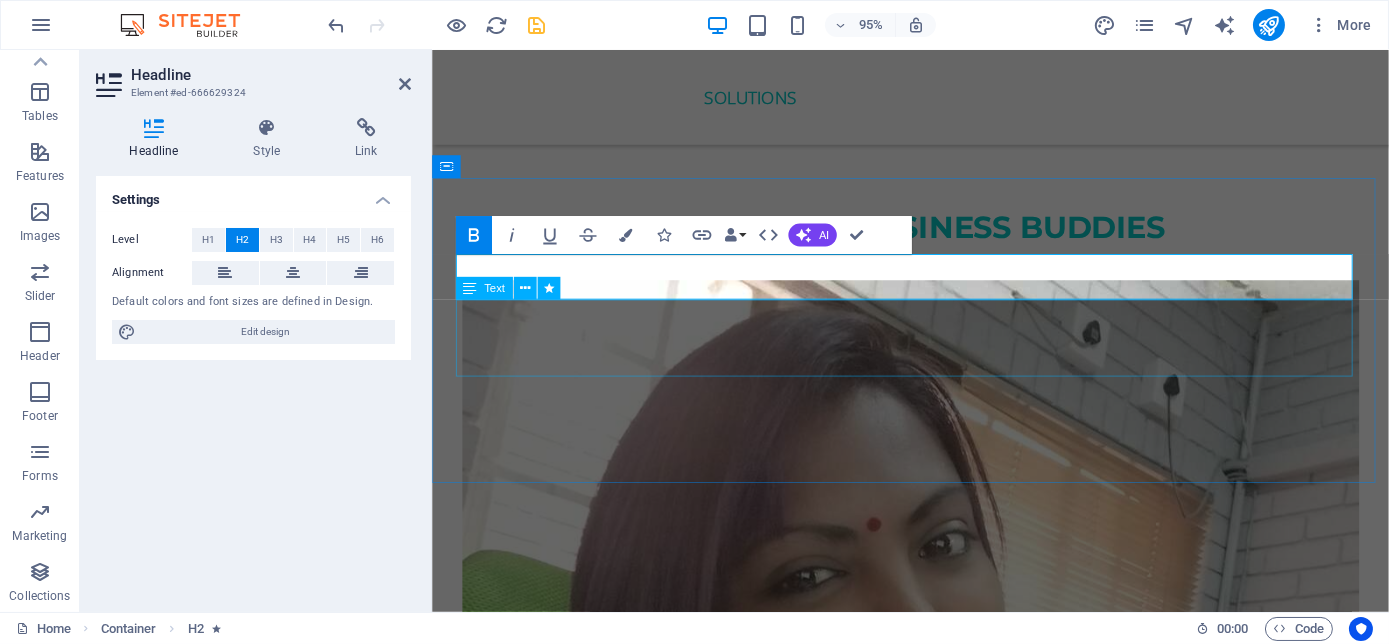click on "Passionate about creating, developing, growing and sculpting your business to make Millions for you, by providing quality services and products that transform your business into the Empire you once envisioned!  Your Business Success is our prerogative!!!" at bounding box center [935, 4826] 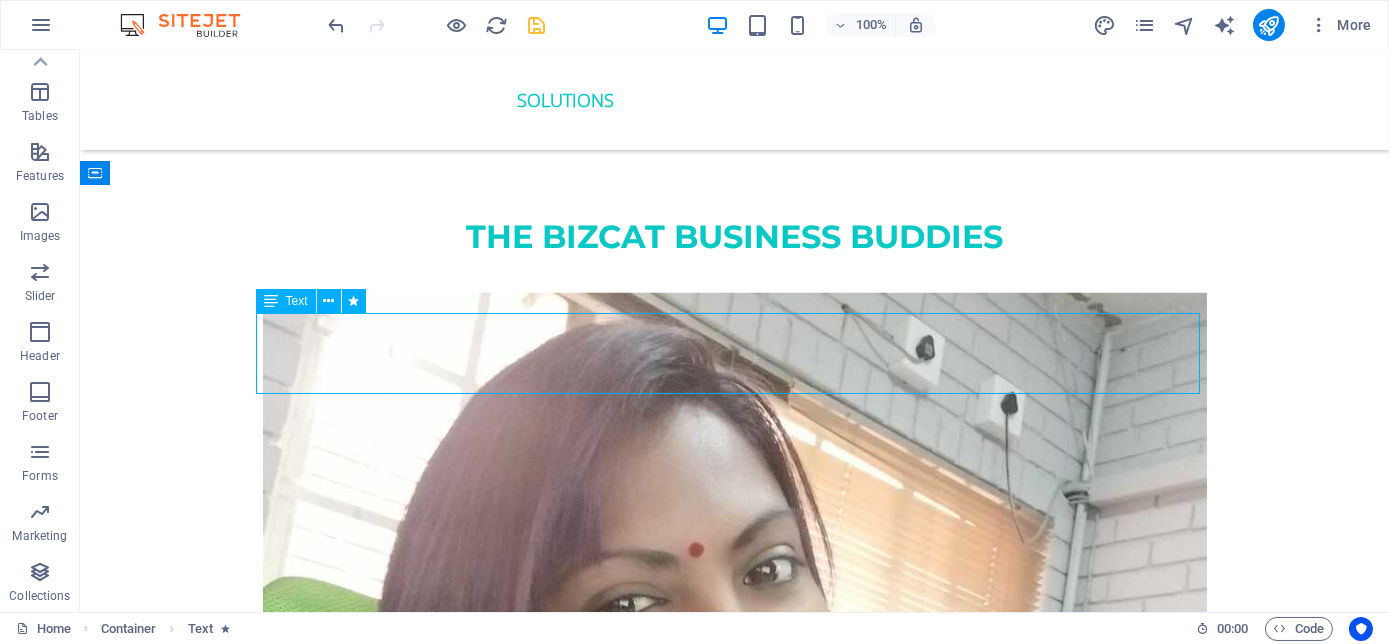 click on "Passionate about creating, developing, growing and sculpting your business to make Millions for you, by providing quality services and products that transform your business into the Empire you once envisioned!  Your Business Success is our prerogative!!!" at bounding box center (735, 4826) 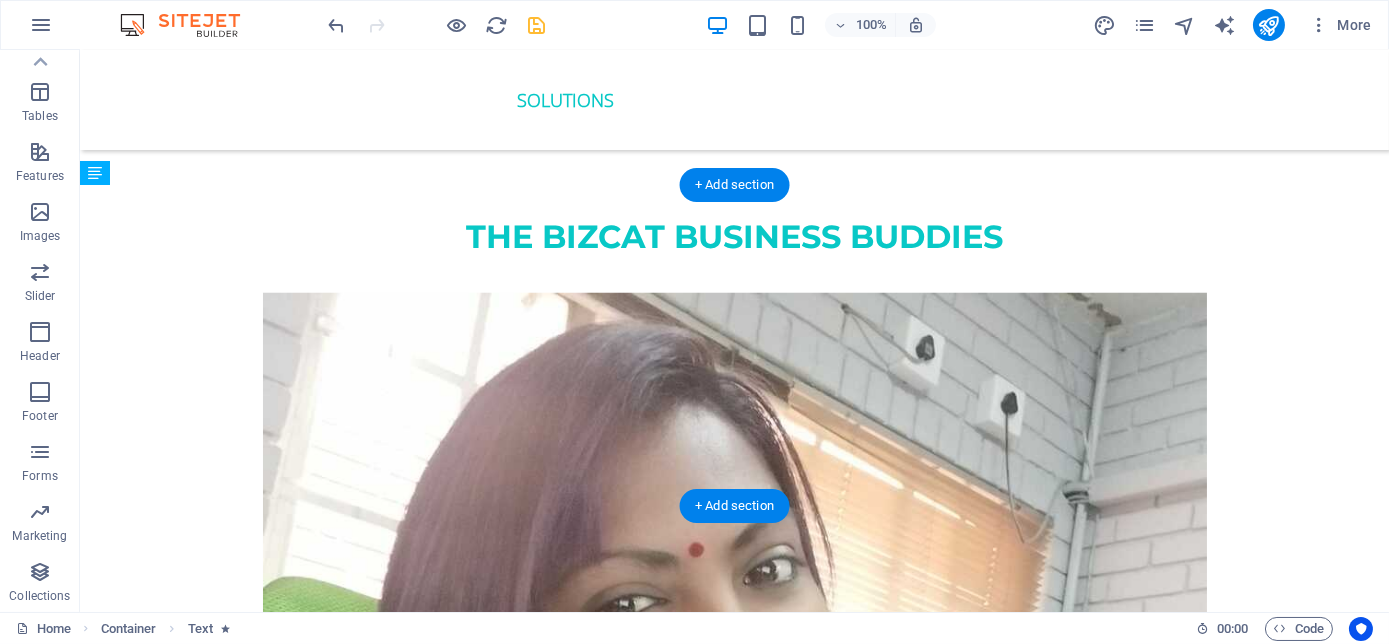 drag, startPoint x: 909, startPoint y: 381, endPoint x: 725, endPoint y: 399, distance: 184.87834 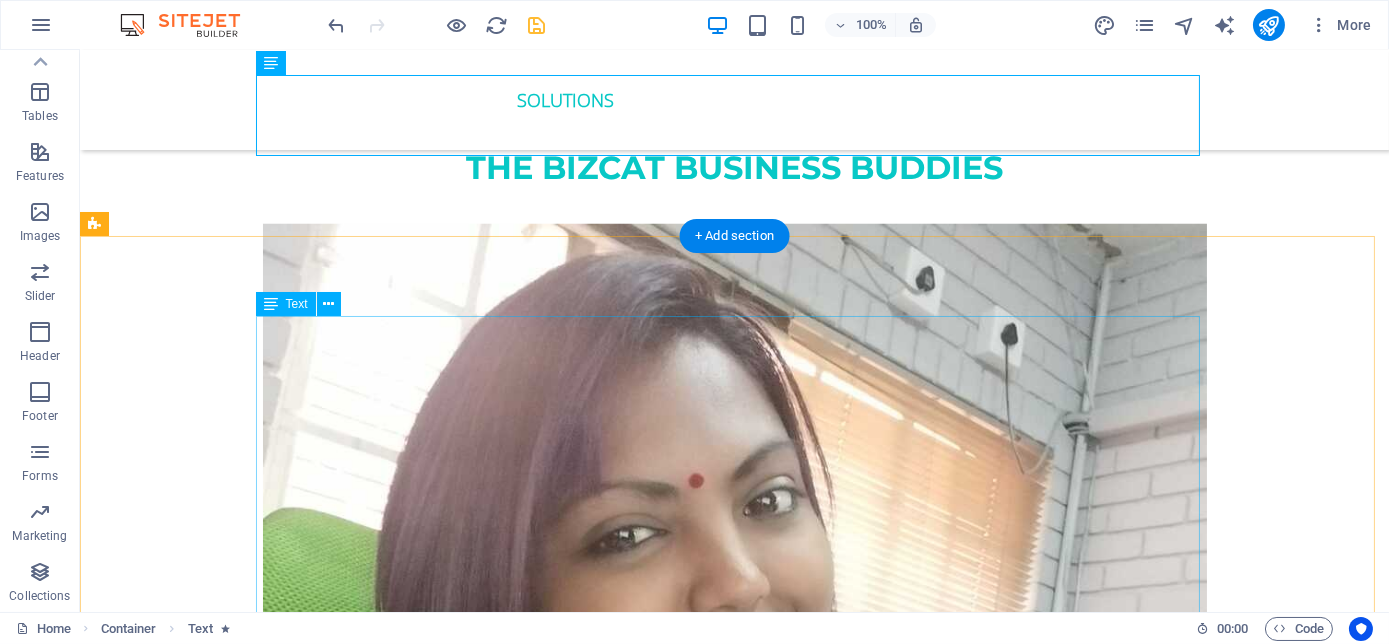 scroll, scrollTop: 4060, scrollLeft: 0, axis: vertical 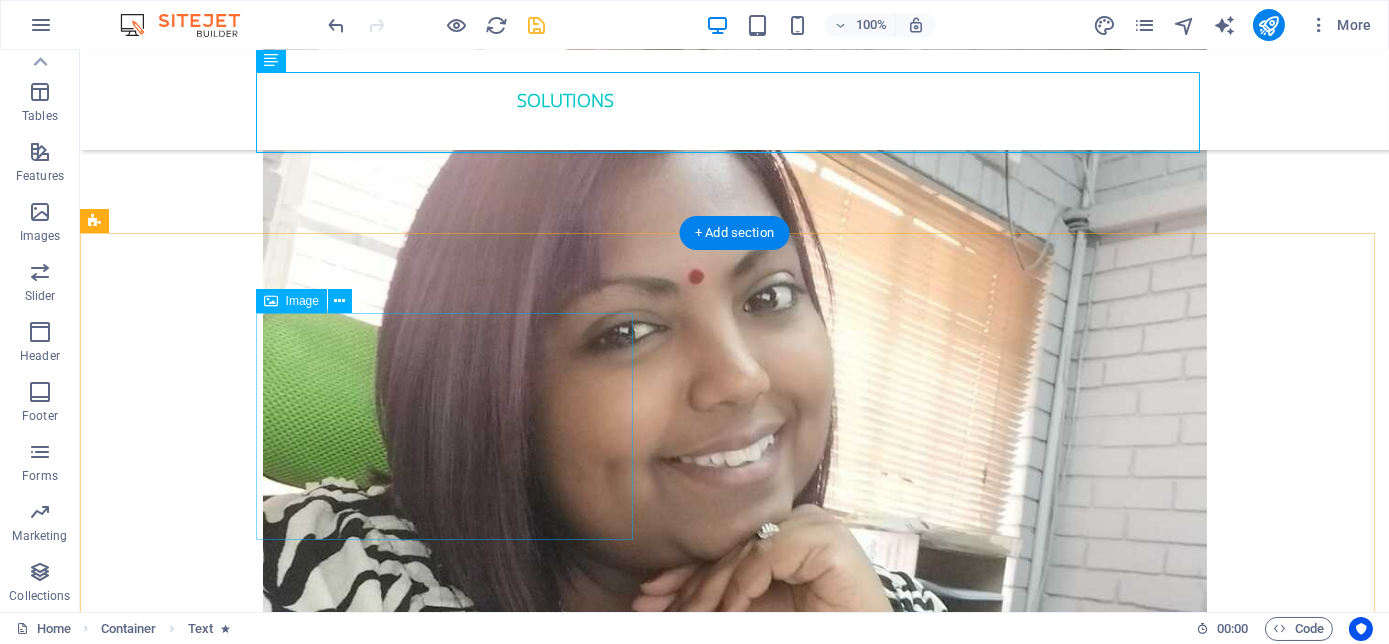 click at bounding box center [452, 4899] 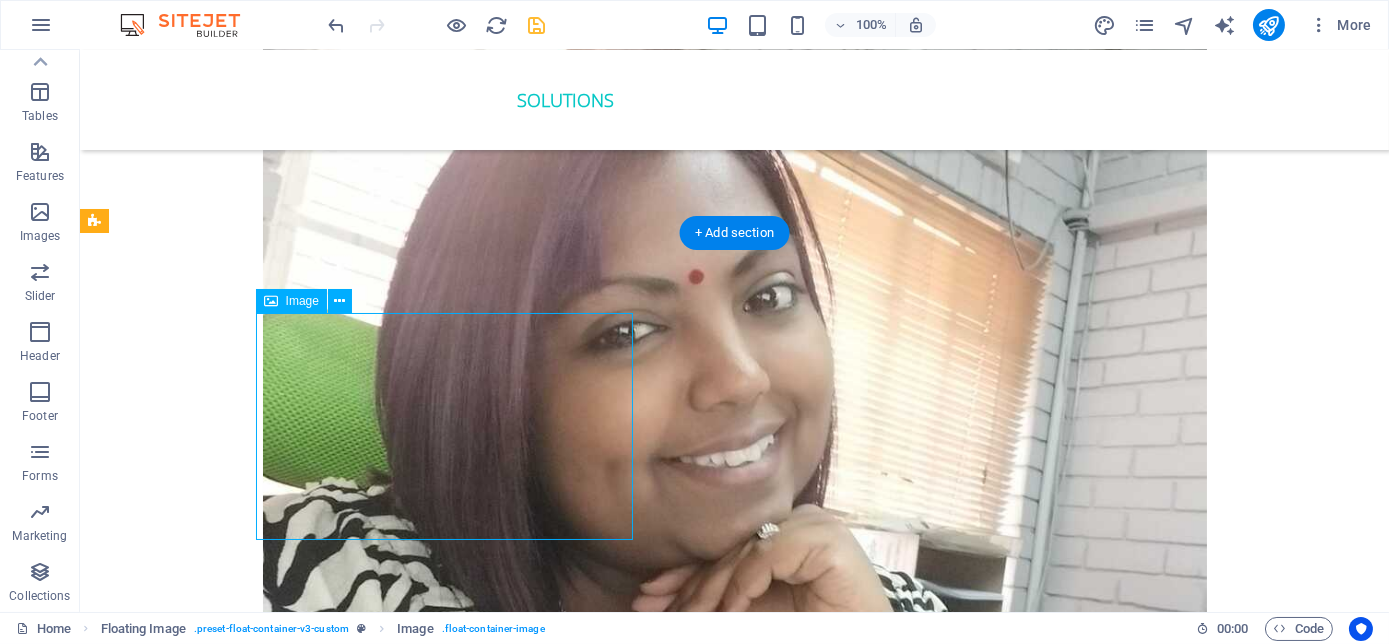 click at bounding box center [452, 4899] 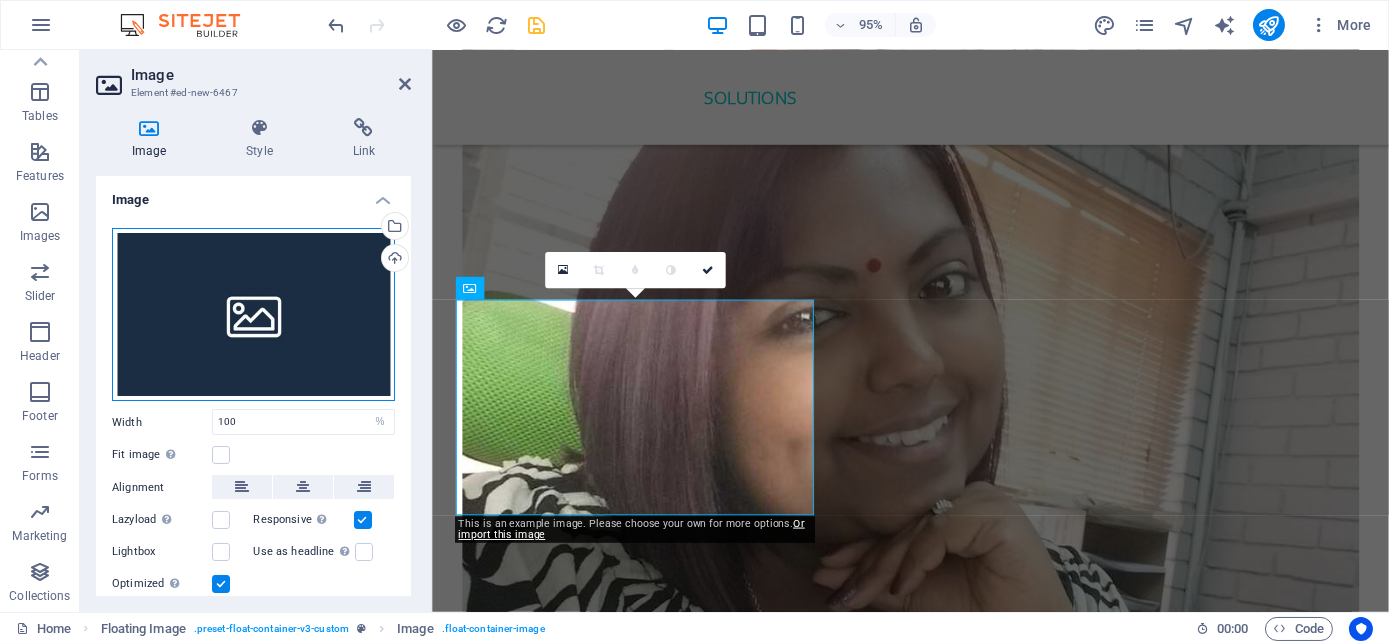 click on "Drag files here, click to choose files or select files from Files or our free stock photos & videos" at bounding box center [253, 315] 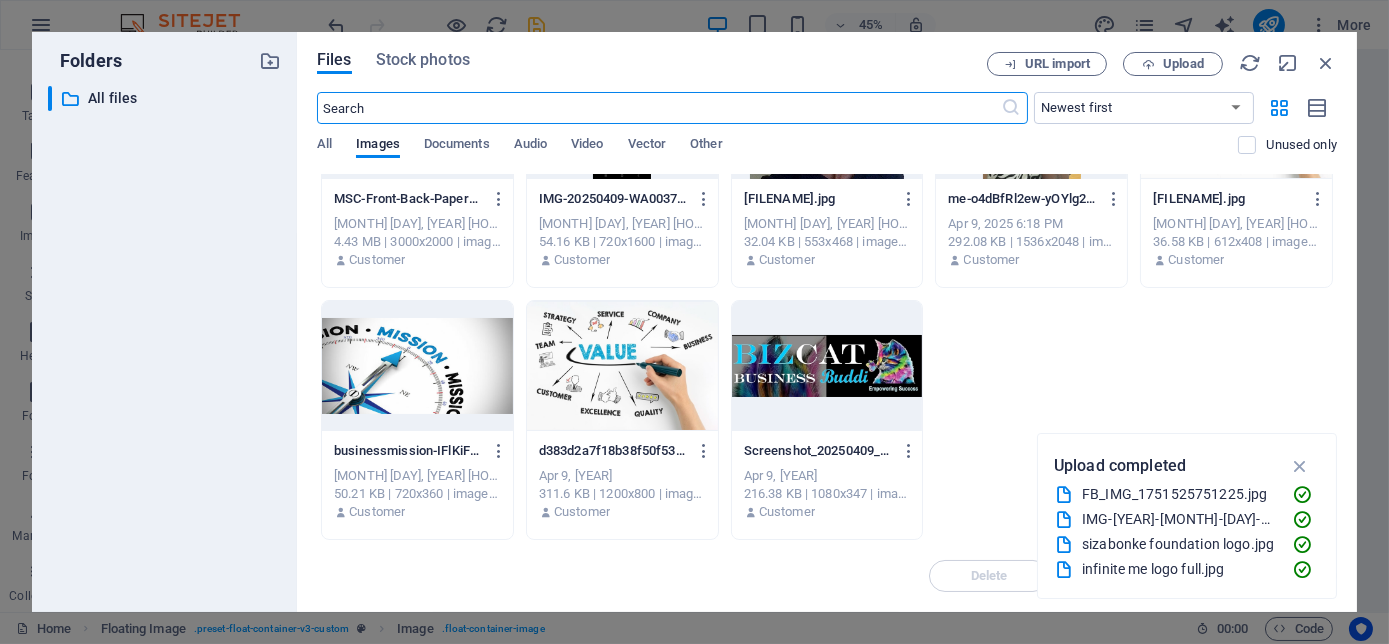 scroll, scrollTop: 0, scrollLeft: 0, axis: both 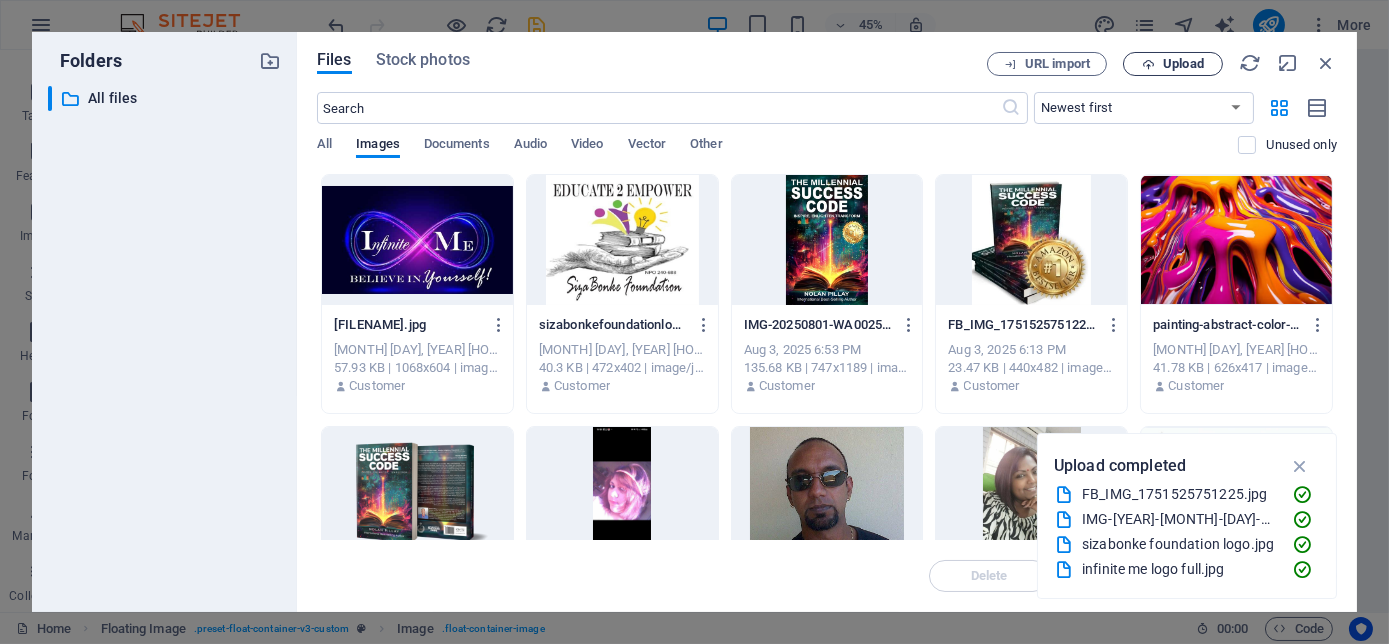 click on "Upload" at bounding box center [1183, 64] 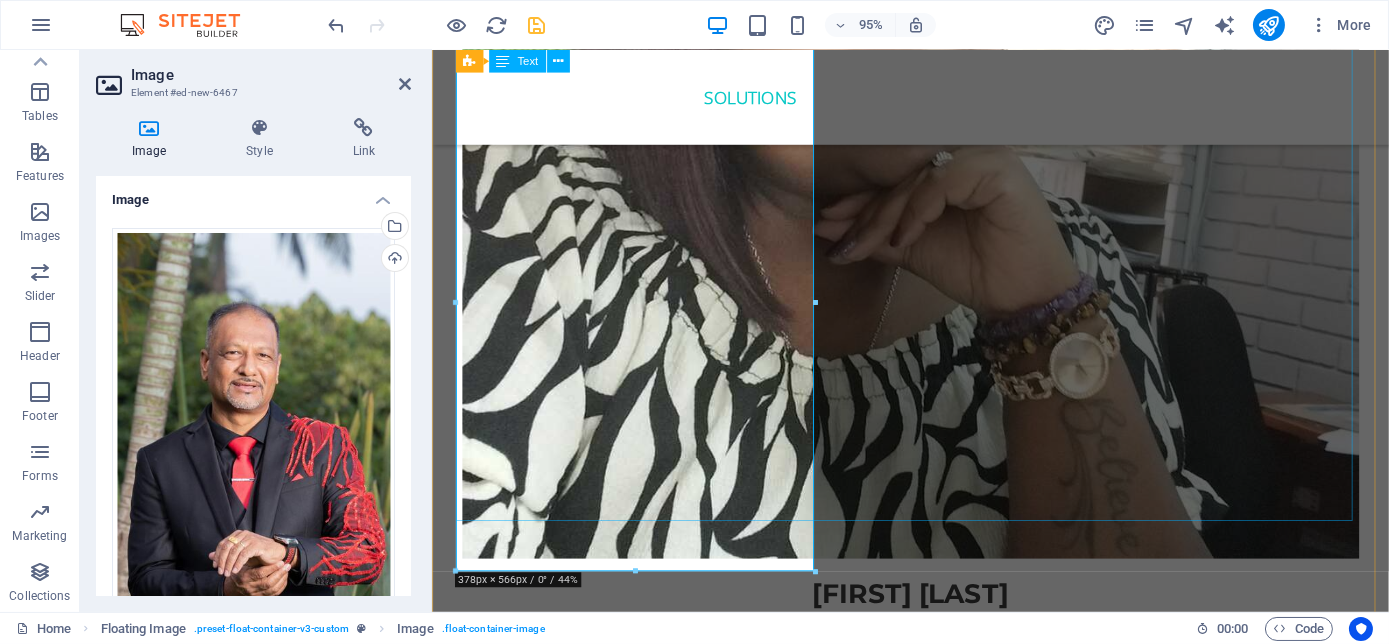 scroll, scrollTop: 4514, scrollLeft: 0, axis: vertical 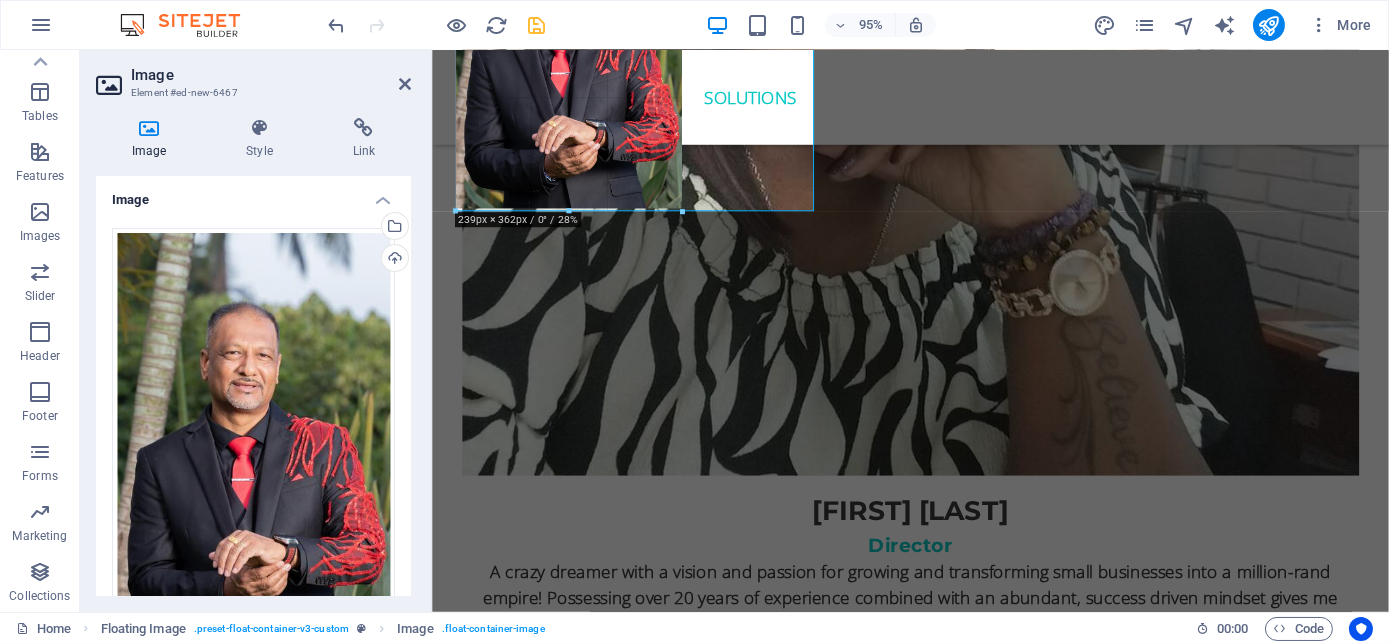 drag, startPoint x: 634, startPoint y: 407, endPoint x: 658, endPoint y: 205, distance: 203.42075 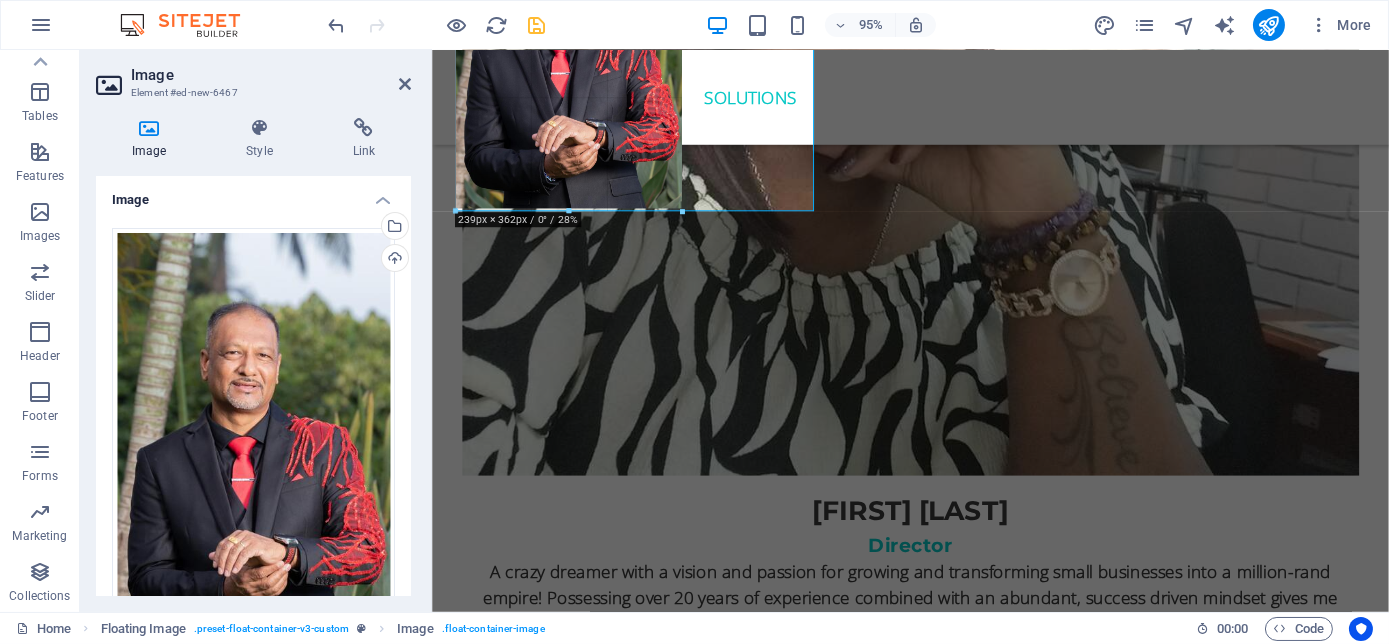 type on "237" 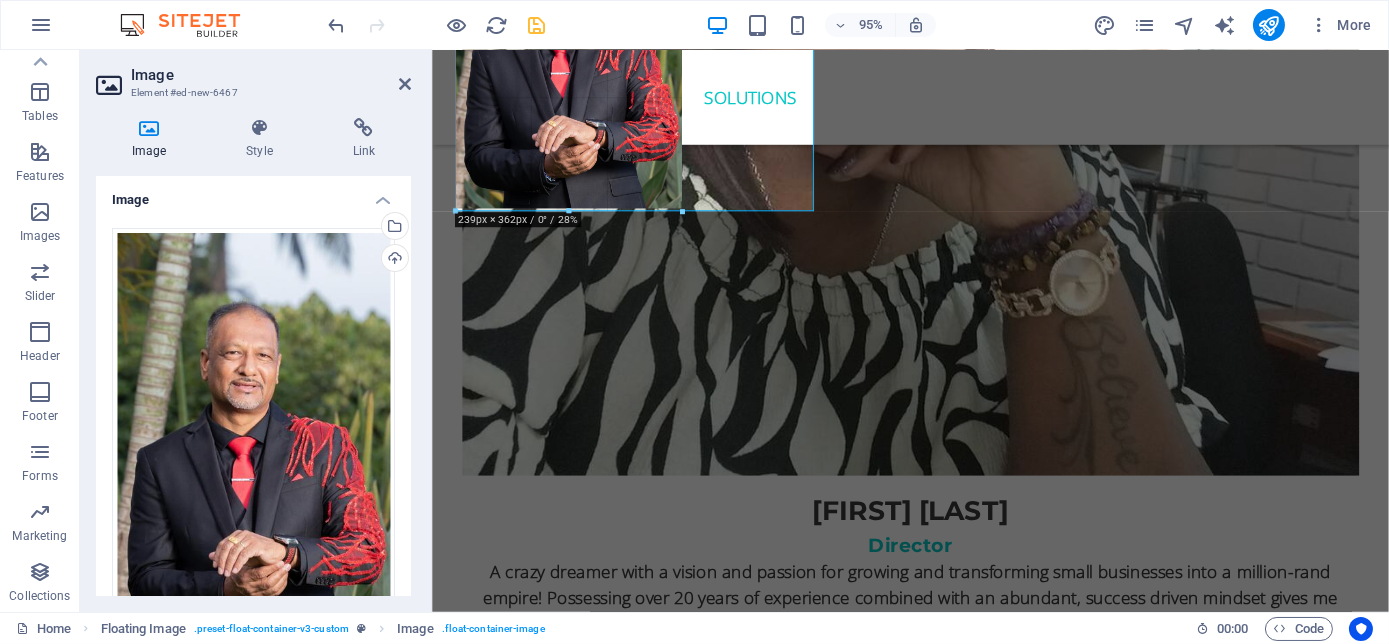 select on "px" 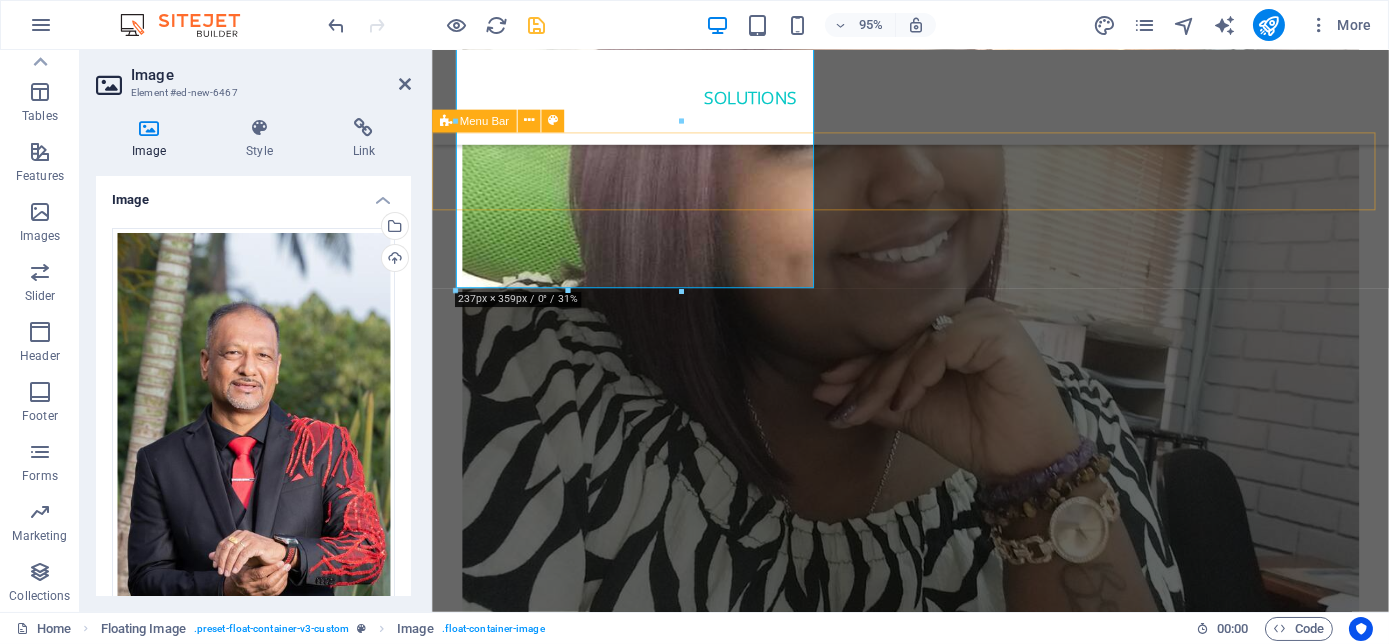 scroll, scrollTop: 4242, scrollLeft: 0, axis: vertical 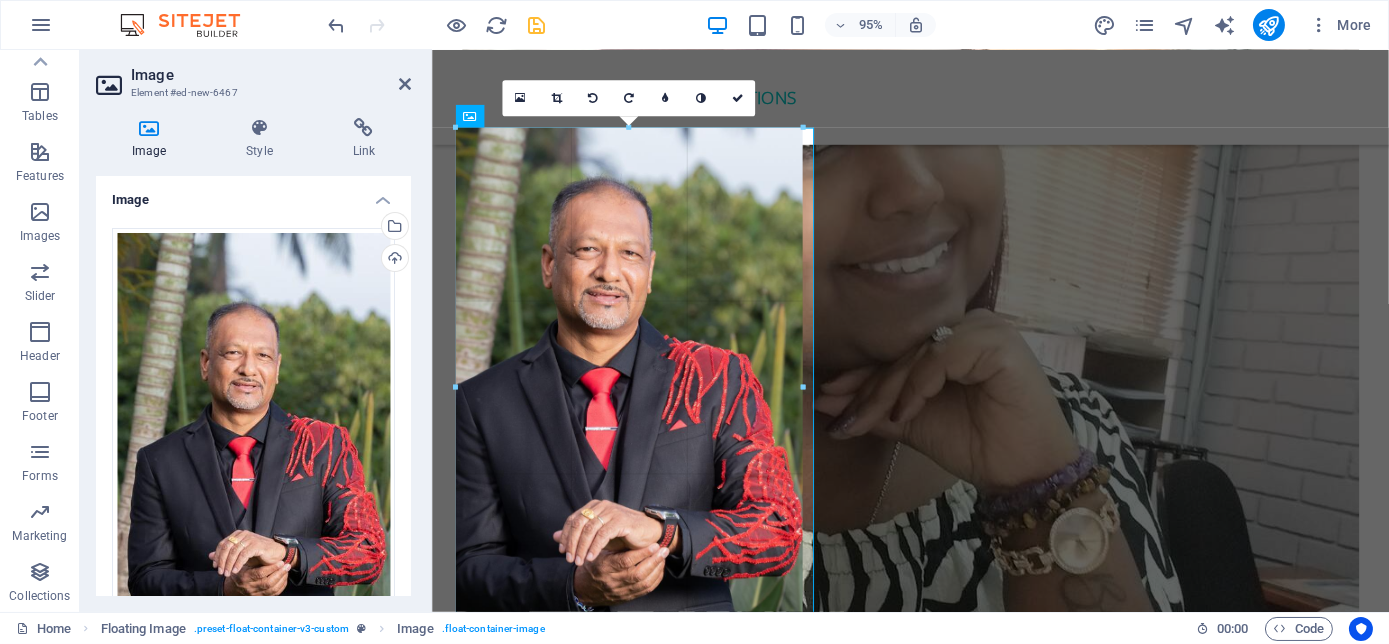 drag, startPoint x: 680, startPoint y: 293, endPoint x: 397, endPoint y: 273, distance: 283.70584 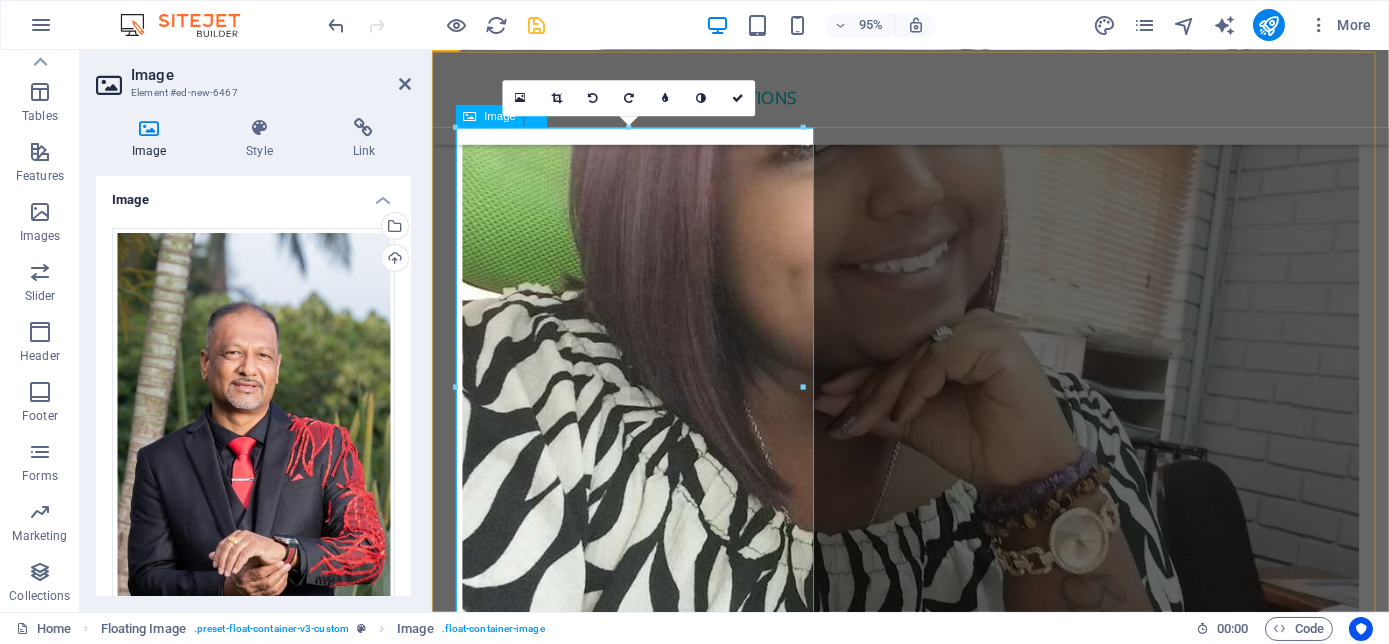 scroll, scrollTop: 4333, scrollLeft: 0, axis: vertical 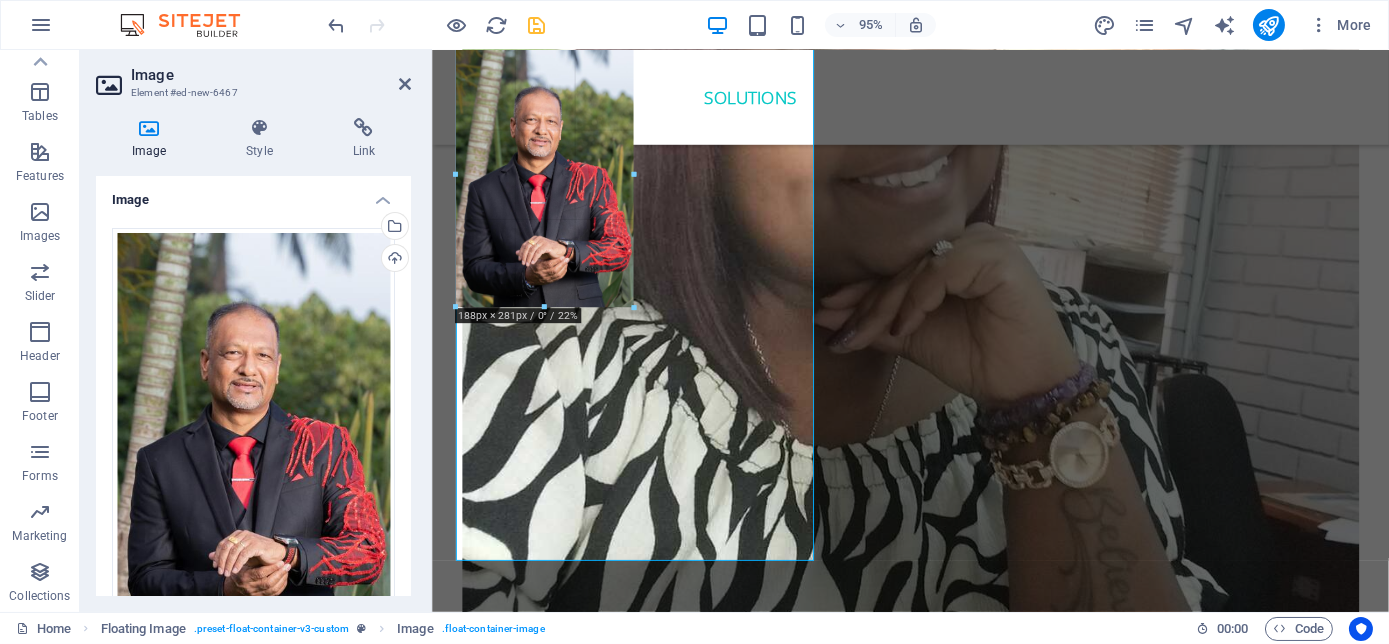 drag, startPoint x: 802, startPoint y: 562, endPoint x: 615, endPoint y: 273, distance: 344.22375 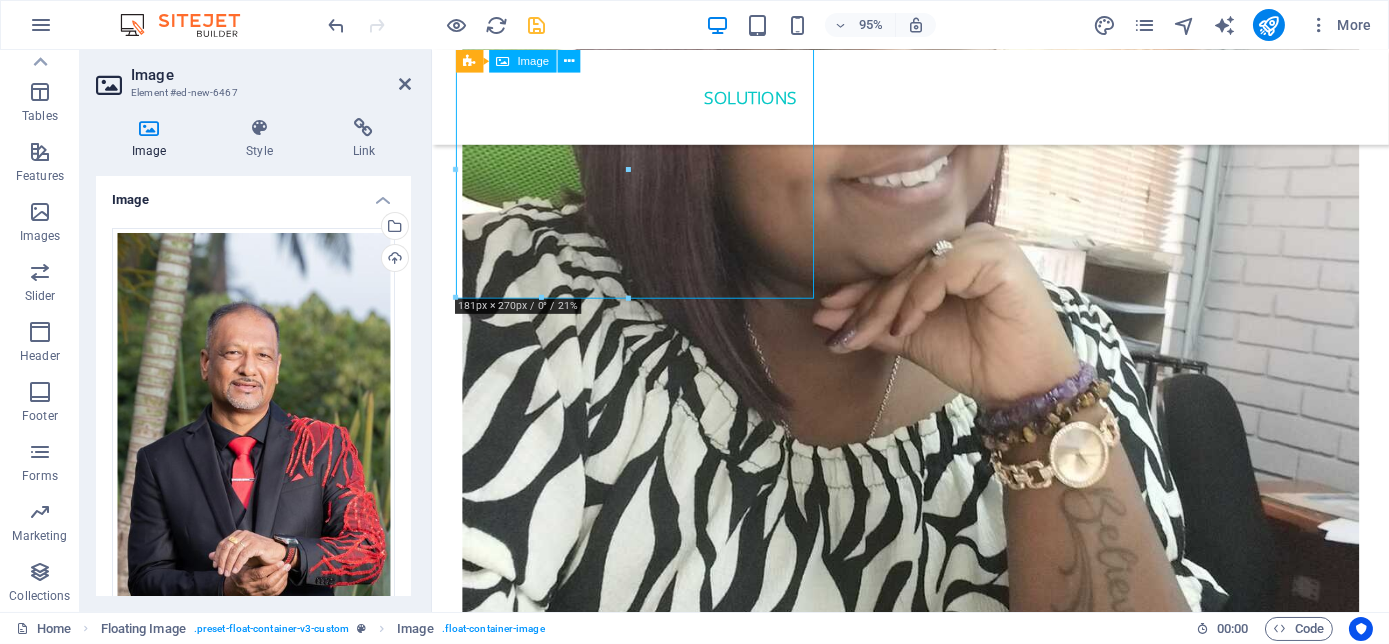 drag, startPoint x: 606, startPoint y: 220, endPoint x: 552, endPoint y: 239, distance: 57.245087 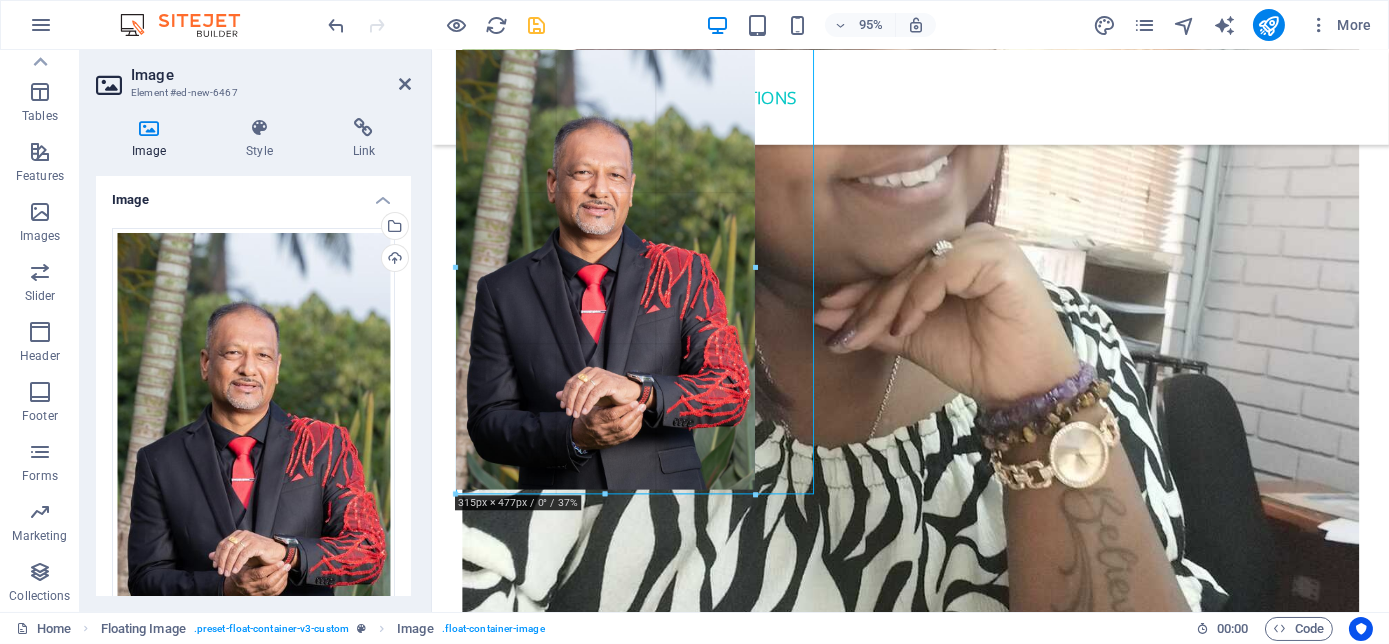 drag, startPoint x: 626, startPoint y: 169, endPoint x: 758, endPoint y: 176, distance: 132.18547 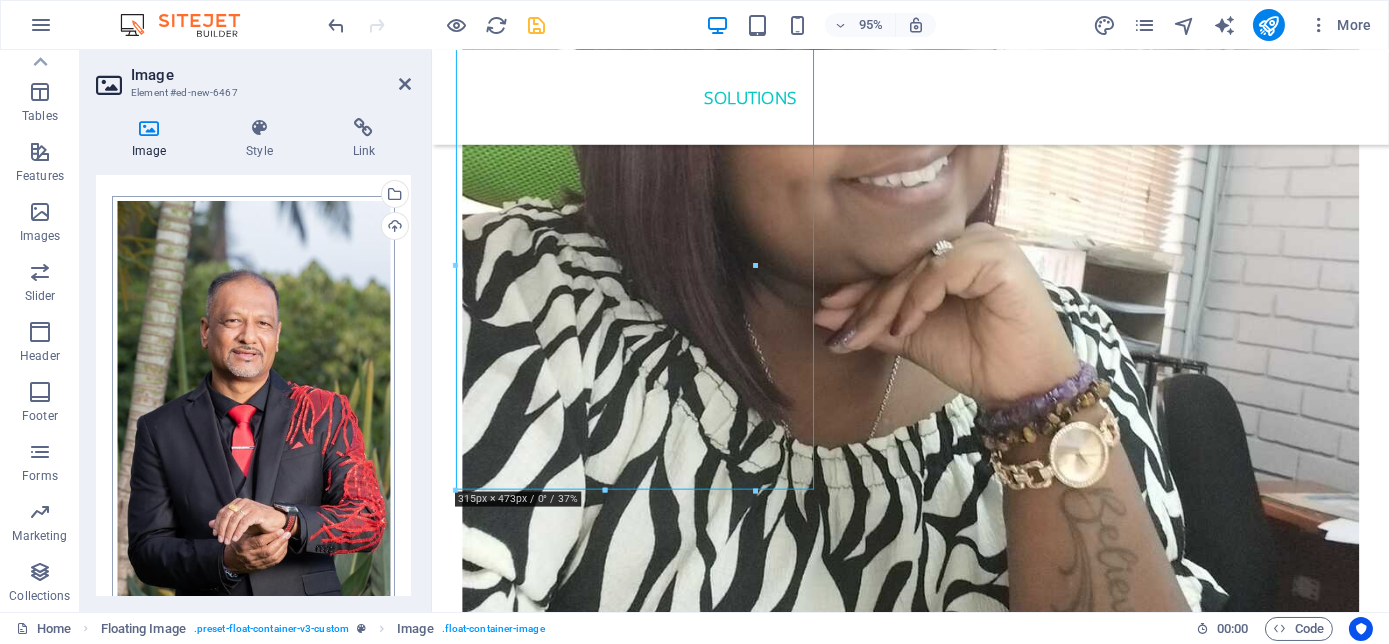 scroll, scrollTop: 304, scrollLeft: 0, axis: vertical 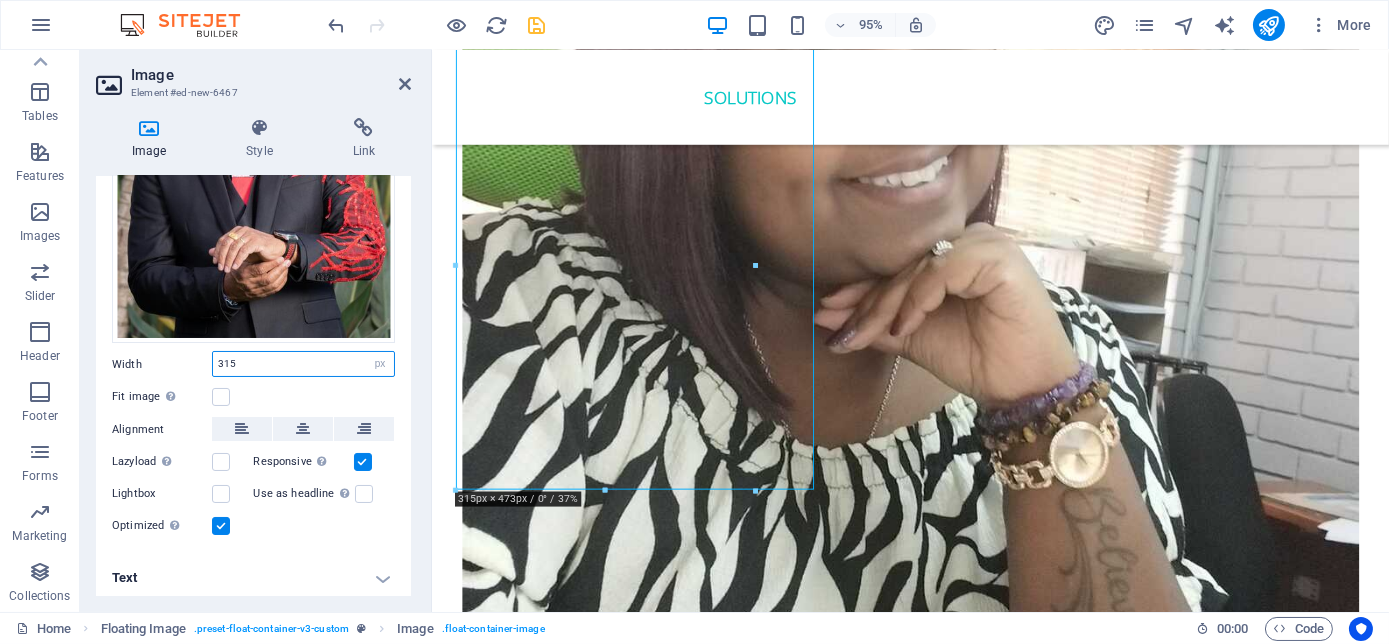 drag, startPoint x: 237, startPoint y: 362, endPoint x: 184, endPoint y: 364, distance: 53.037724 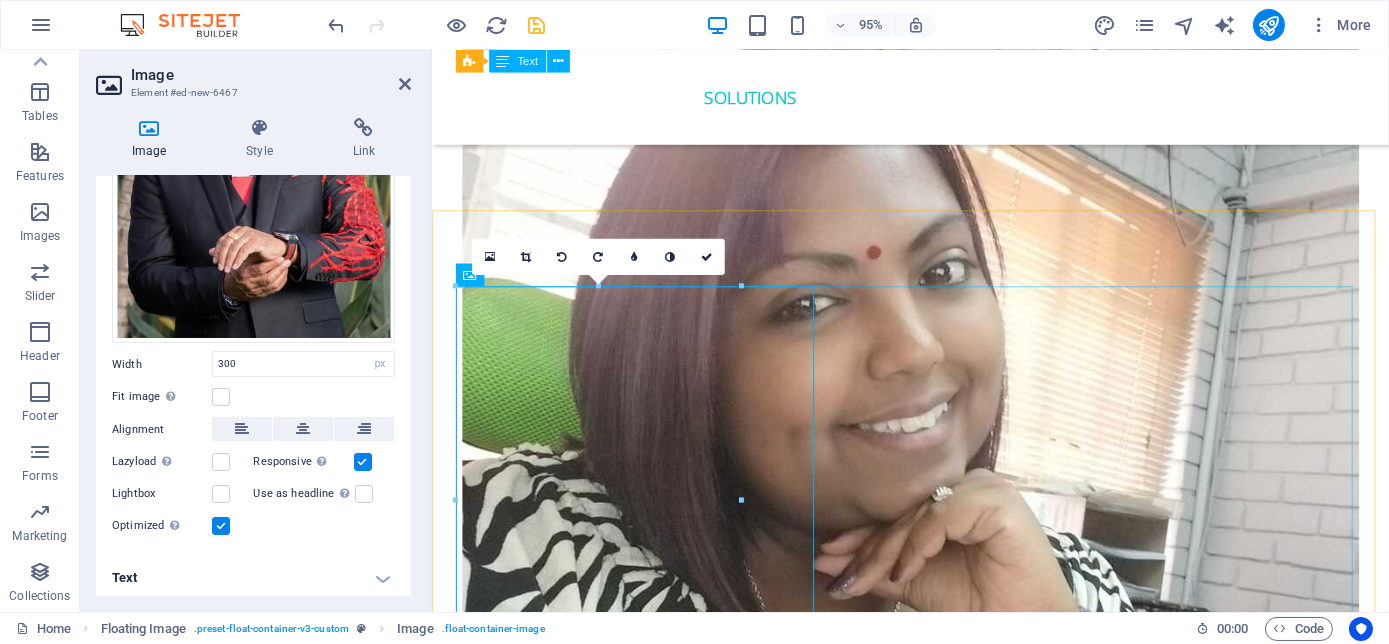 scroll, scrollTop: 4060, scrollLeft: 0, axis: vertical 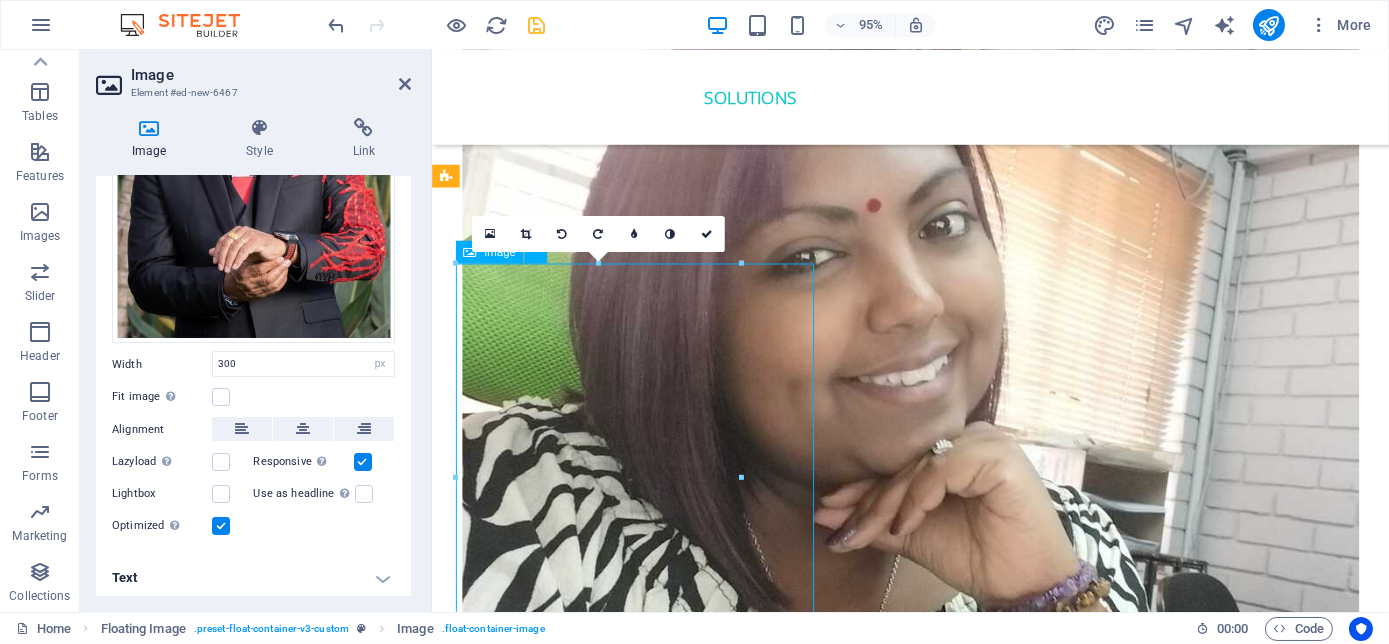 drag, startPoint x: 658, startPoint y: 573, endPoint x: 680, endPoint y: 566, distance: 23.086792 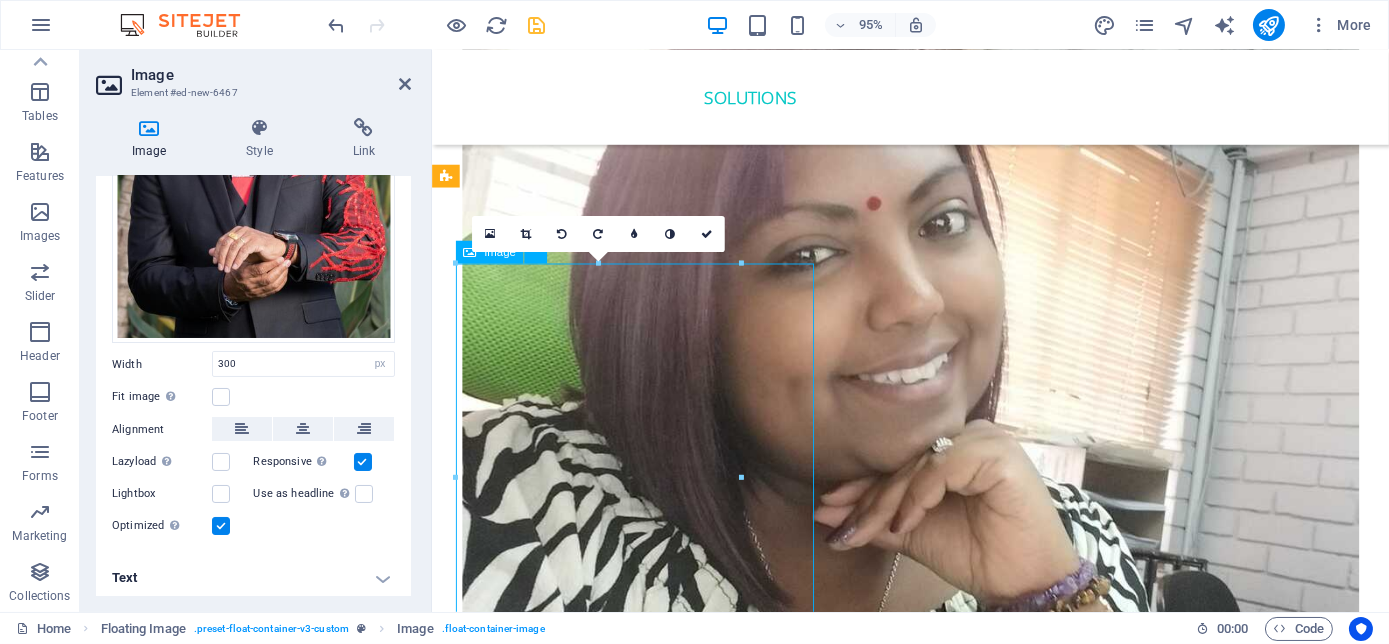 click at bounding box center (652, 4946) 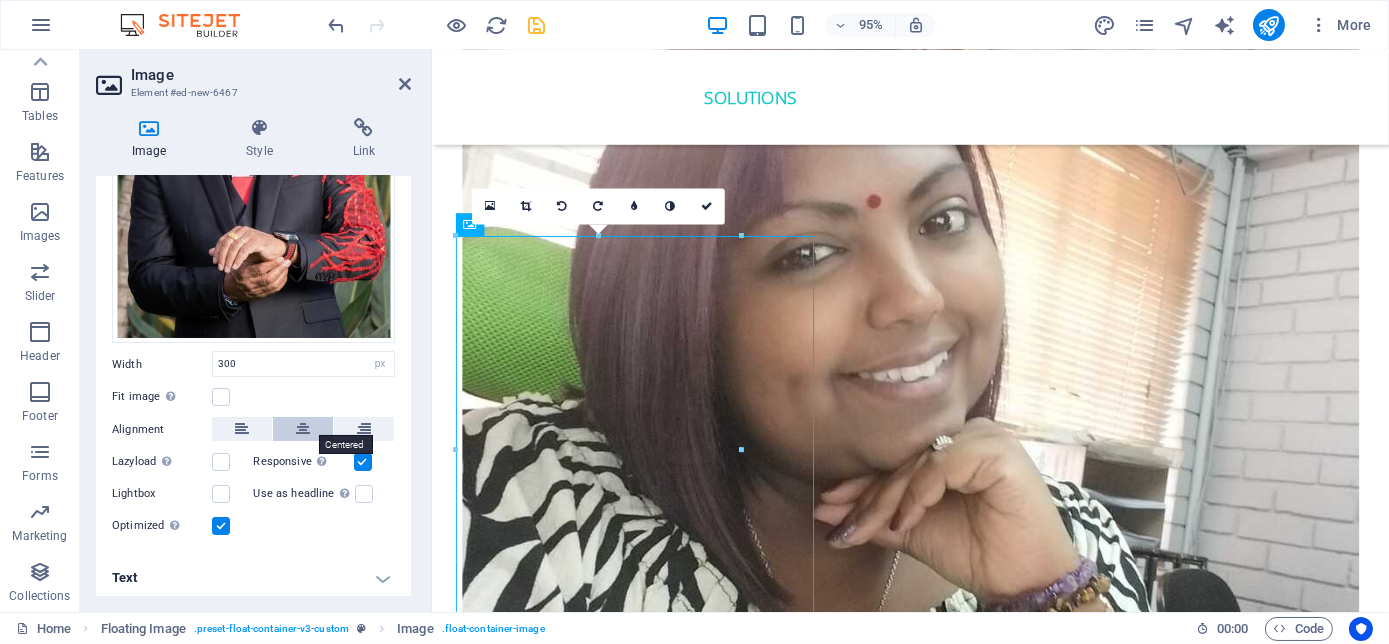 click at bounding box center [303, 429] 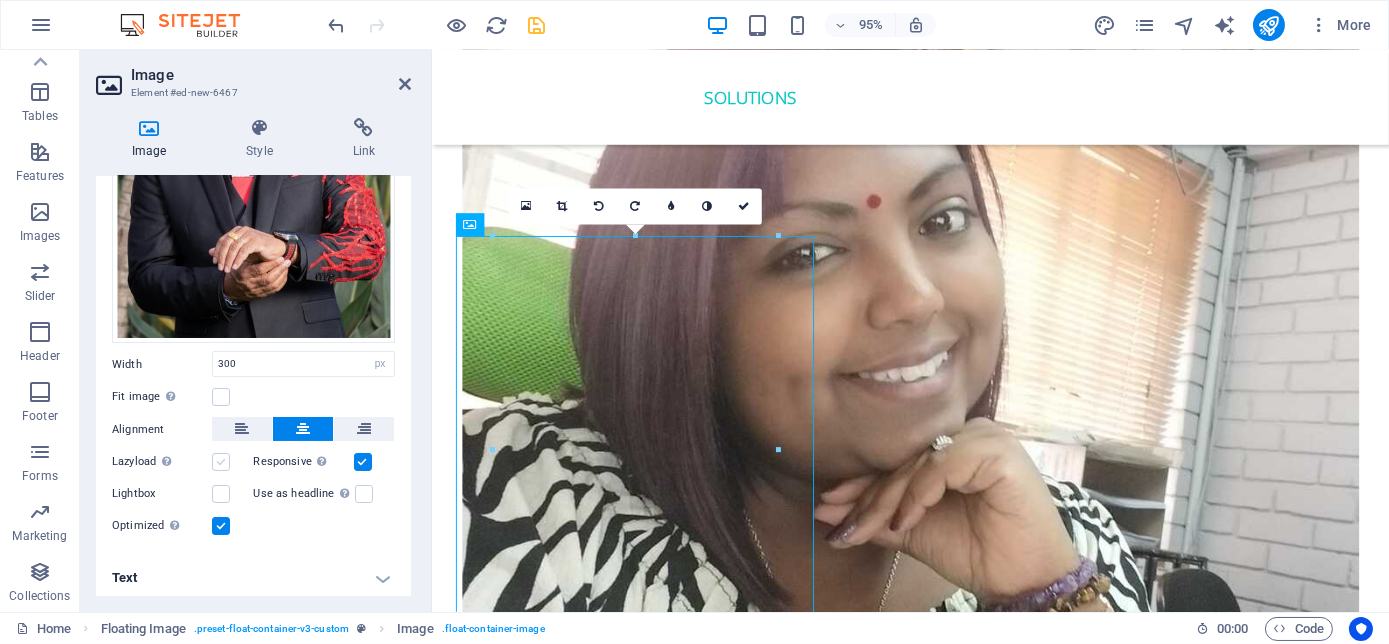 click at bounding box center (221, 462) 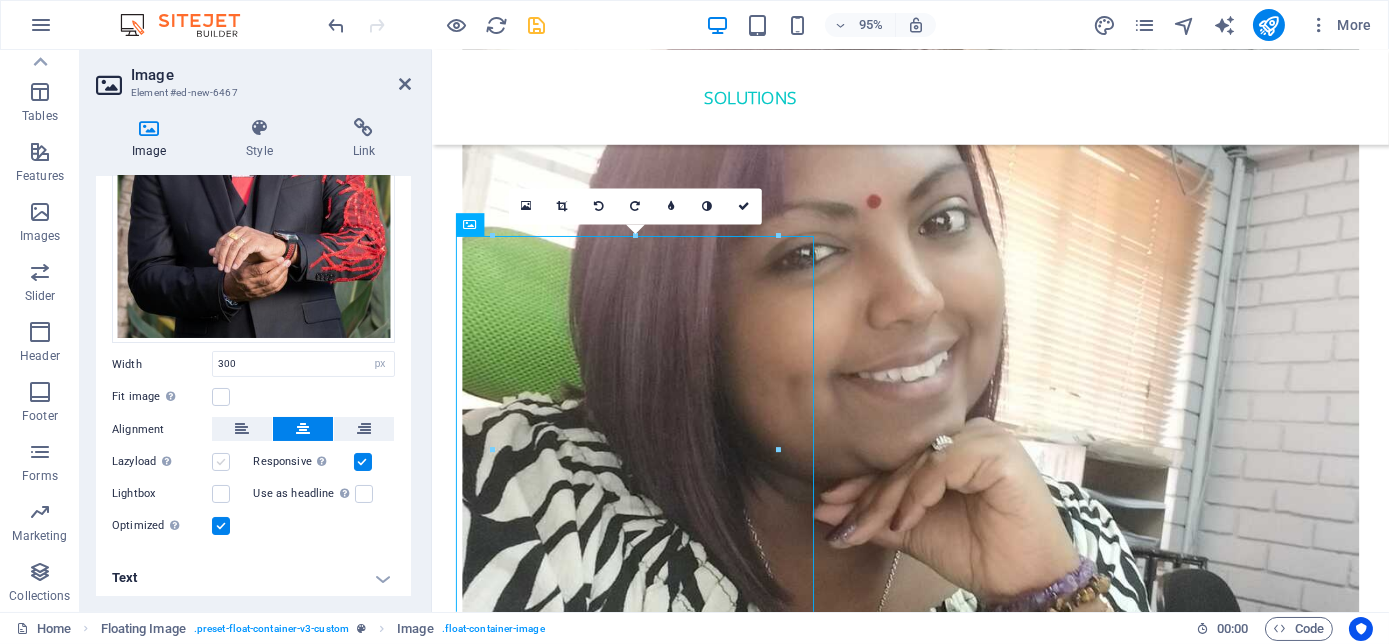 click on "Lazyload Loading images after the page loads improves page speed." at bounding box center (0, 0) 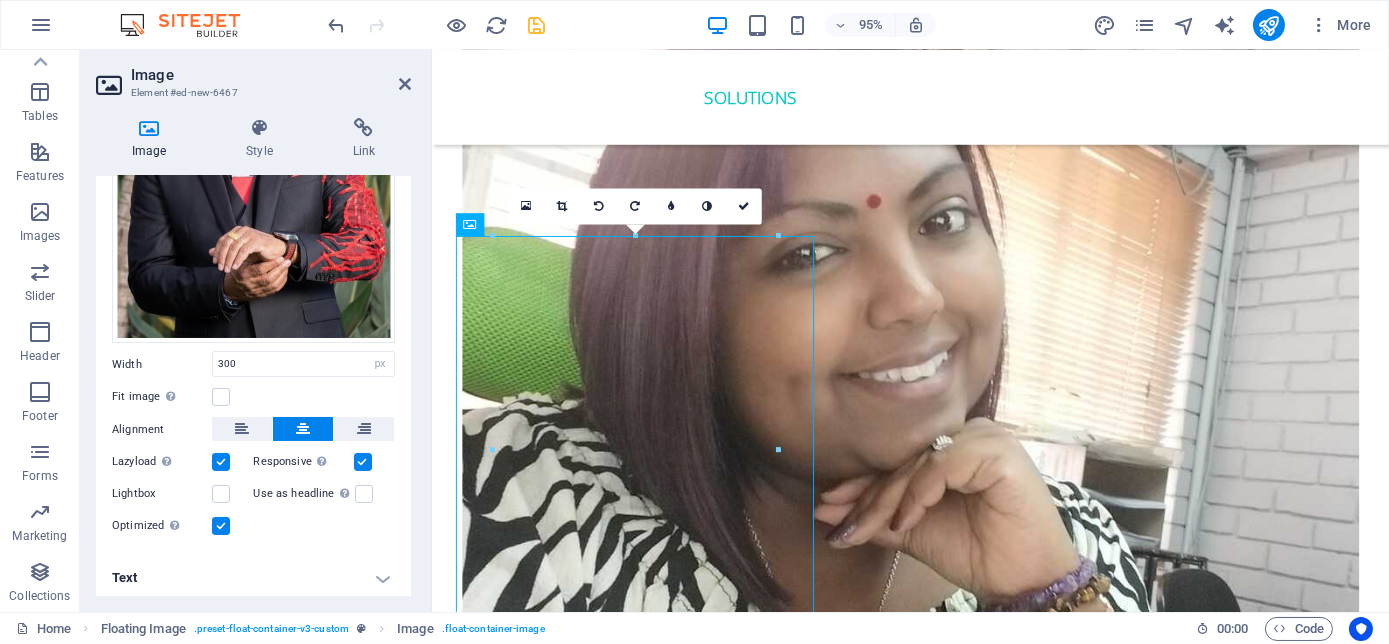 click at bounding box center [221, 462] 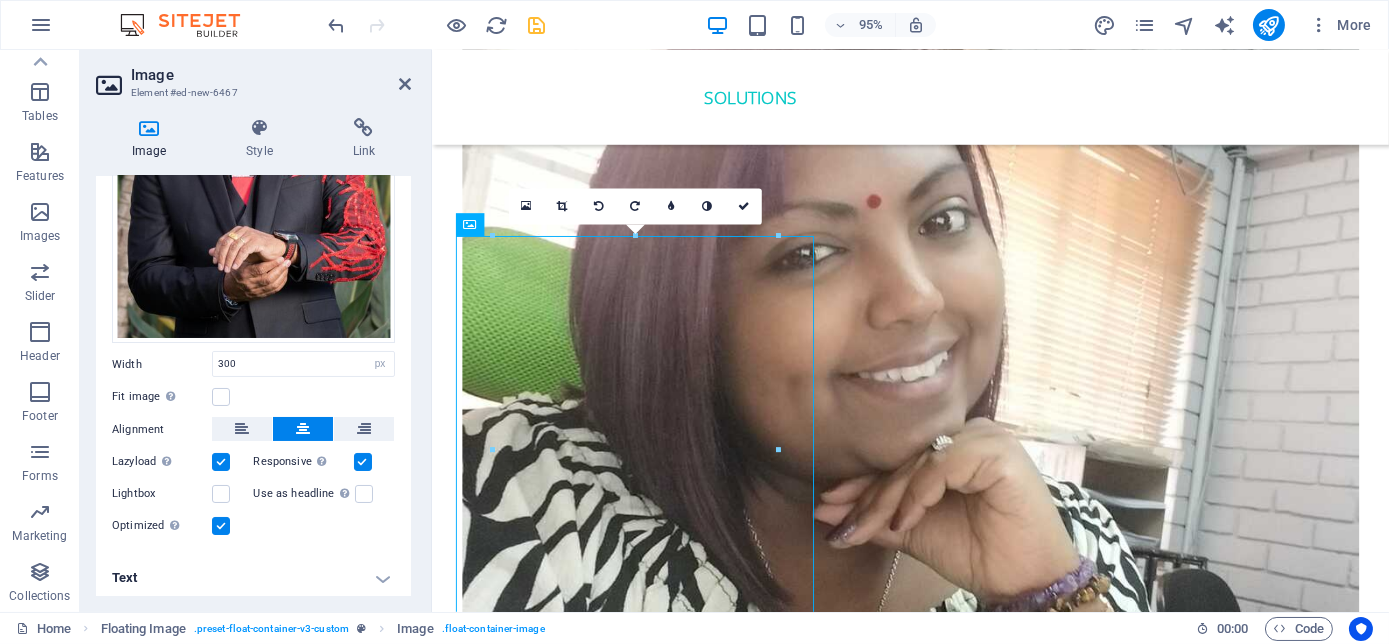 click on "Lazyload Loading images after the page loads improves page speed." at bounding box center [0, 0] 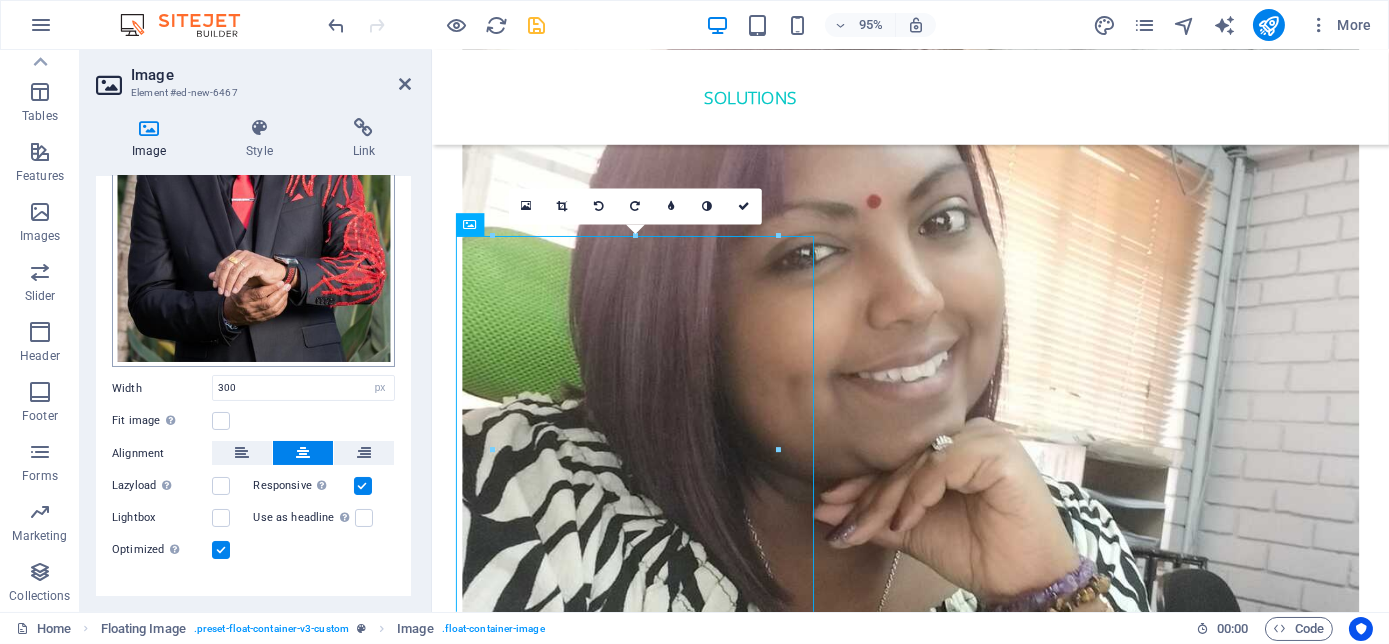scroll, scrollTop: 304, scrollLeft: 0, axis: vertical 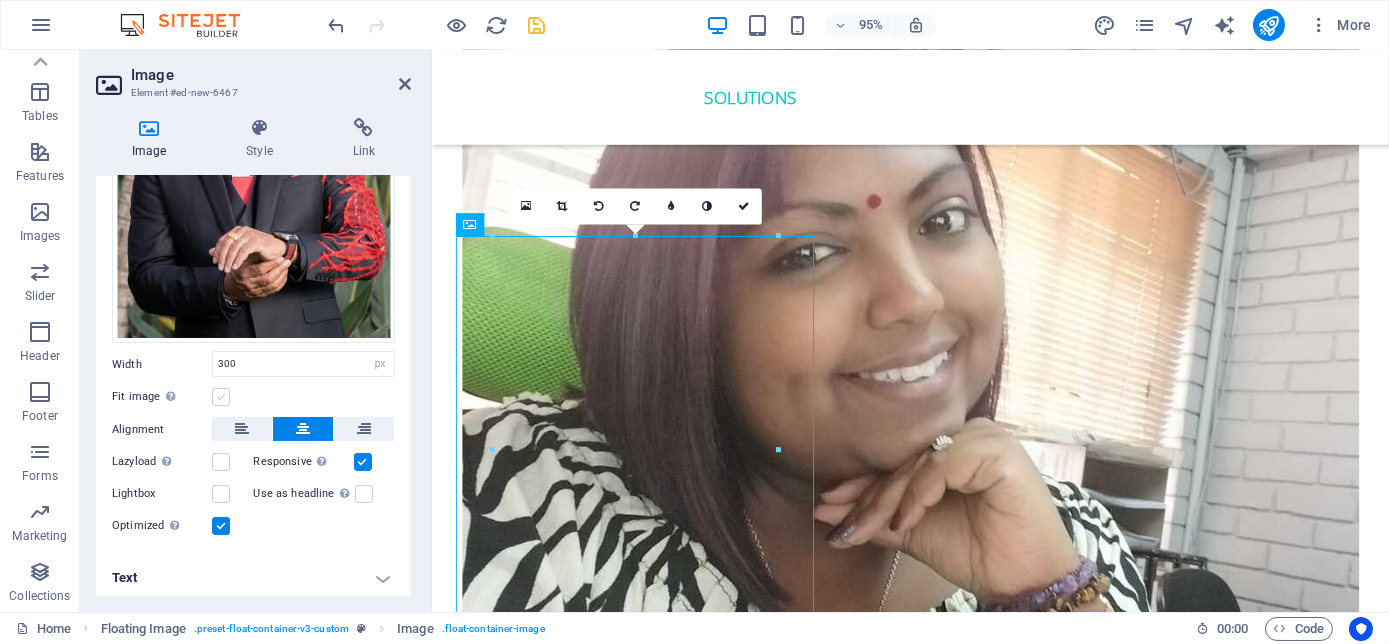 click at bounding box center [221, 397] 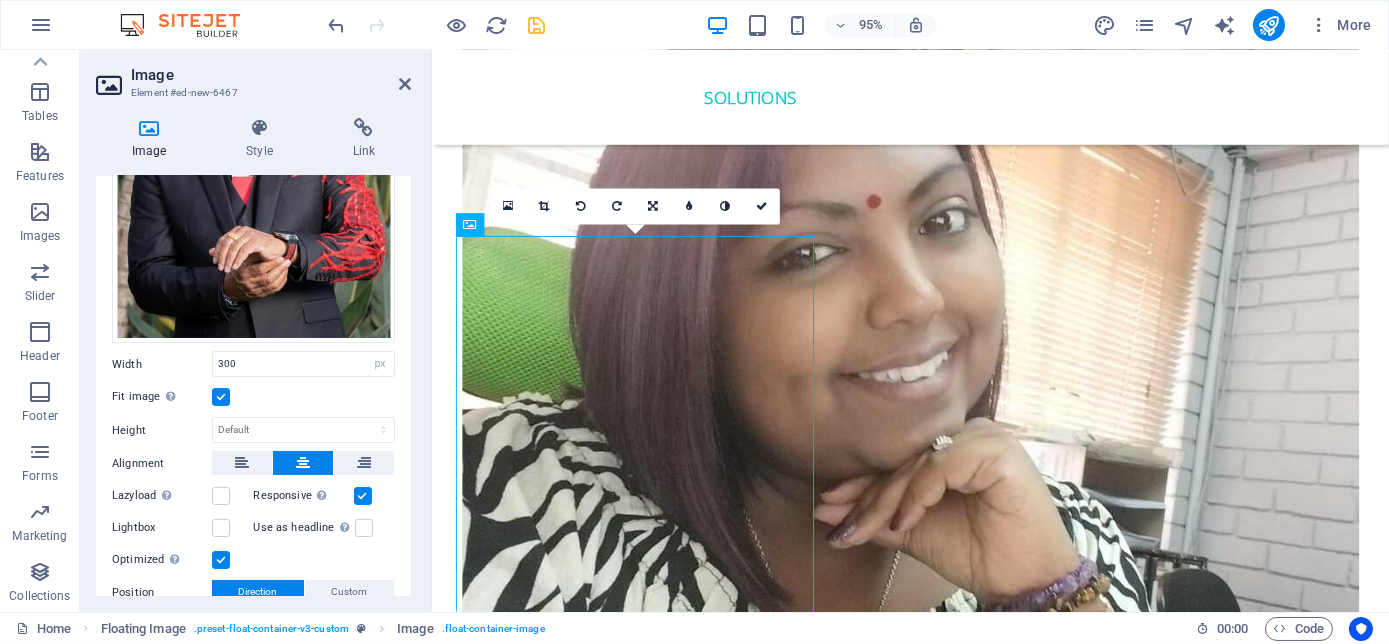 click at bounding box center (221, 397) 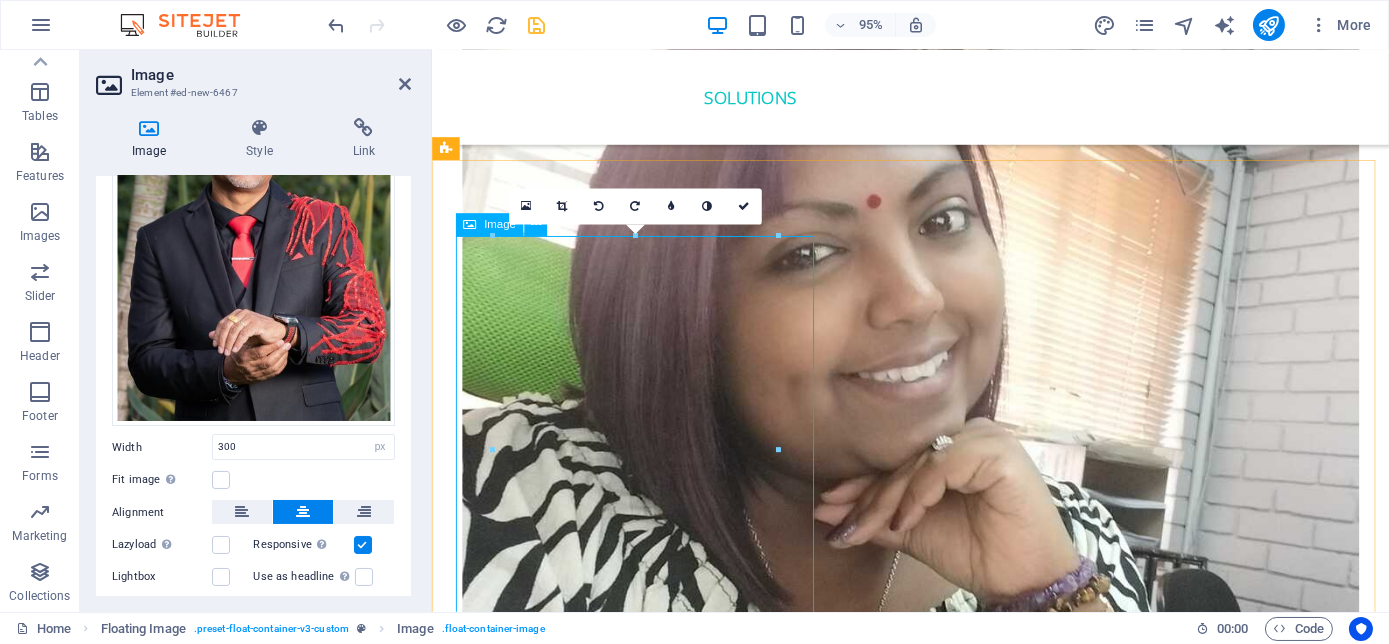 scroll, scrollTop: 122, scrollLeft: 0, axis: vertical 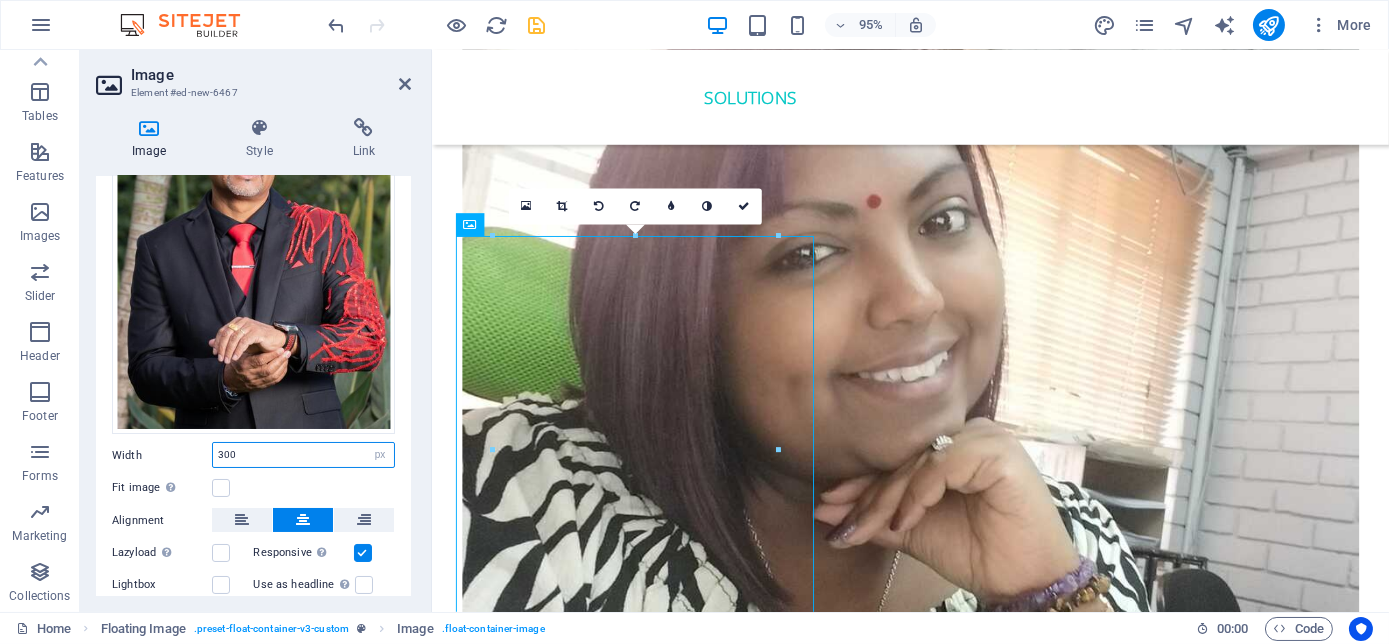 drag, startPoint x: 245, startPoint y: 449, endPoint x: 187, endPoint y: 457, distance: 58.549126 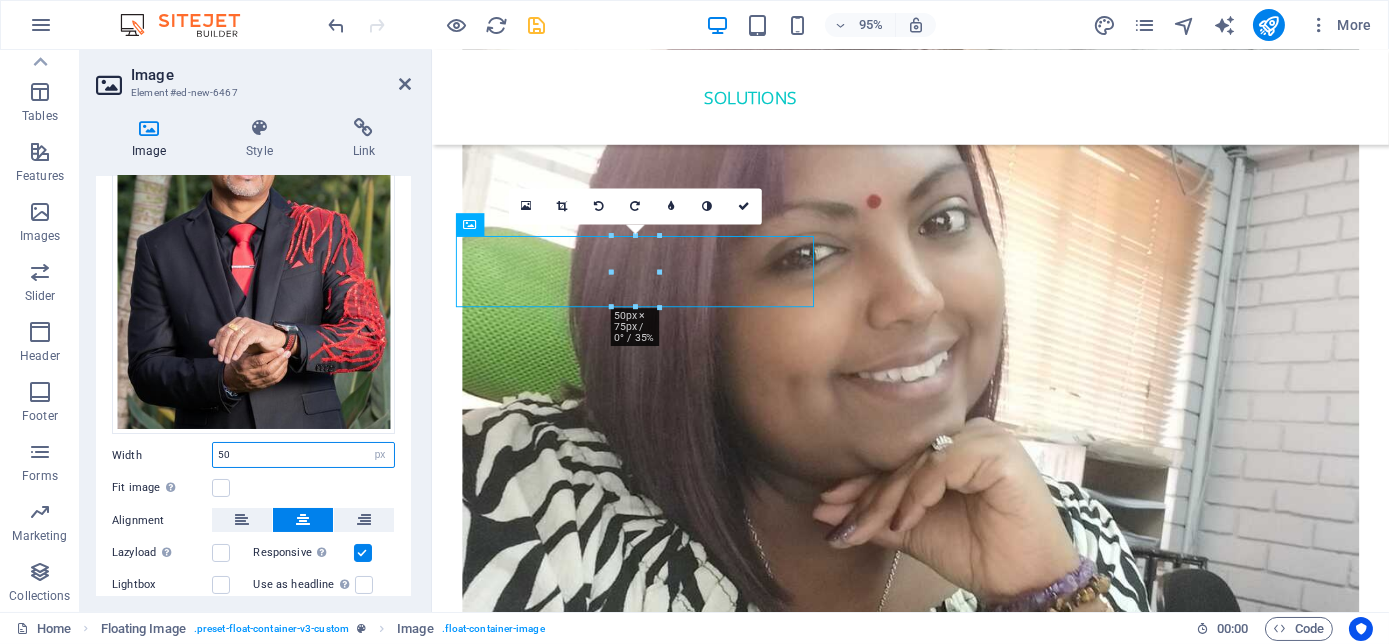 type on "5" 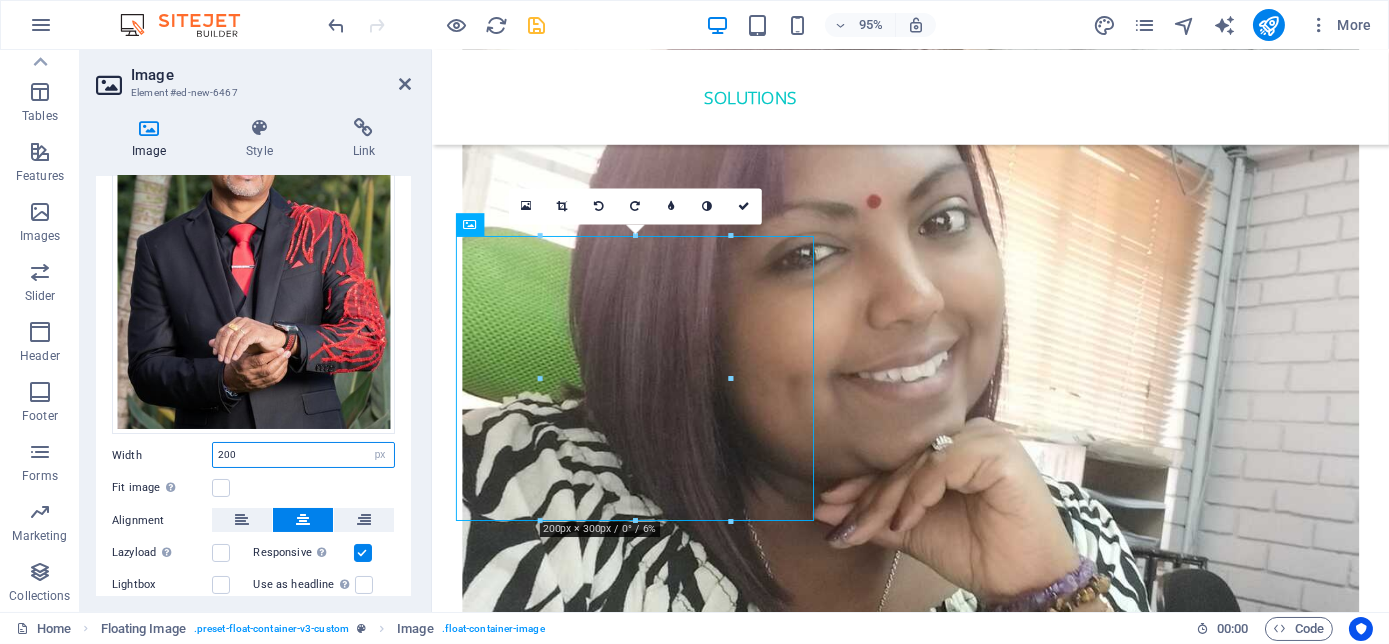 drag, startPoint x: 260, startPoint y: 451, endPoint x: 178, endPoint y: 459, distance: 82.38932 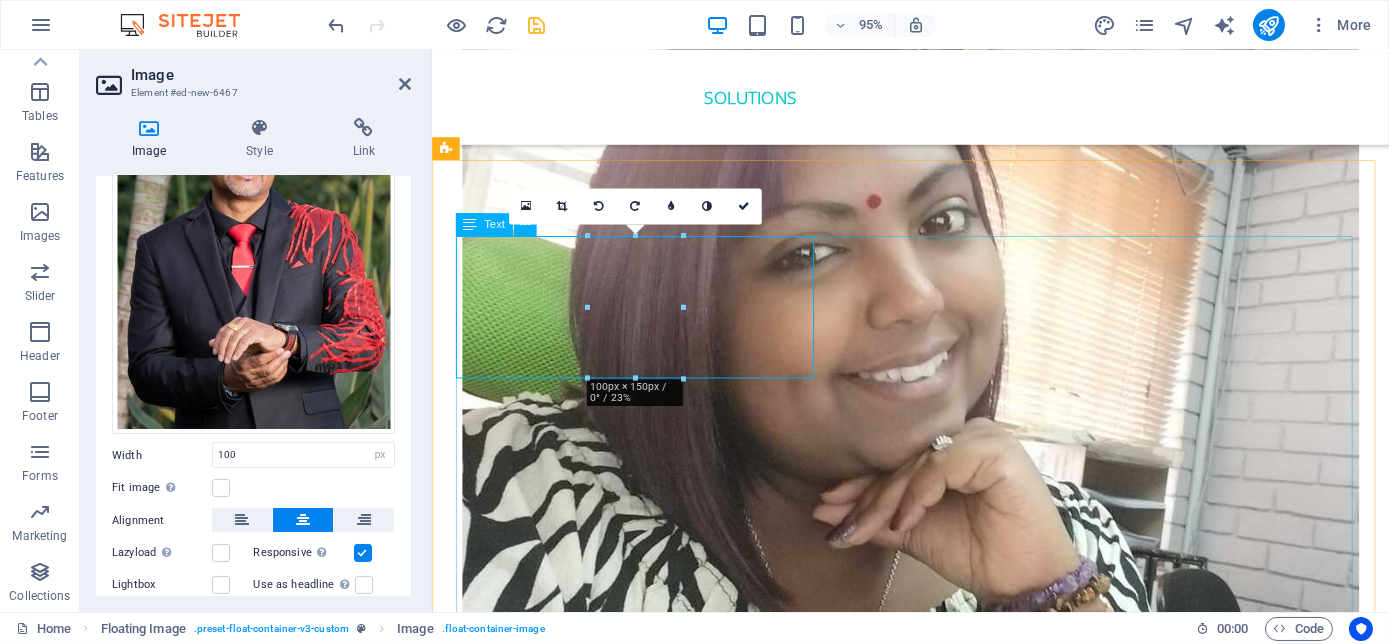click on "L em  quo ad odit quas a commodi fugit dolores praesentium molestias doloremque officia. Quo." at bounding box center (935, 4935) 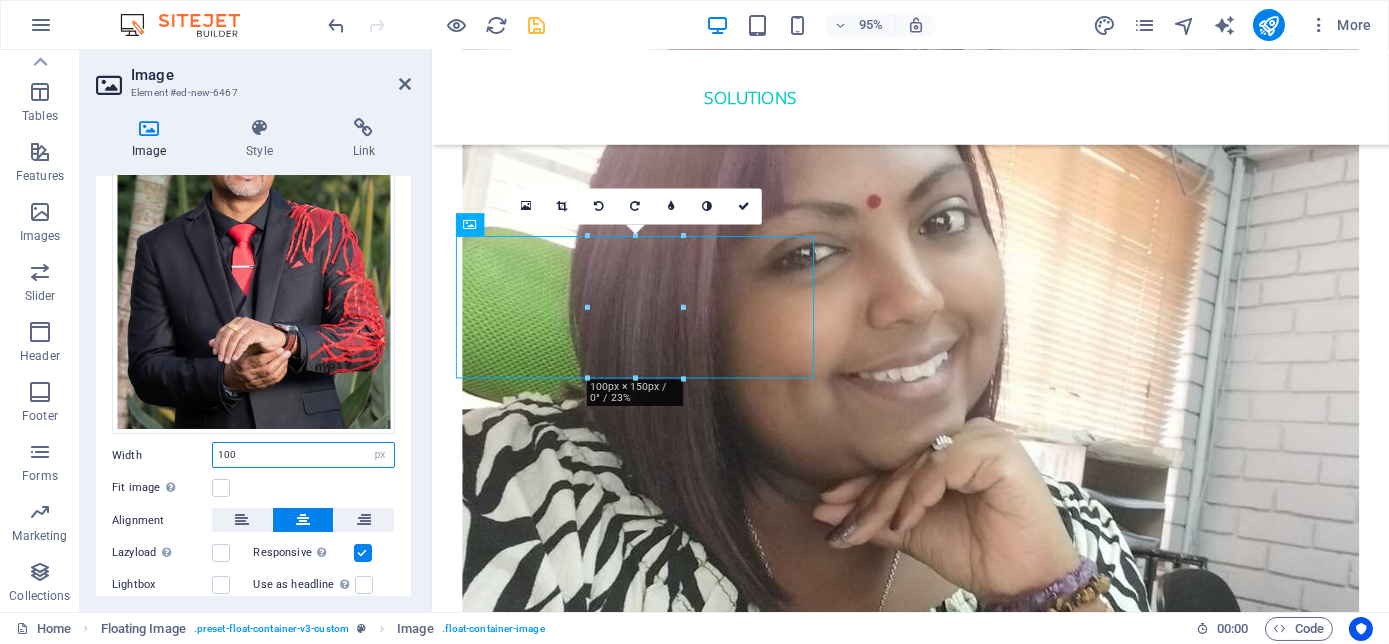 drag, startPoint x: 246, startPoint y: 451, endPoint x: 195, endPoint y: 453, distance: 51.0392 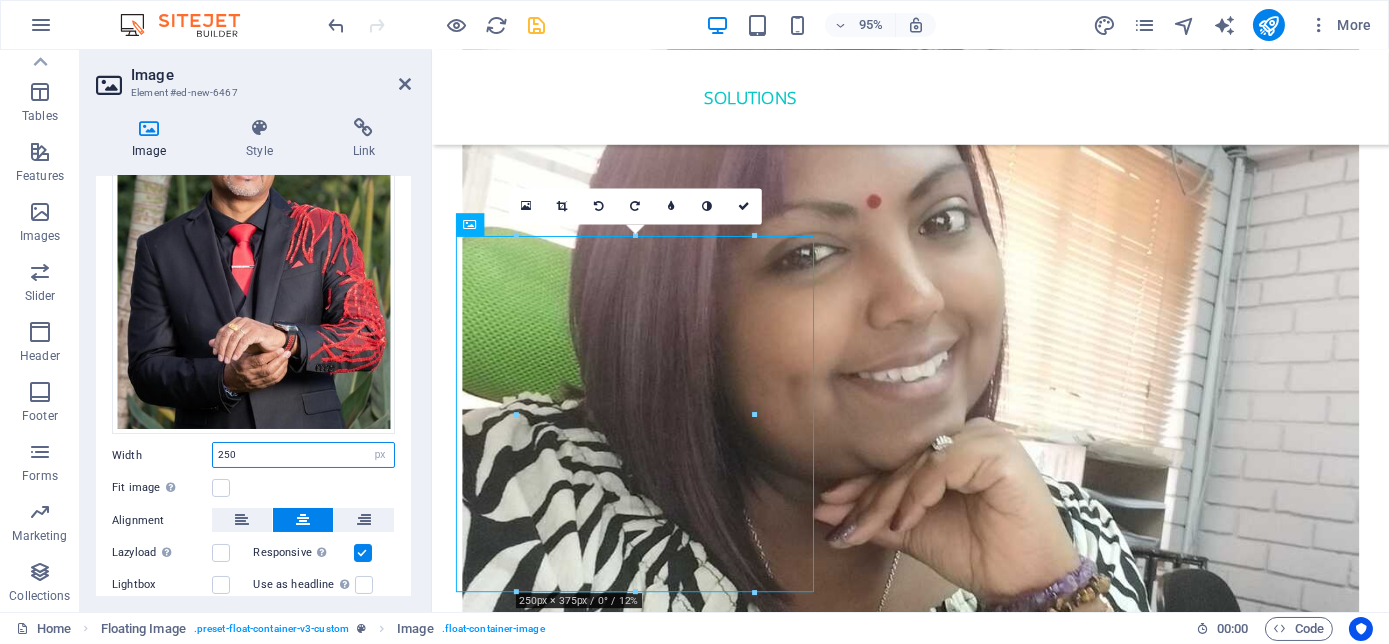 click on "250" at bounding box center [303, 455] 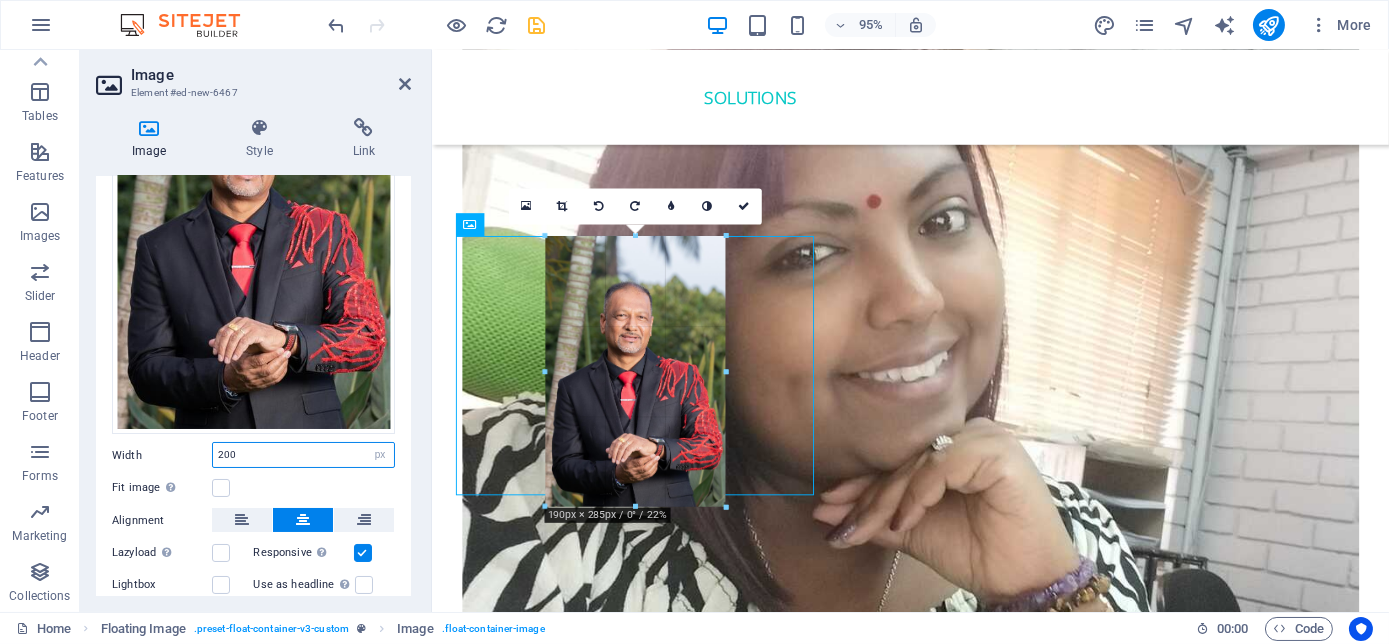 drag, startPoint x: 539, startPoint y: 377, endPoint x: 124, endPoint y: 349, distance: 415.9435 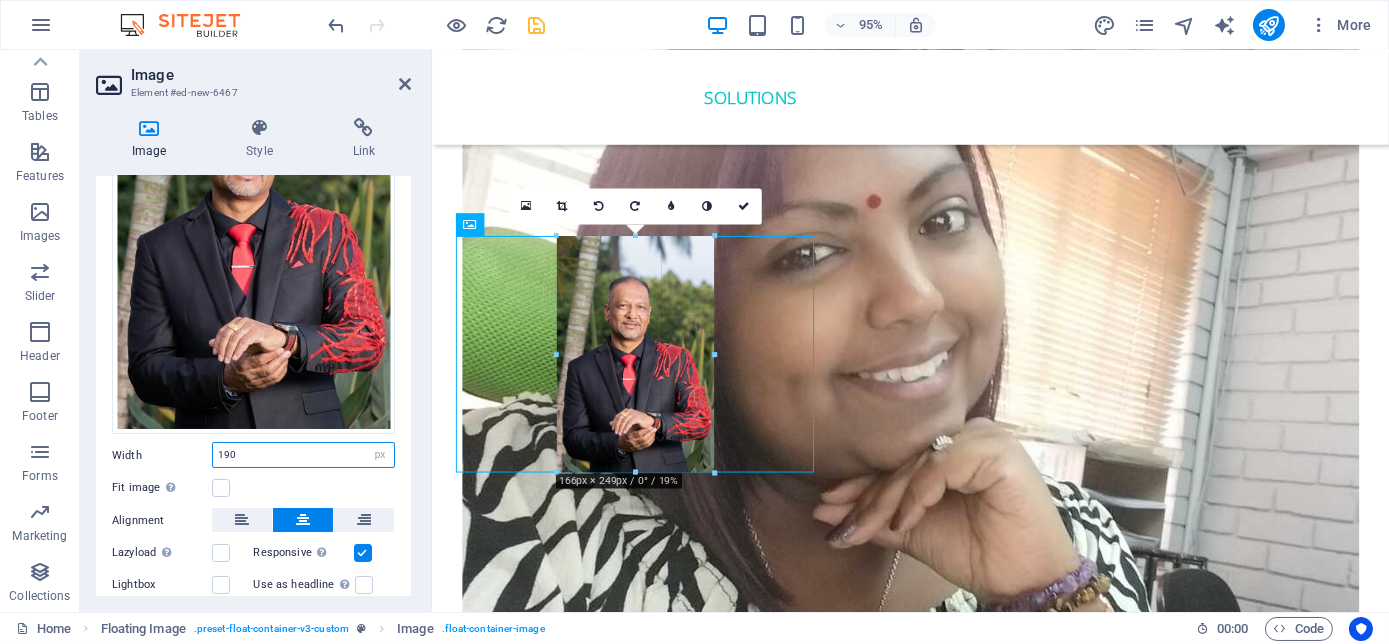 drag, startPoint x: 544, startPoint y: 374, endPoint x: 569, endPoint y: 368, distance: 25.70992 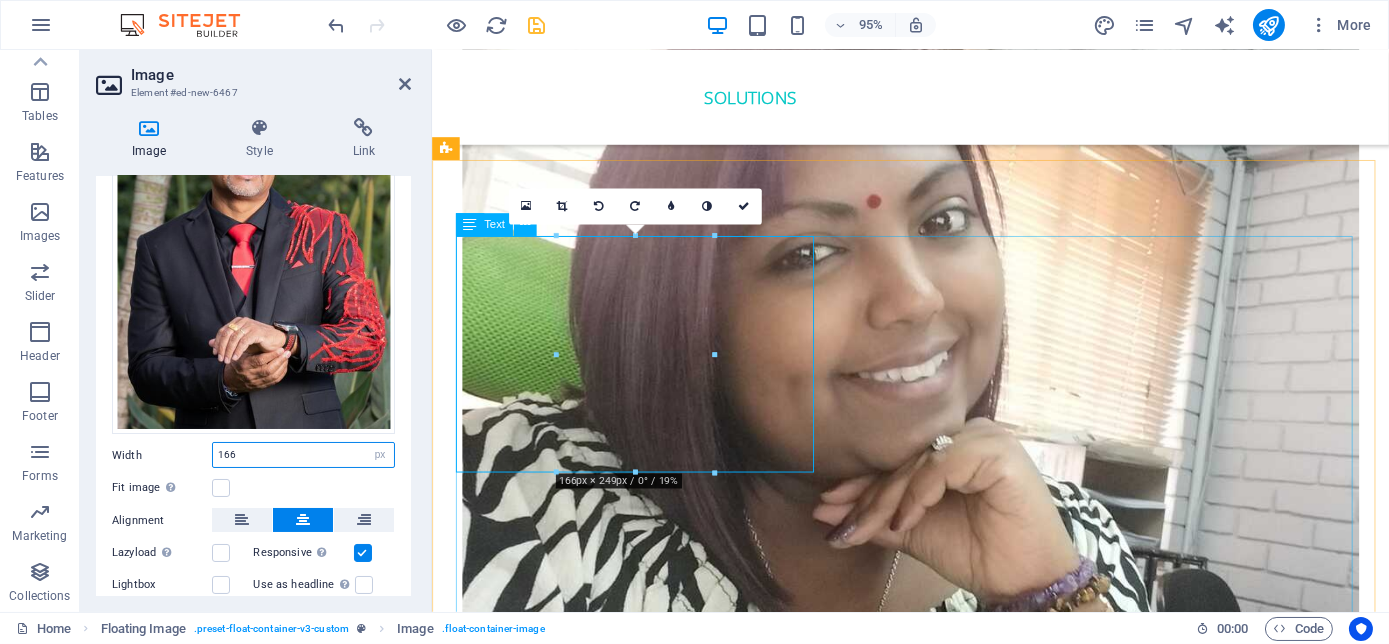 type on "166" 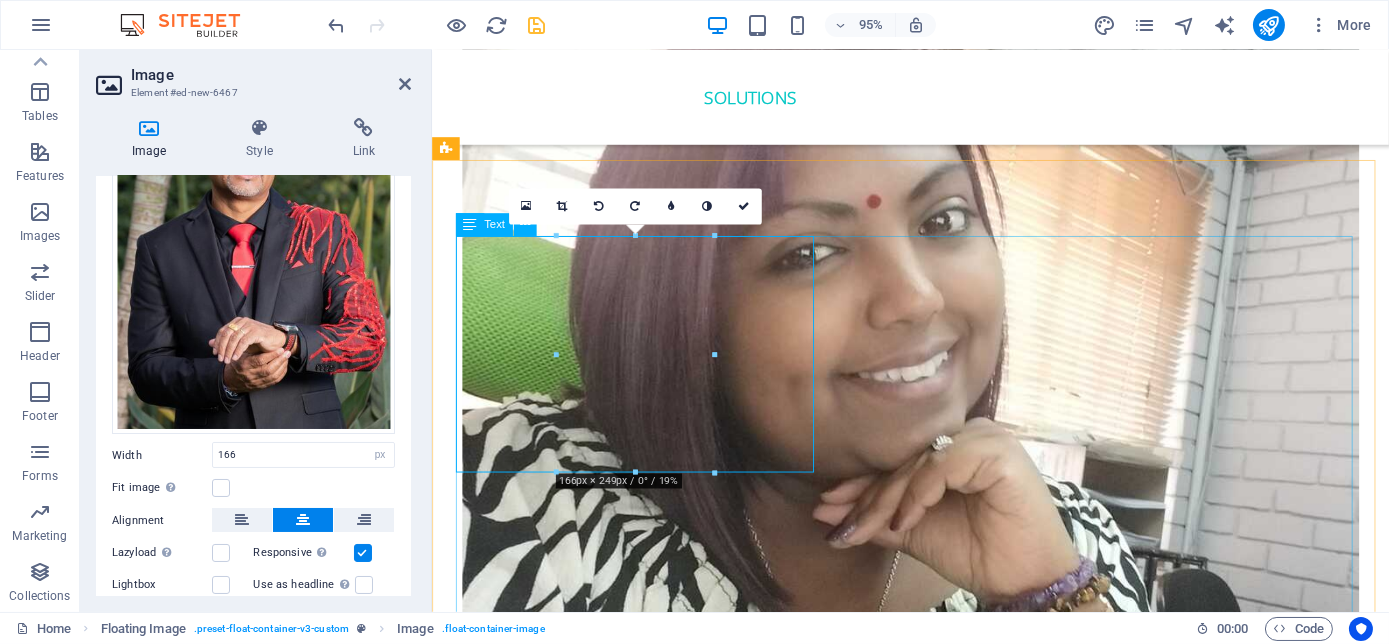 click on "L em  quo ad odit quas a commodi fugit dolores praesentium molestias doloremque officia. Quo." at bounding box center (935, 4948) 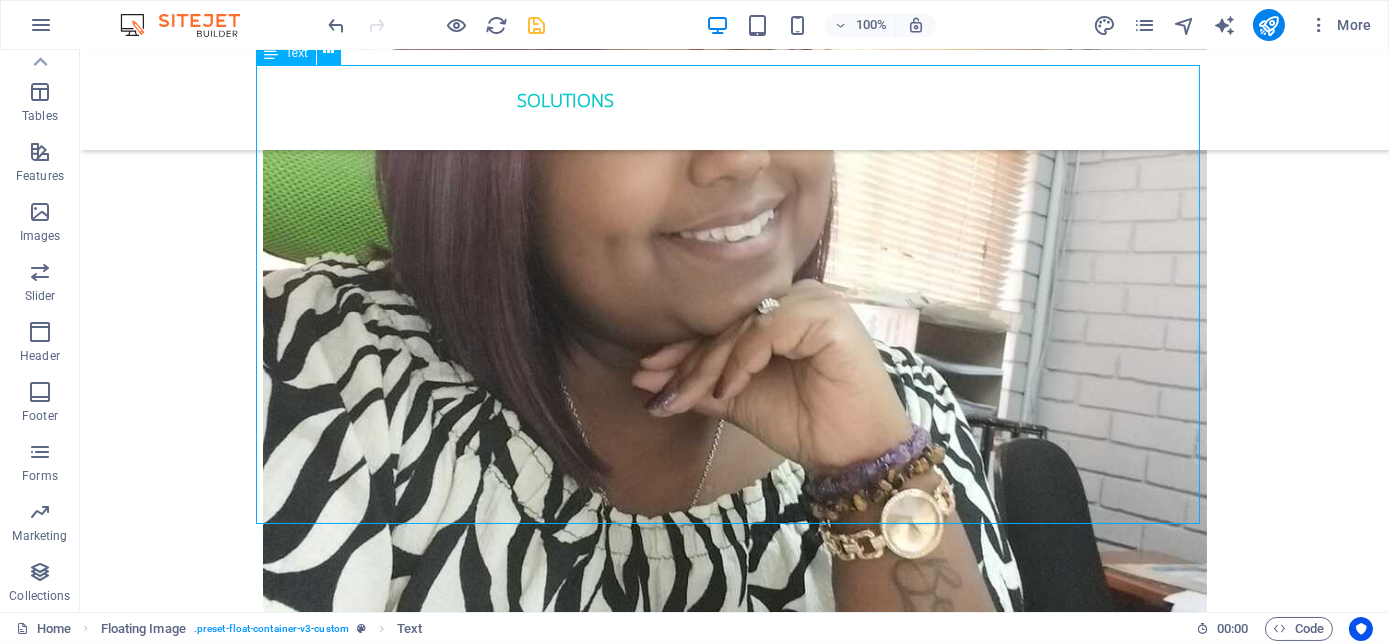 scroll, scrollTop: 4309, scrollLeft: 0, axis: vertical 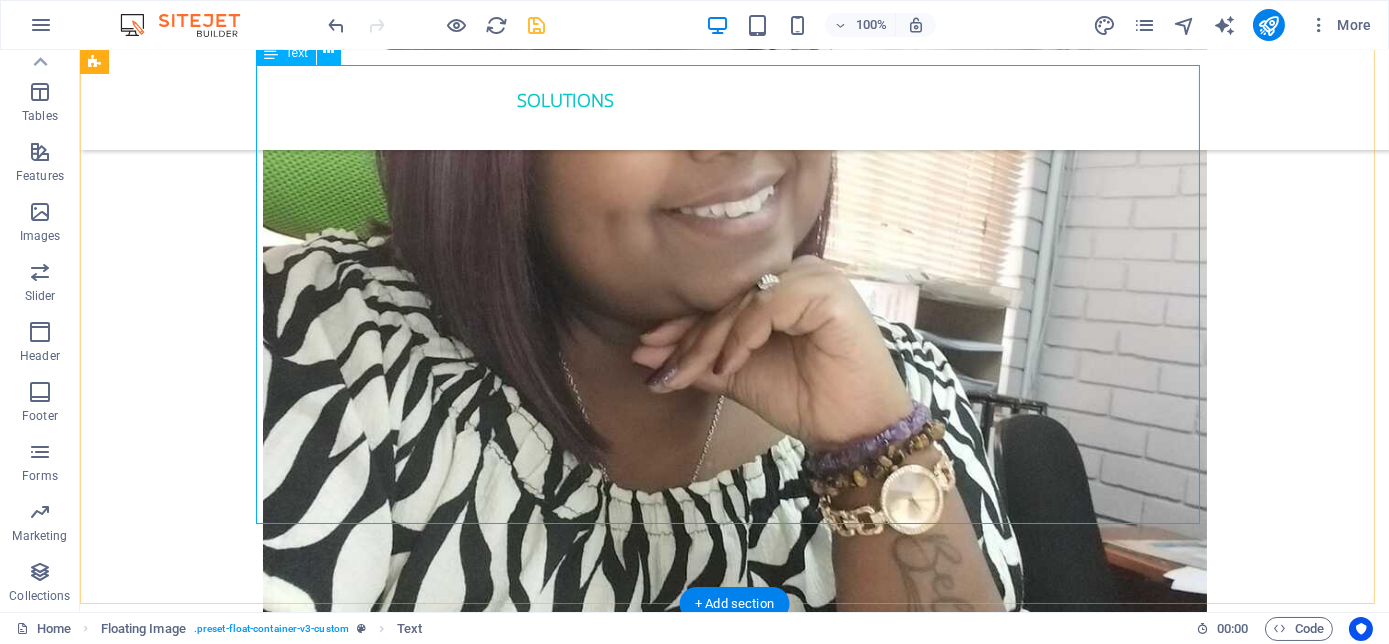 click on "L em  quo ad odit quas a commodi fugit dolores praesentium molestias doloremque officia. Quo." at bounding box center [735, 4766] 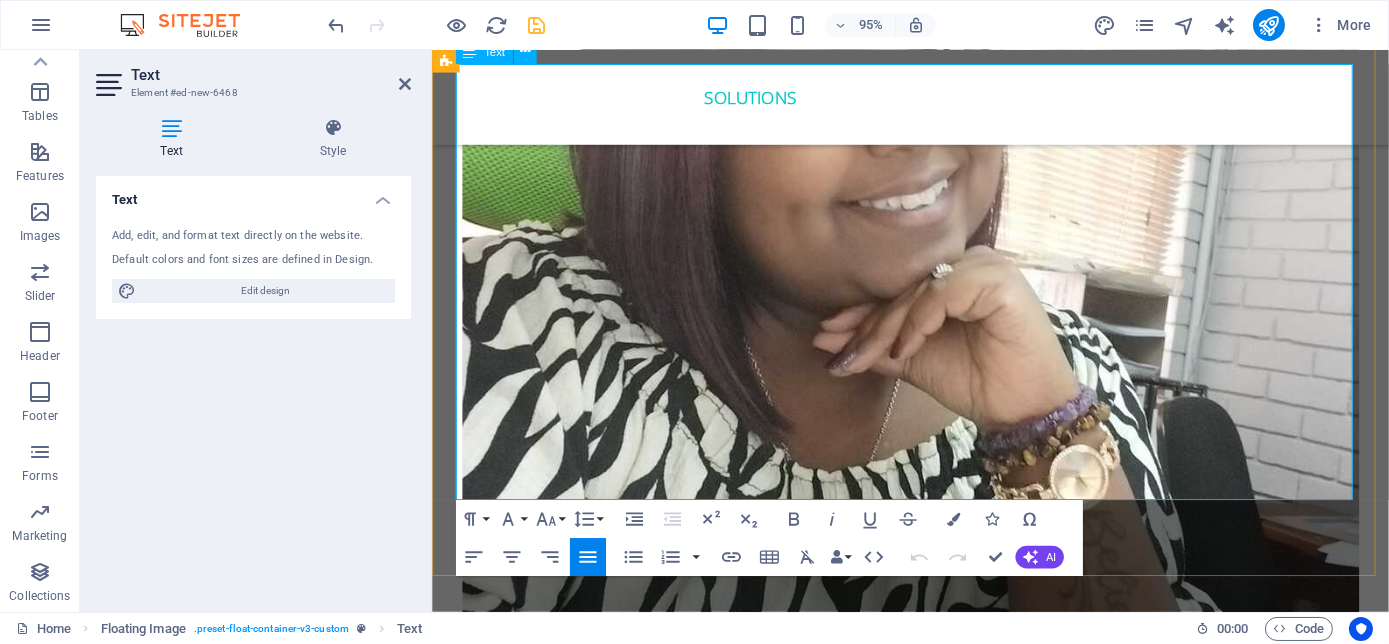click on "L em  quo ad odit quas a commodi fugit dolores praesentium molestias doloremque officia. Quo." at bounding box center [935, 4766] 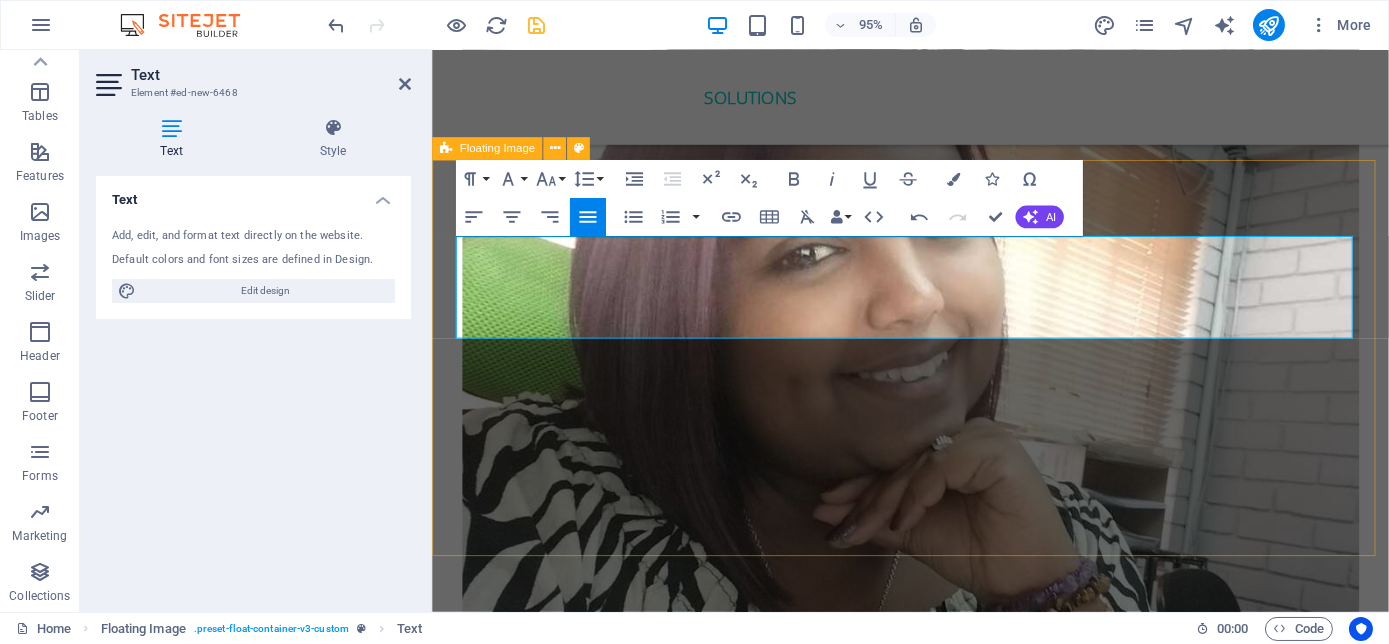 scroll, scrollTop: 4036, scrollLeft: 0, axis: vertical 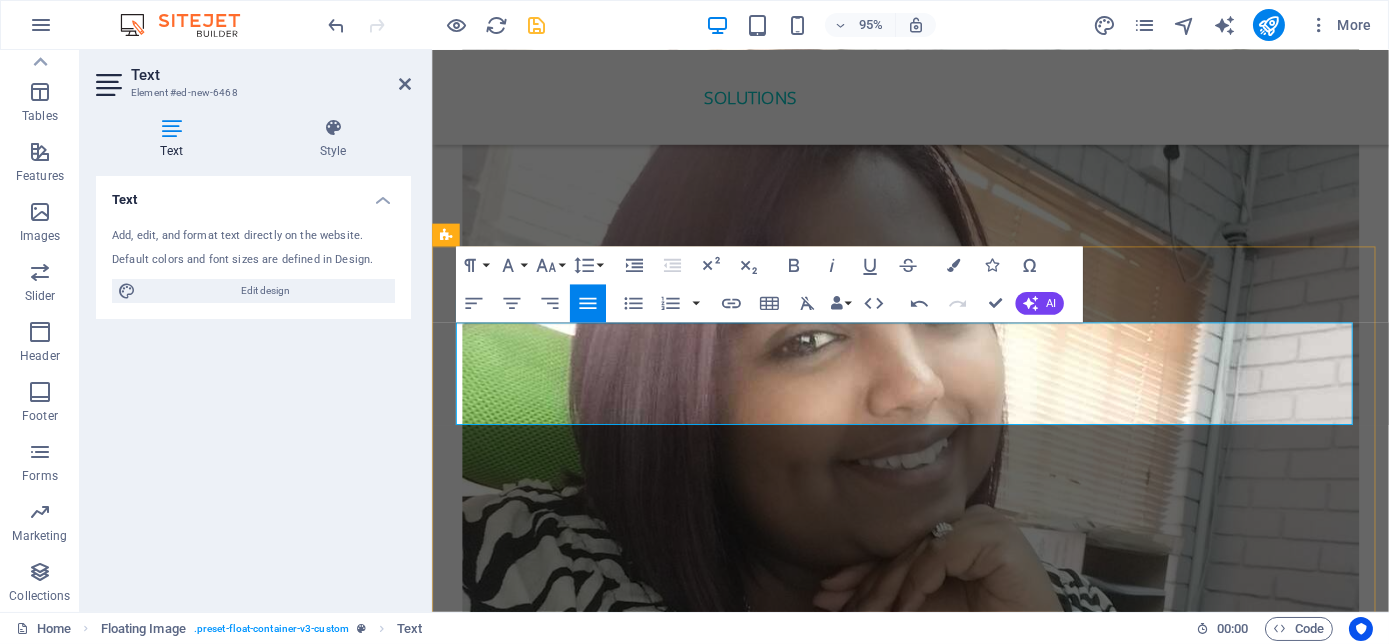 click on "orem ipsum dolor sit amet, consectetur adipisicing elit. Ab, vel, voluptatibus tenetur explicabo quisquam doloremque maxime quos obcaecati culpa rem porro qui earum veritatis sint adipisci provident incidunt molestiae quas reiciendis quia impedit a velit tempora iure repudiandae ipsa n" at bounding box center (1076, 4863) 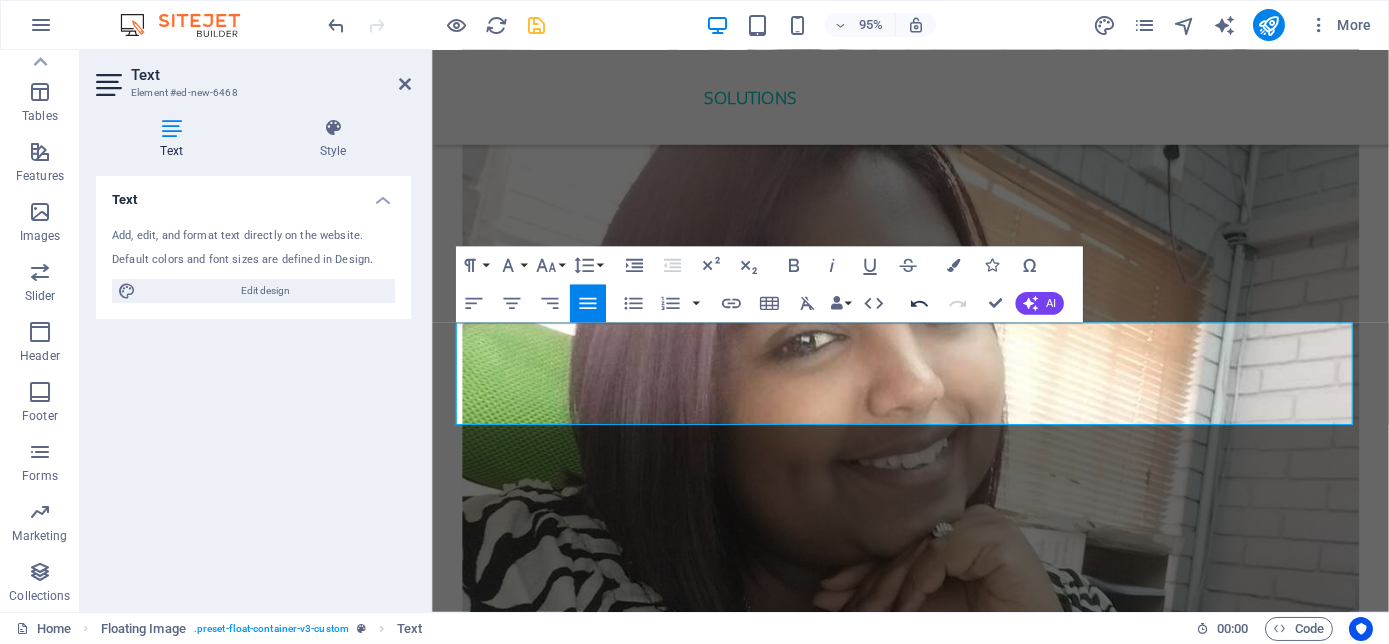 type 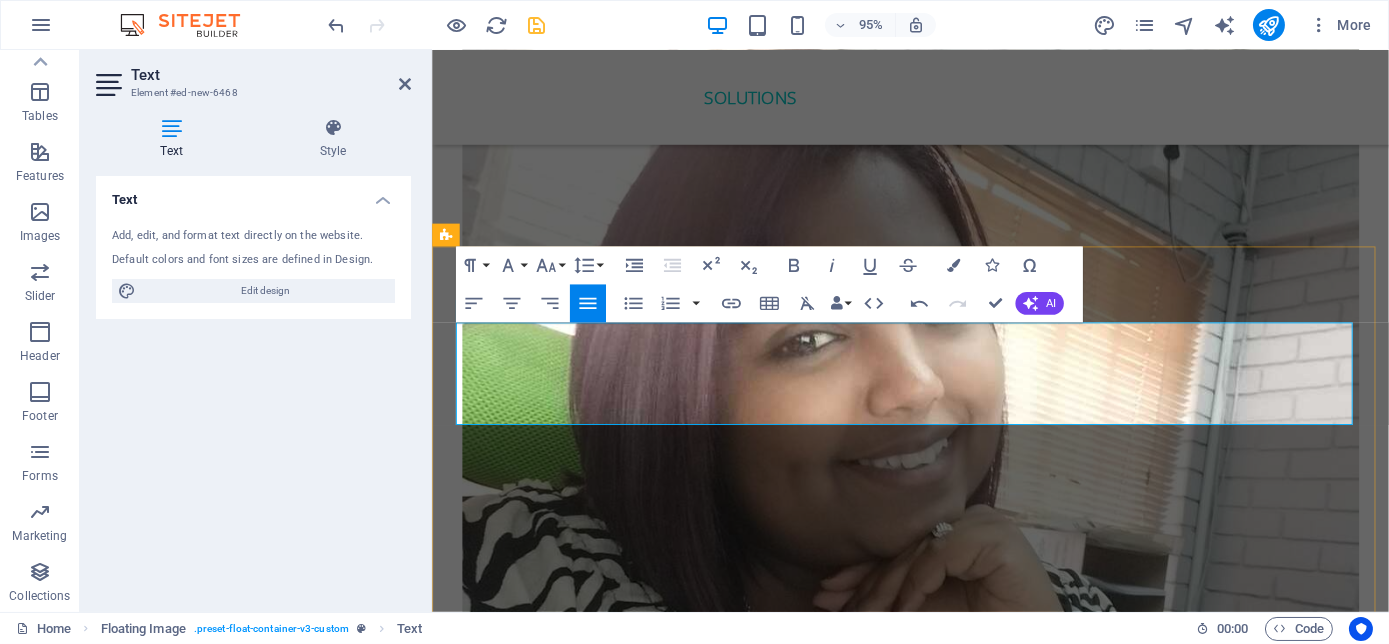 click on "orem ipsum dolor sit amet, consectetur adipisicing elit. Ab, vel, voluptatibus tenetur explicabo quisquam doloremque maxime quos obcaecati culpa rem porro qui earum veritatis sint adipisci provident incidunt molestiae quas reiciendis quia impedit a velit tempora iure repudiandae ipsa n" at bounding box center (1076, 4863) 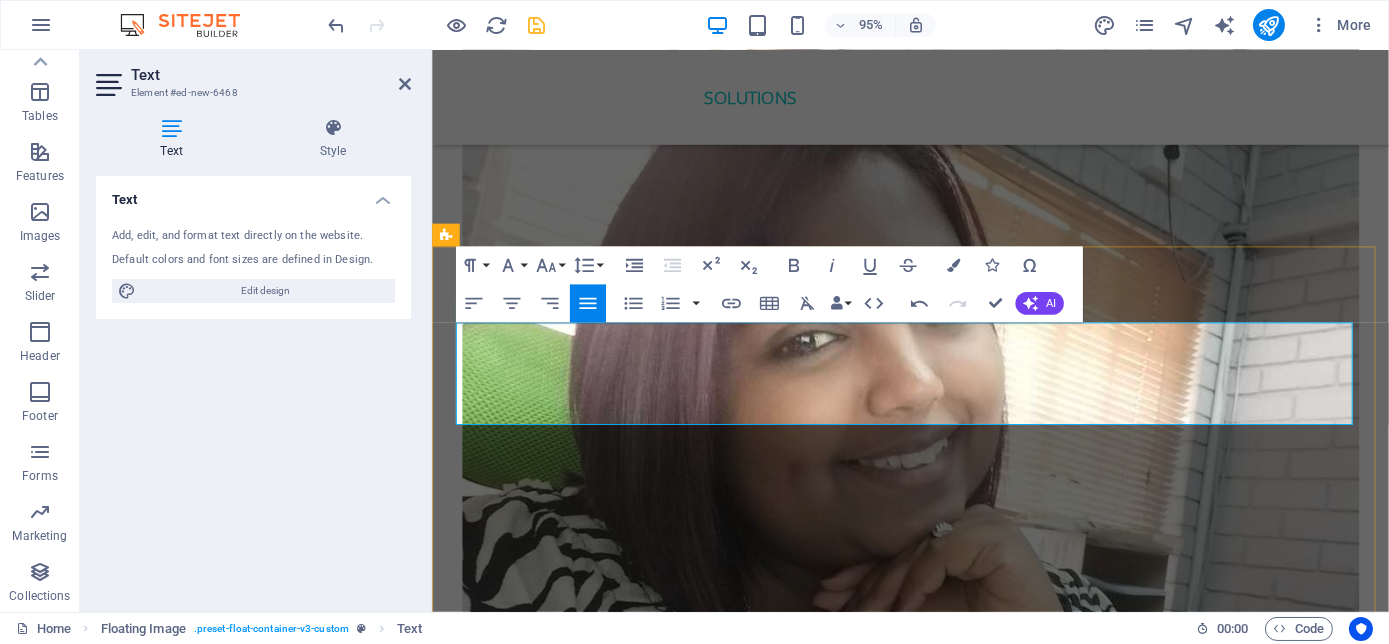 click on "orem[FIRST] [LAST]   ipsum dolor sit amet, consectetur adipisicing elit. Ab, vel, voluptatibus tenetur explicabo quisquam doloremque maxime quos obcaecati culpa rem porro qui earum veritatis sint adipisci provident incidunt molestiae quas reiciendis quia impedit a velit tempora iure repudiandae ipsa n" at bounding box center (1076, 4877) 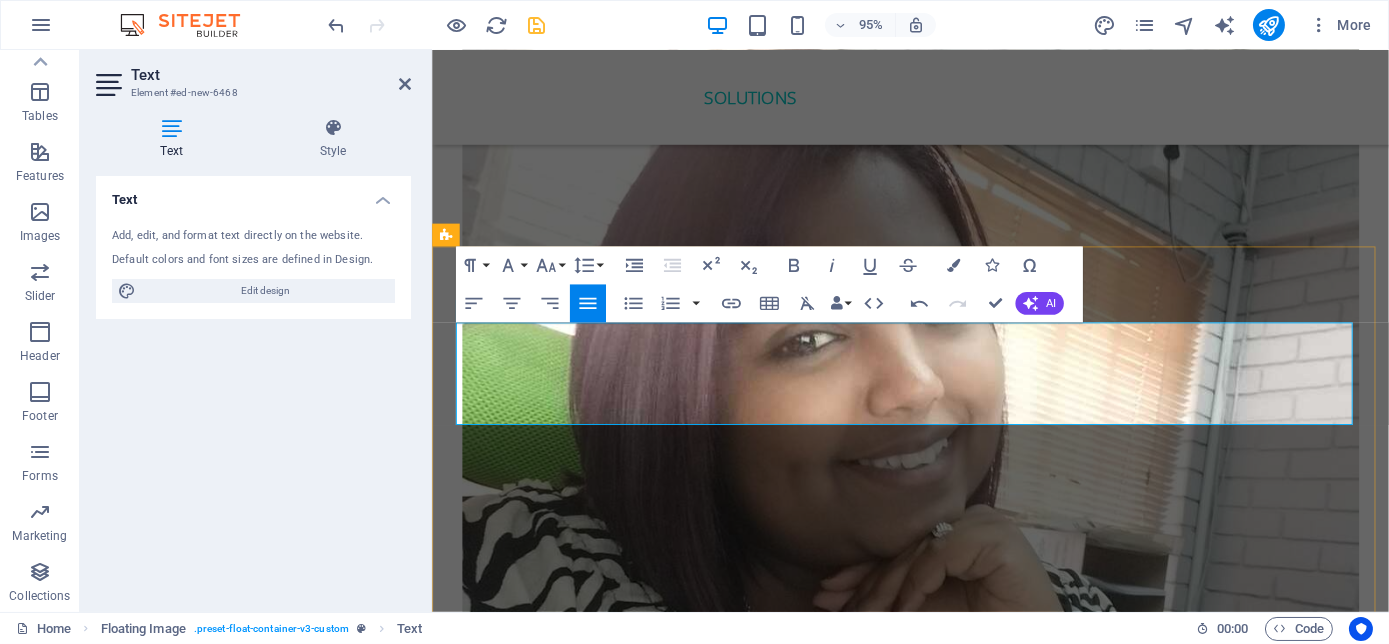 click on "[FIRST] ipsum dolor sit amet, consectetur adipisicing elit. Ab, vel, voluptatibus tenetur explicabo quisquam doloremque maxime quos obcaecati culpa rem porro qui earum veritatis sint adipisci provident incidunt molestiae quas reiciendis quia impedit a velit tempora iure repudiandae ipsa n" at bounding box center (1071, 4863) 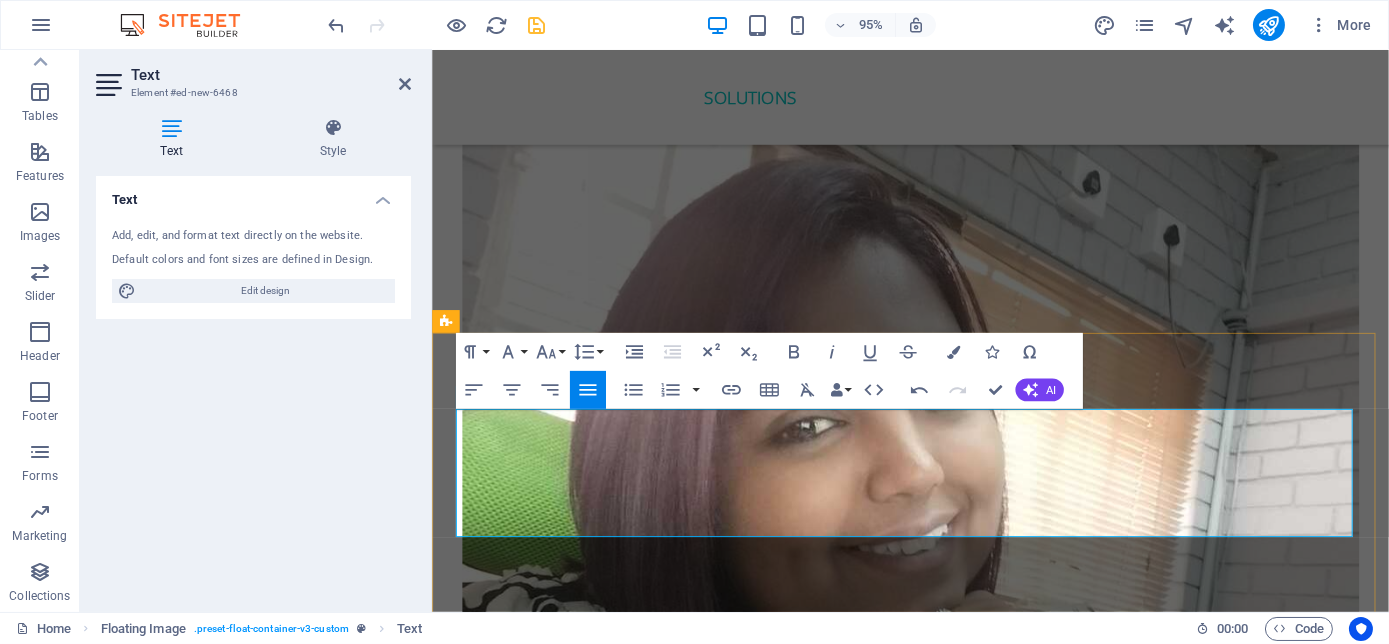scroll, scrollTop: 3854, scrollLeft: 0, axis: vertical 